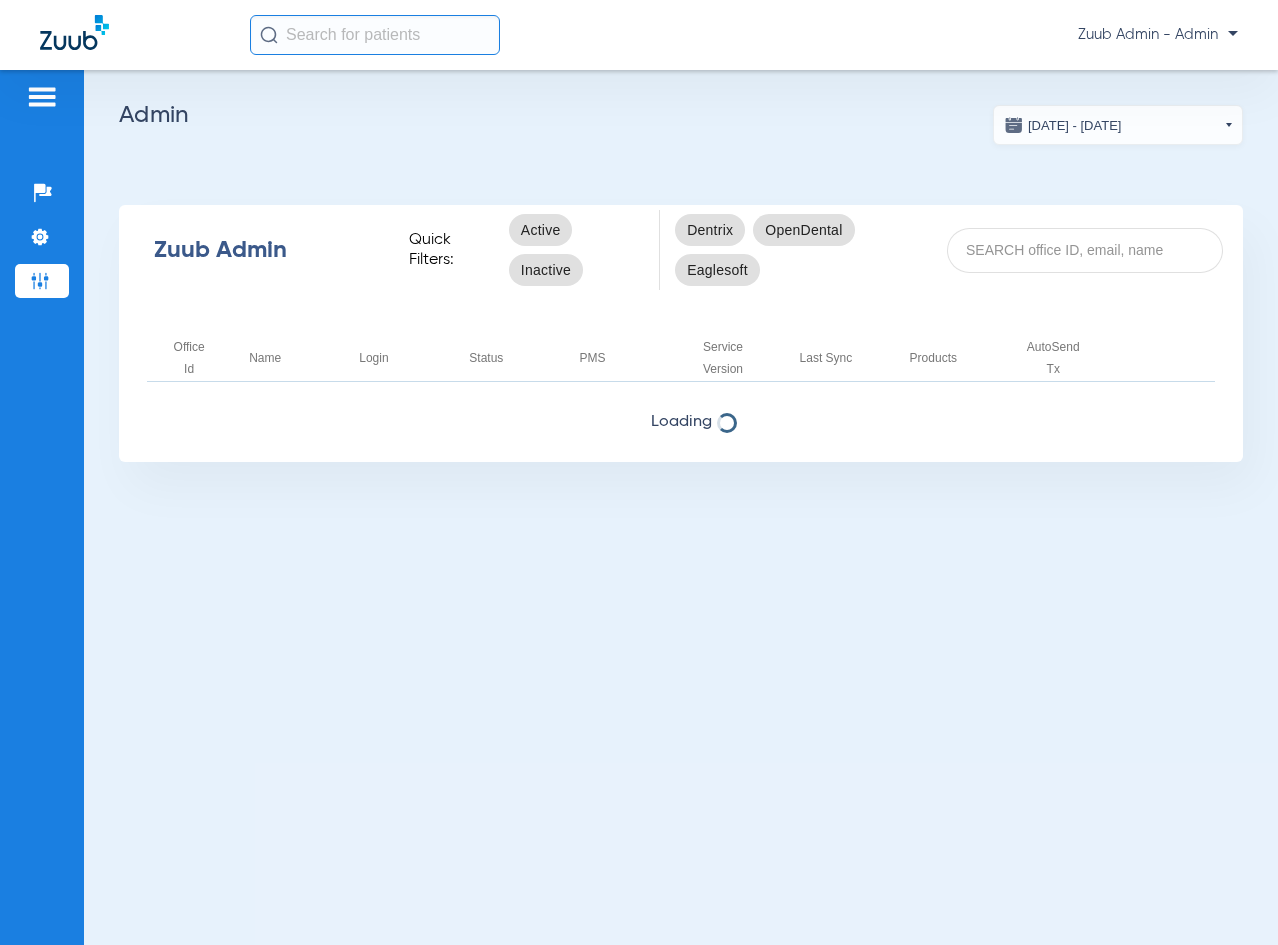 scroll, scrollTop: 0, scrollLeft: 0, axis: both 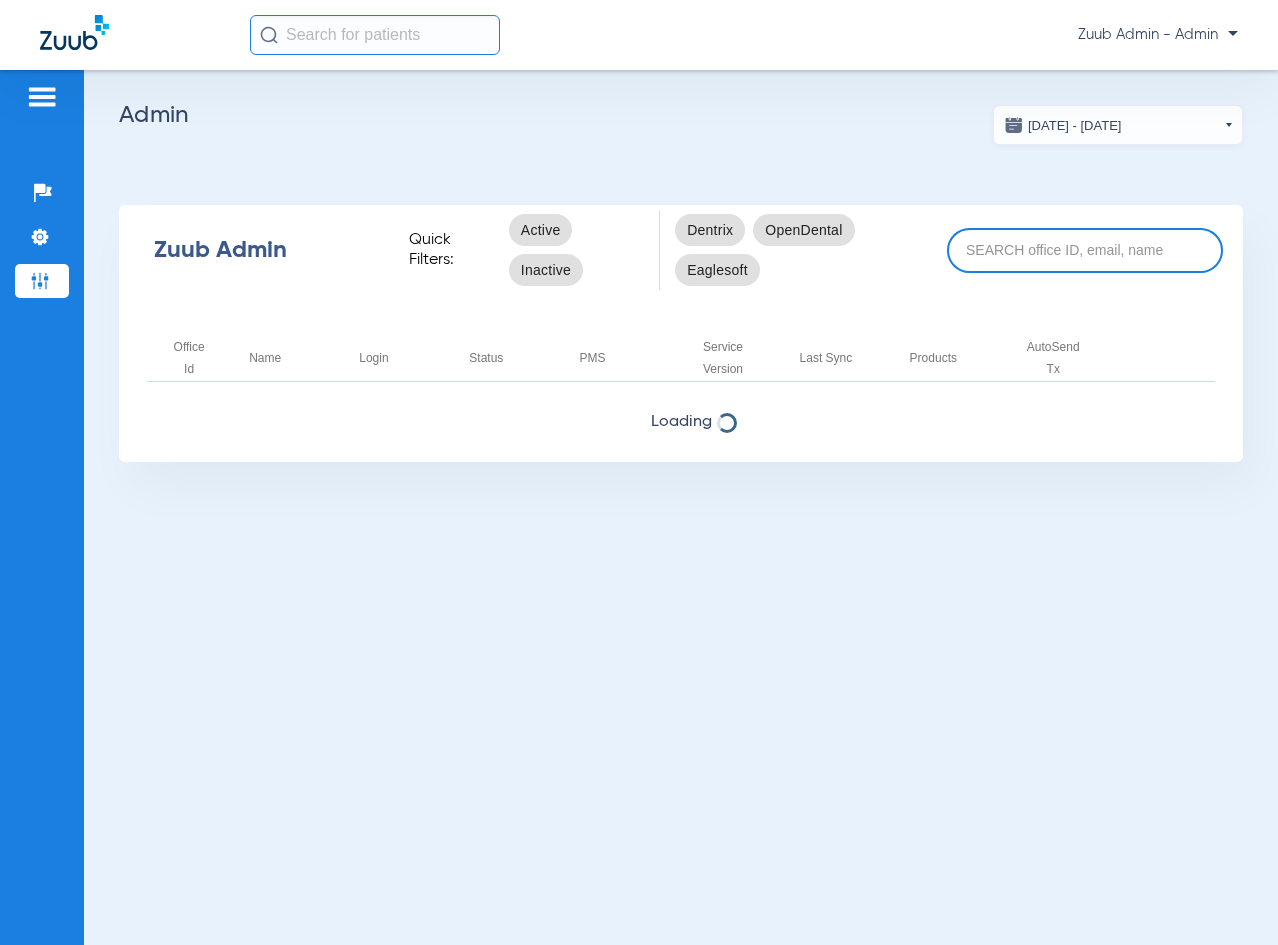 click at bounding box center [1085, 250] 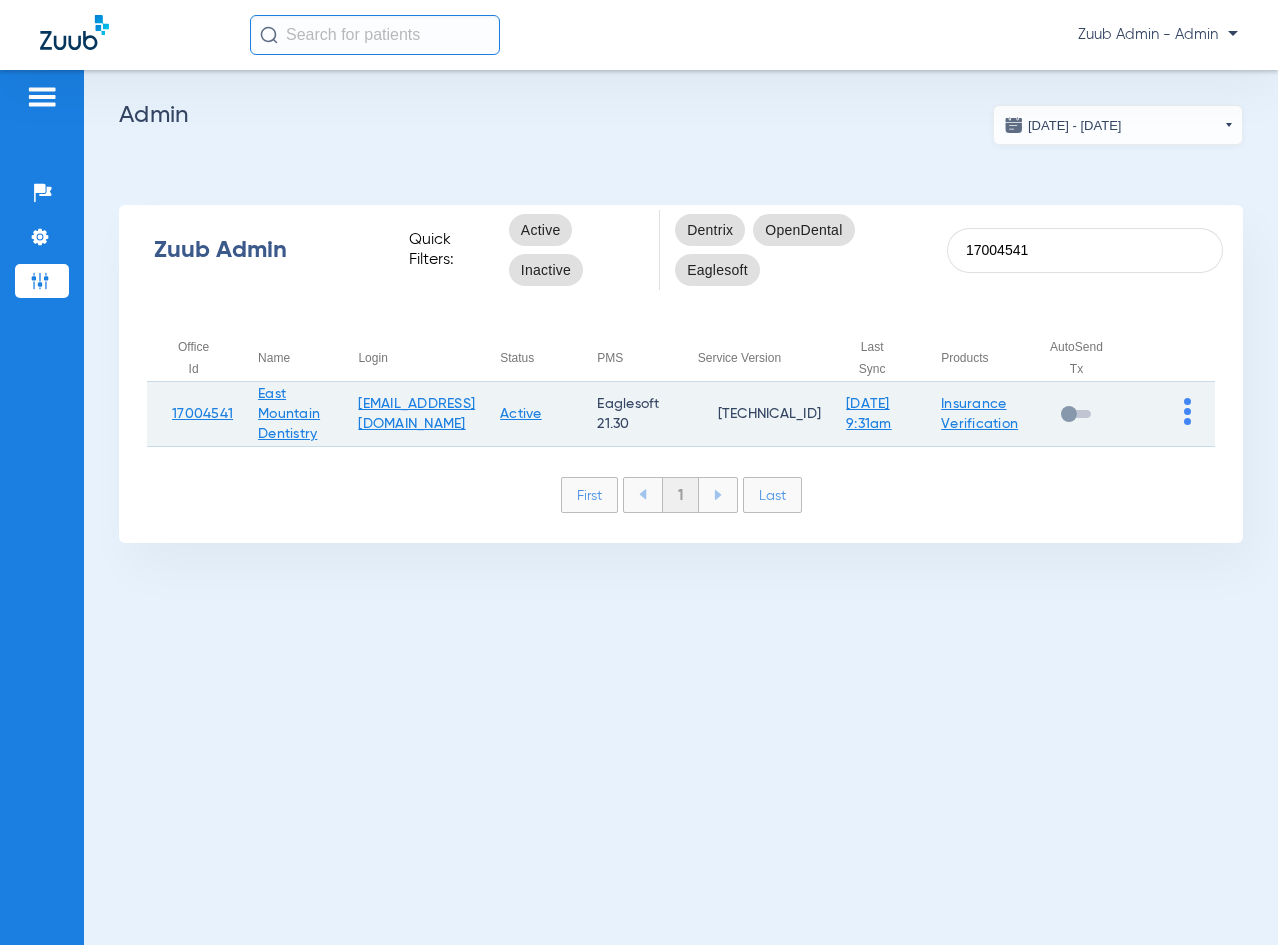 type on "17004541" 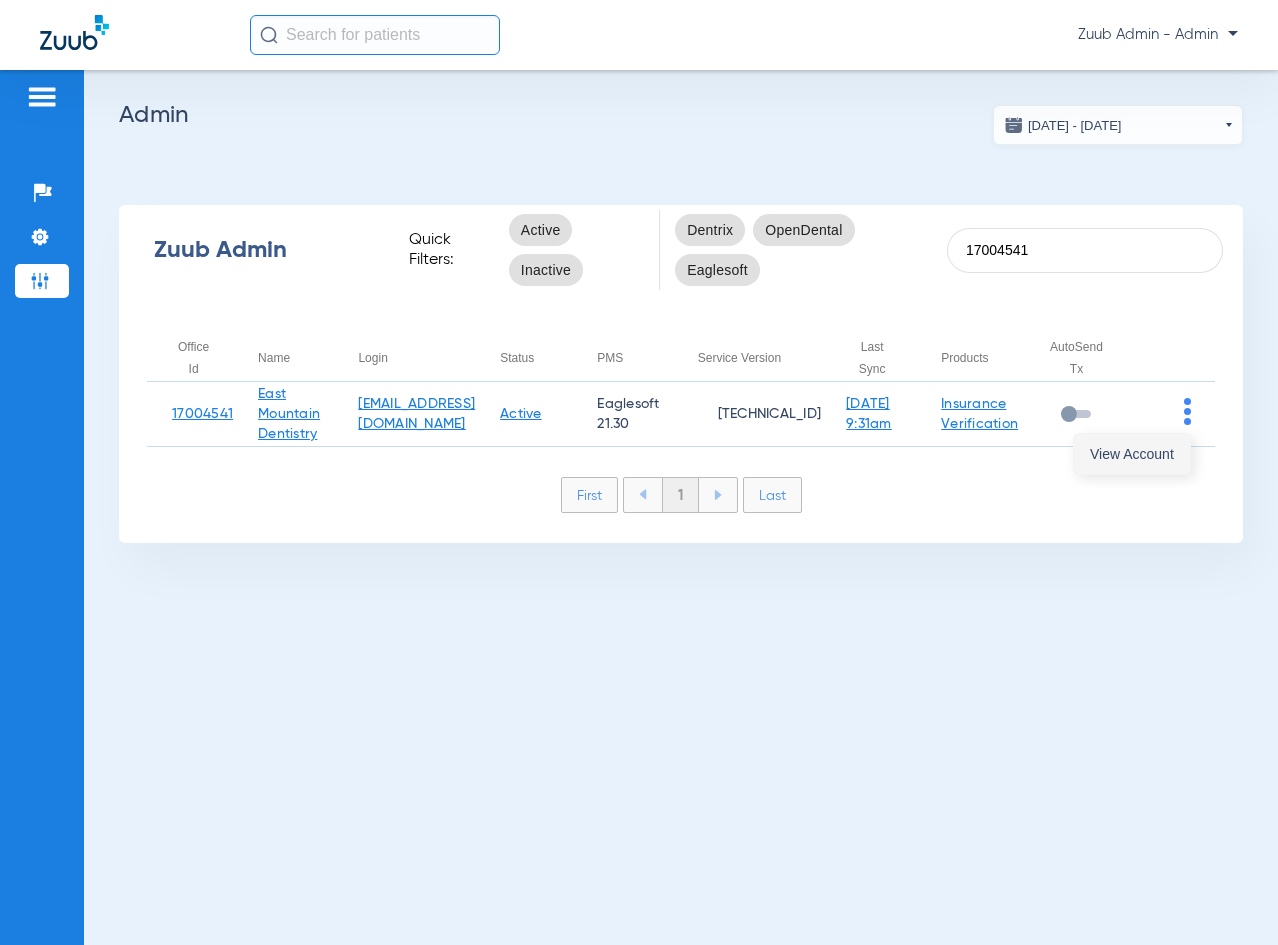 click on "View Account" at bounding box center [1132, 454] 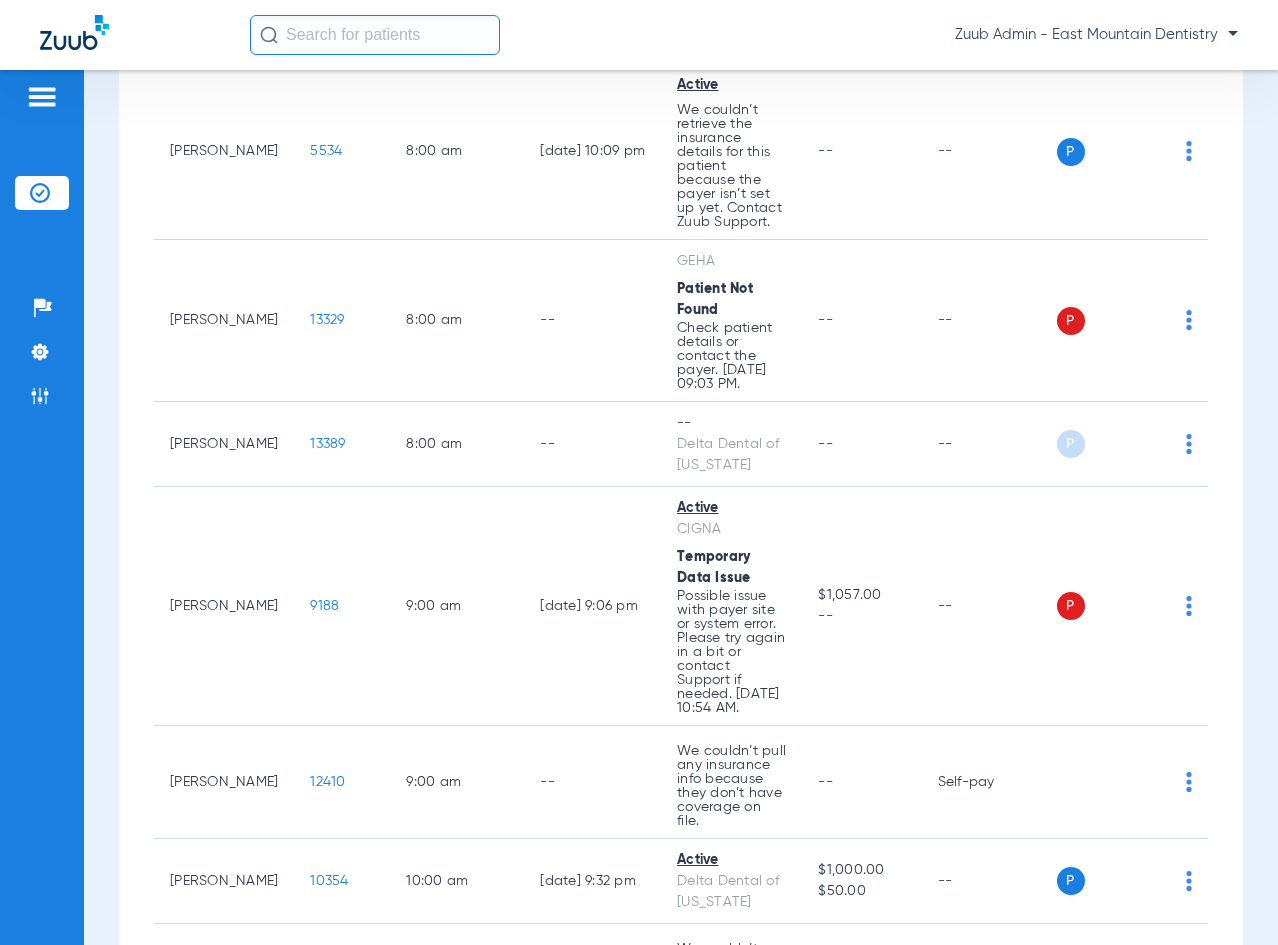 scroll, scrollTop: 278, scrollLeft: 0, axis: vertical 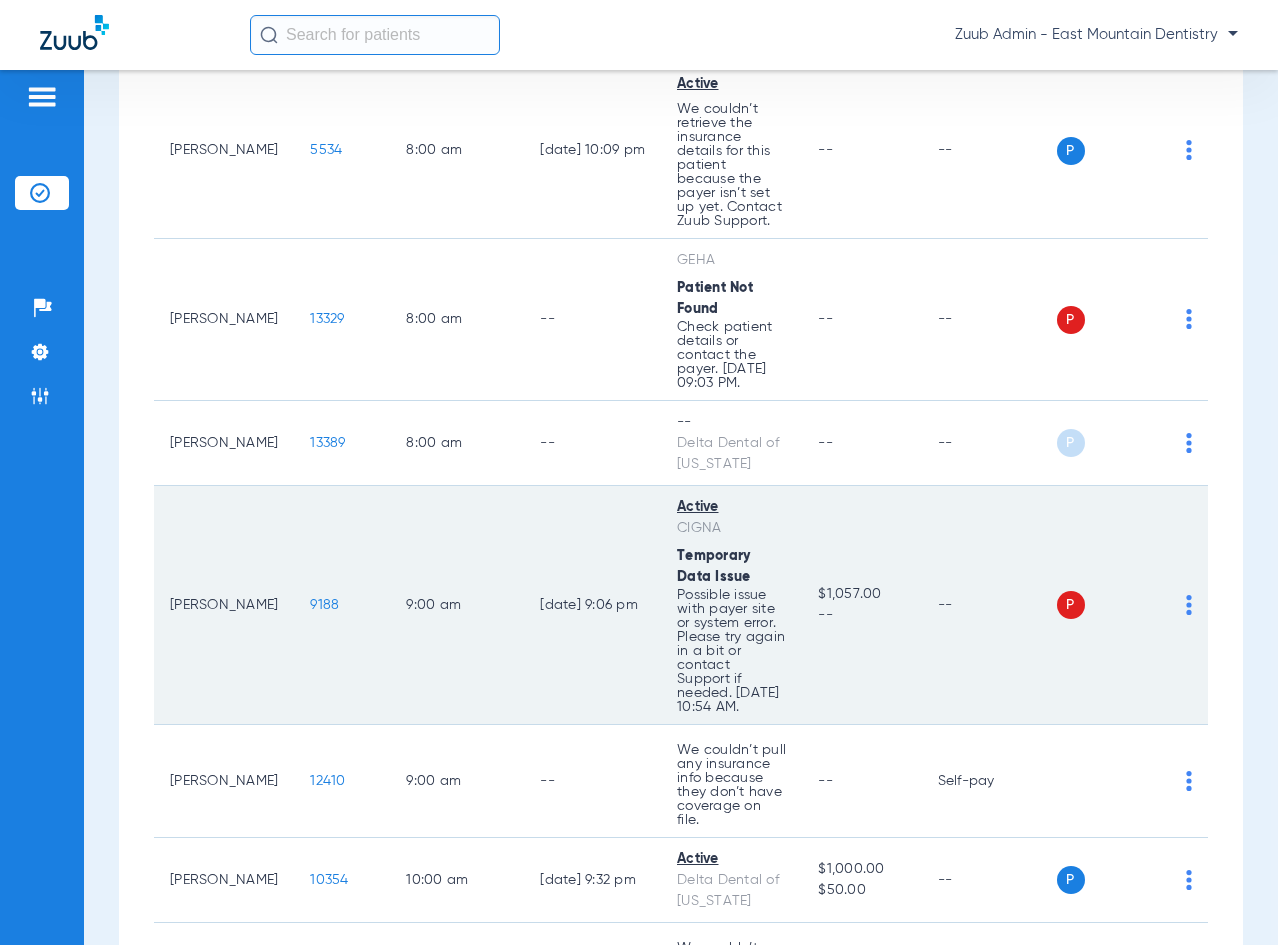 click 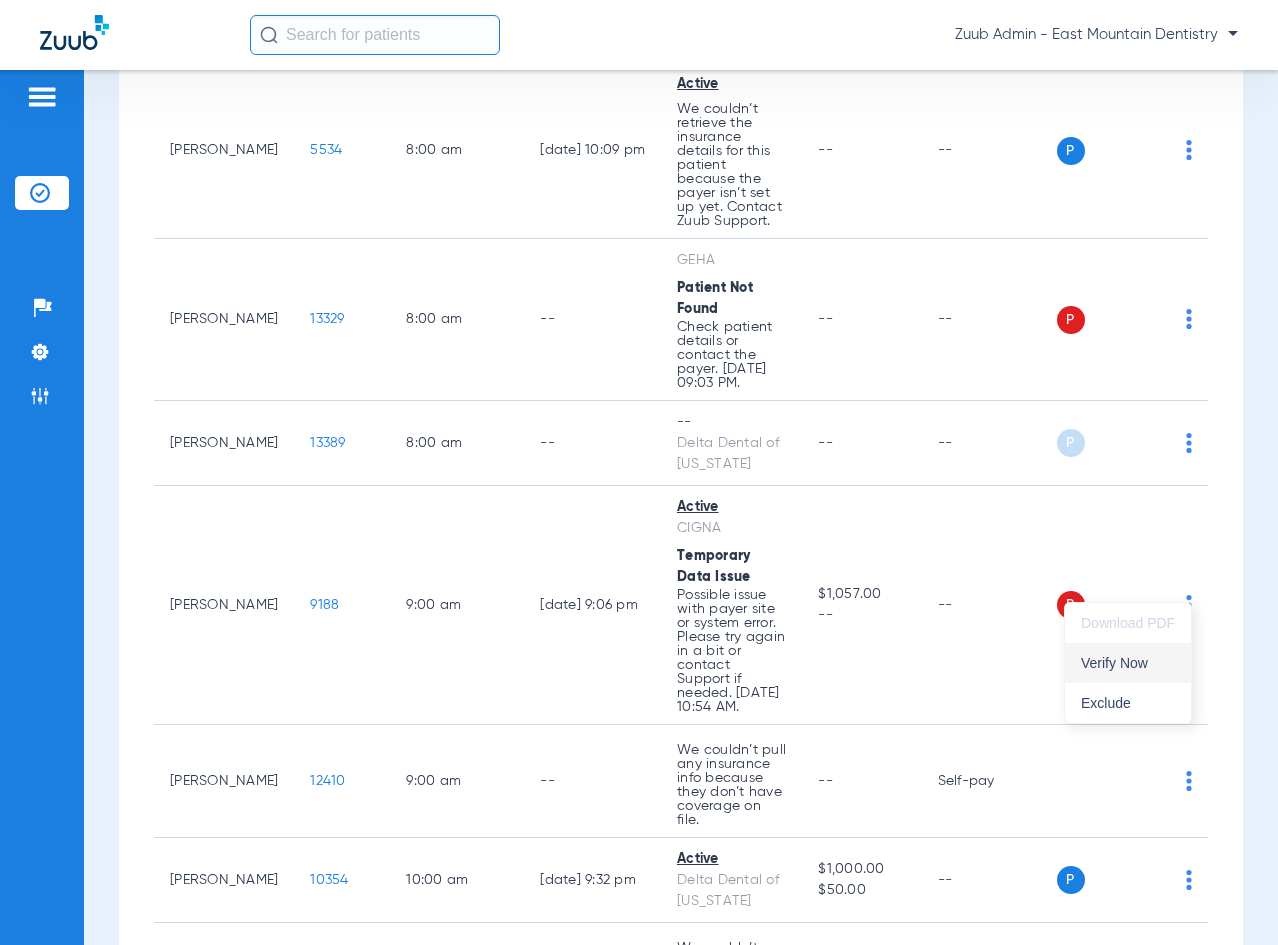 click on "Verify Now" at bounding box center [1128, 663] 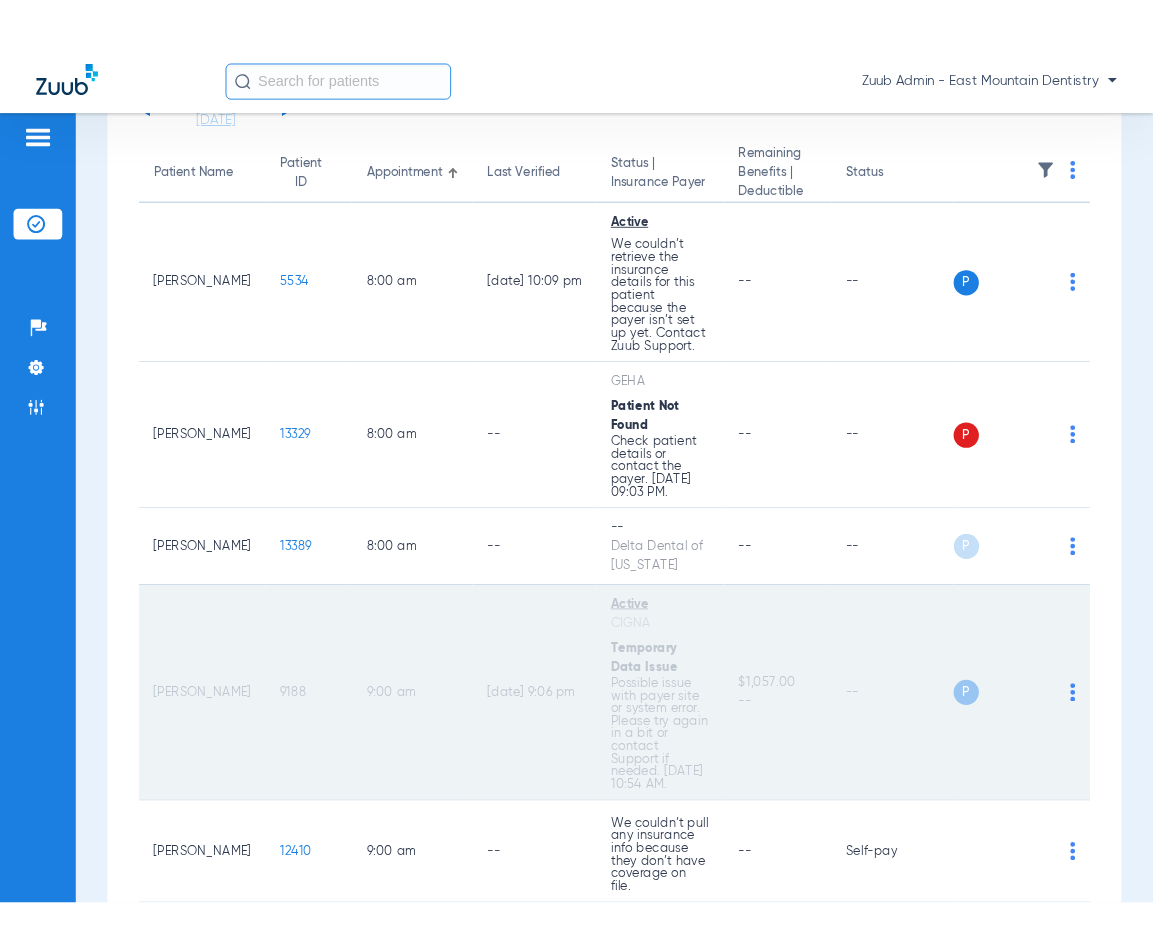 scroll, scrollTop: 0, scrollLeft: 0, axis: both 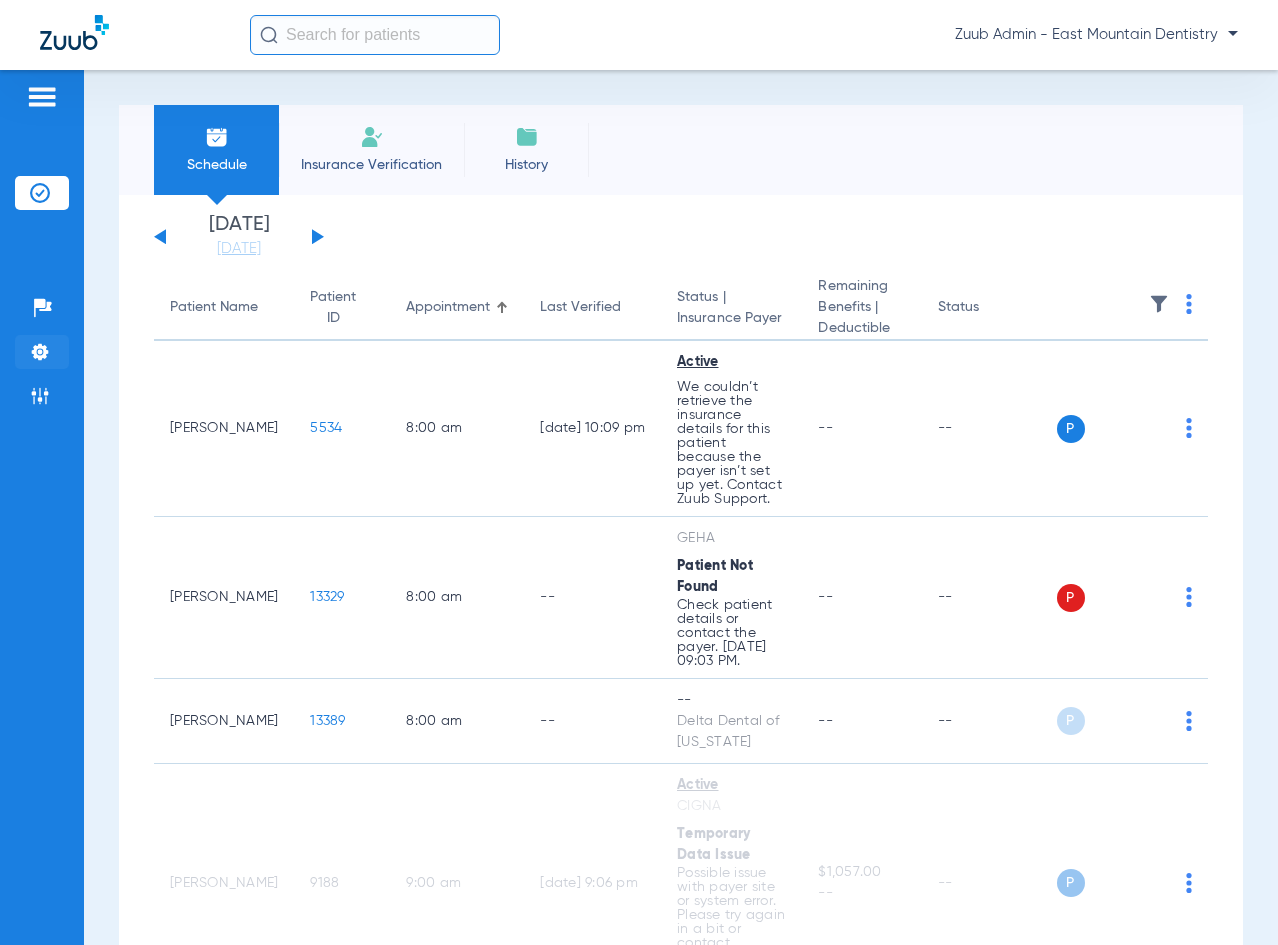 click 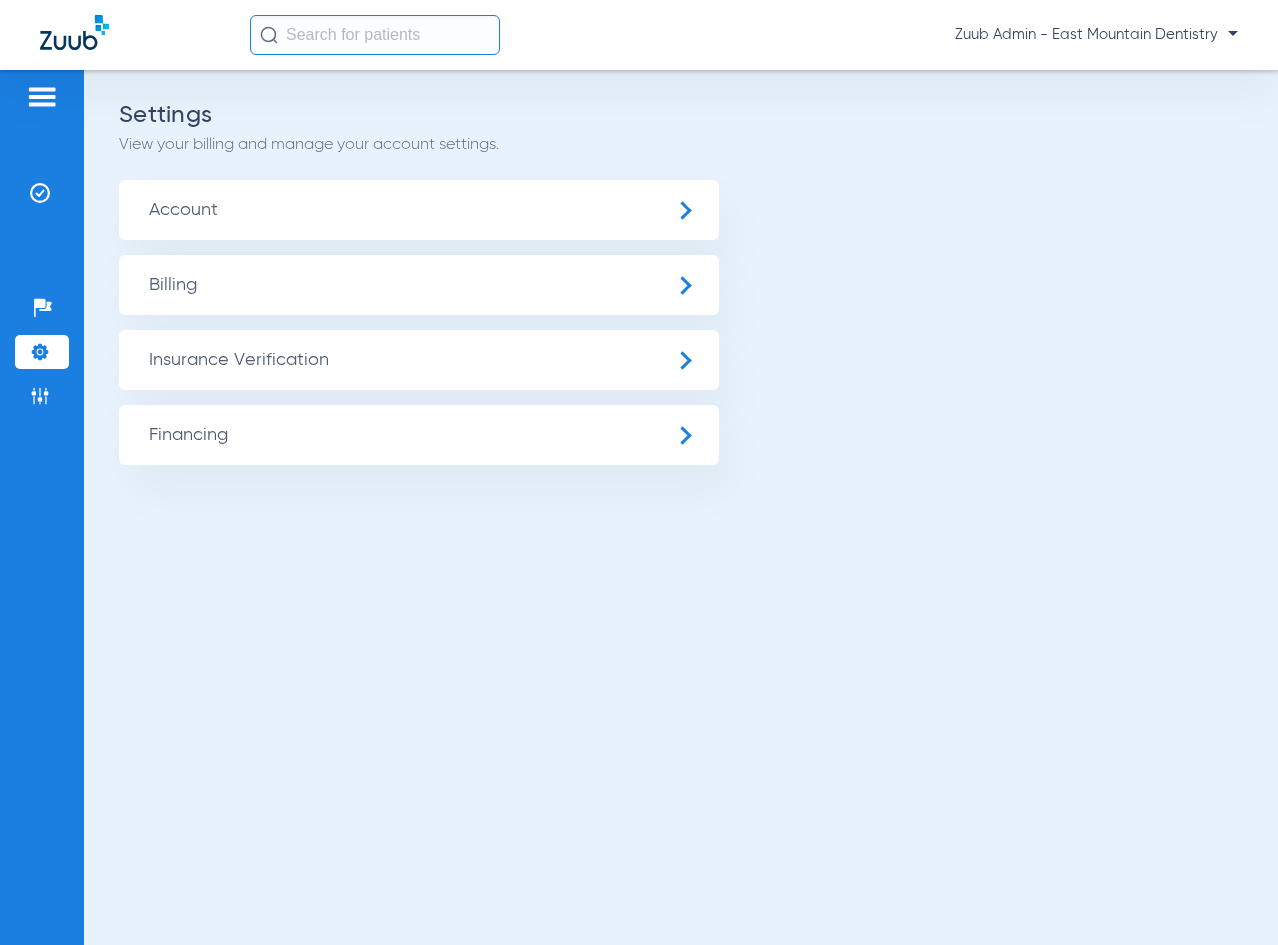 click on "Account" 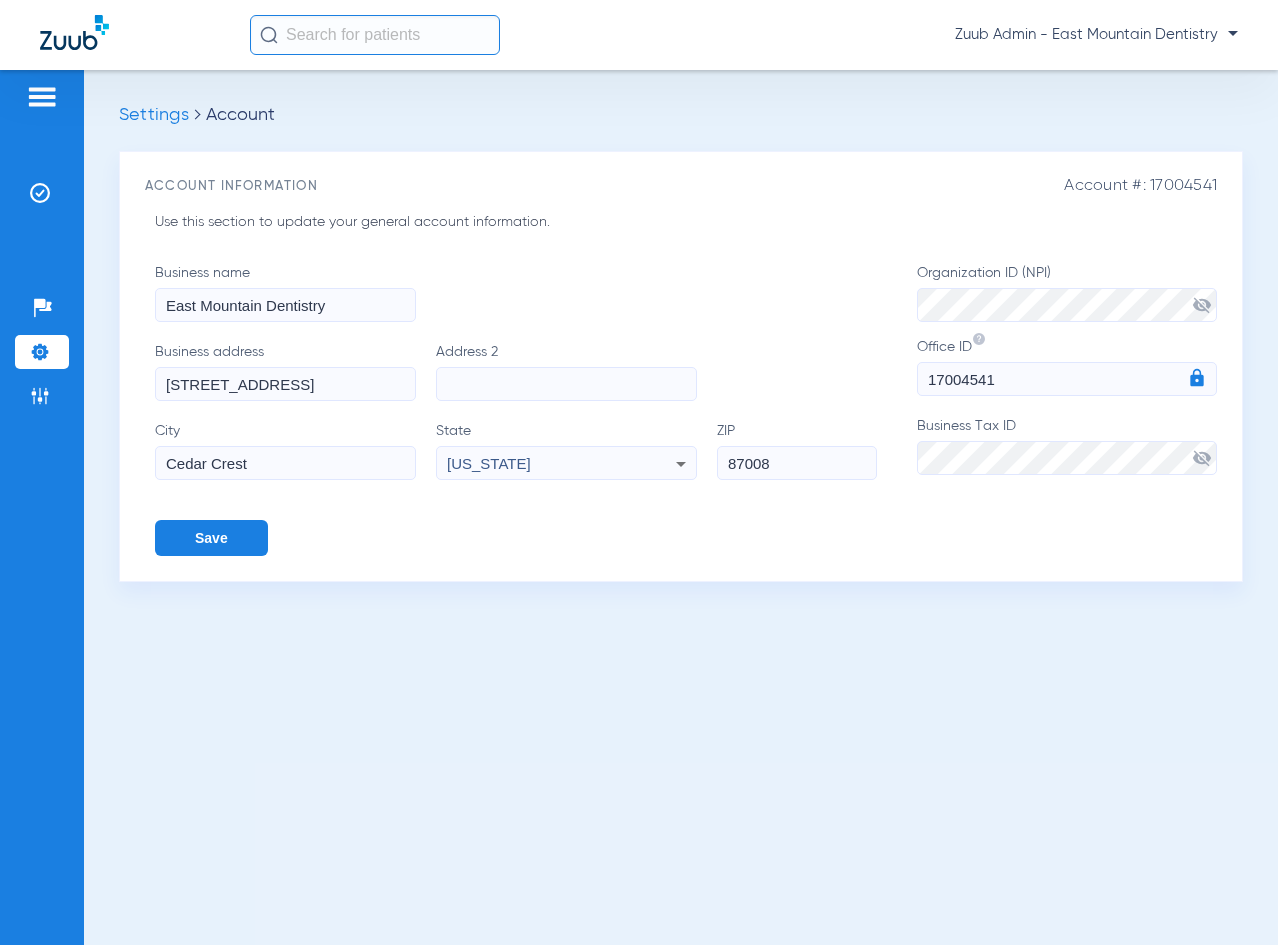 click on "visibility_off" 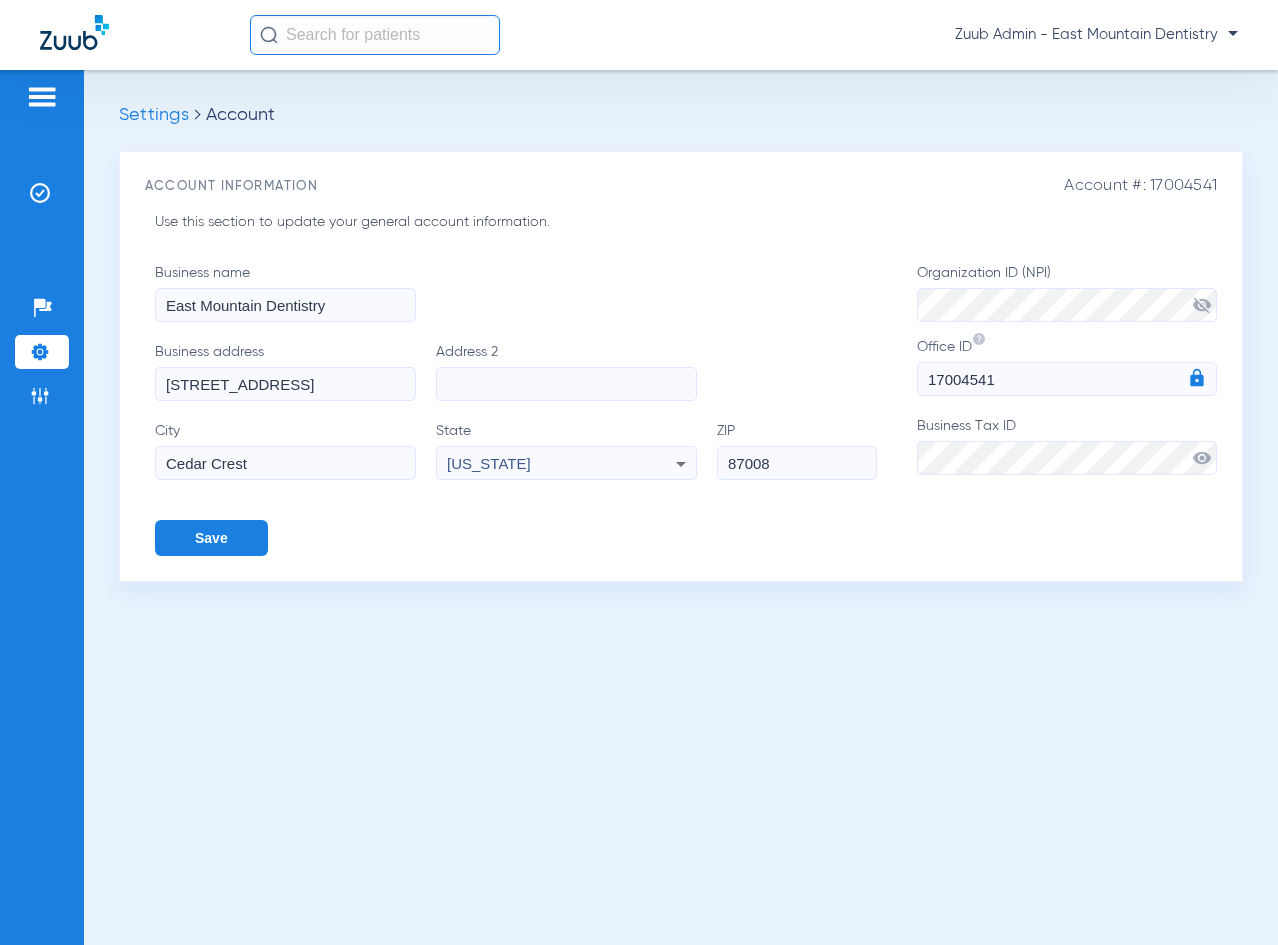 click on "Business name  East Mountain Dentistry  Business address  [STREET_ADDRESS]  Address [STREET_ADDRESS][US_STATE]  Save   Organization ID (NPI)   visibility_off  Office ID 17004541  Business Tax ID   visibility" 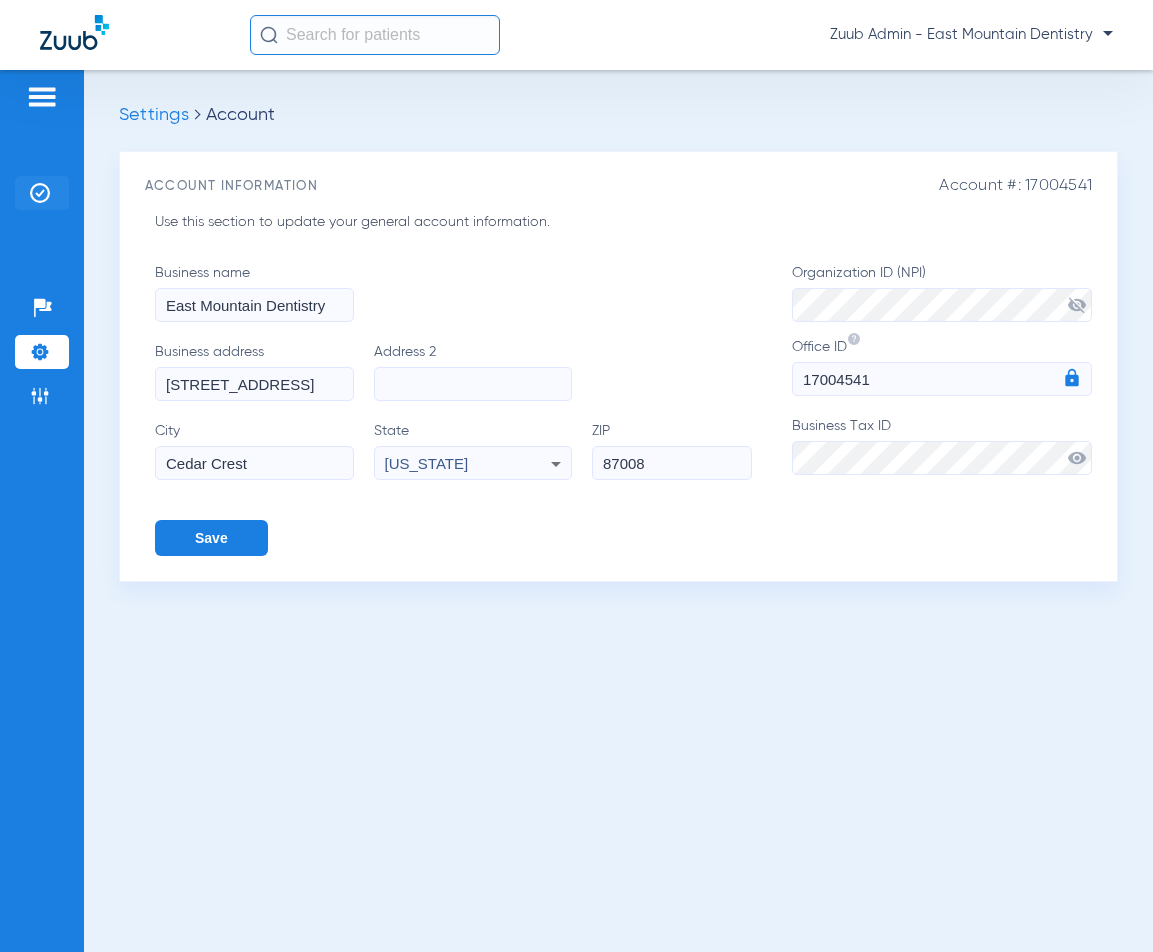 click on "Insurance Verification" 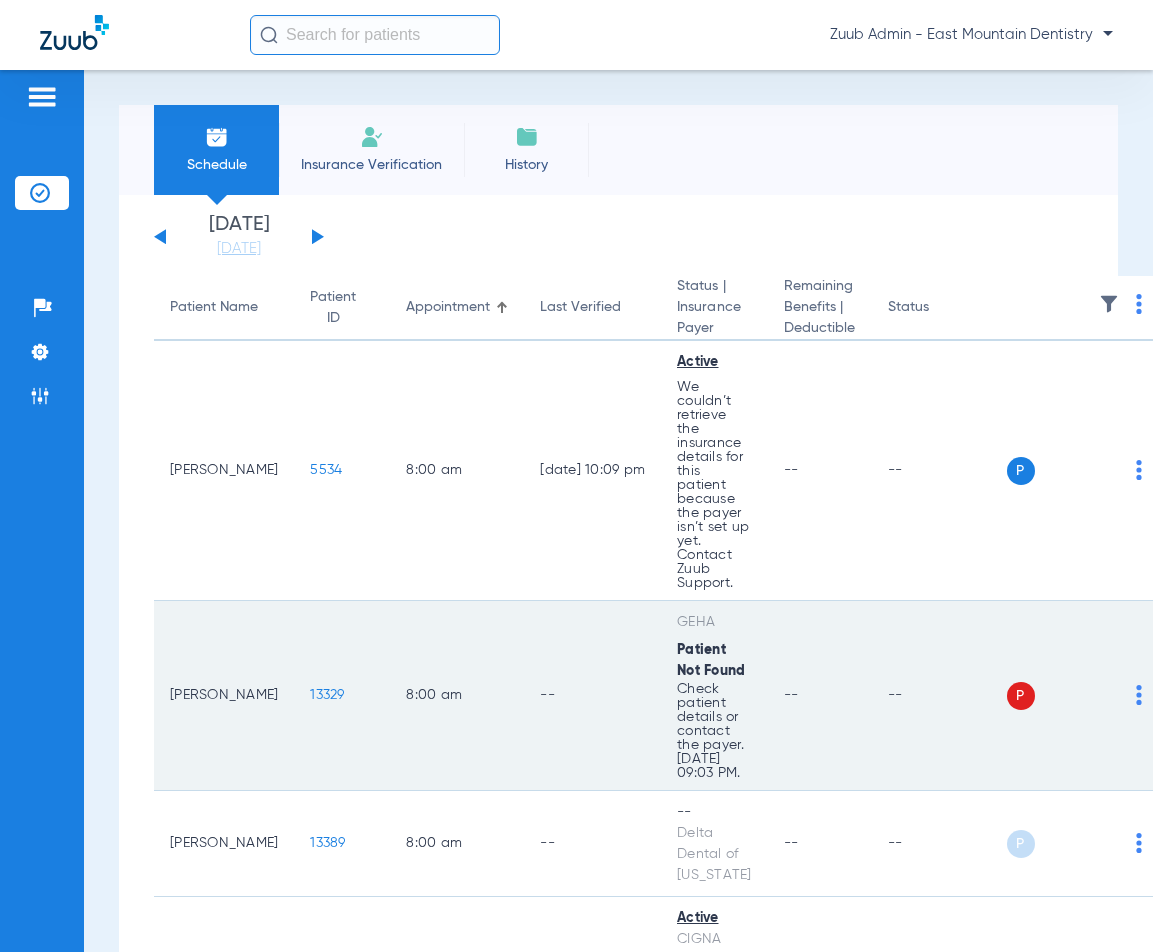 scroll, scrollTop: 26, scrollLeft: 0, axis: vertical 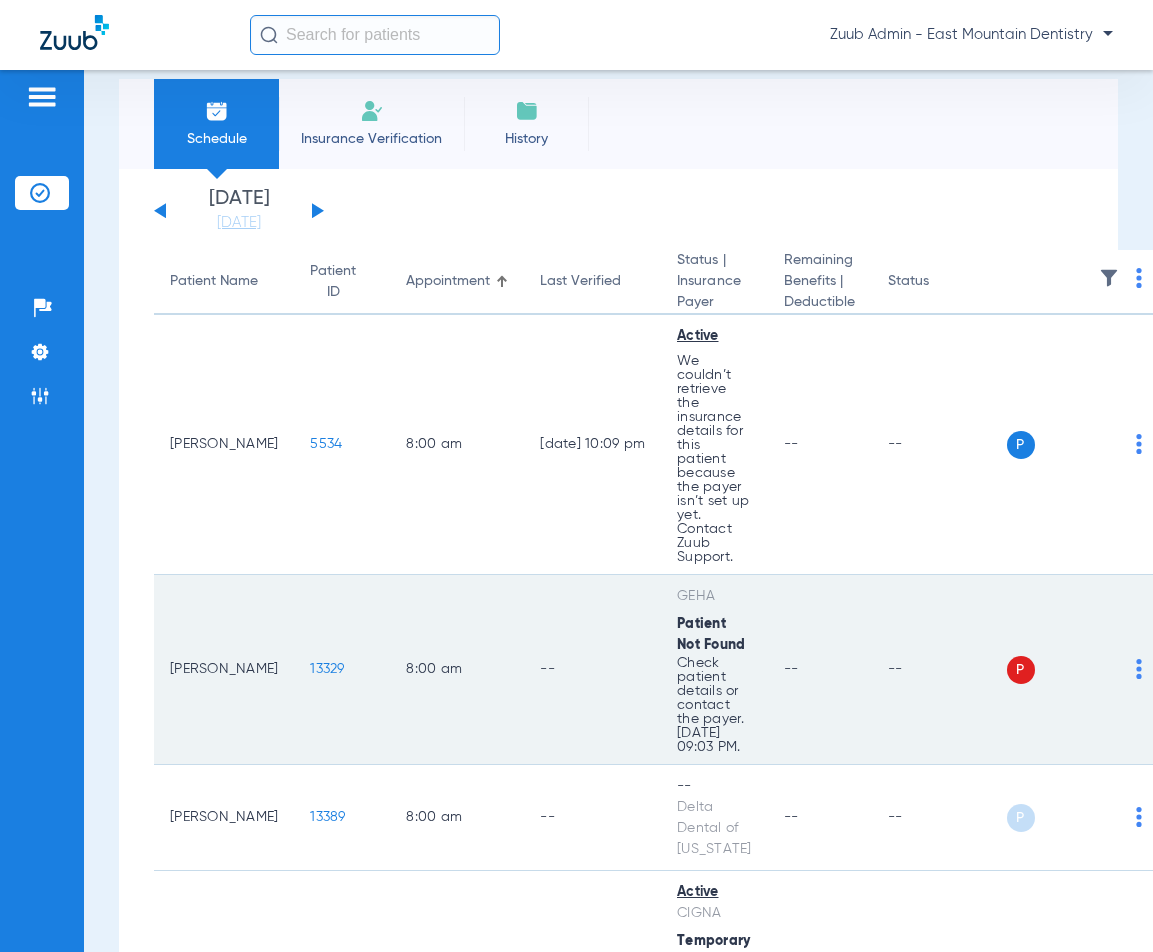 click on "13329" 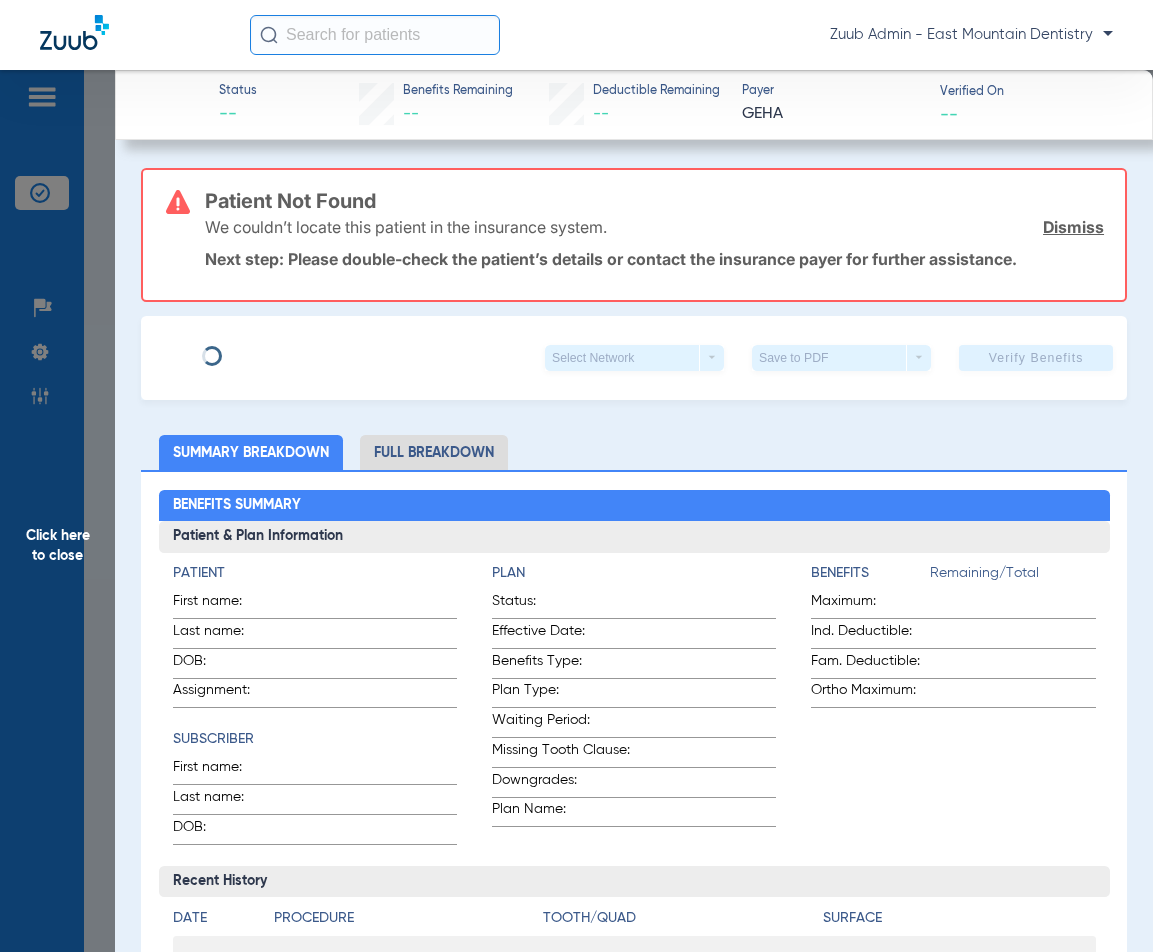 type on "[PERSON_NAME]" 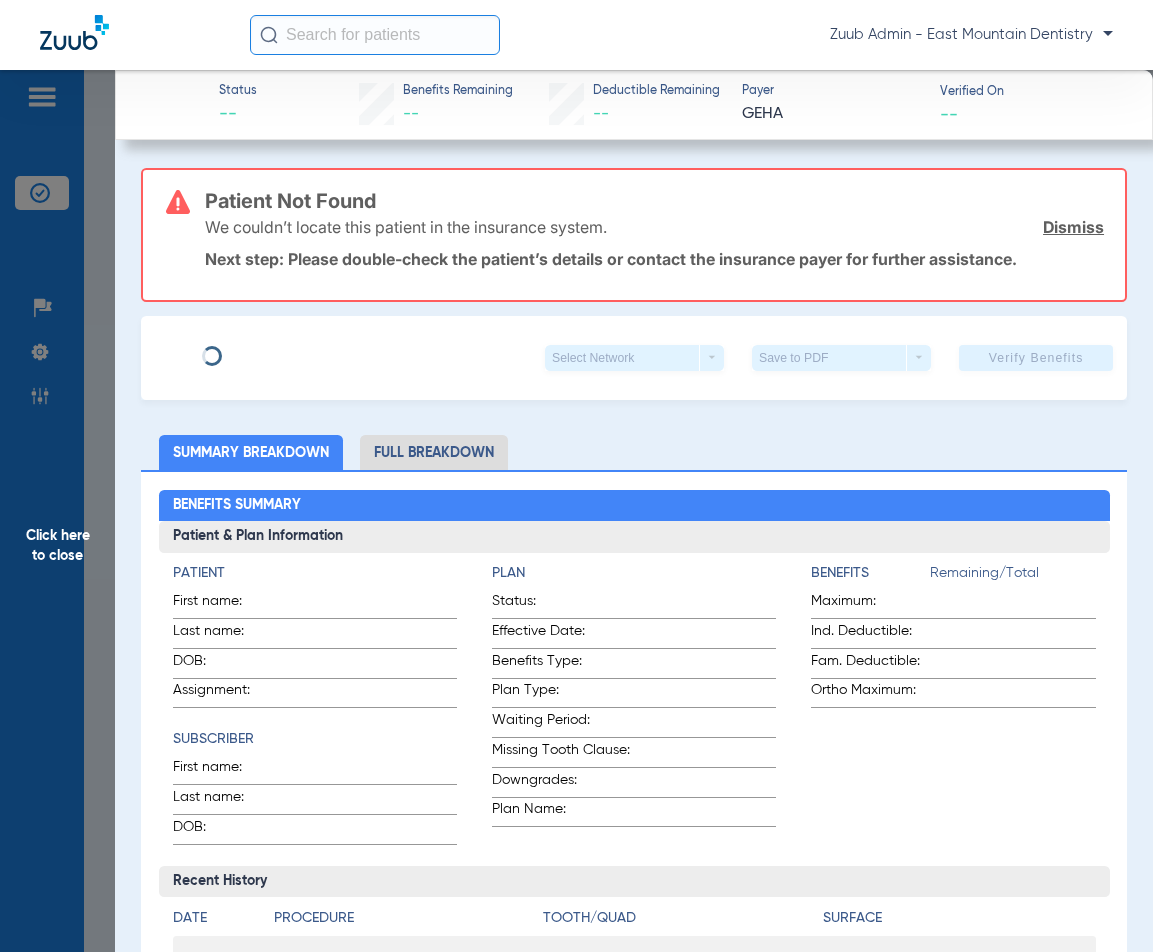 type on "[PERSON_NAME]" 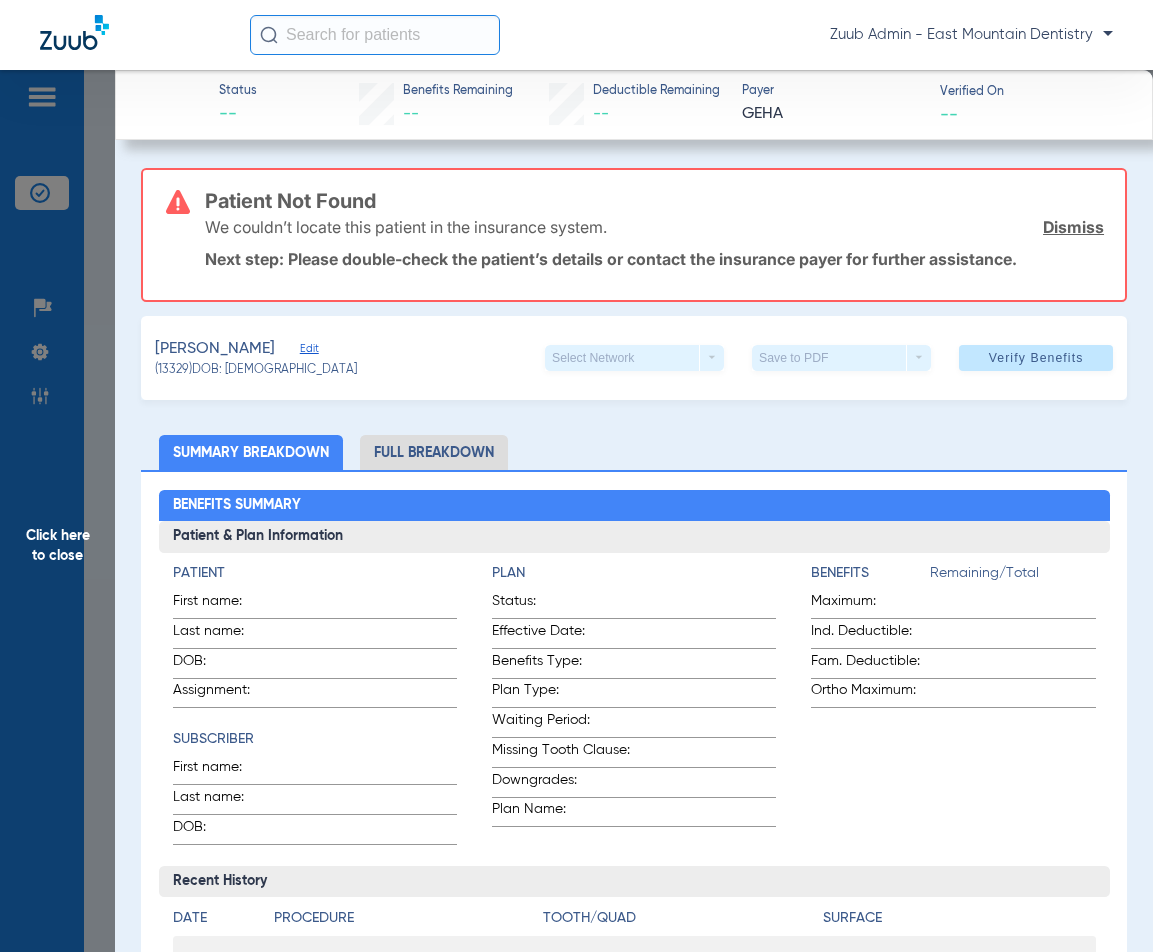 click on "Edit" 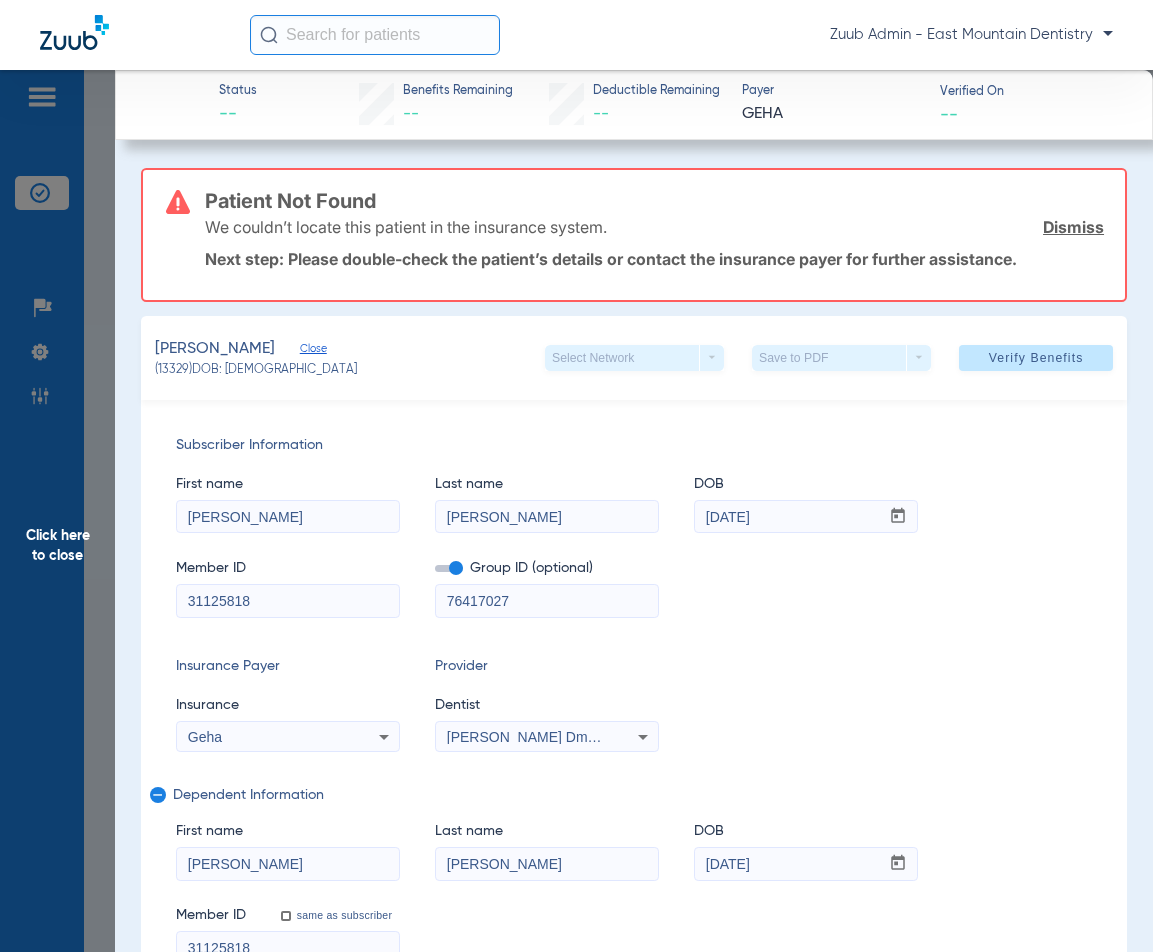 click on "31125818" at bounding box center (288, 601) 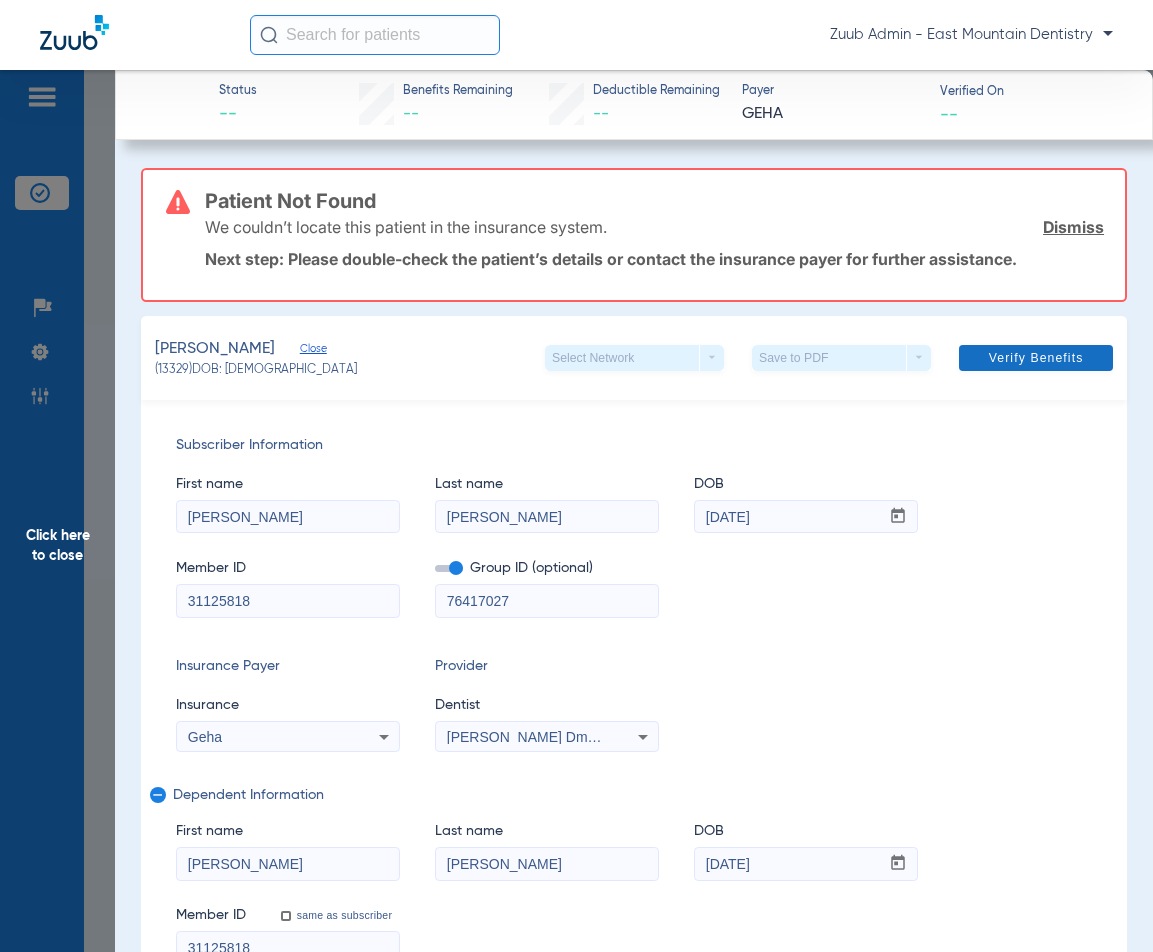 click on "Verify Benefits" 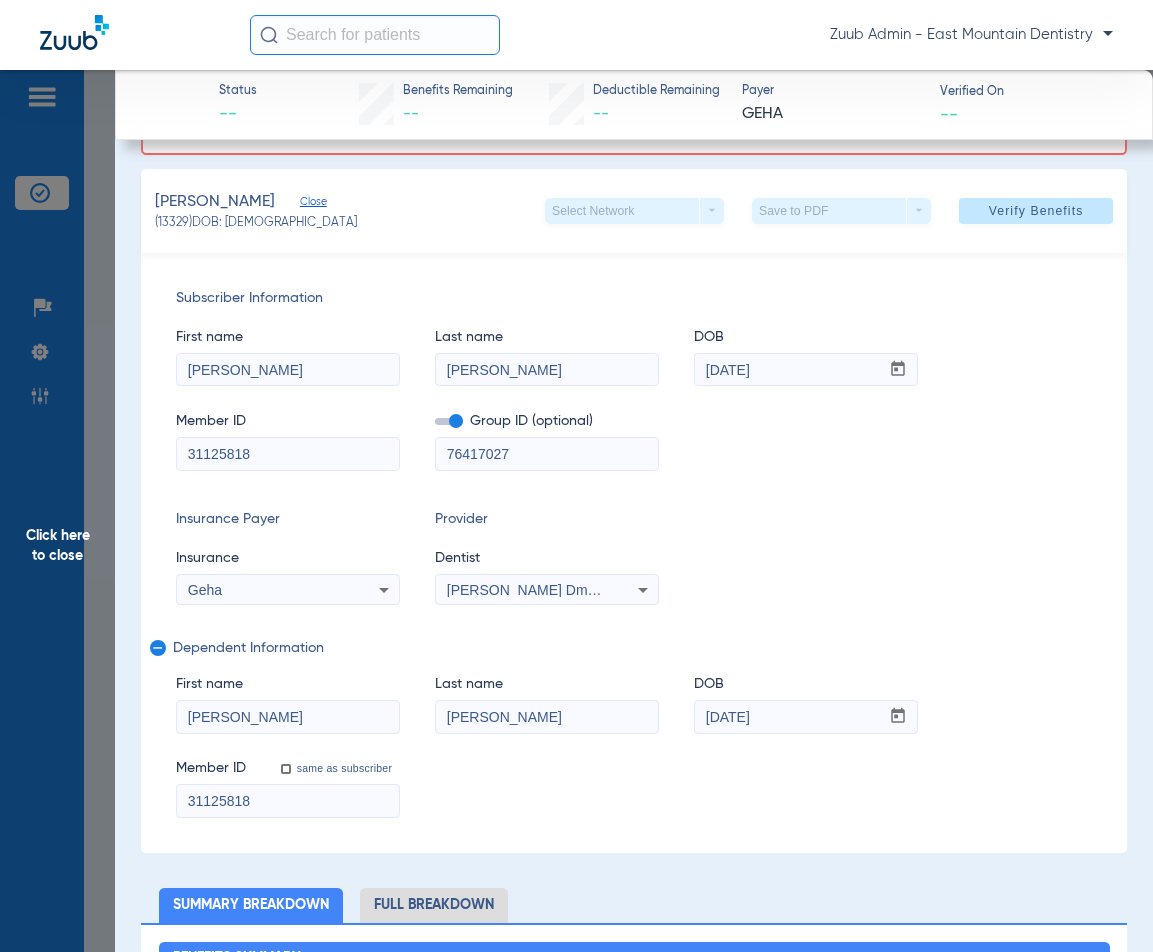 scroll, scrollTop: 144, scrollLeft: 0, axis: vertical 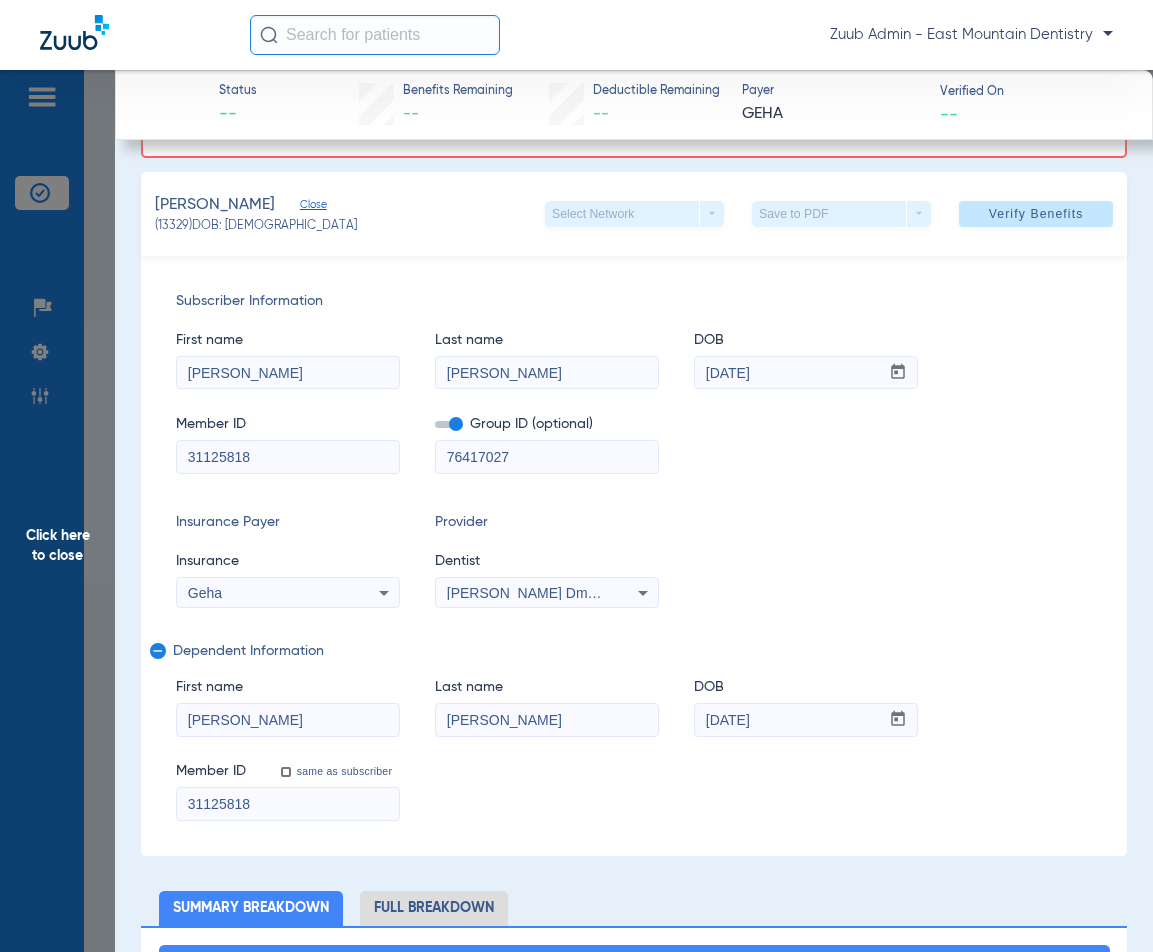 click on "[PERSON_NAME]" at bounding box center (547, 373) 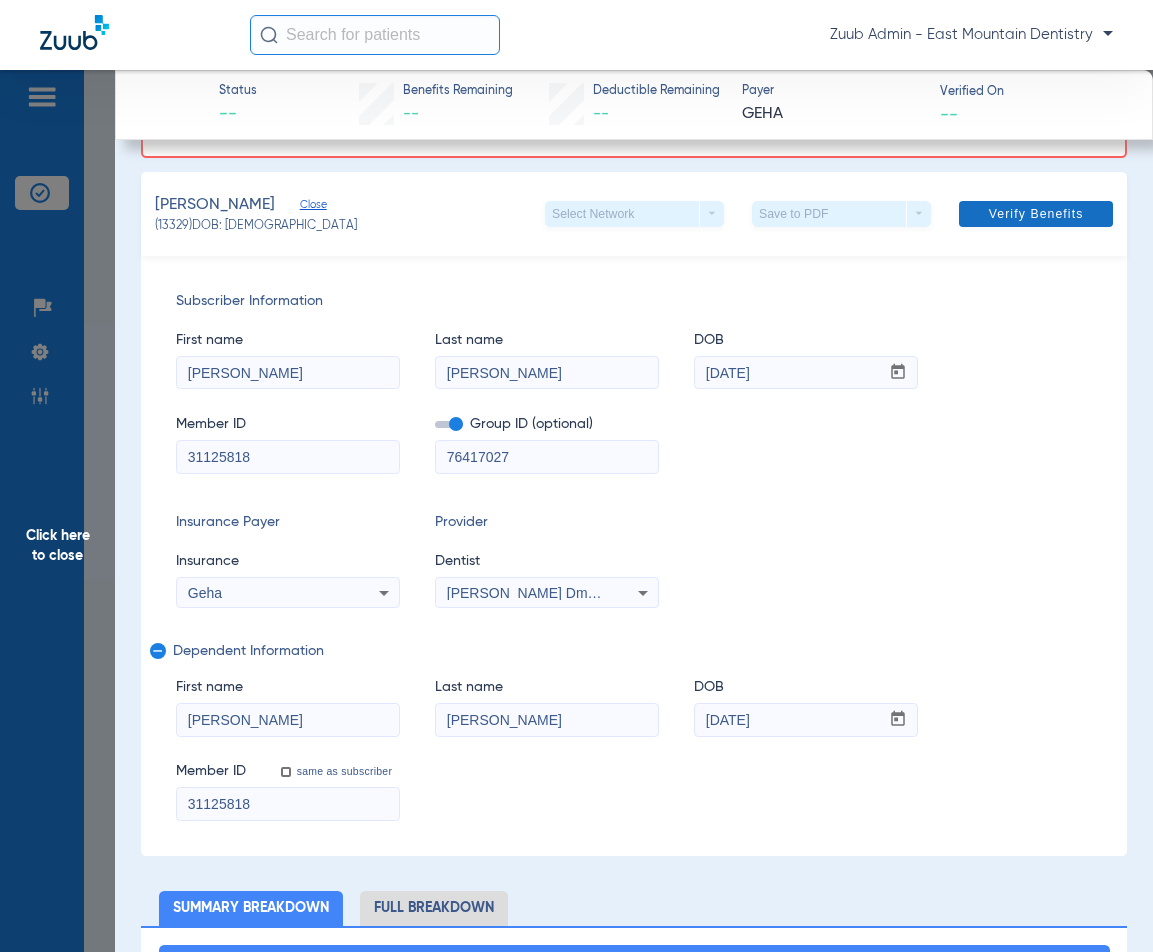 click on "Verify Benefits" 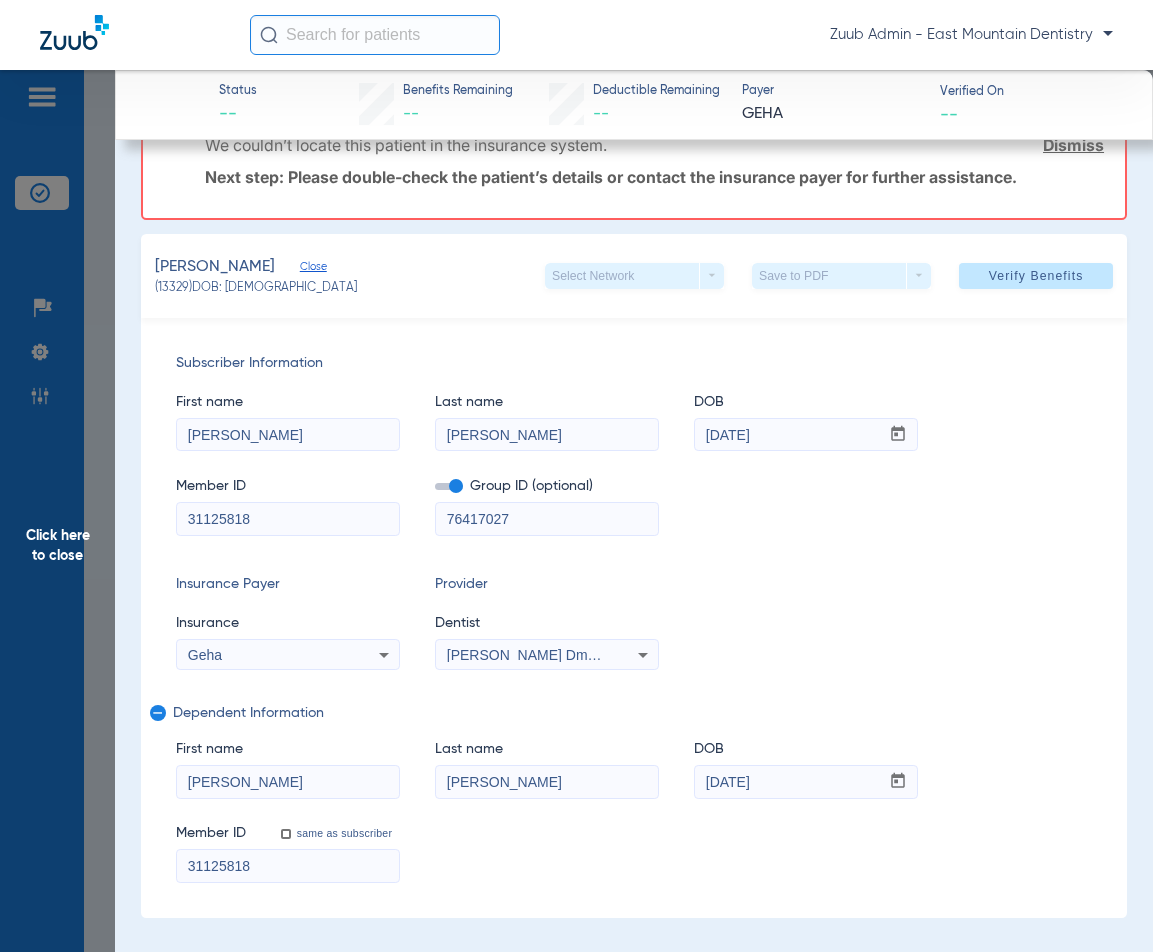 scroll, scrollTop: 97, scrollLeft: 0, axis: vertical 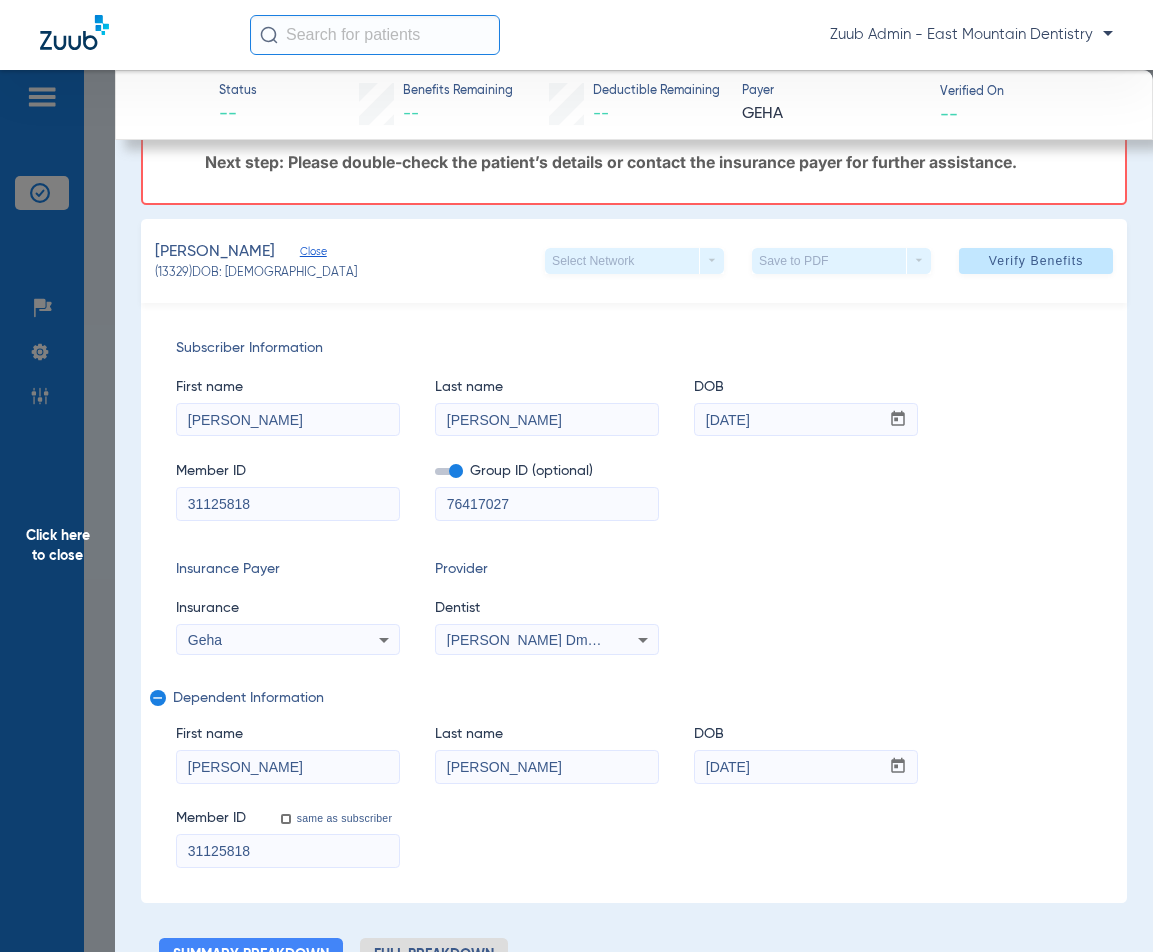 click on "[PERSON_NAME]" at bounding box center (547, 767) 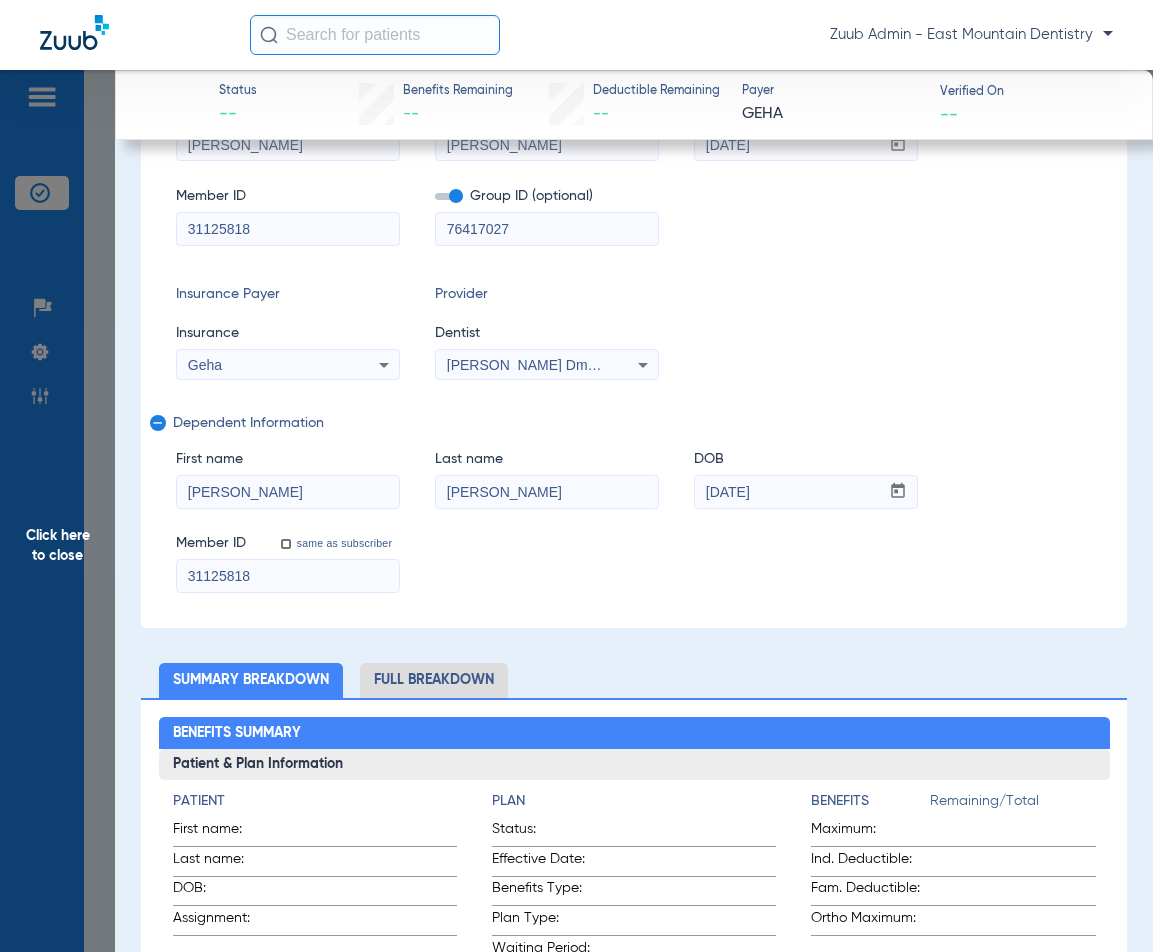 scroll, scrollTop: 0, scrollLeft: 0, axis: both 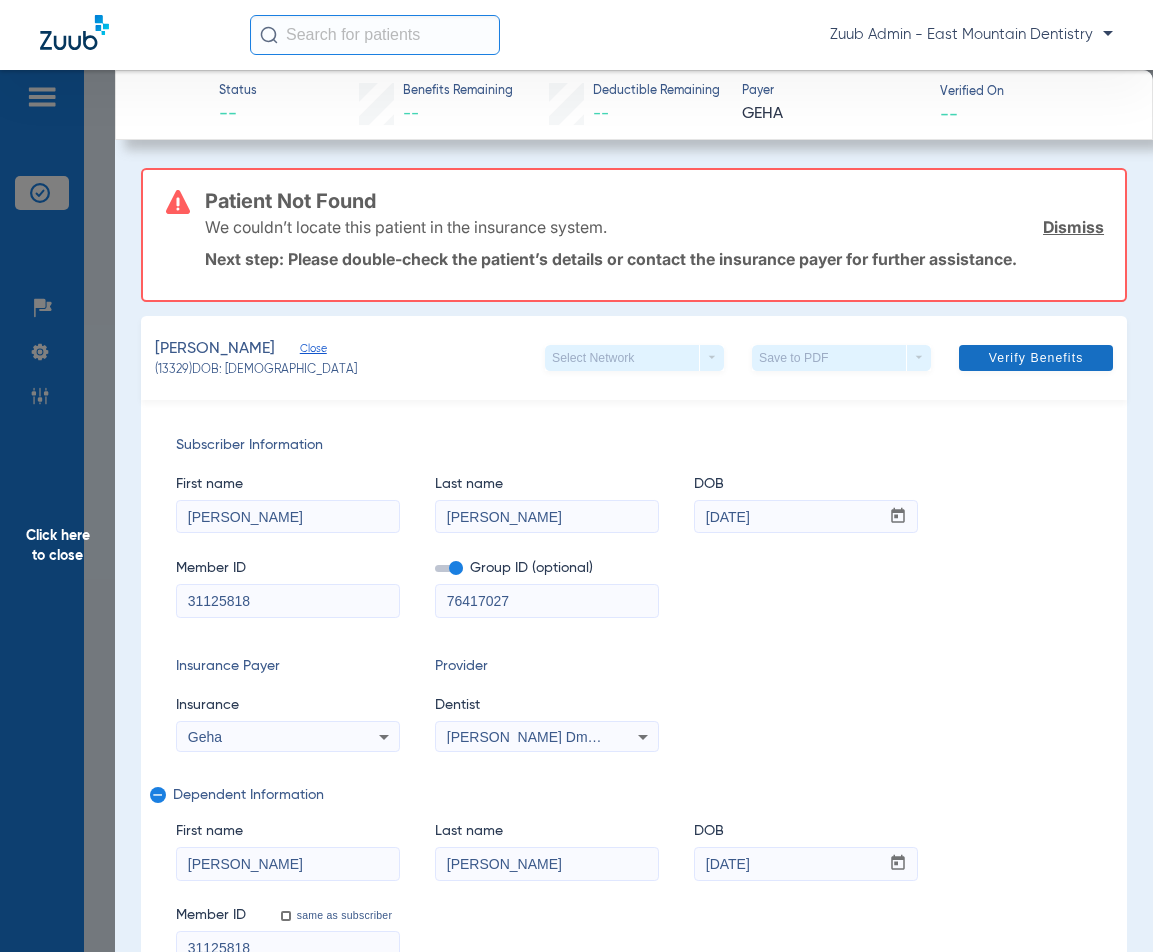 type on "[PERSON_NAME]" 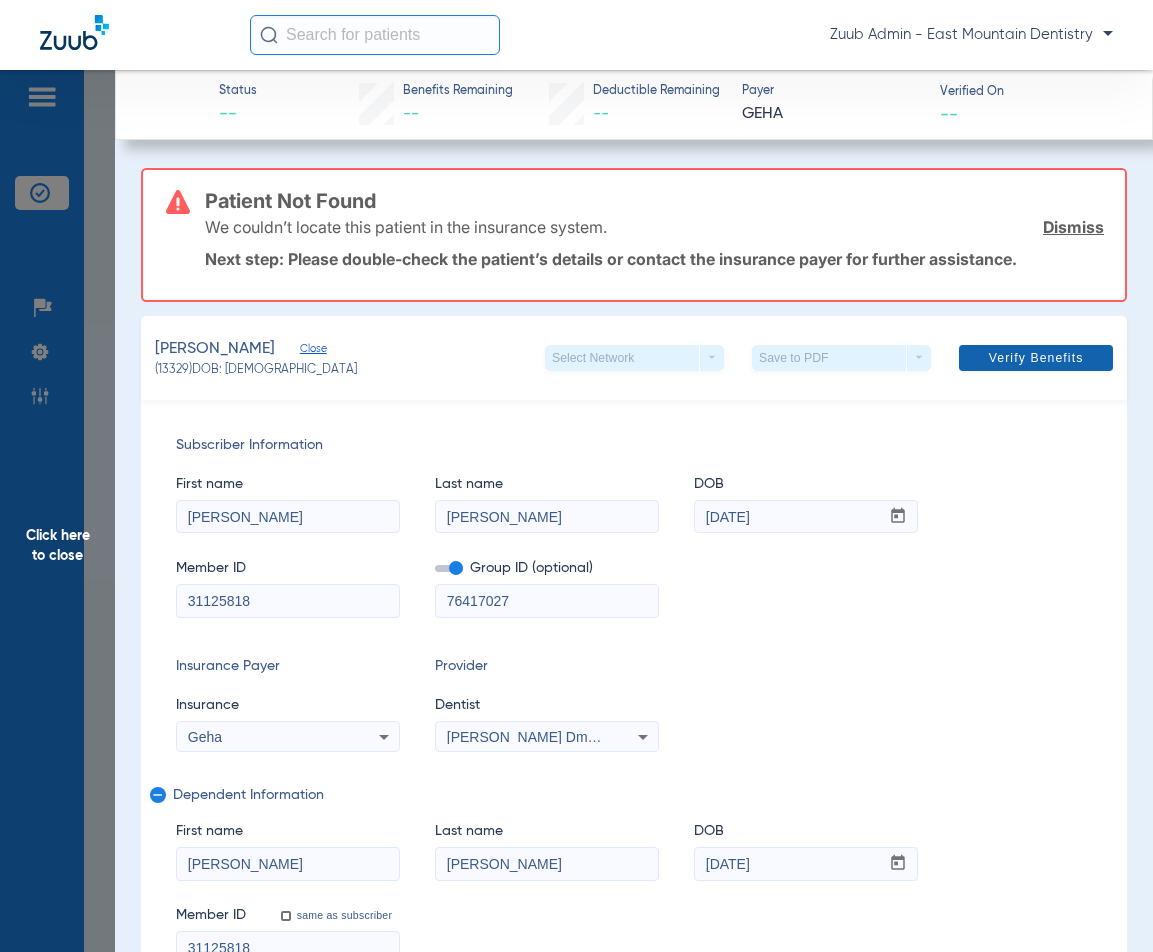 click on "Verify Benefits" 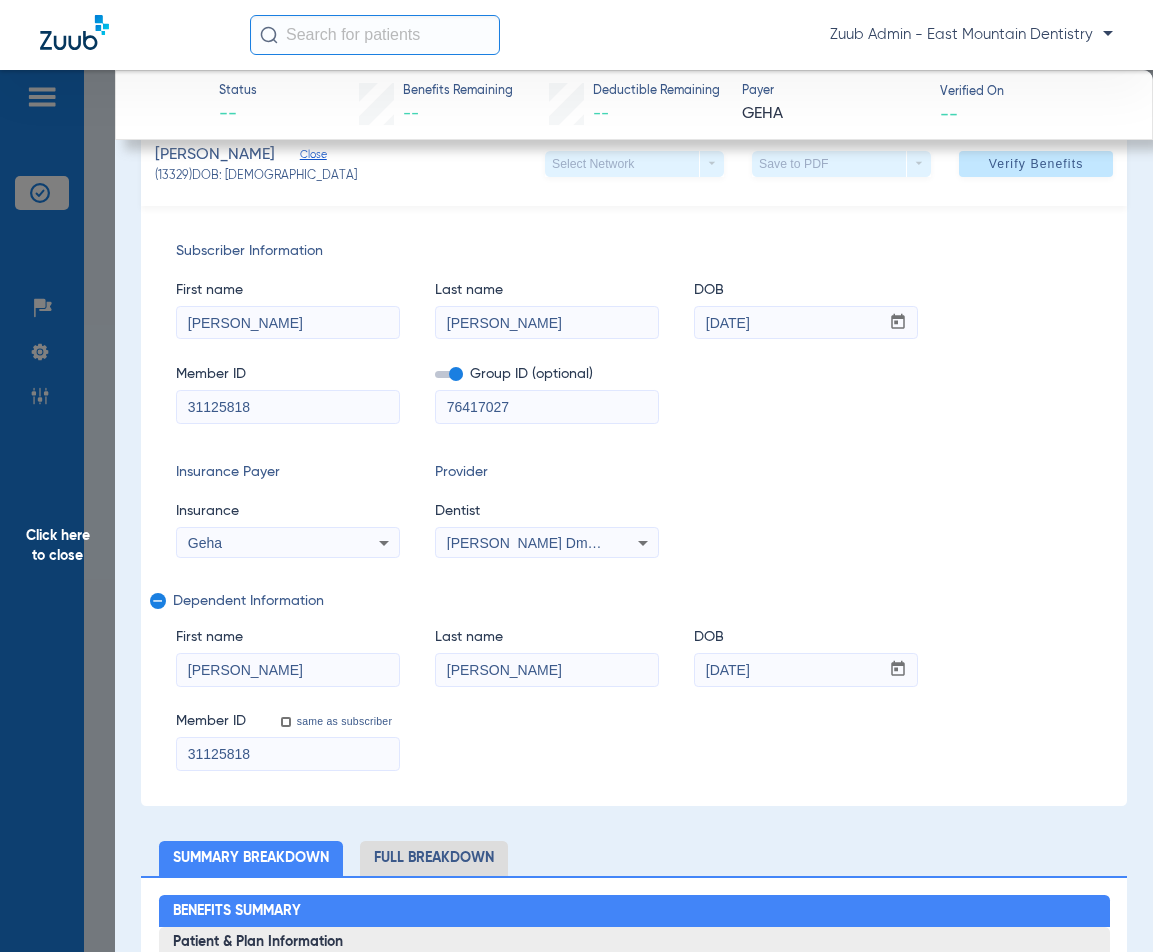 scroll, scrollTop: 196, scrollLeft: 0, axis: vertical 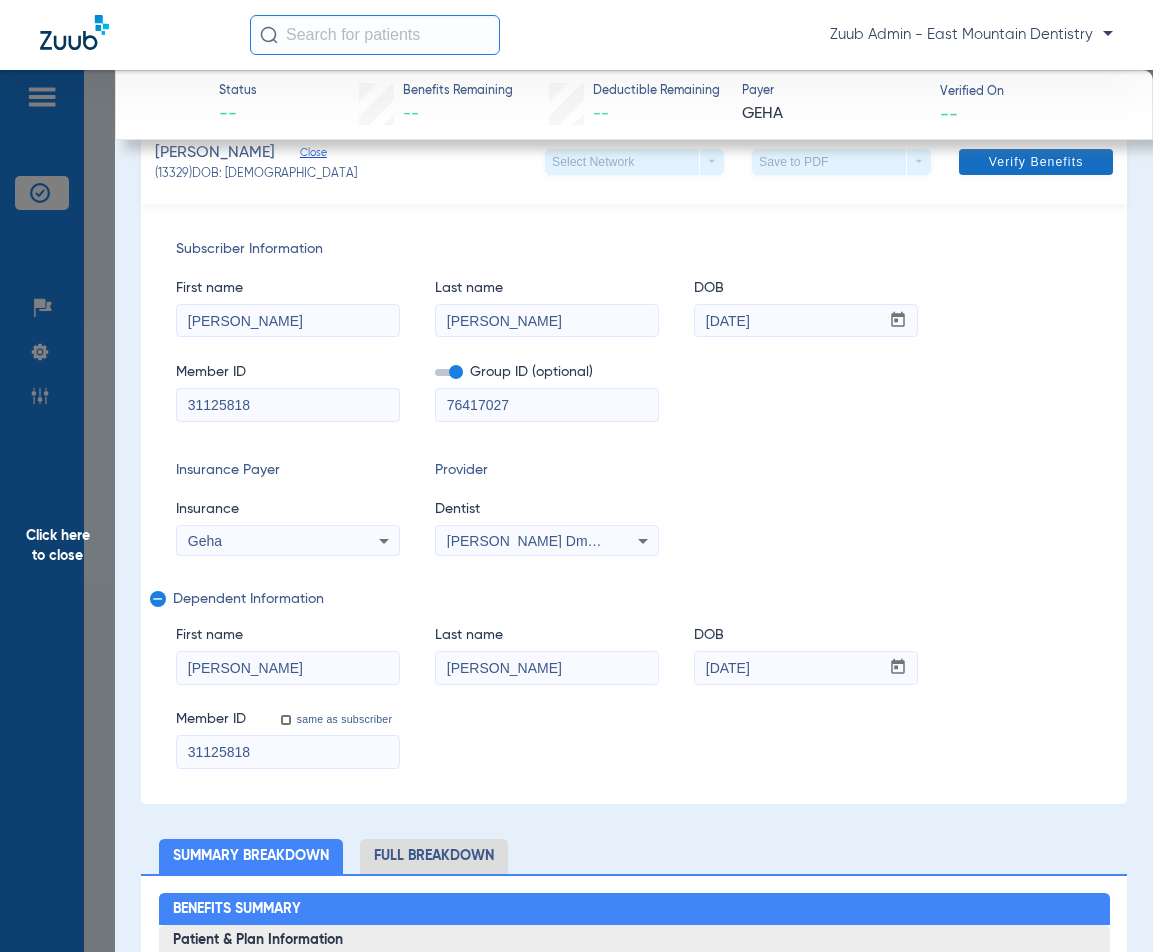click 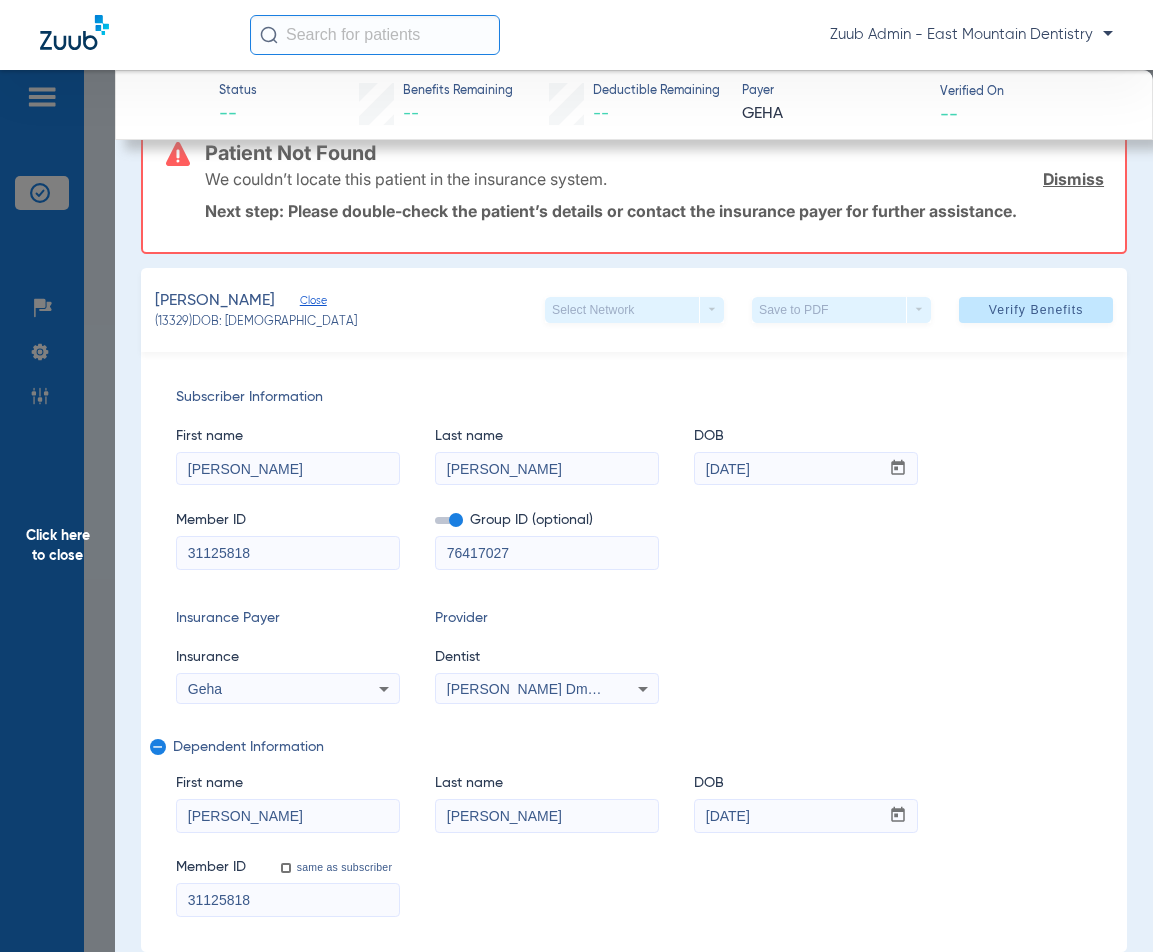 scroll, scrollTop: 196, scrollLeft: 0, axis: vertical 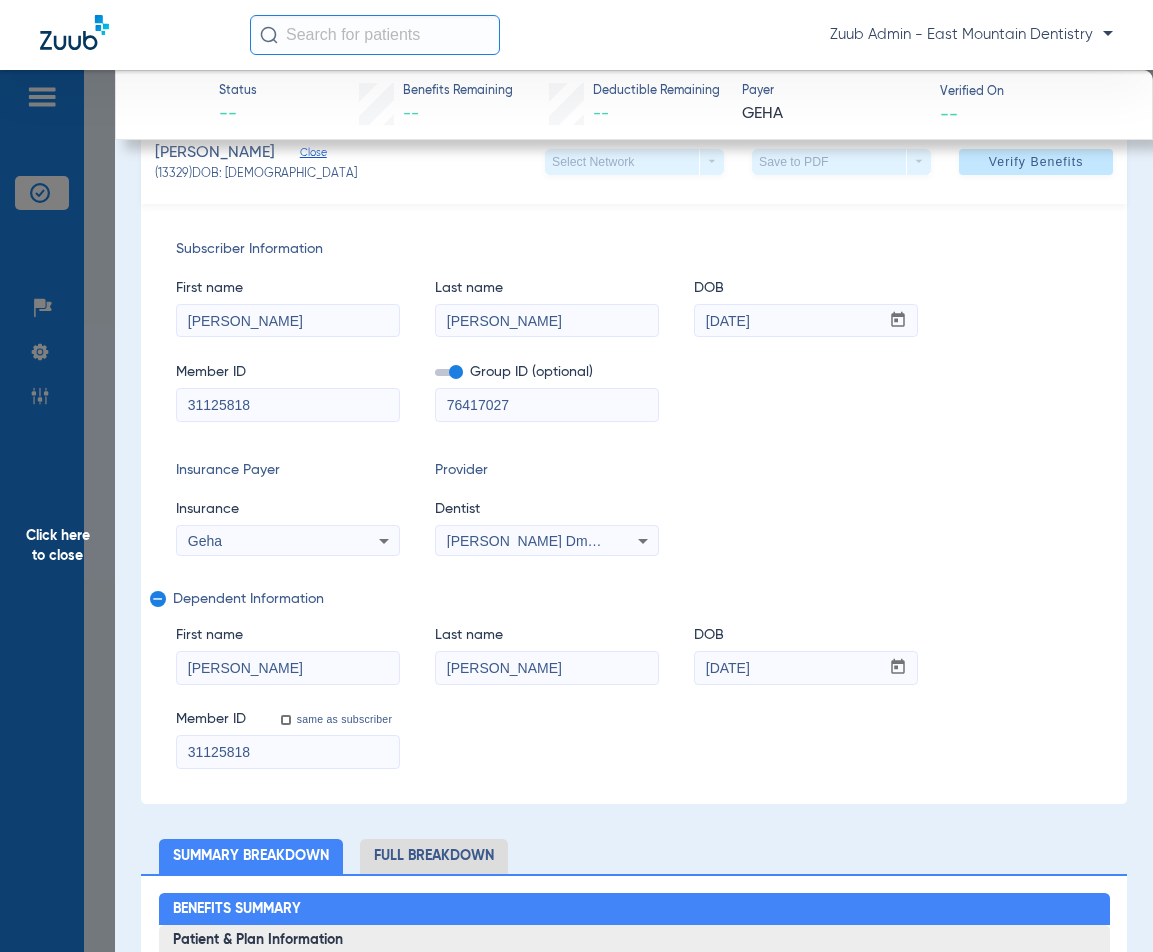 click on "Click here to close" 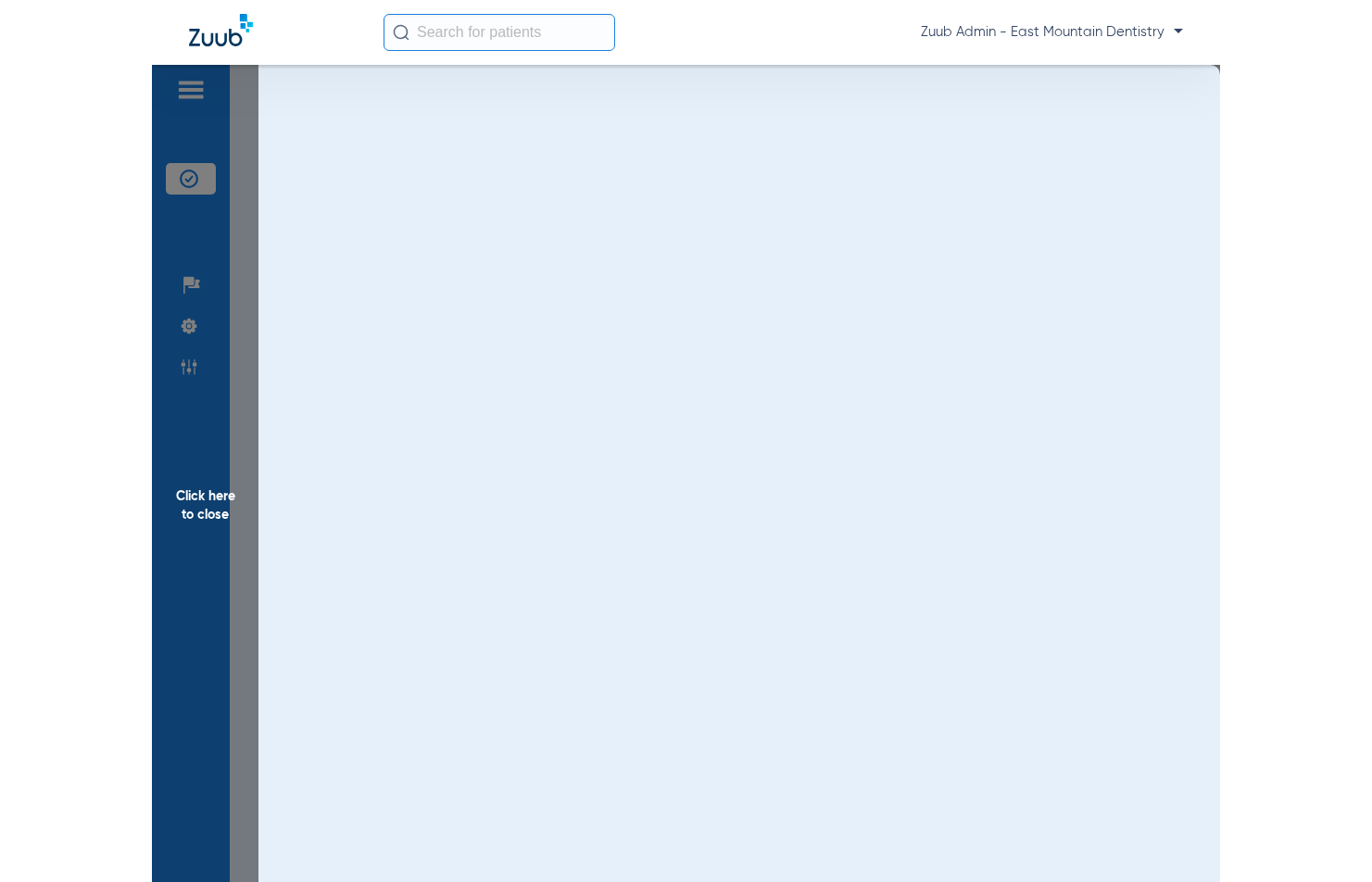 scroll, scrollTop: 0, scrollLeft: 0, axis: both 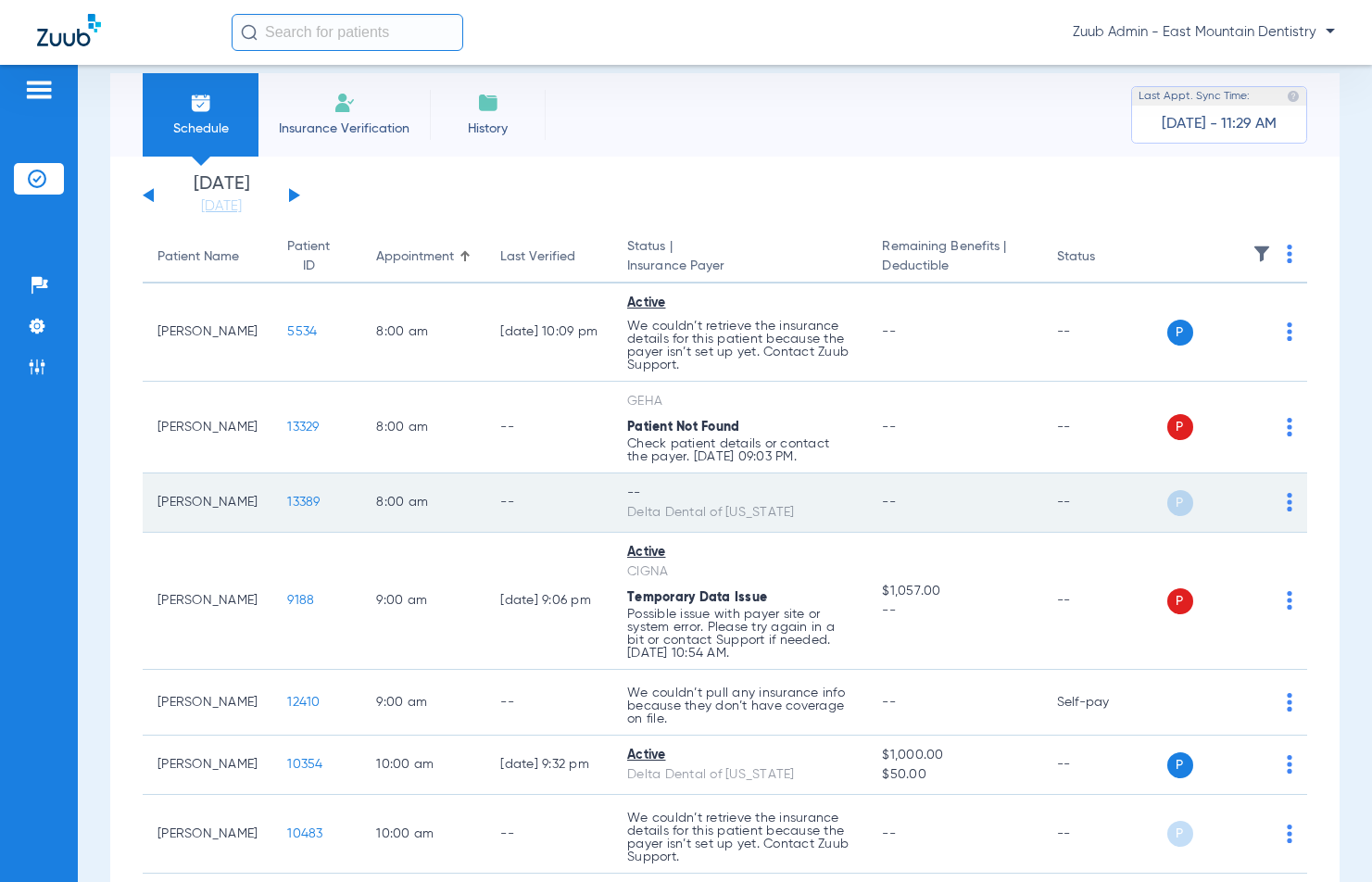 click 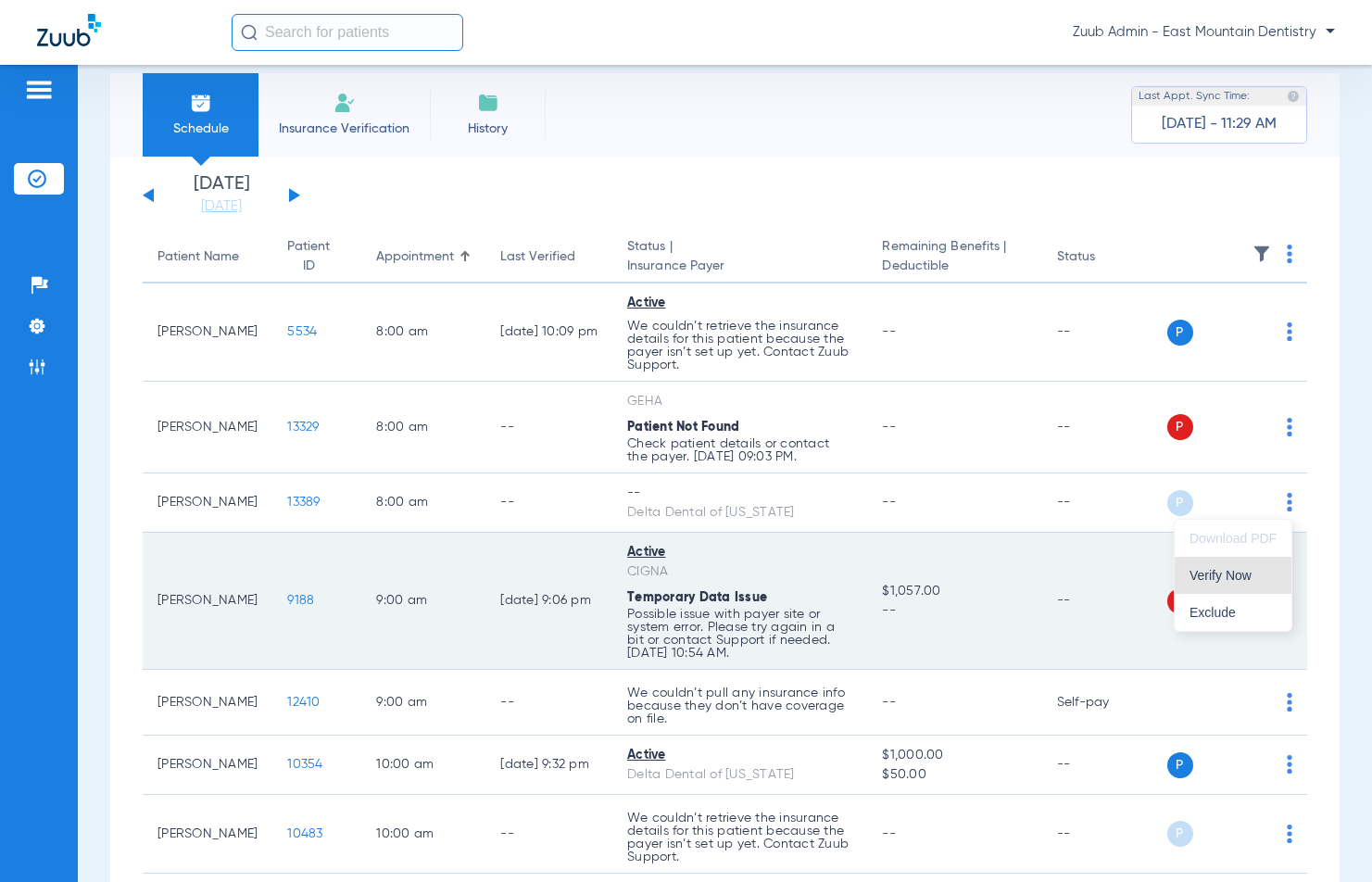 drag, startPoint x: 1251, startPoint y: 560, endPoint x: 1264, endPoint y: 572, distance: 17.691806 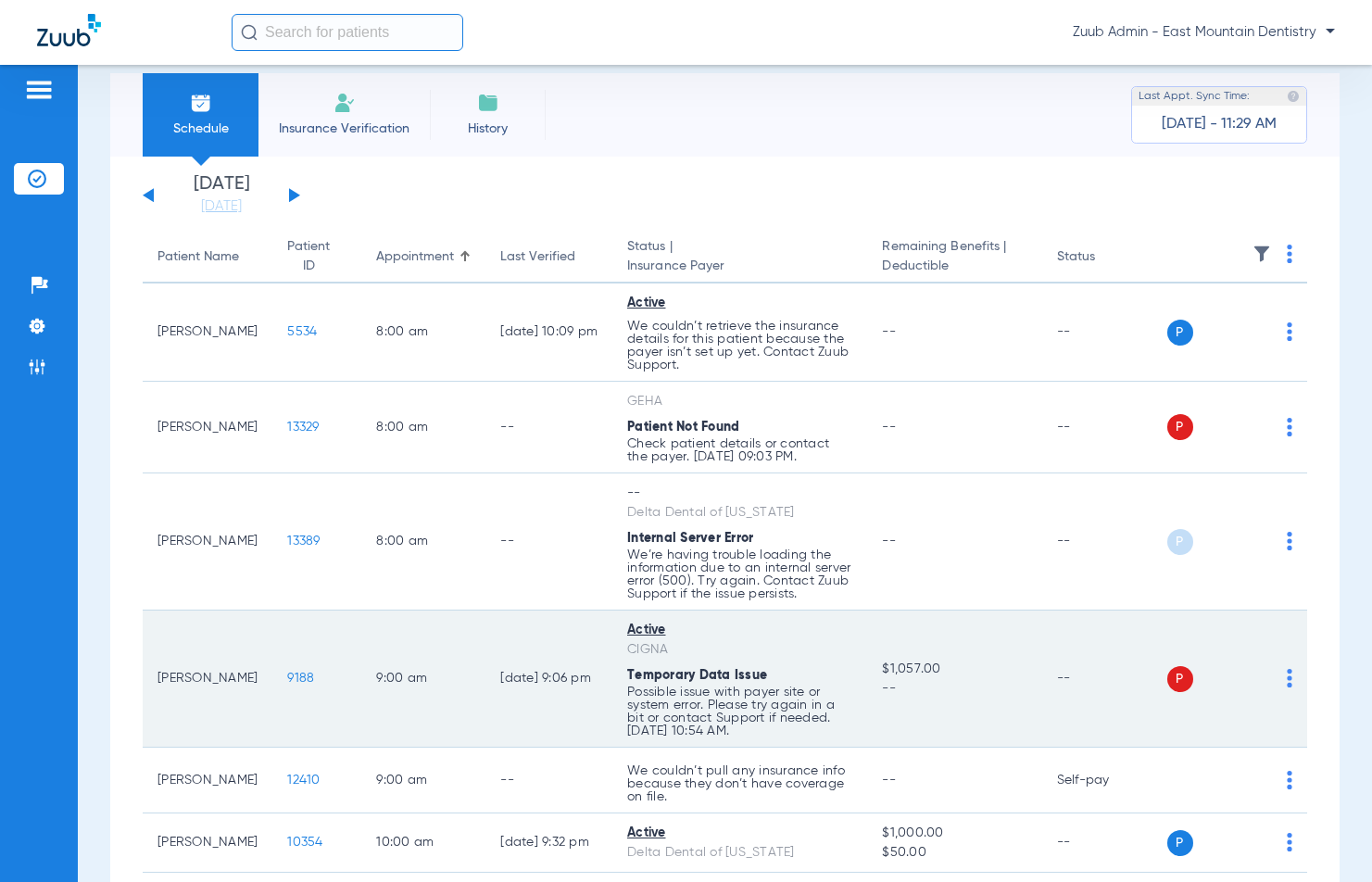 scroll, scrollTop: 0, scrollLeft: 0, axis: both 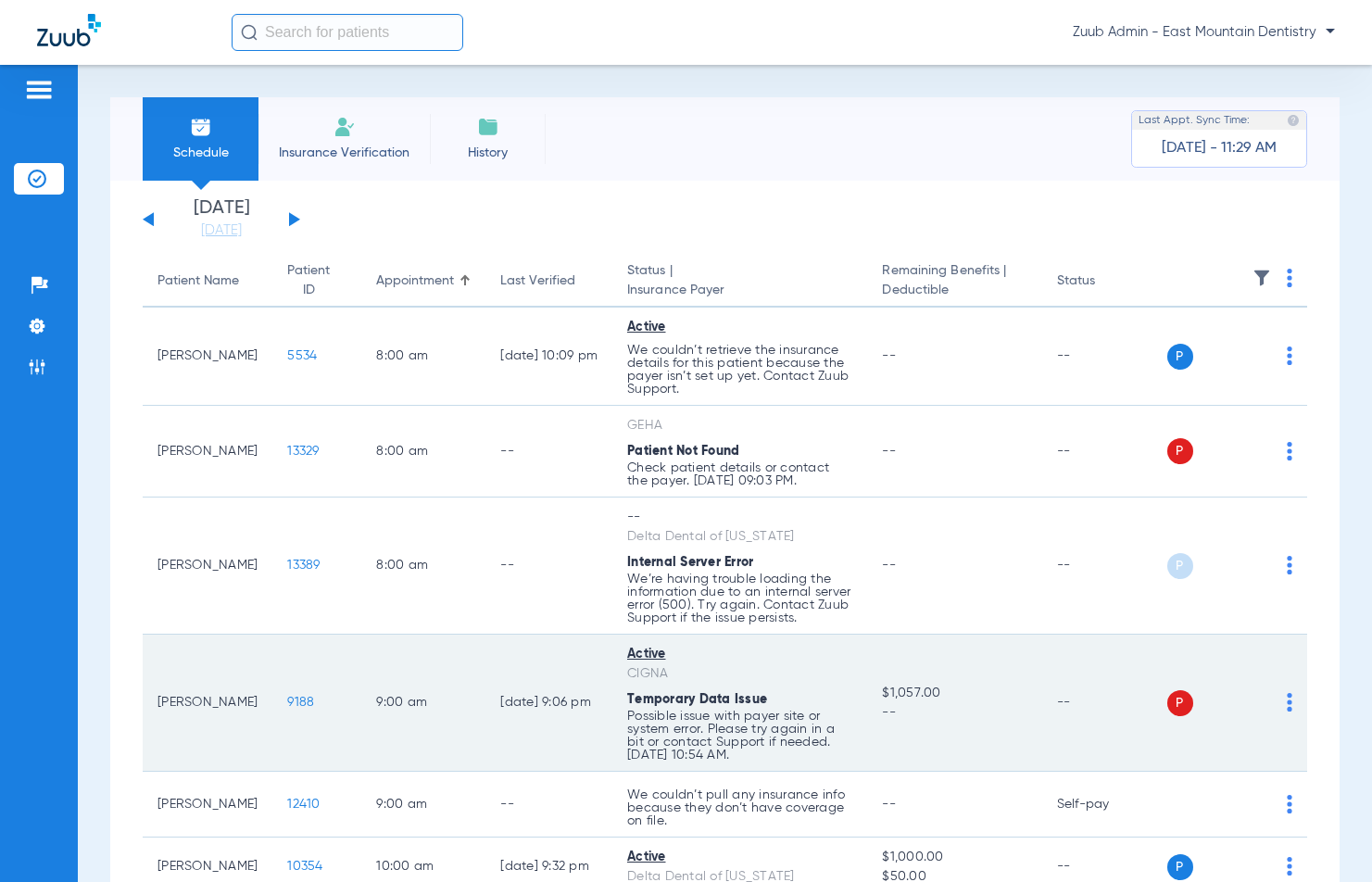 click 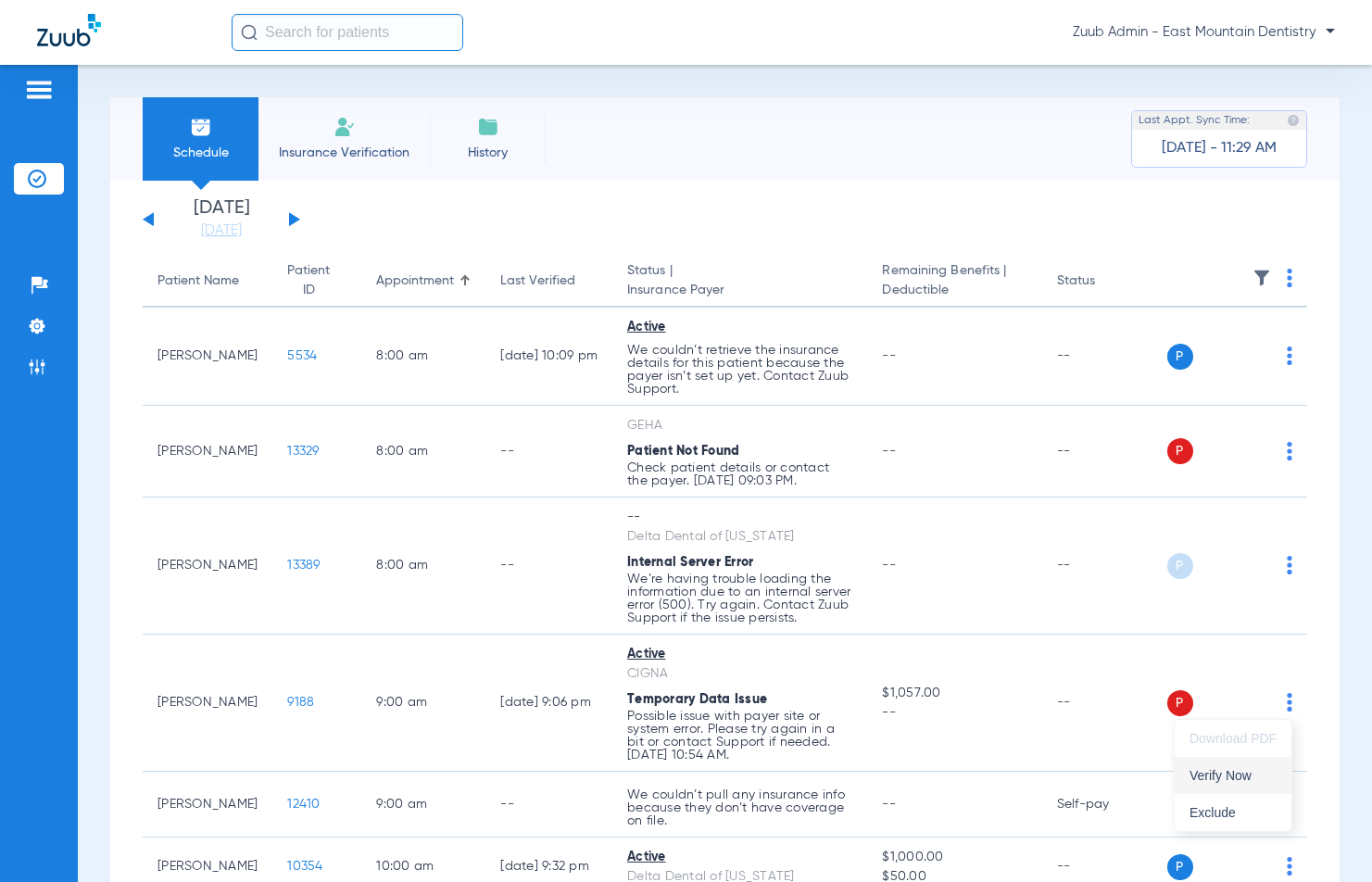 click on "Verify Now" at bounding box center (1233, 775) 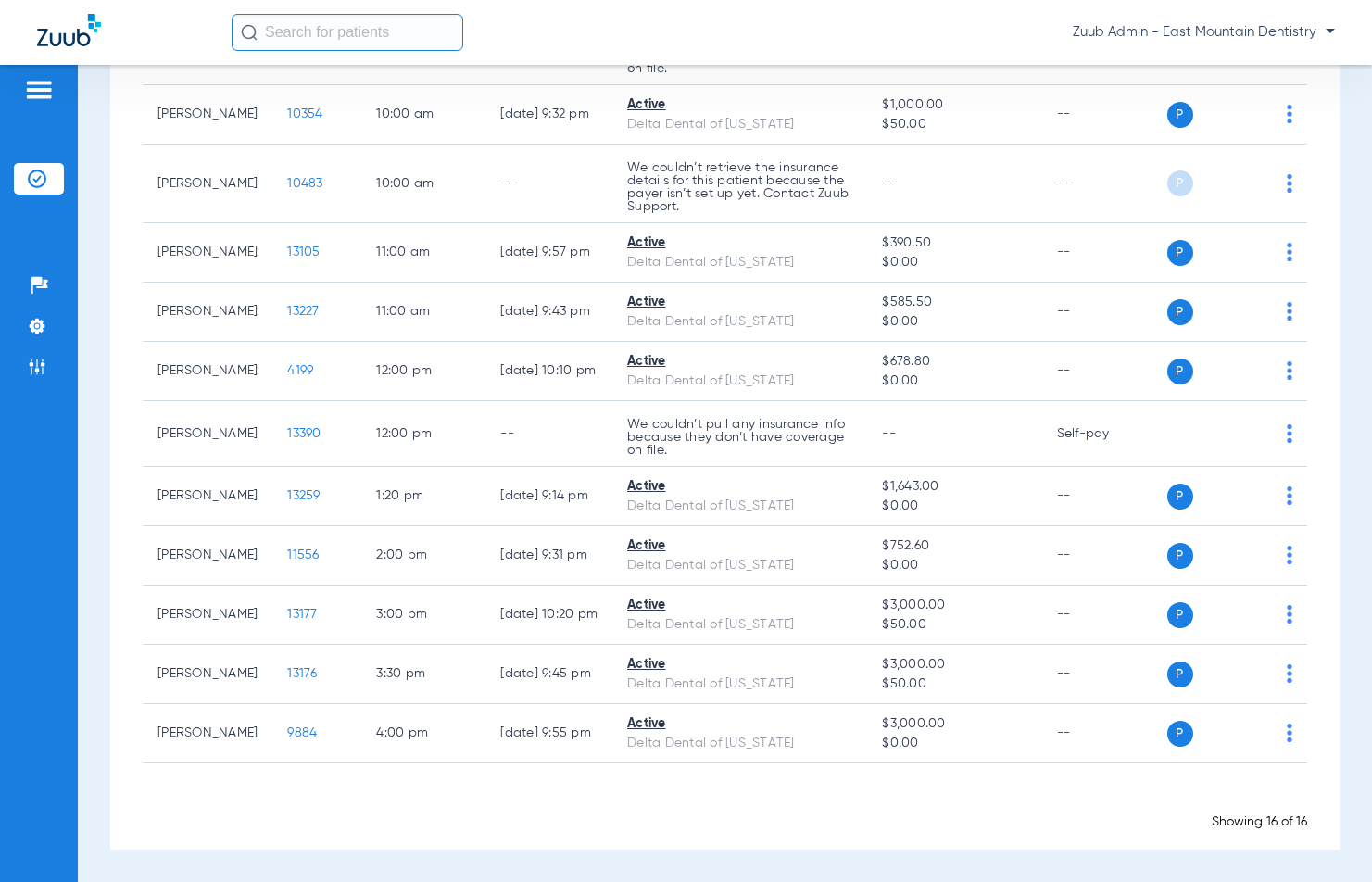 scroll, scrollTop: 0, scrollLeft: 0, axis: both 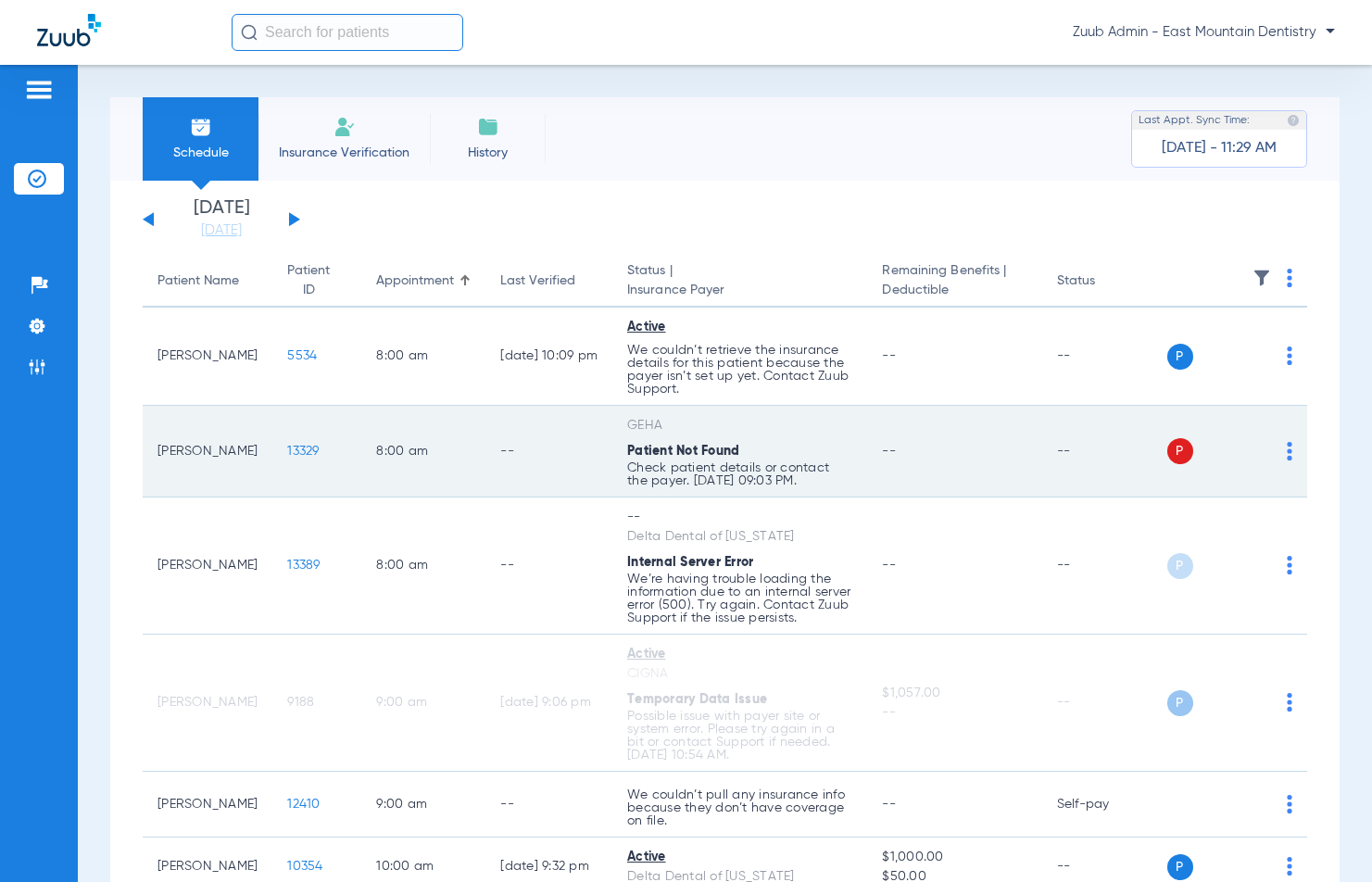 click 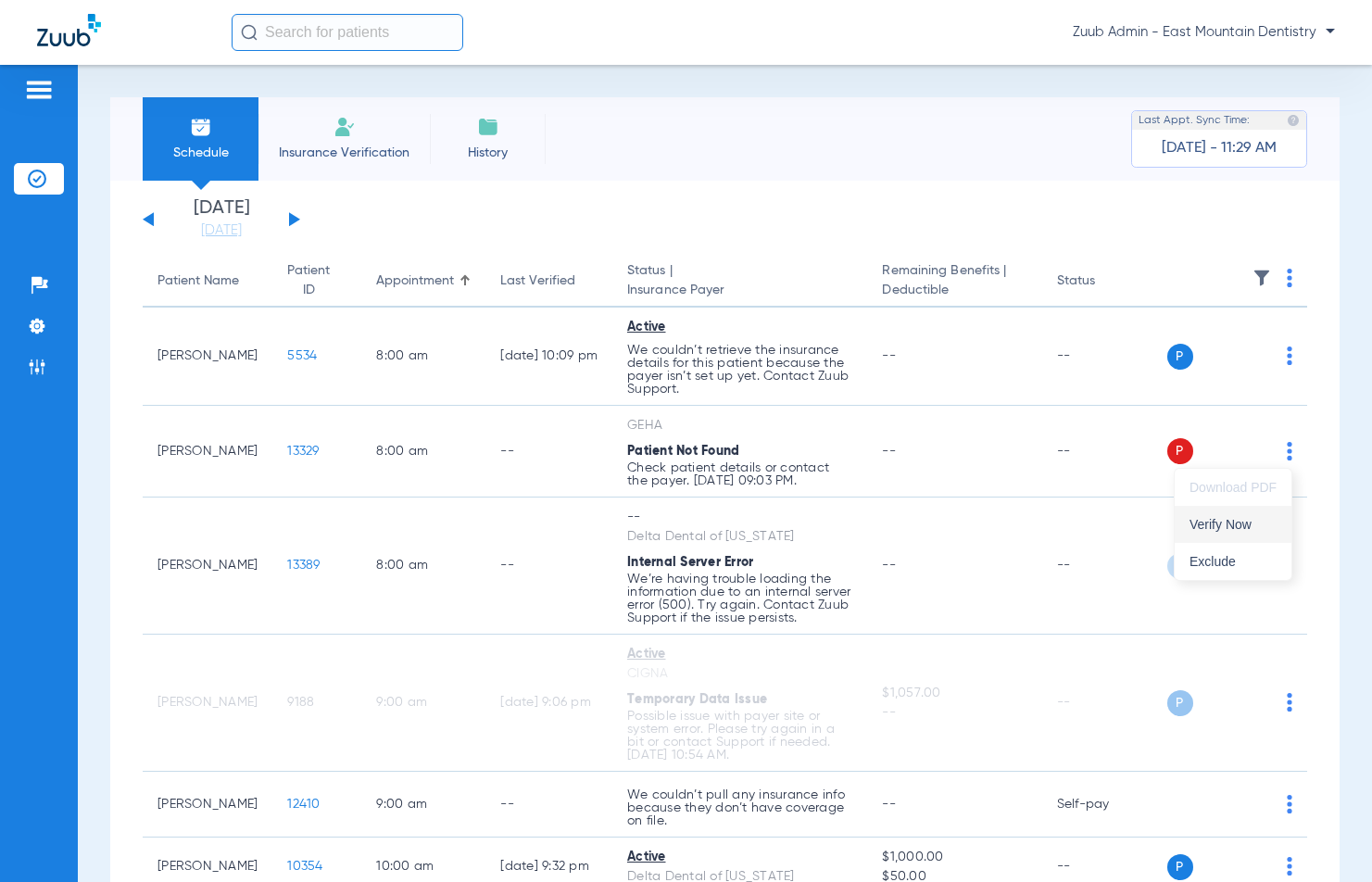 click on "Verify Now" at bounding box center (1233, 524) 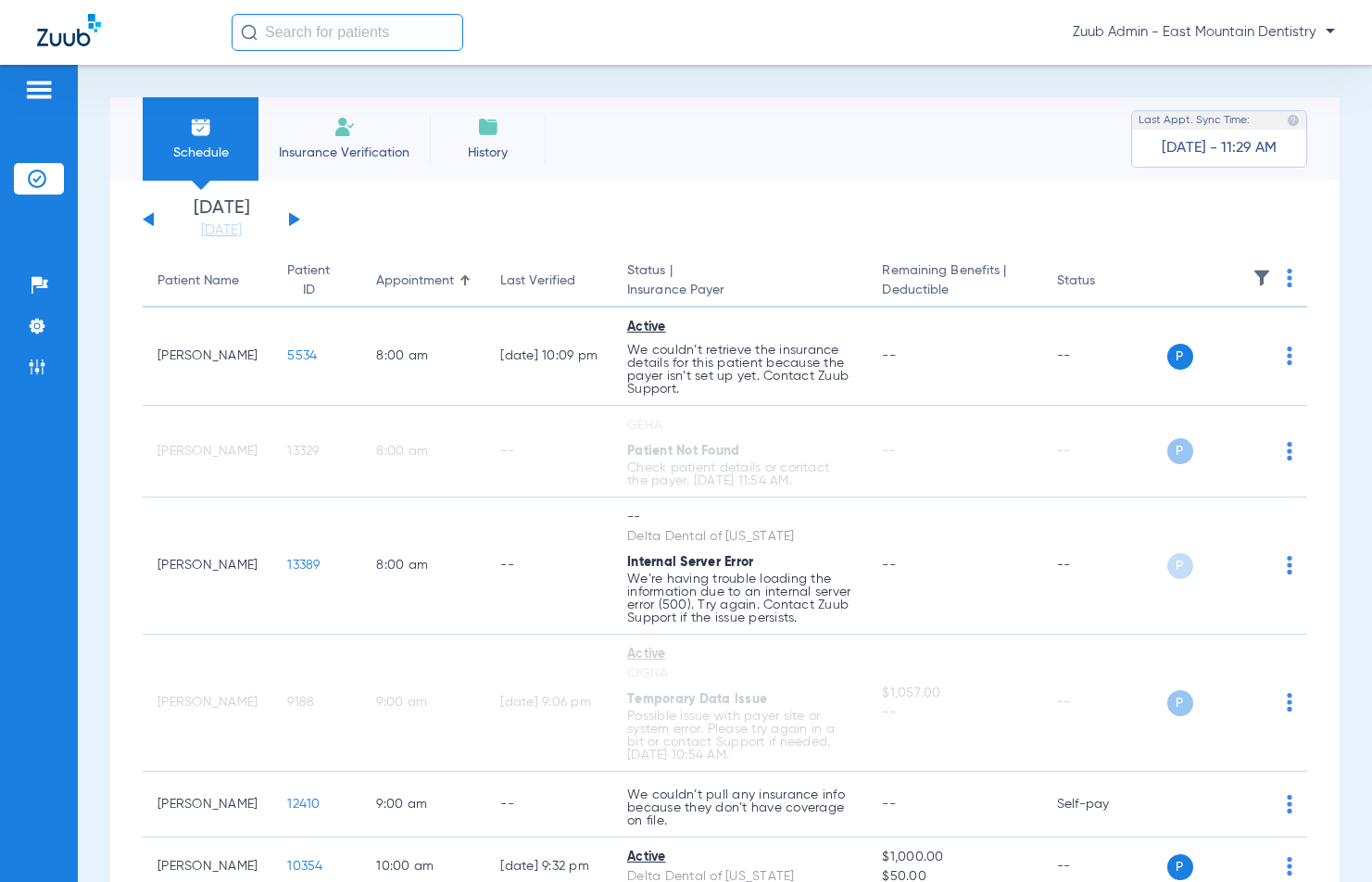 click 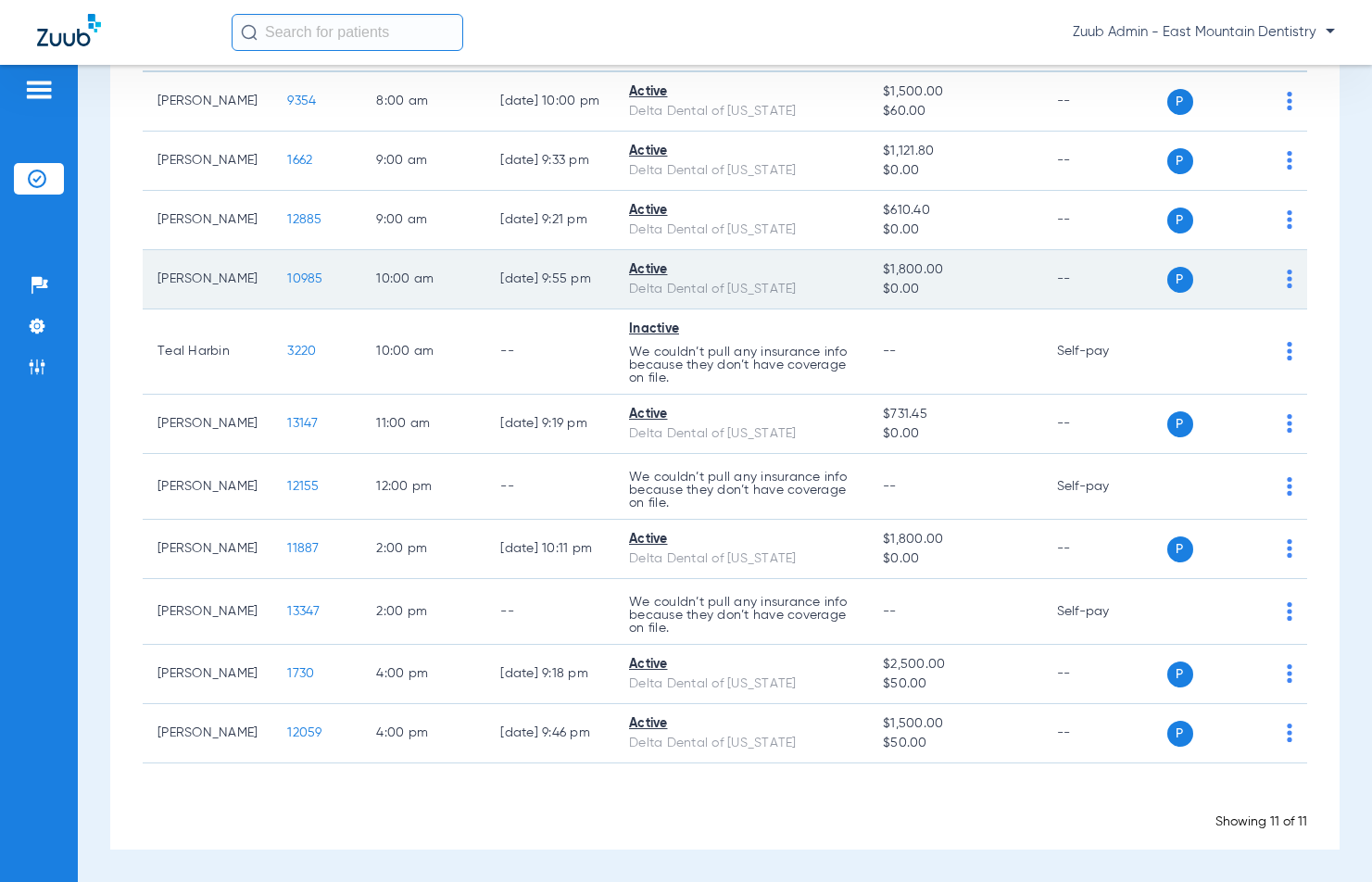 scroll, scrollTop: 0, scrollLeft: 0, axis: both 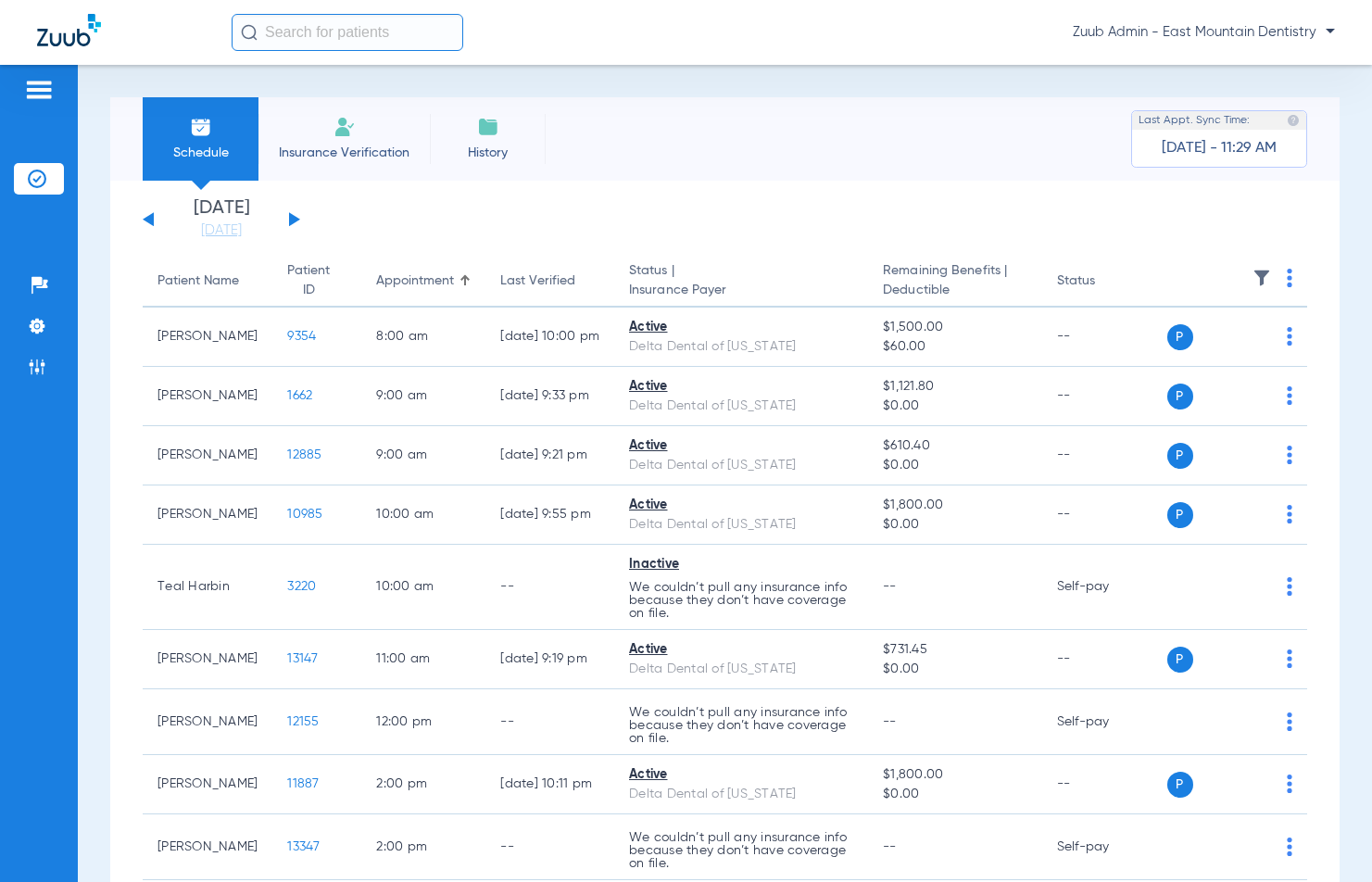 click 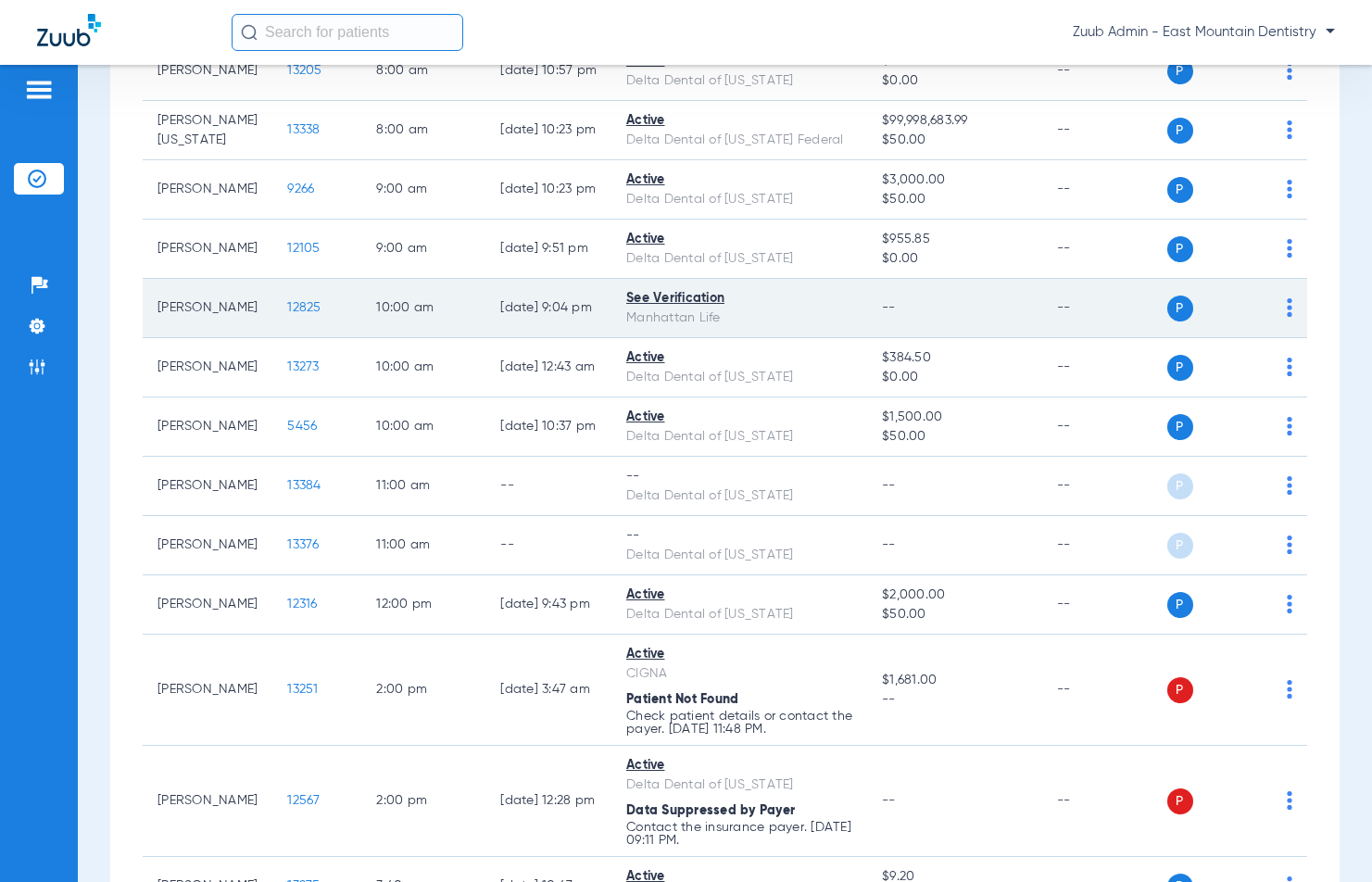 scroll, scrollTop: 268, scrollLeft: 0, axis: vertical 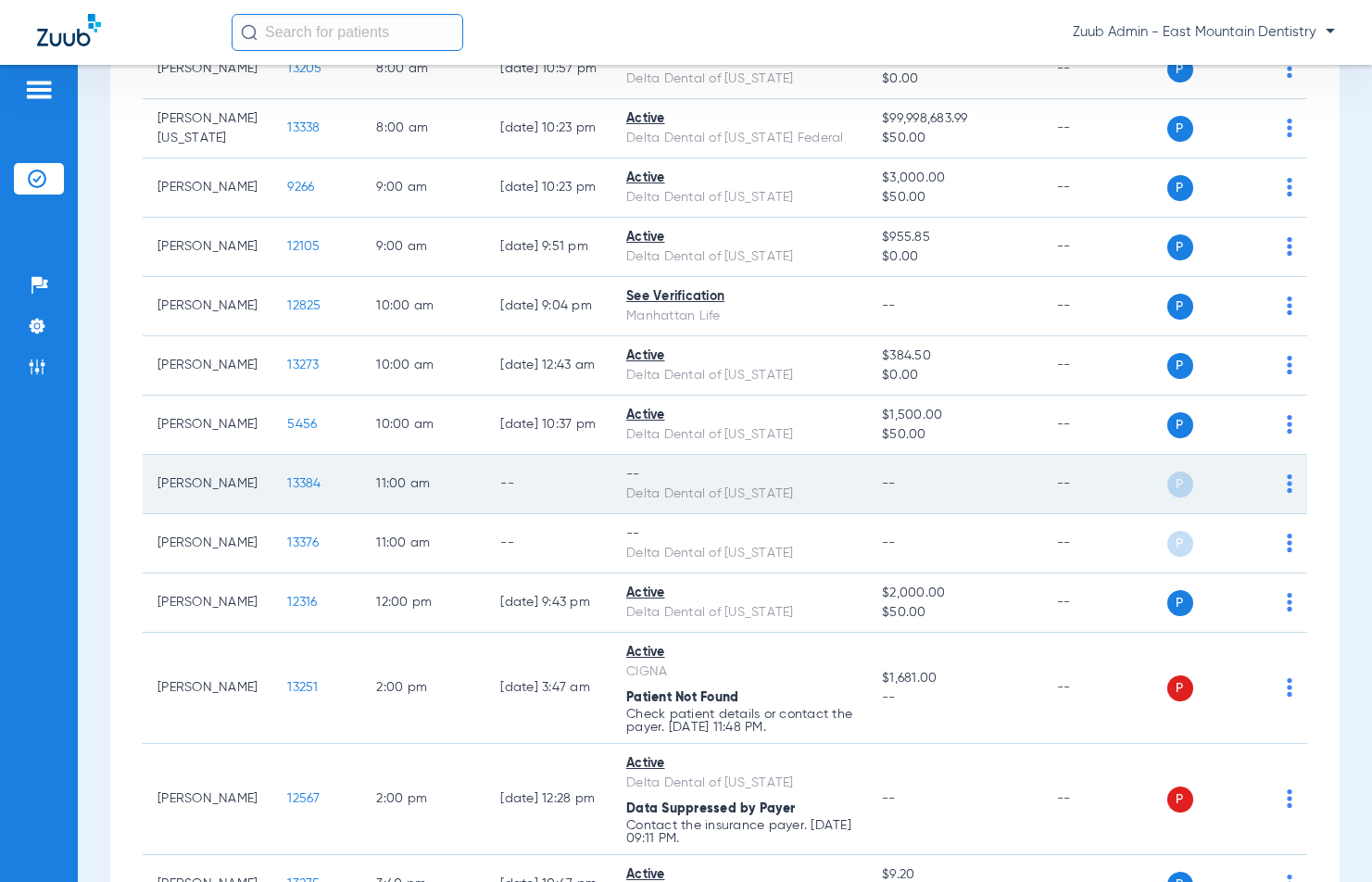 click 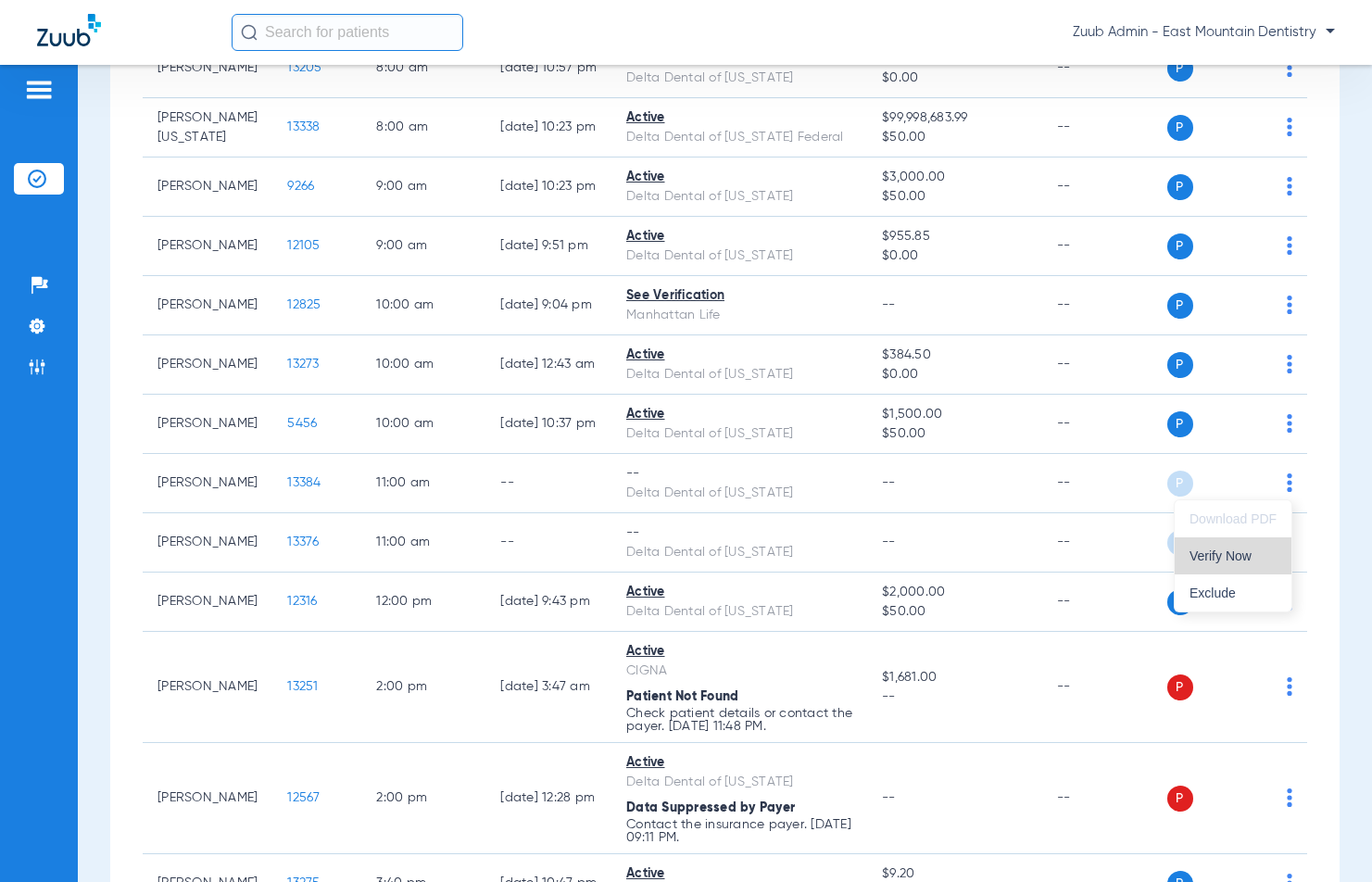 click on "Verify Now" at bounding box center [1233, 556] 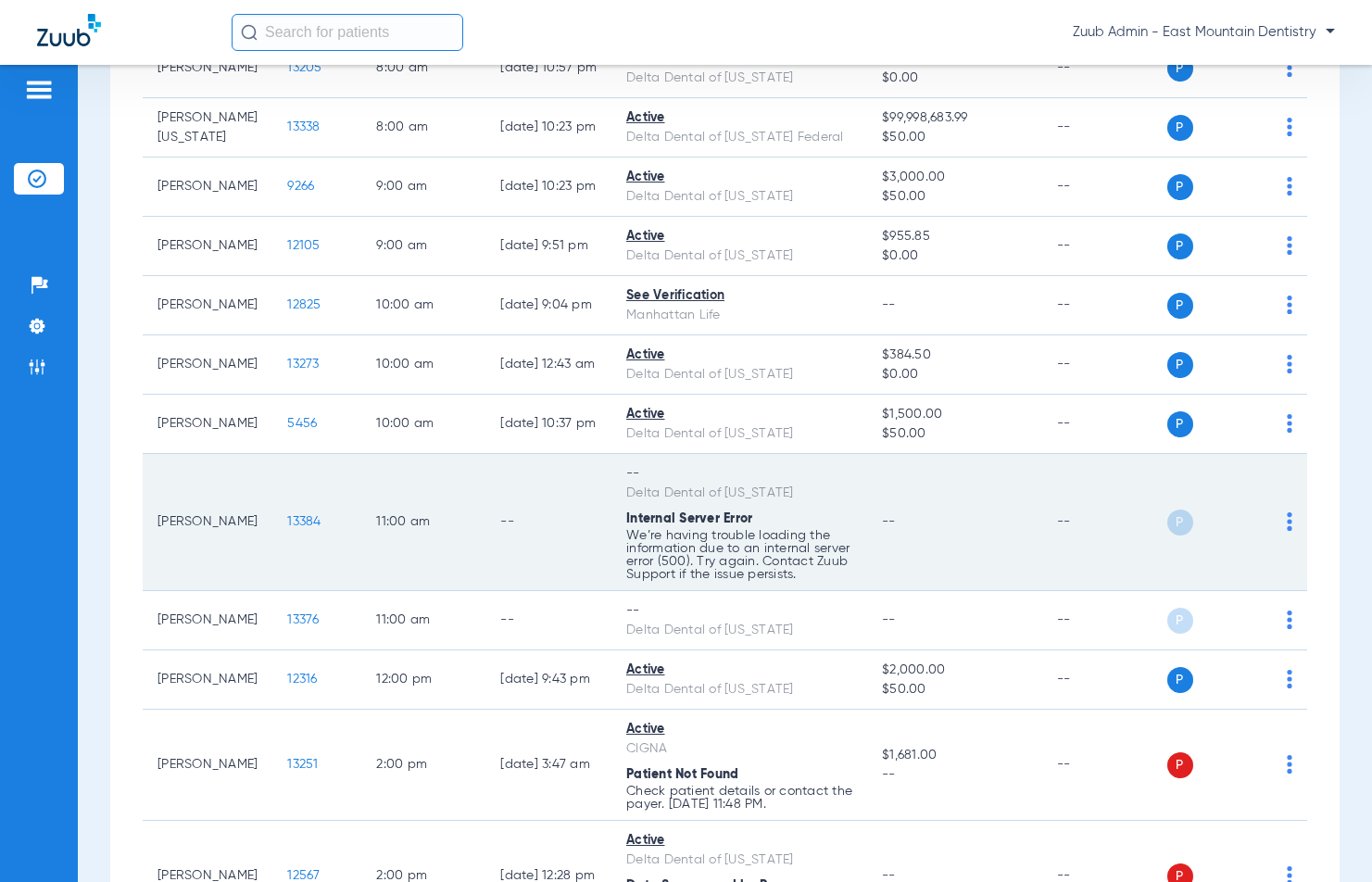 click 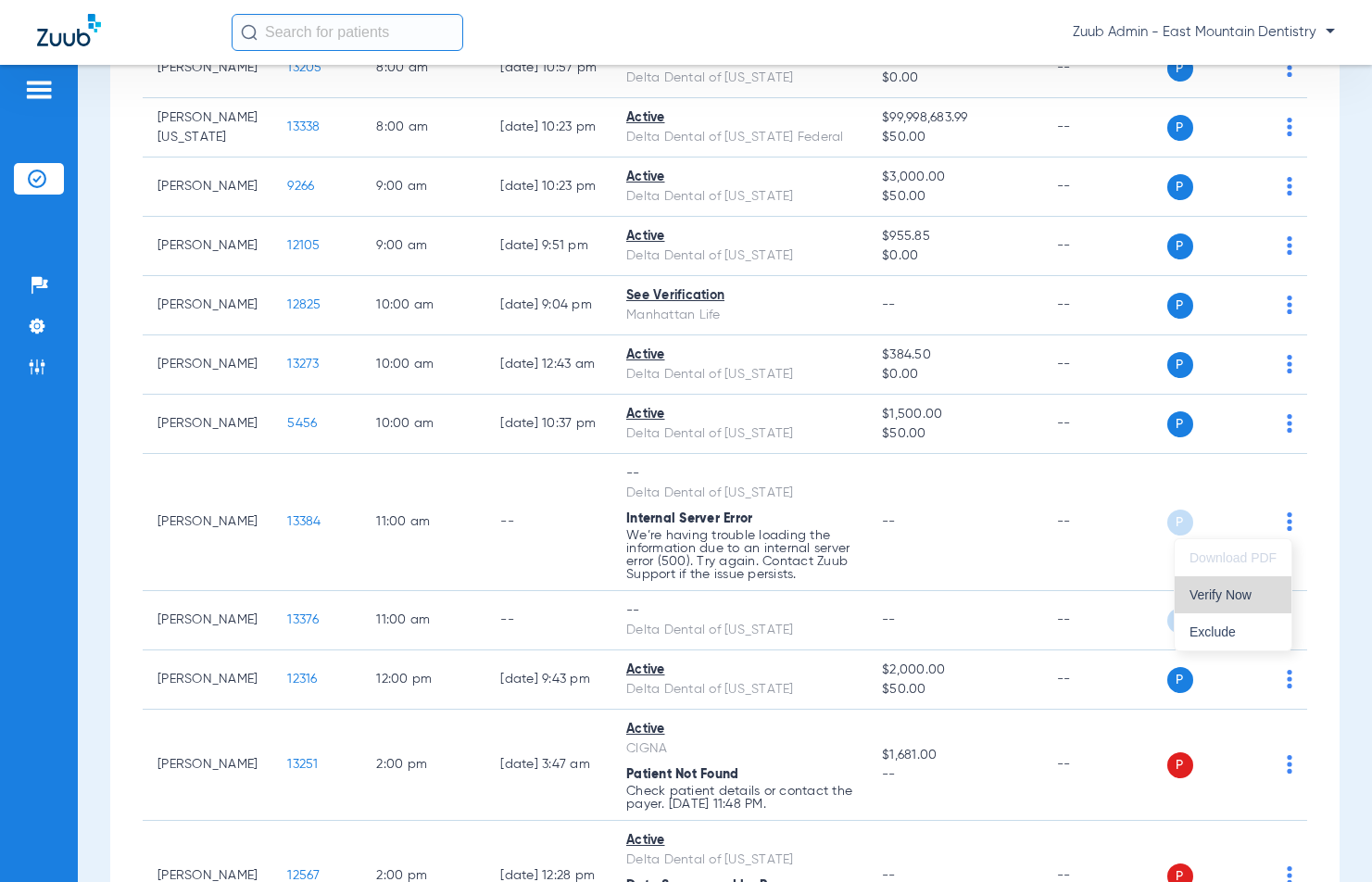 click on "Verify Now" at bounding box center (1233, 595) 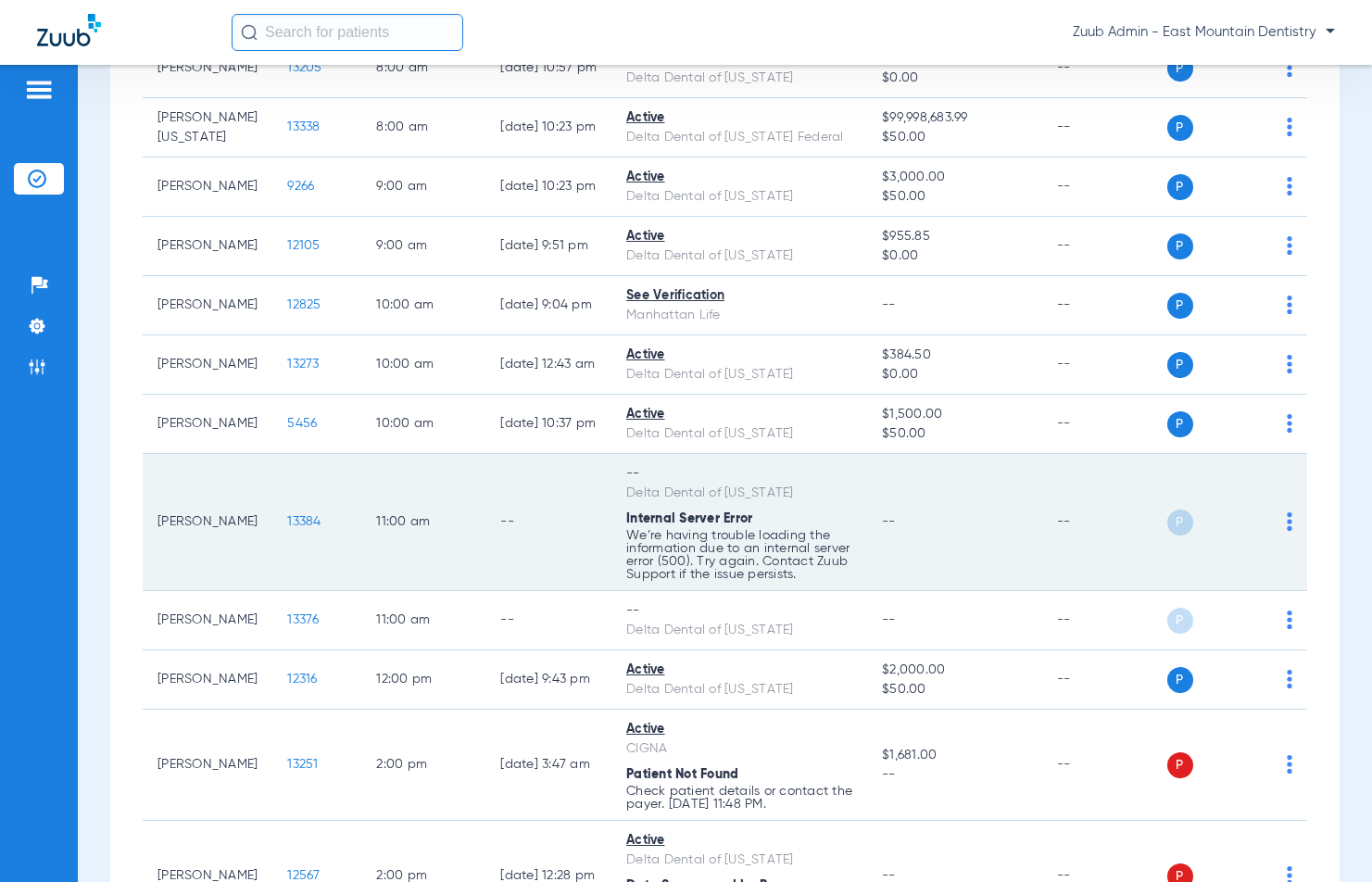 click 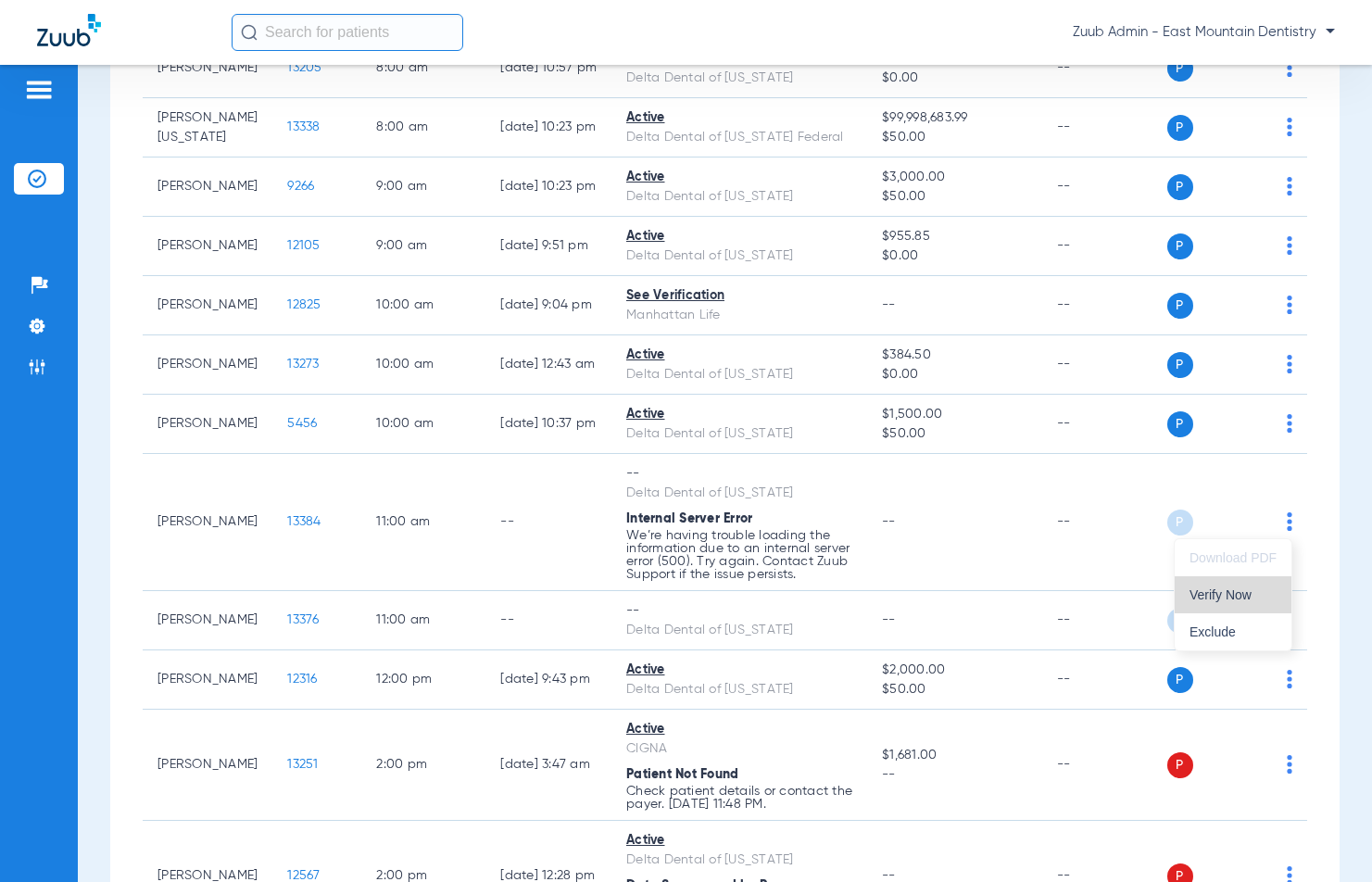 click on "Verify Now" at bounding box center [1233, 595] 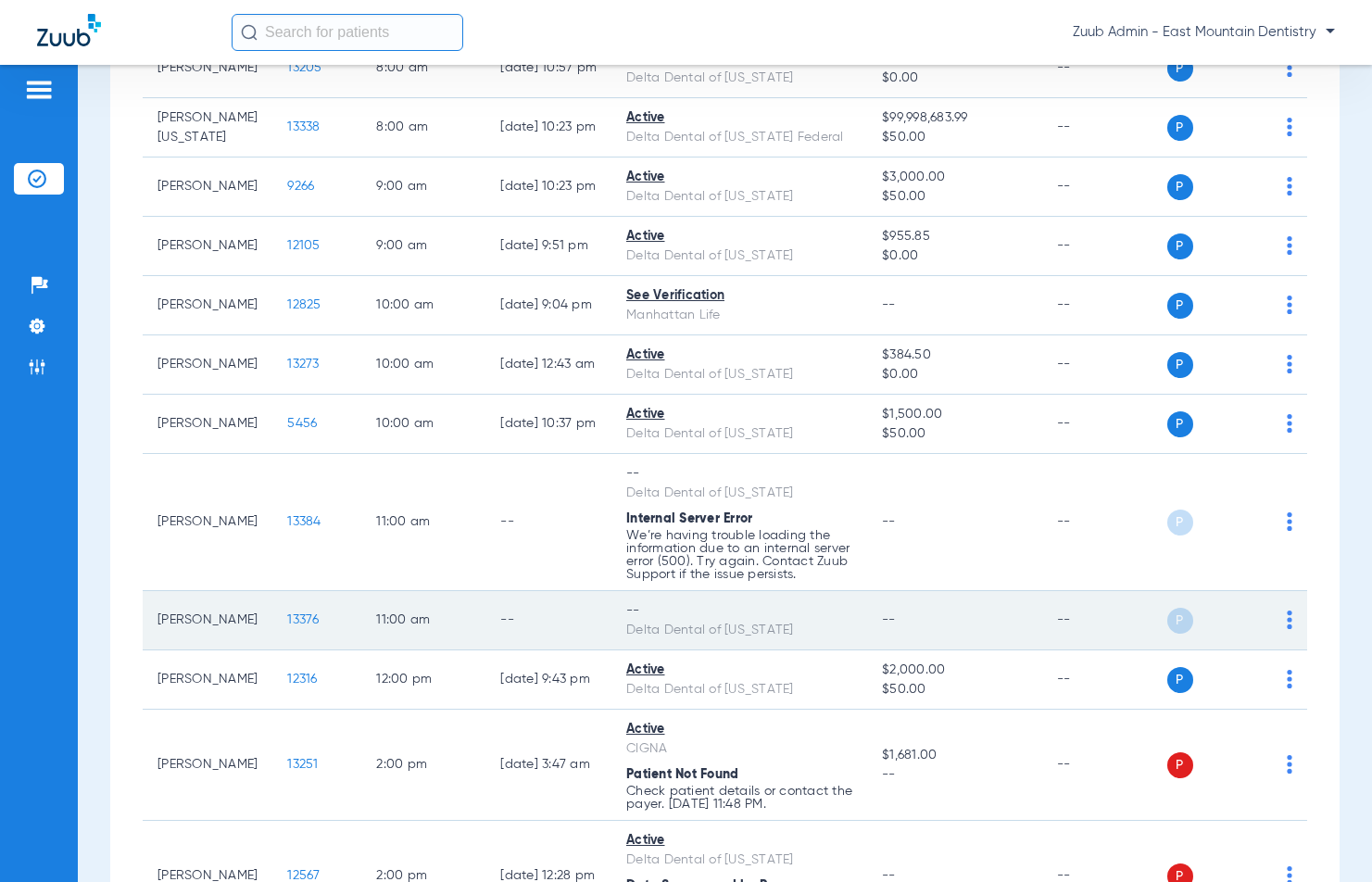 click 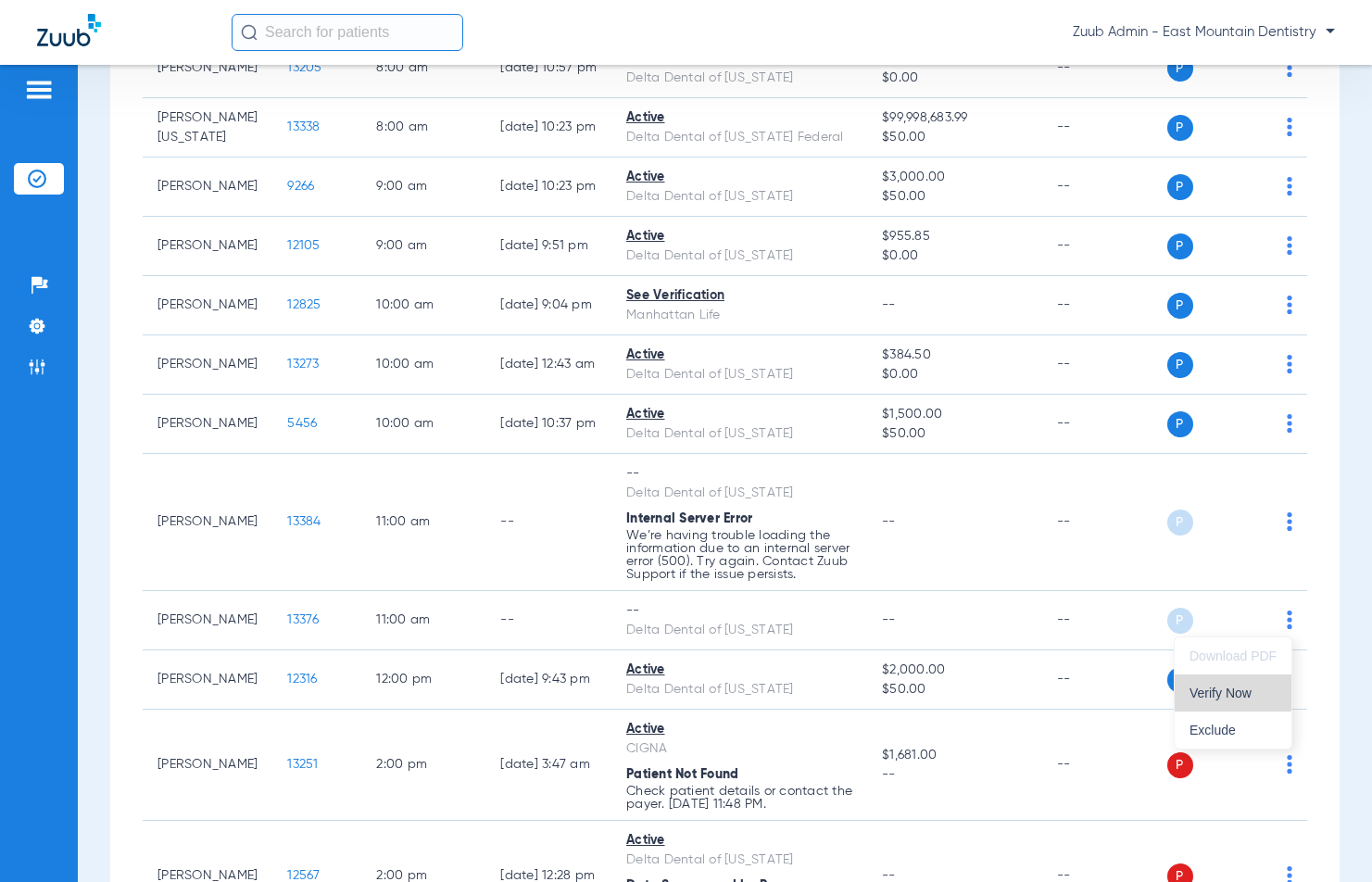 click on "Verify Now" at bounding box center [1233, 693] 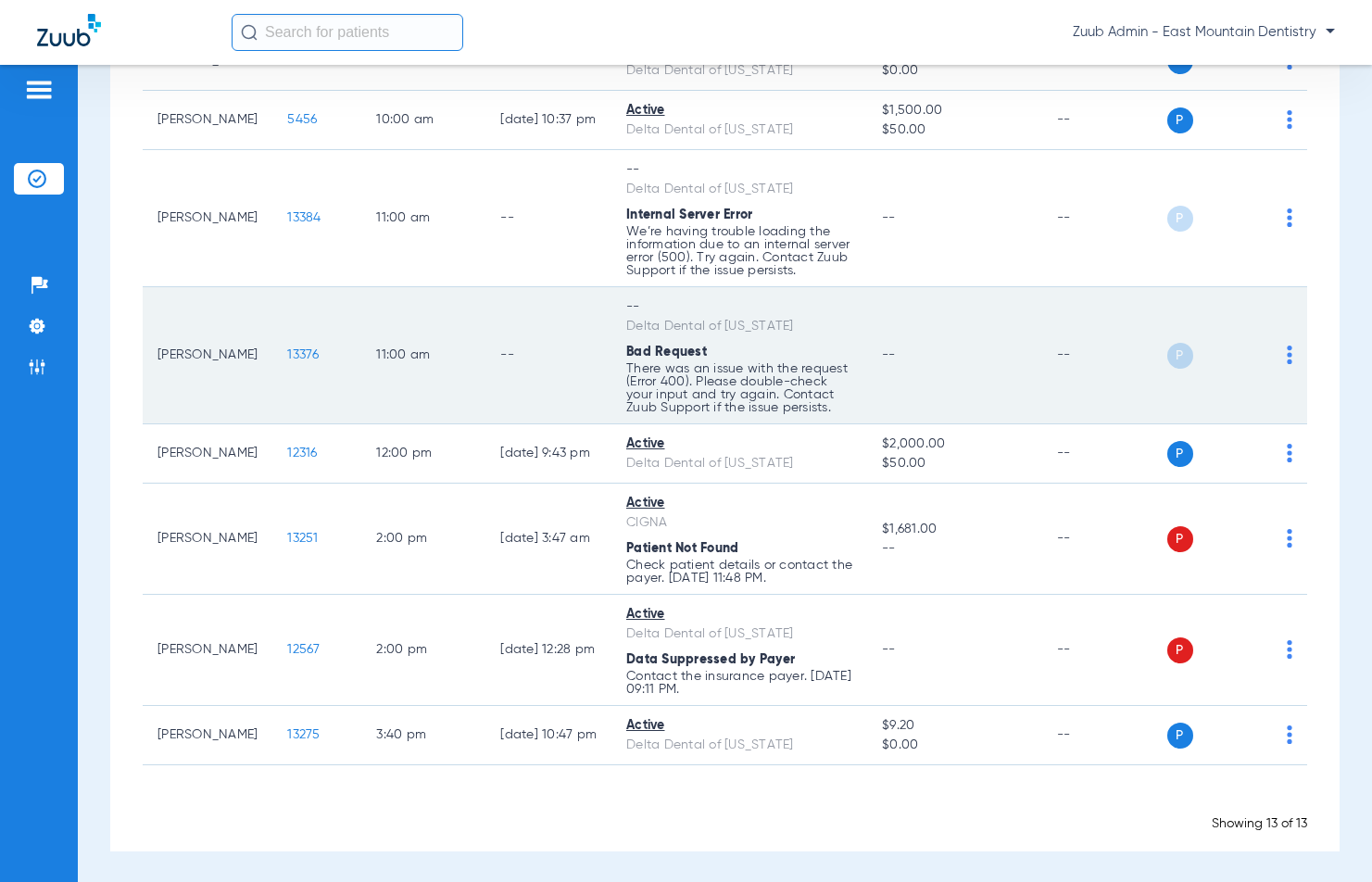 scroll, scrollTop: 574, scrollLeft: 0, axis: vertical 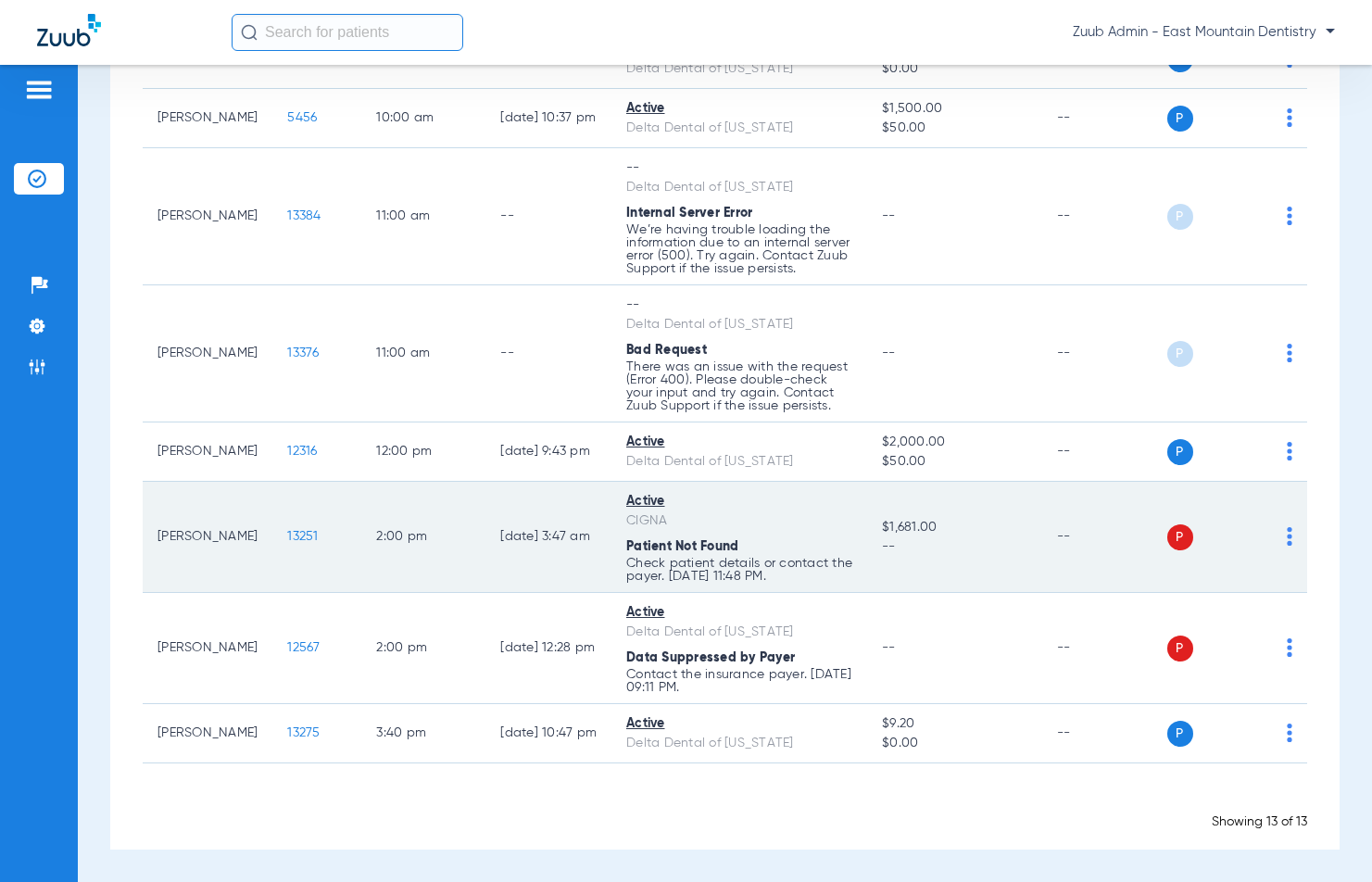 click 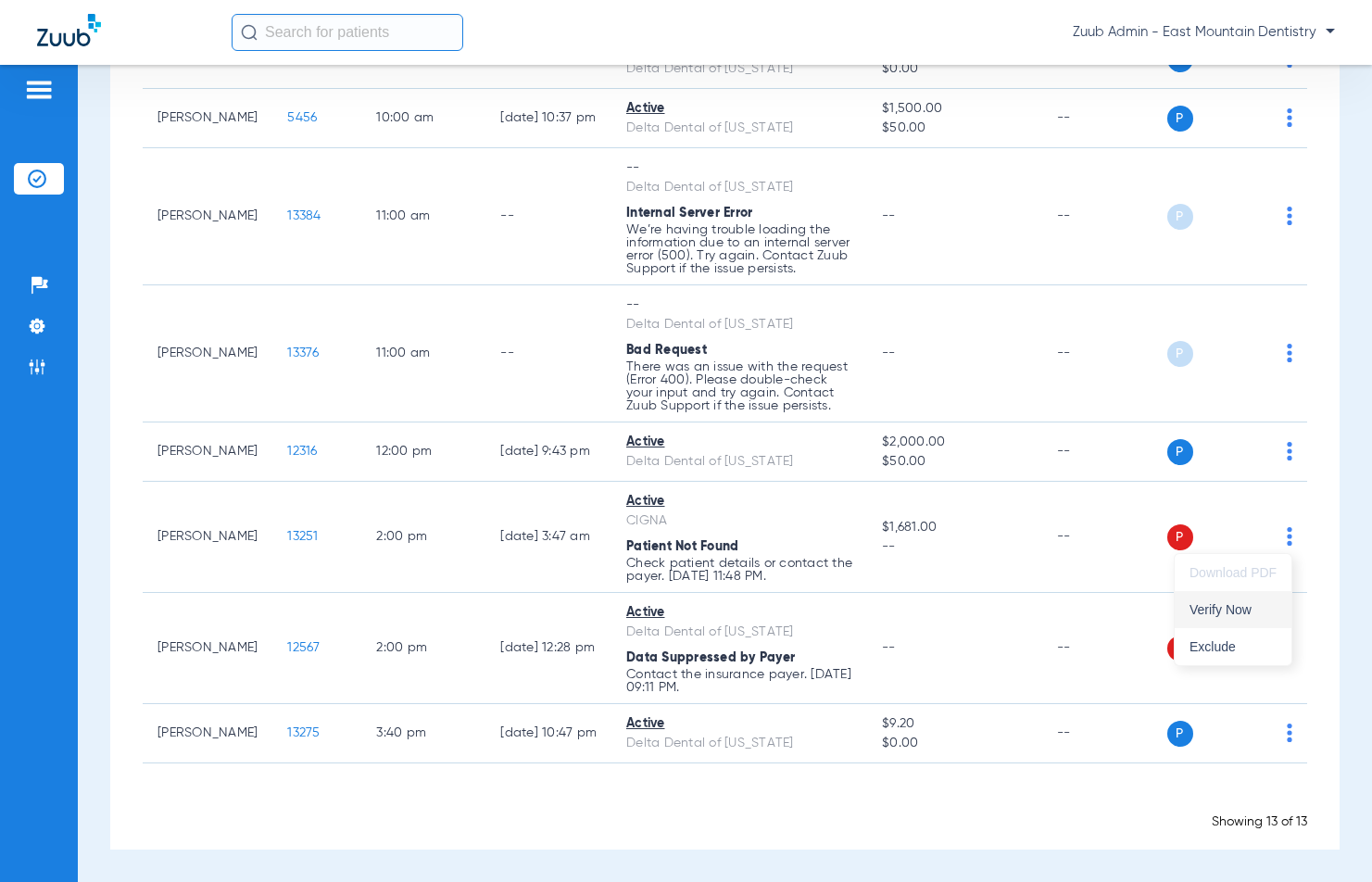click on "Verify Now" at bounding box center (1233, 610) 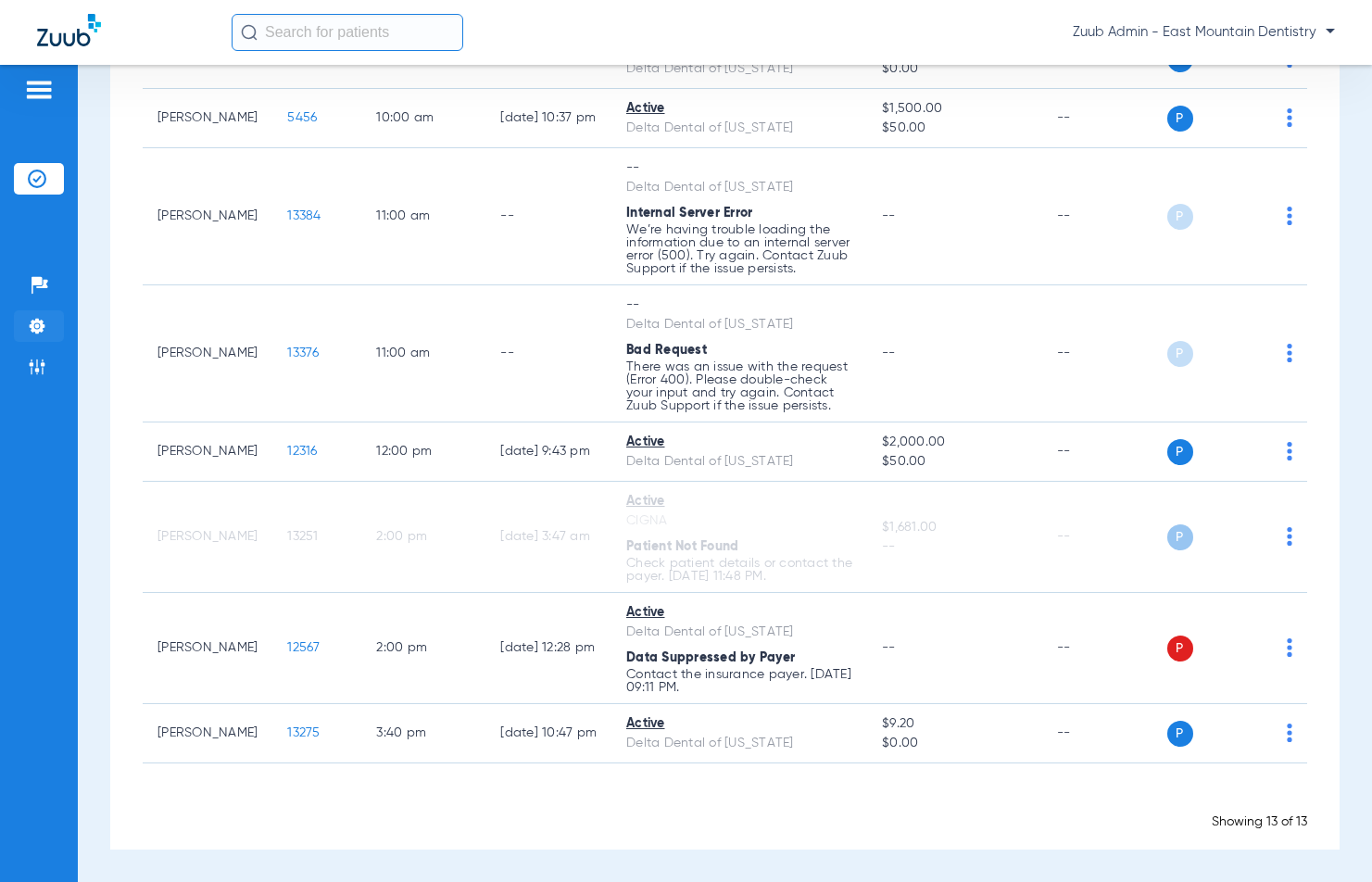 click on "Settings" 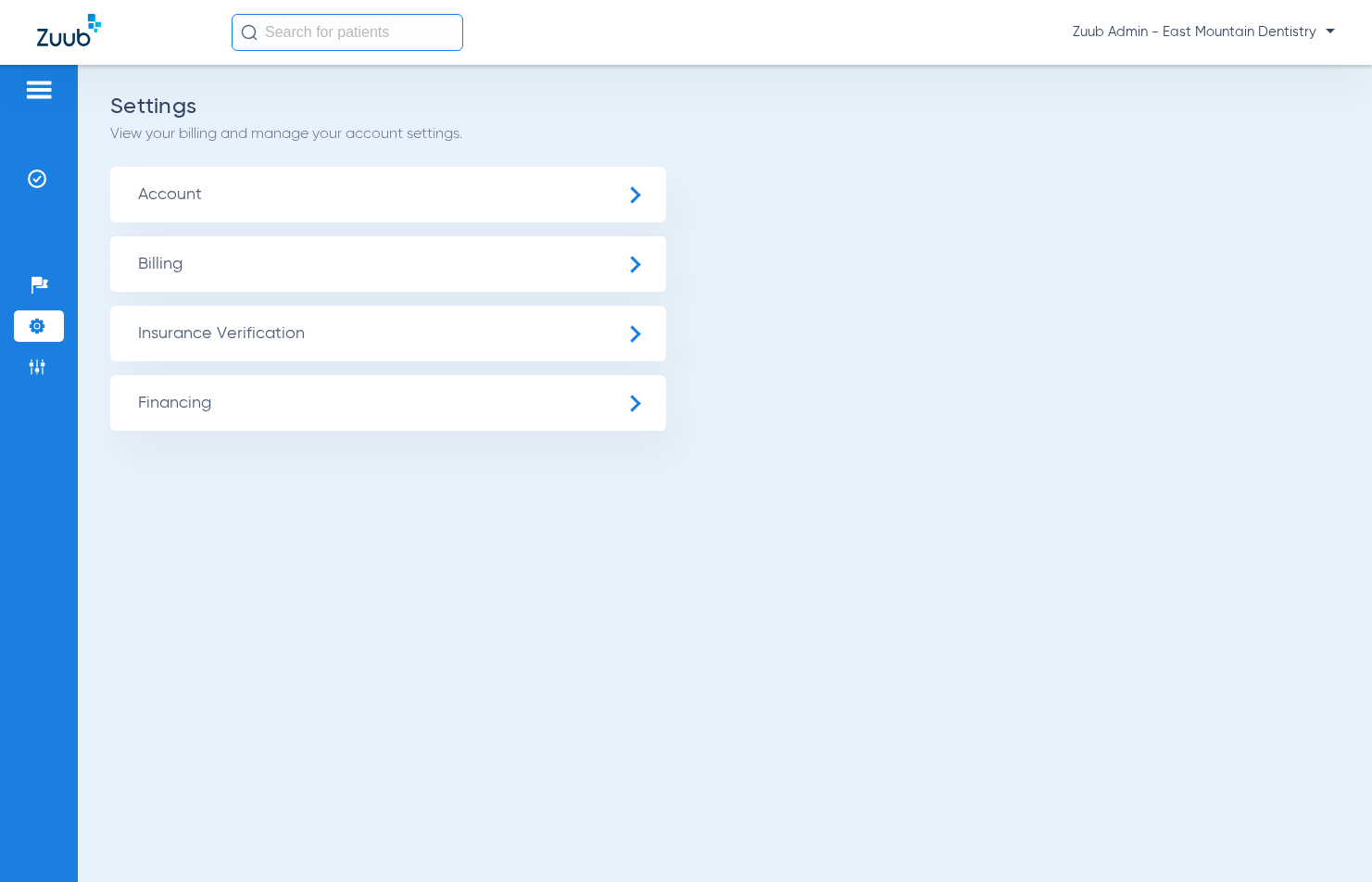 click on "Insurance Verification" 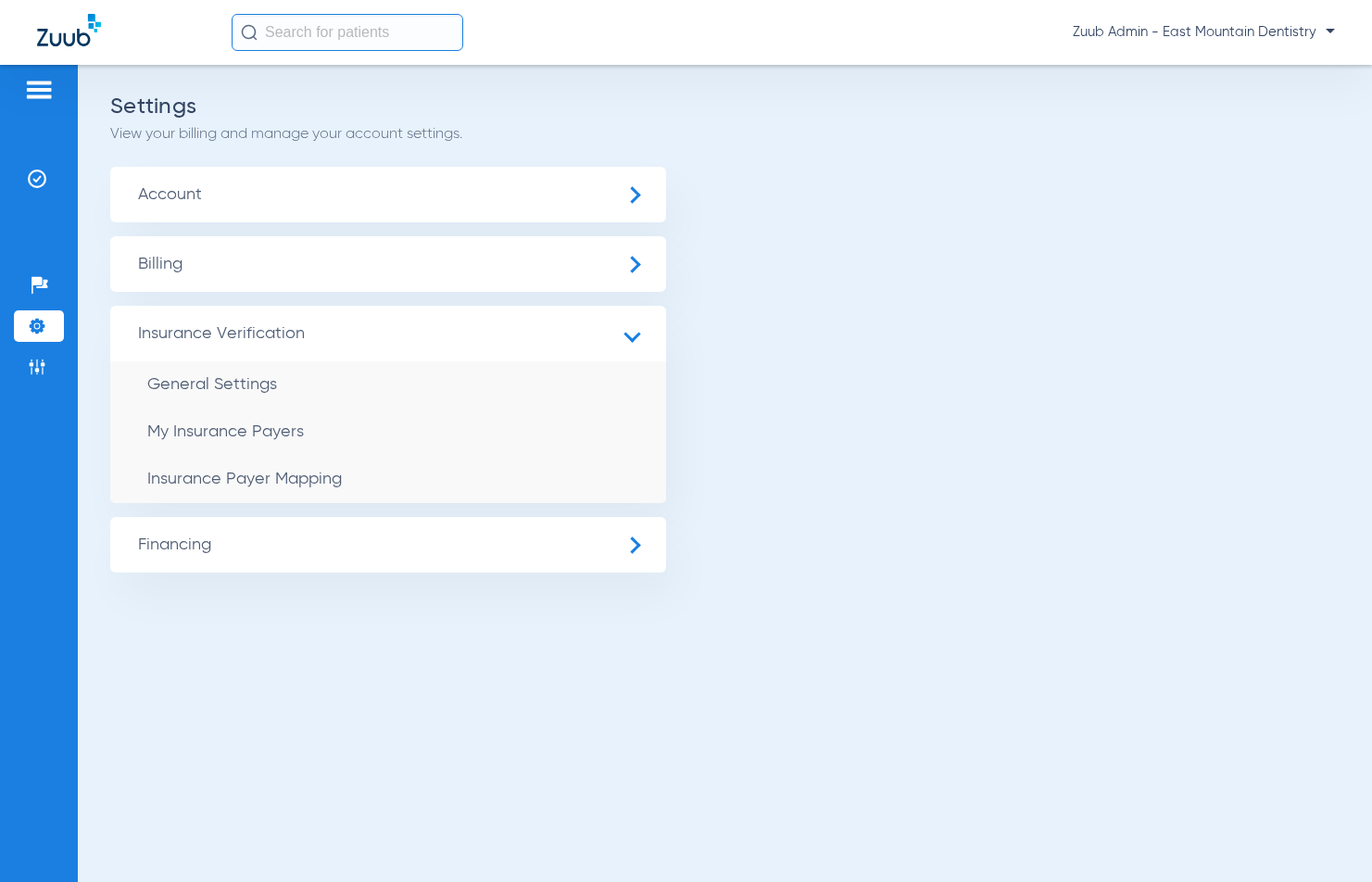 click on "Insurance Payer Mapping" 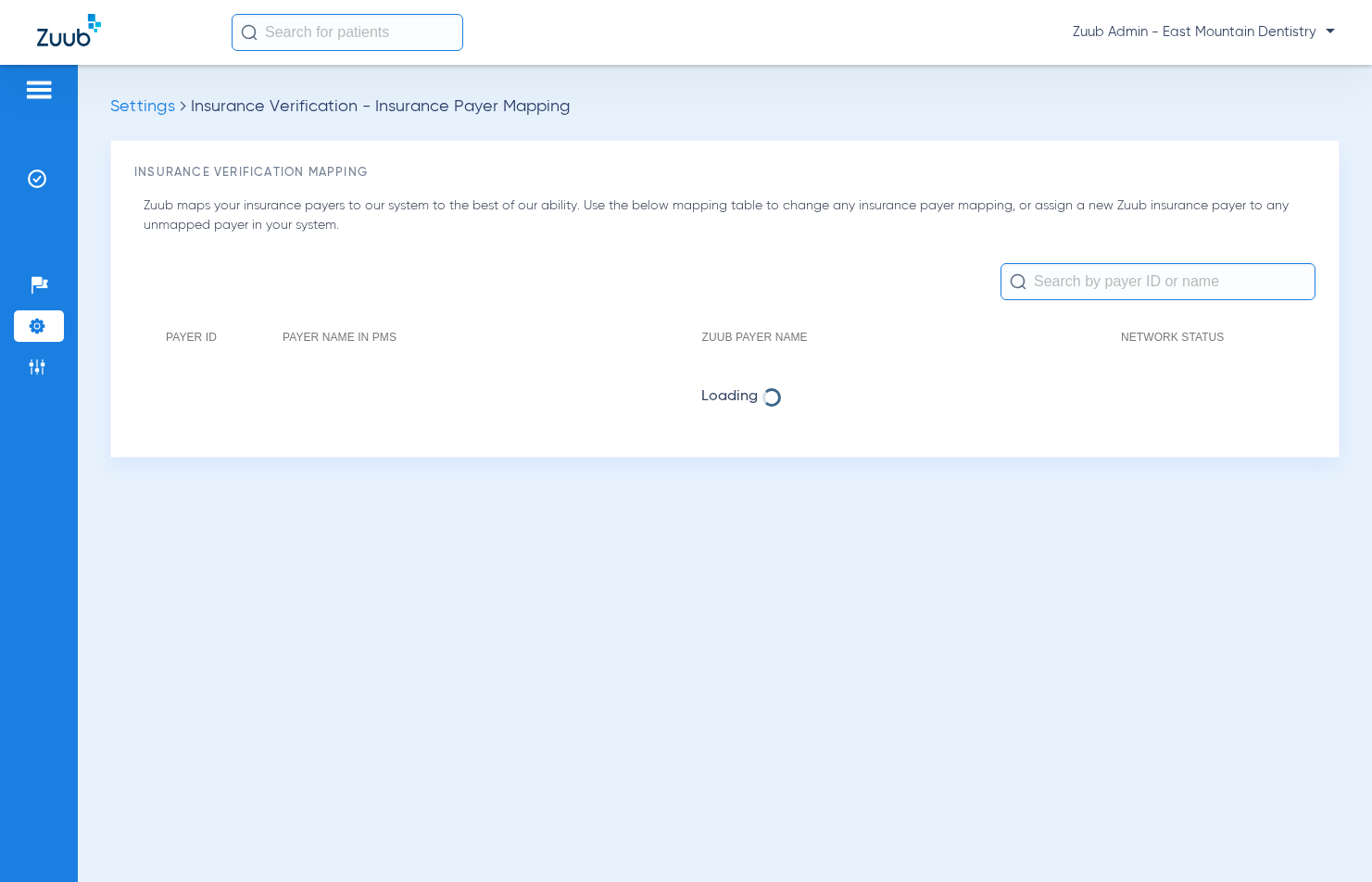 click 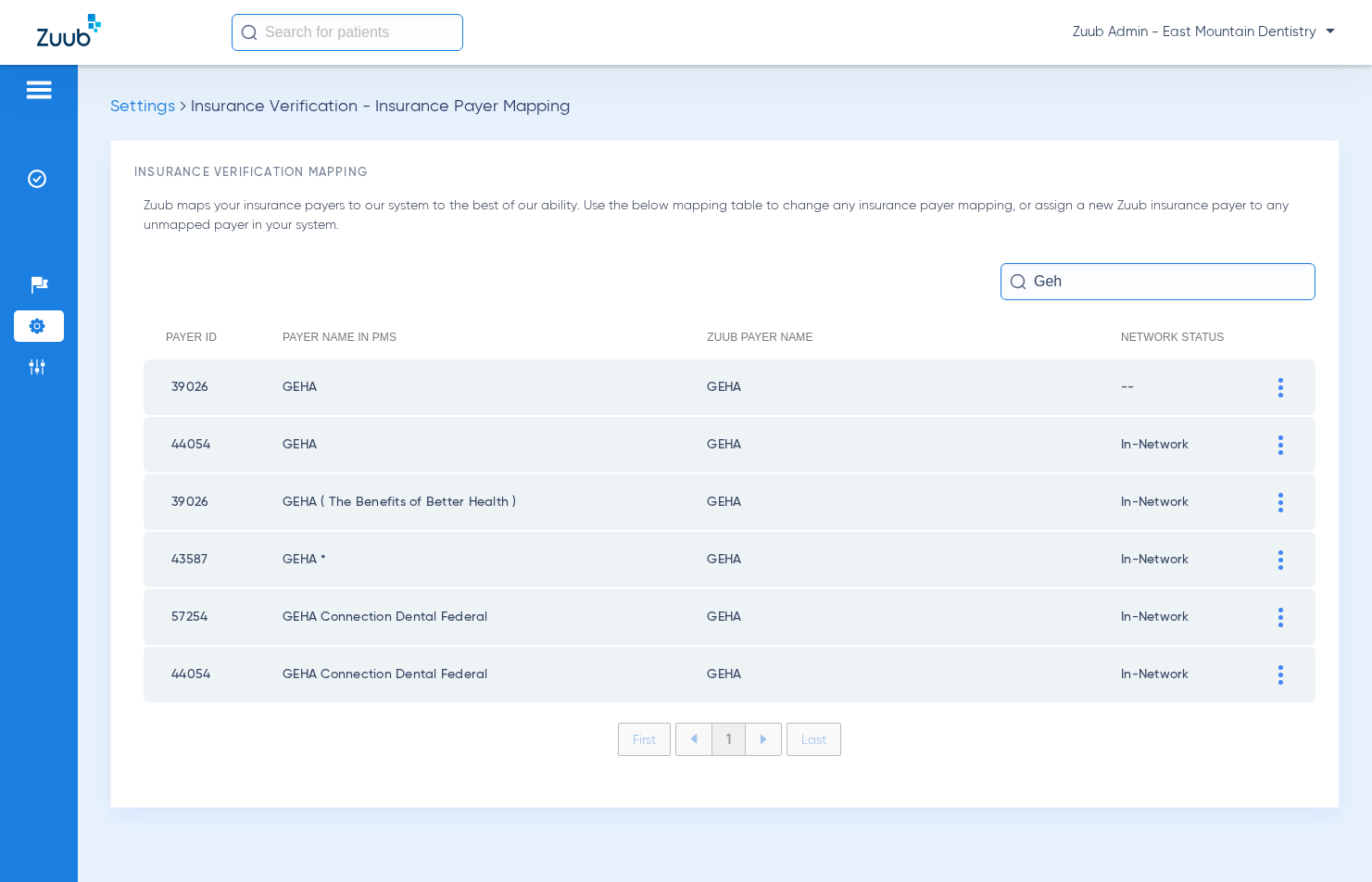 type on "Geh" 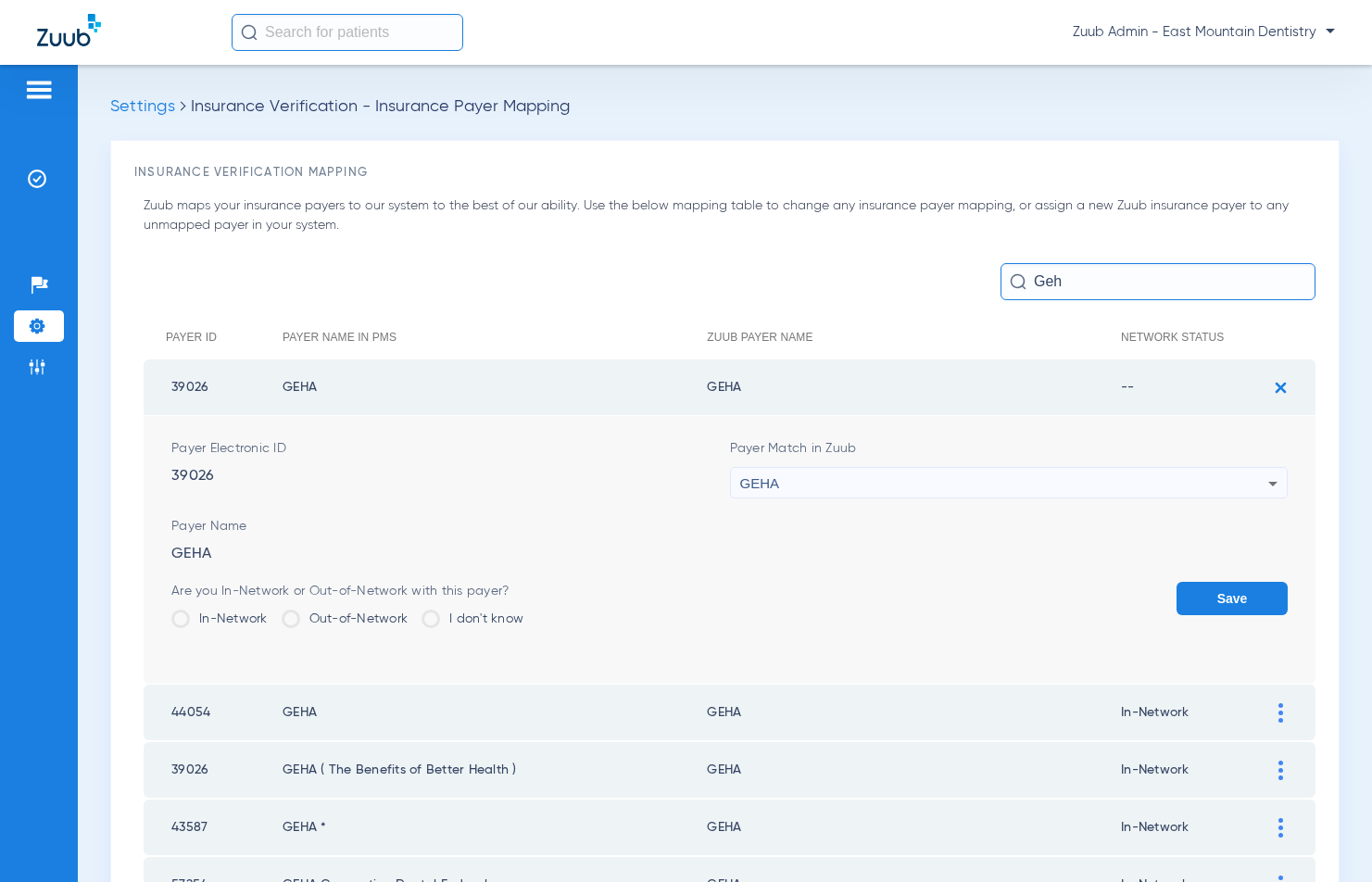 drag, startPoint x: 186, startPoint y: 616, endPoint x: 447, endPoint y: 636, distance: 261.76516 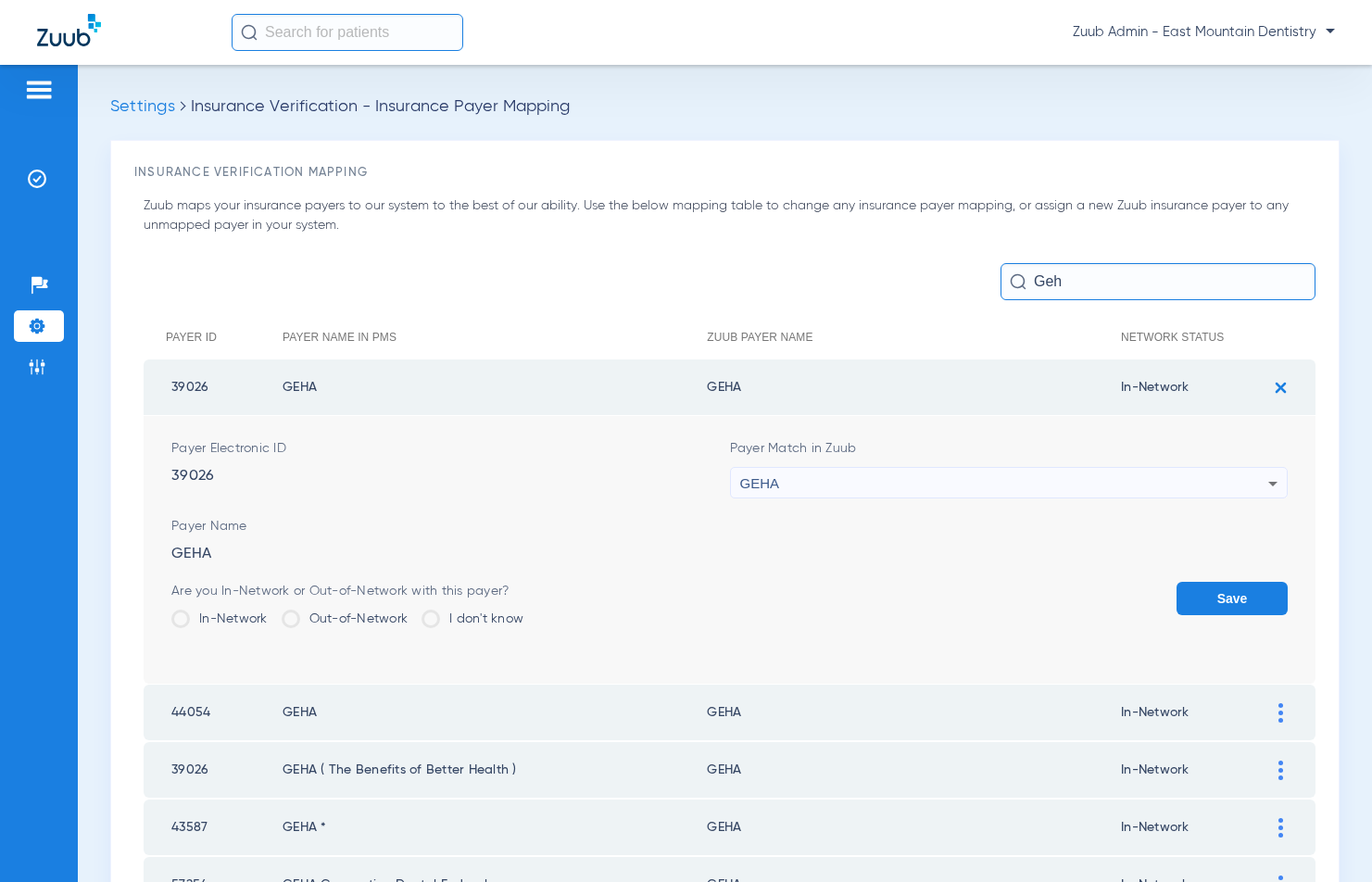 click on "Save" 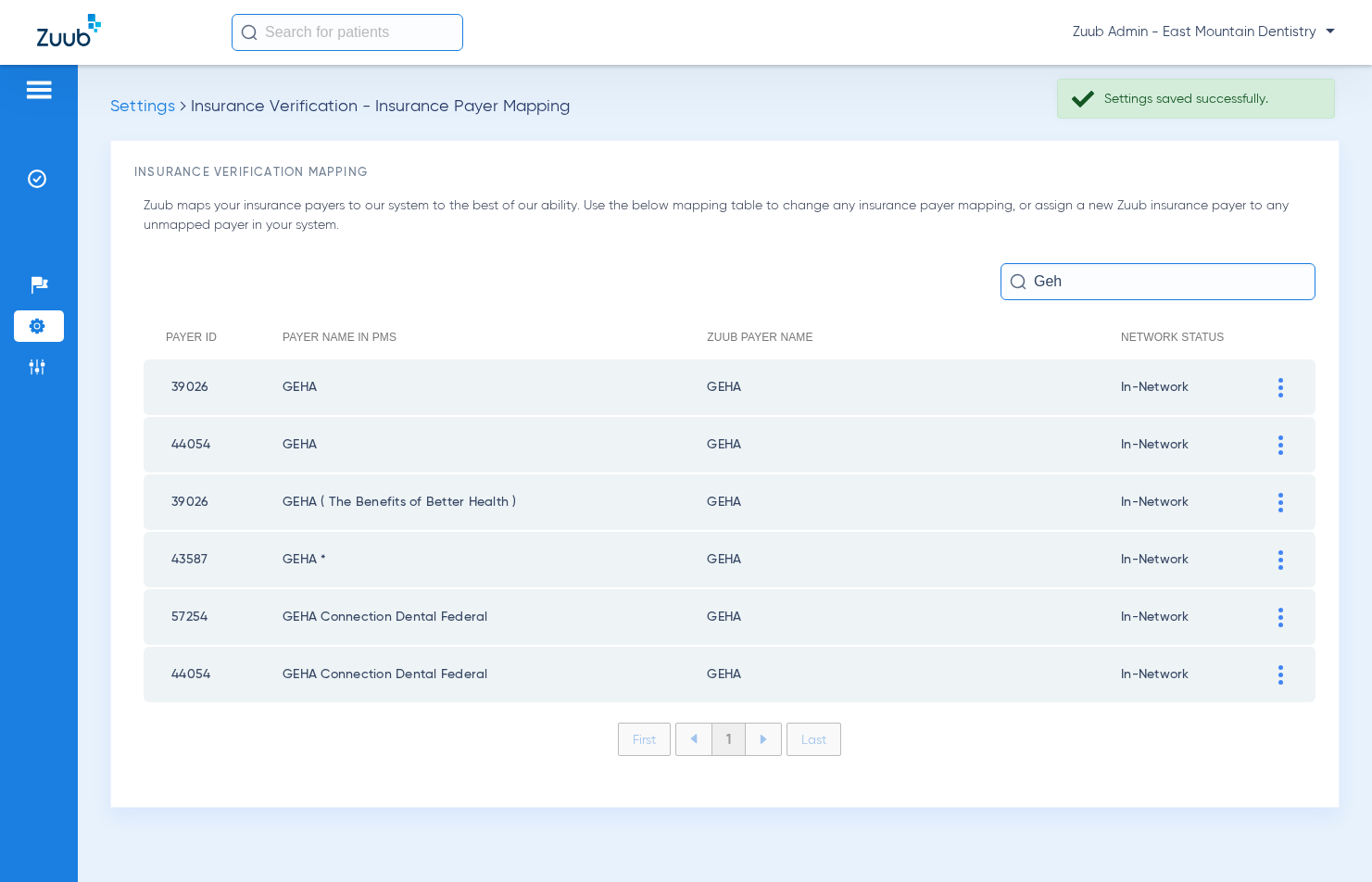 click on "Geh" 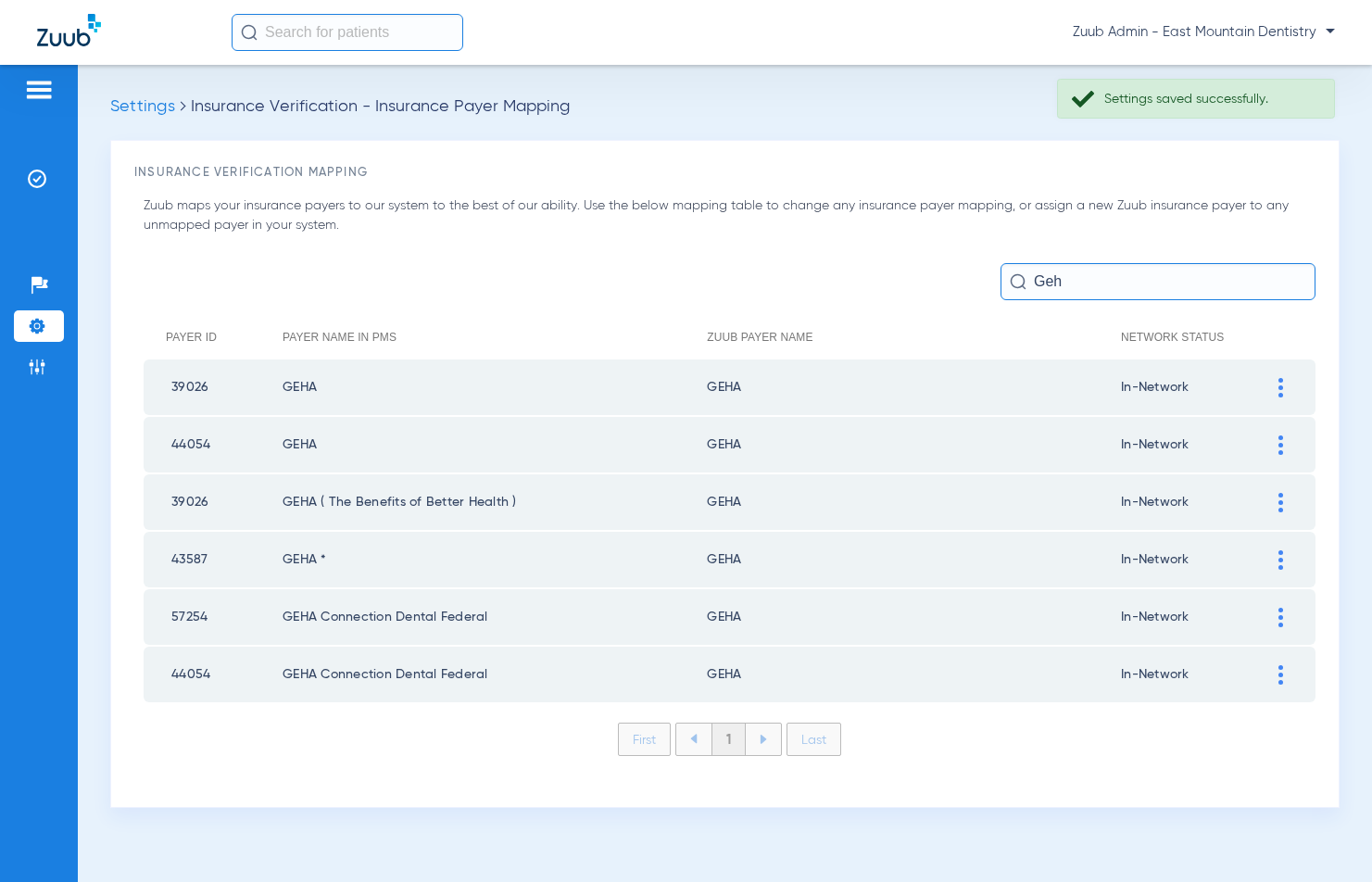 click on "Geh" 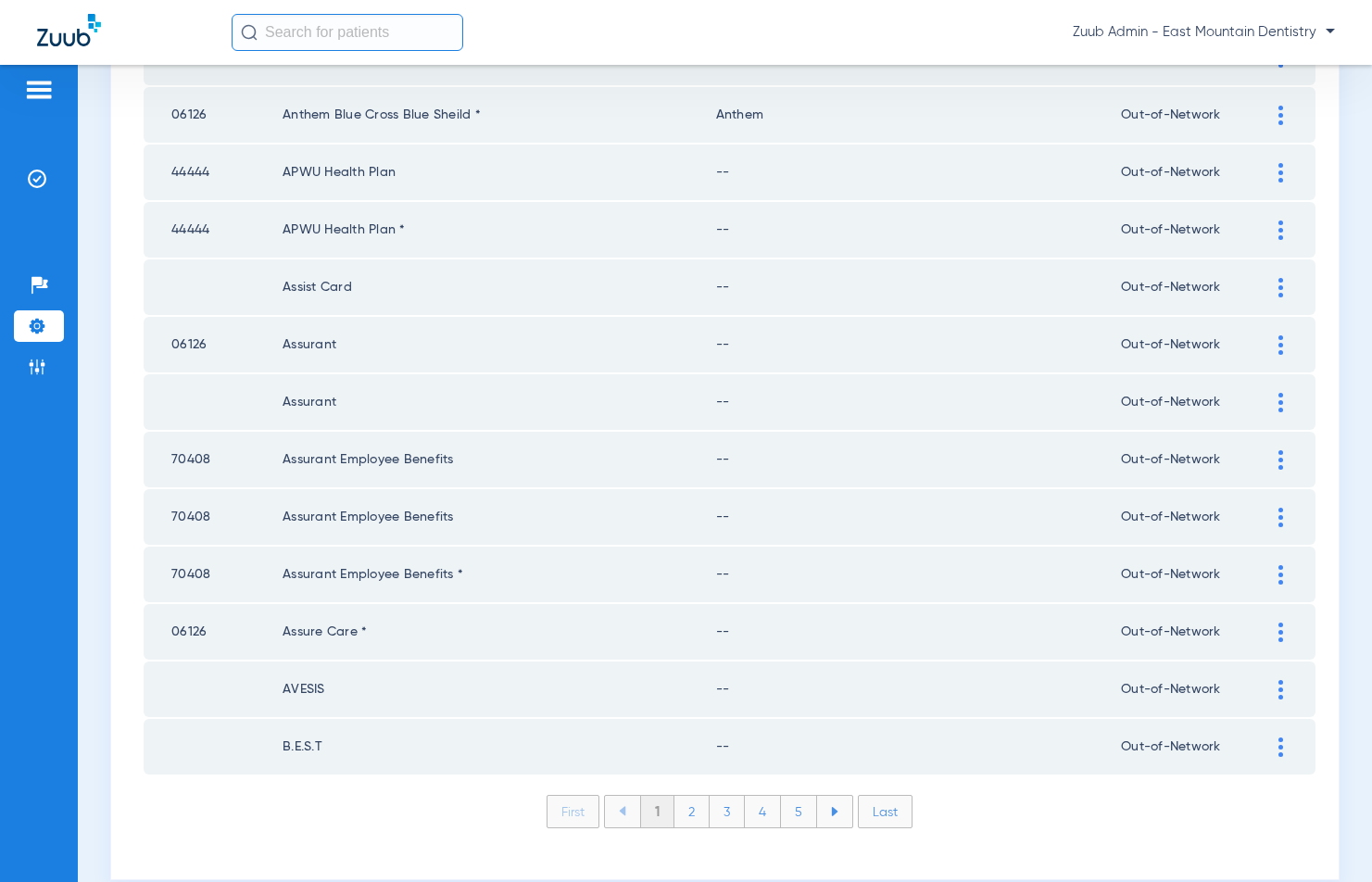 scroll, scrollTop: 2486, scrollLeft: 0, axis: vertical 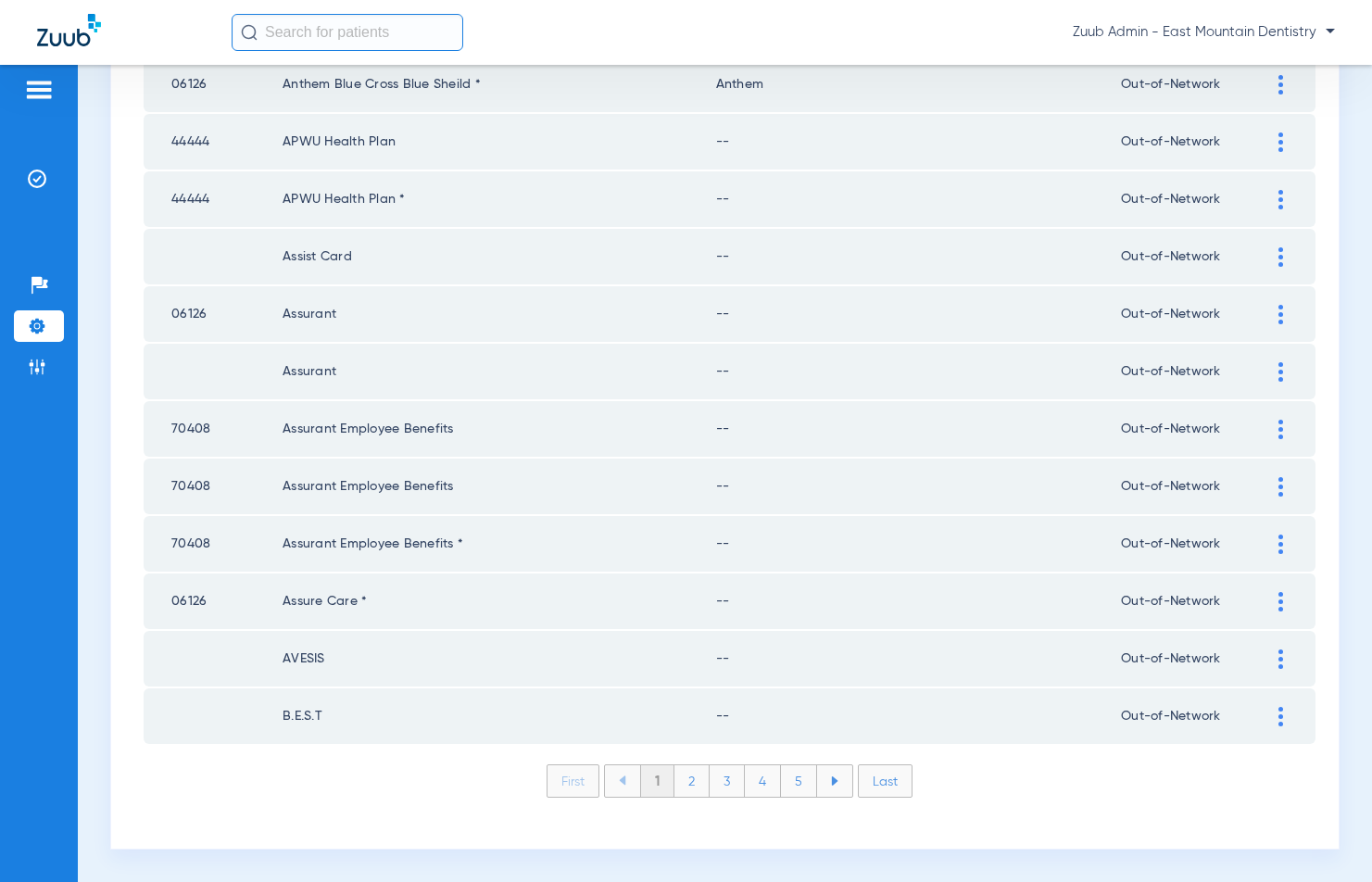 type 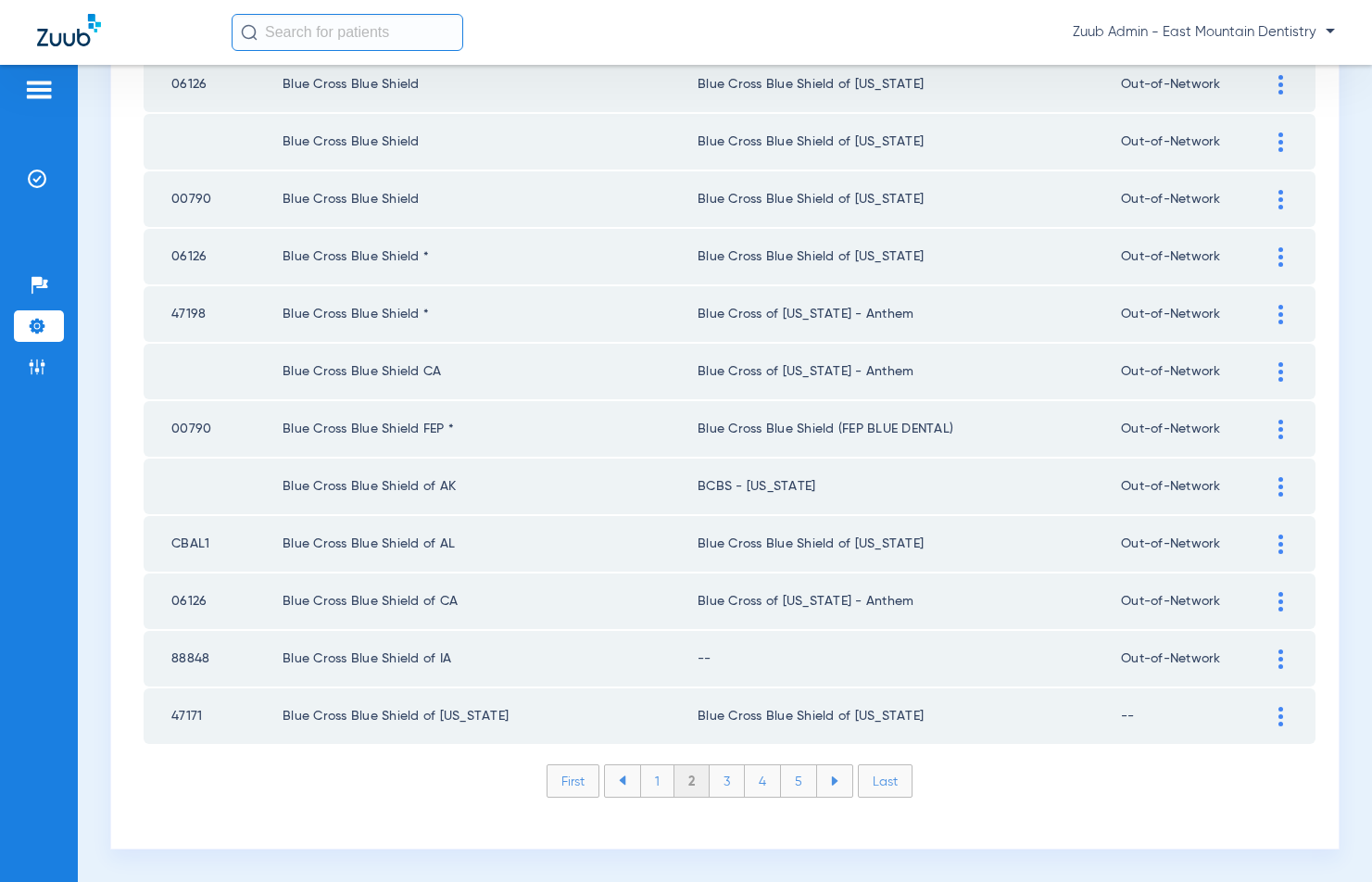click 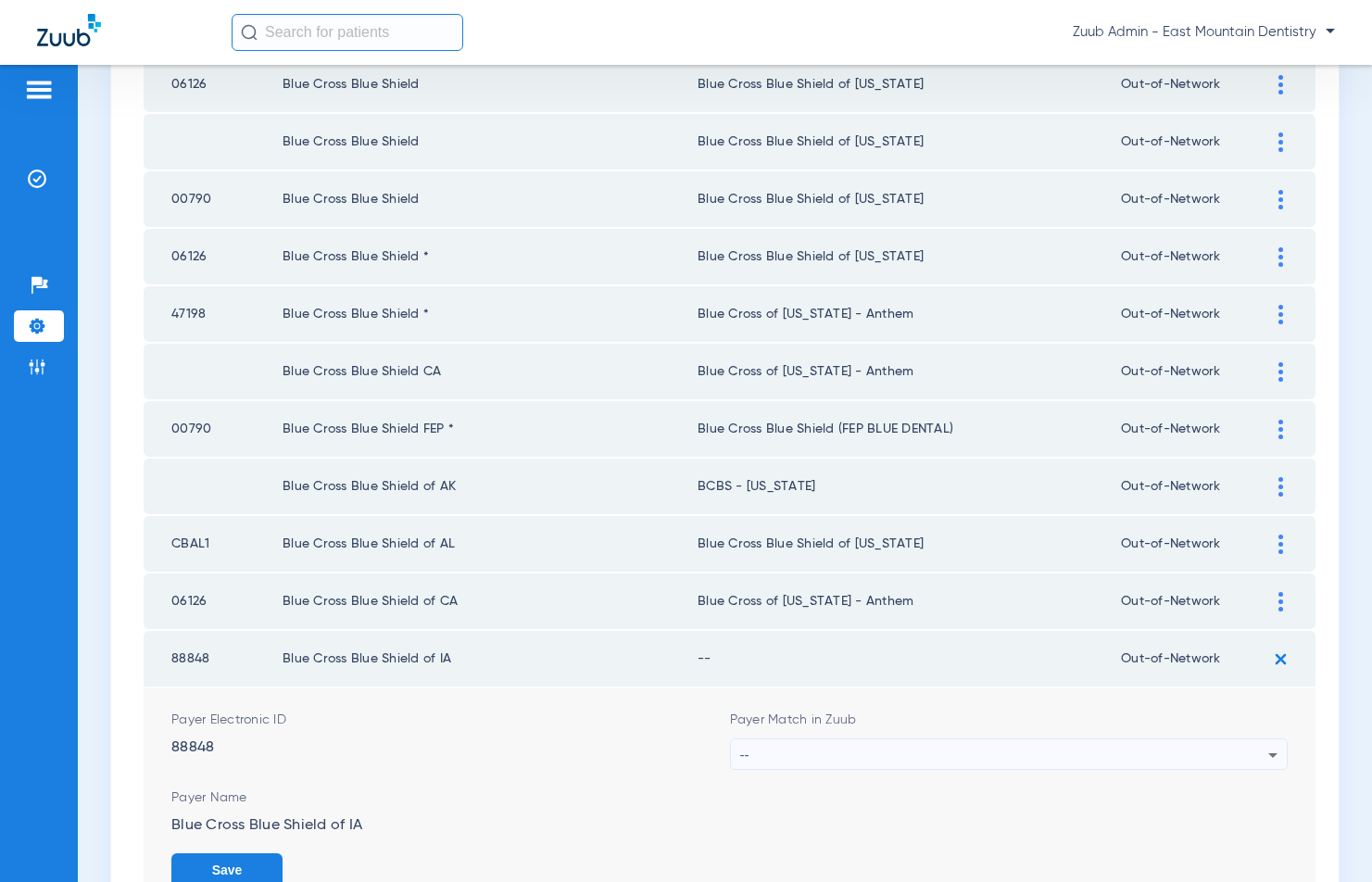 click on "--" at bounding box center [1004, 755] 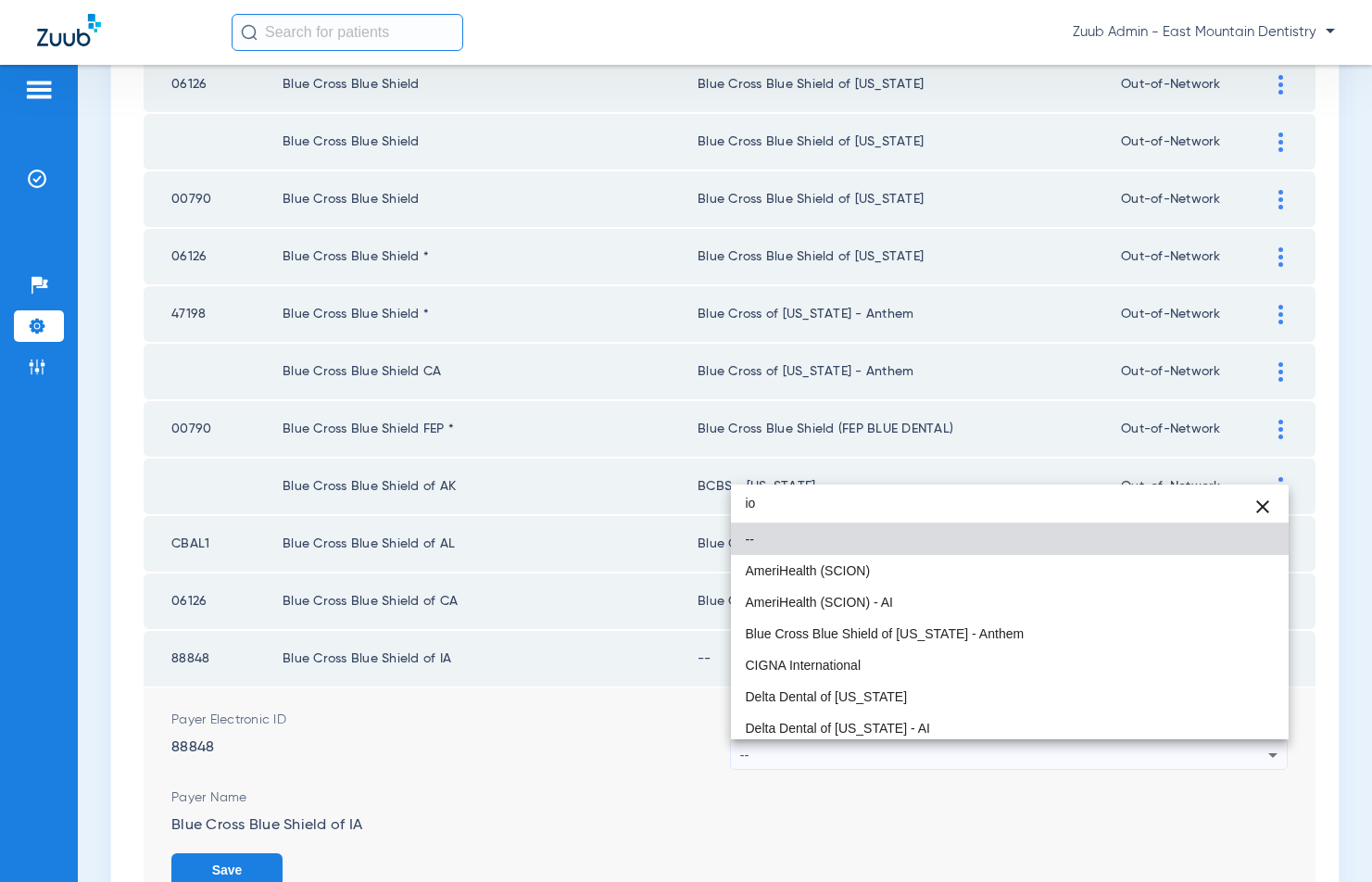 type on "i" 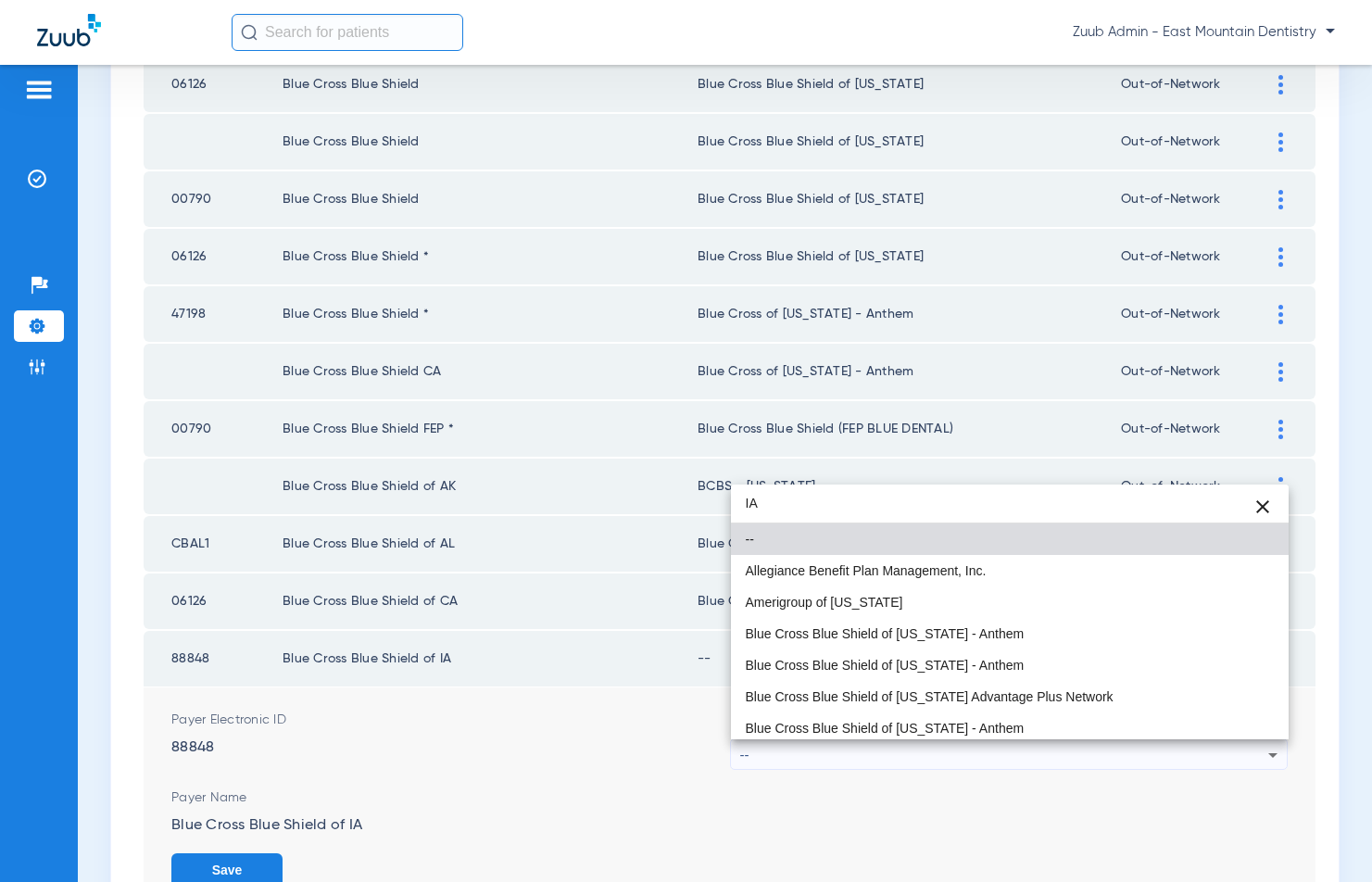 type on "I" 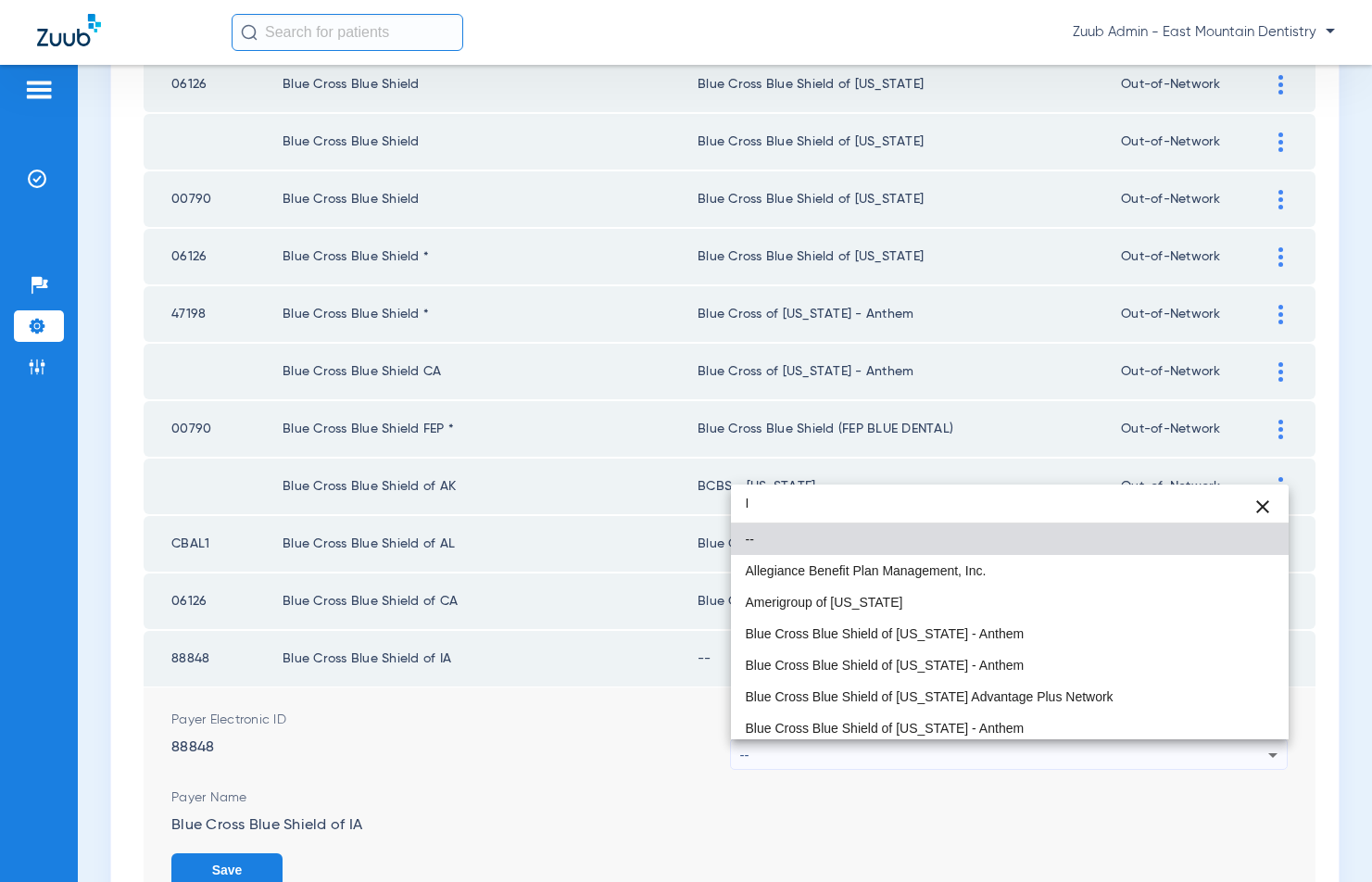 type 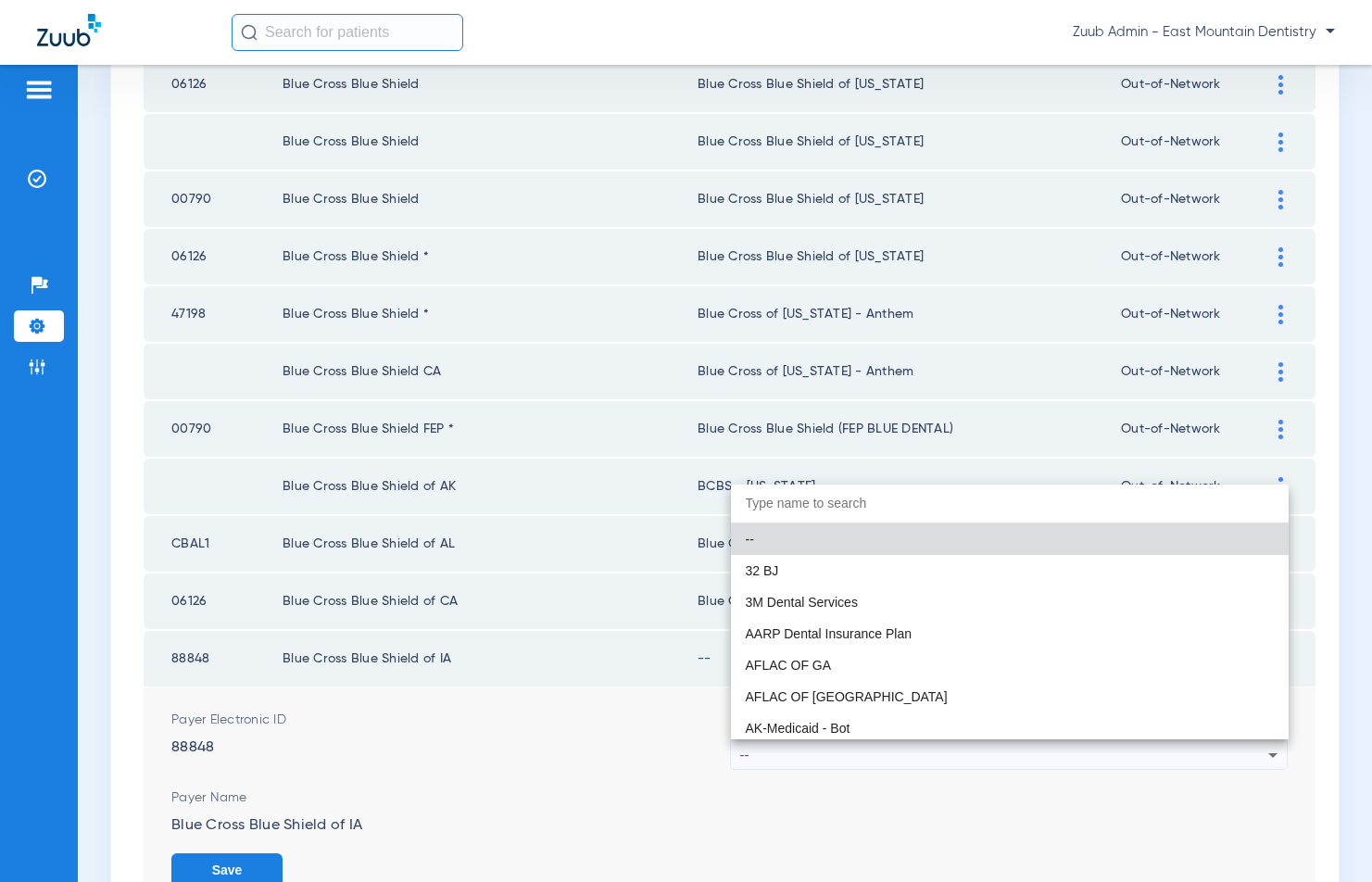 click at bounding box center [686, 441] 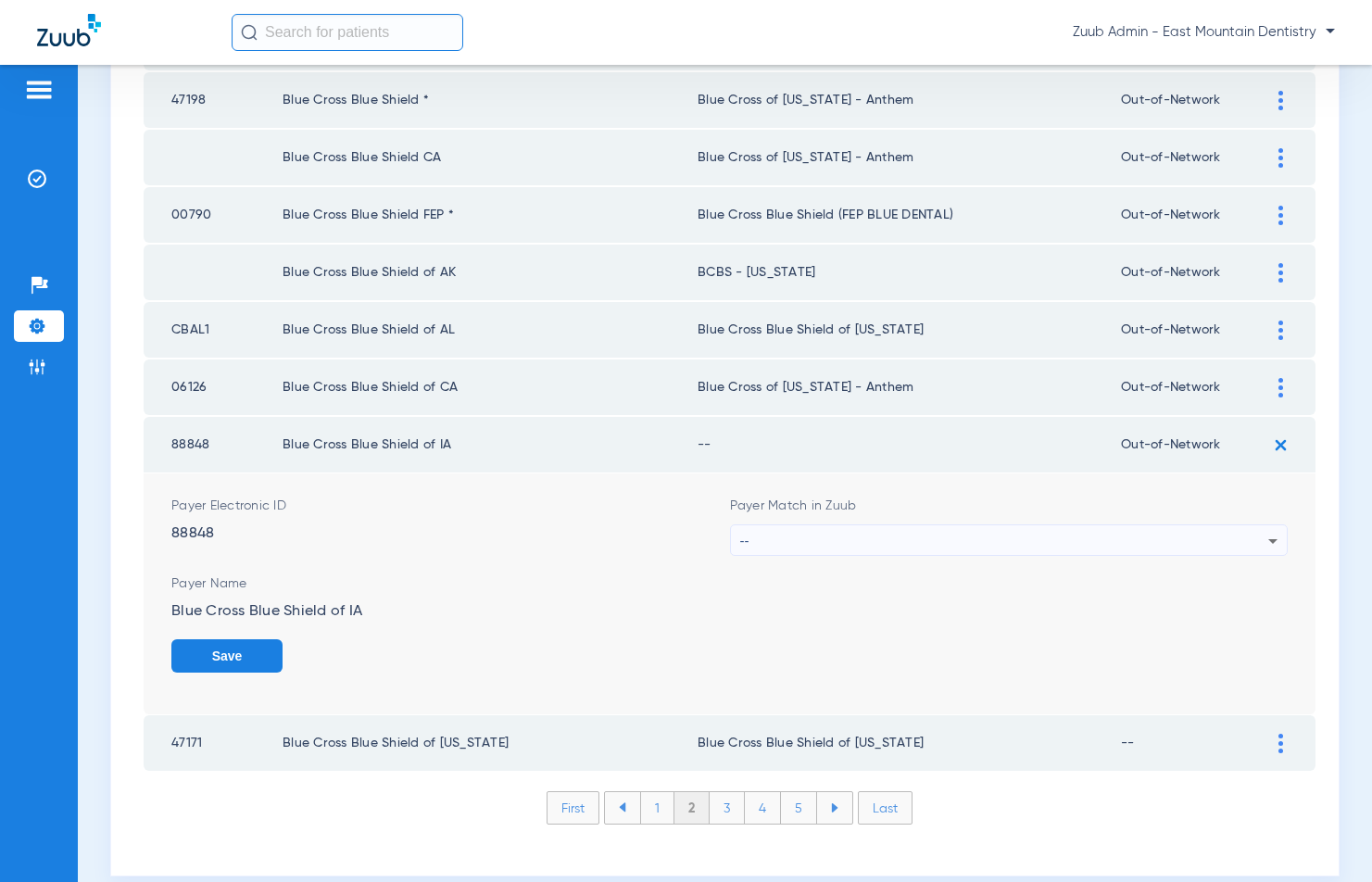 scroll, scrollTop: 2727, scrollLeft: 0, axis: vertical 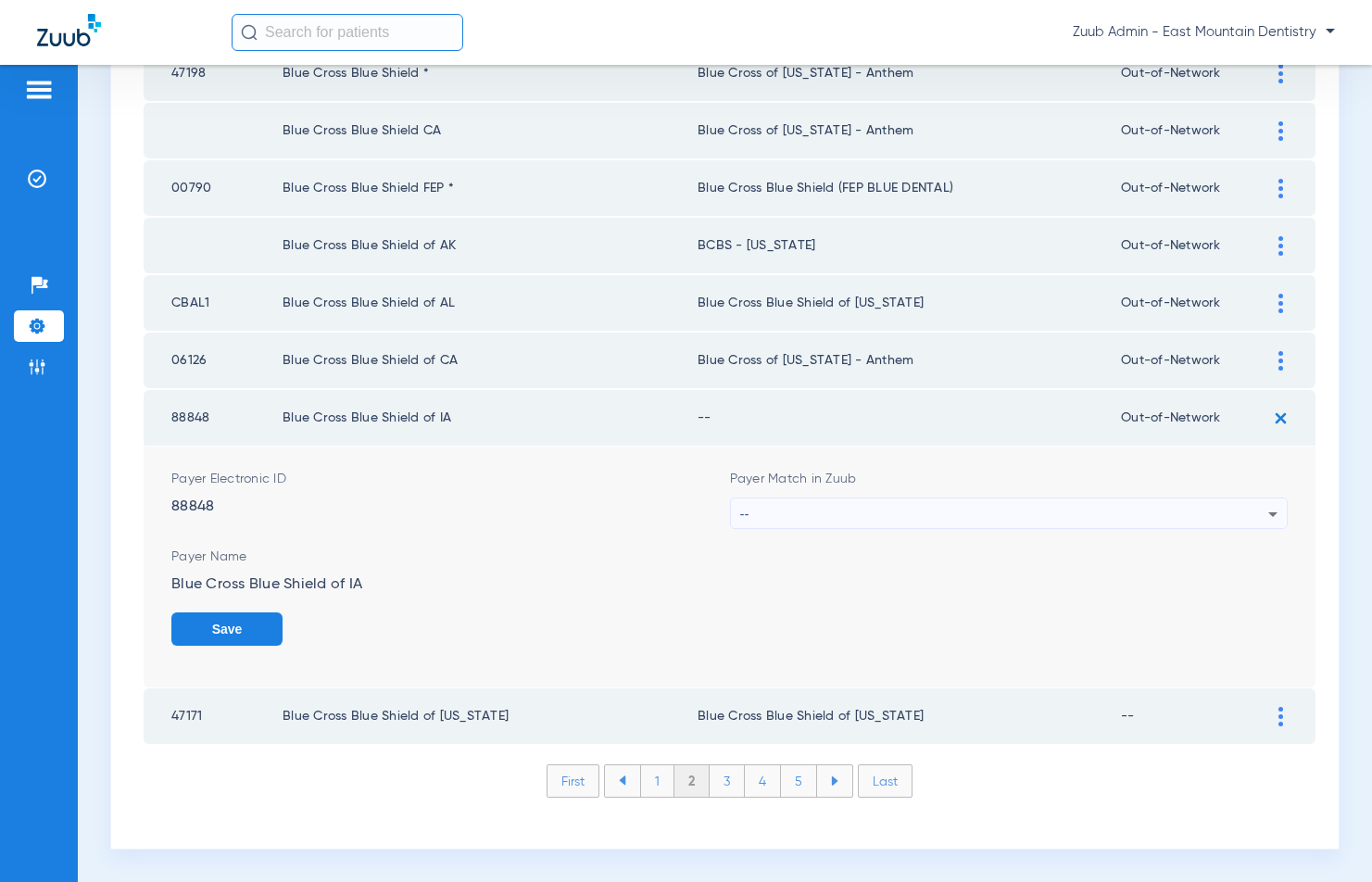 click on "3" 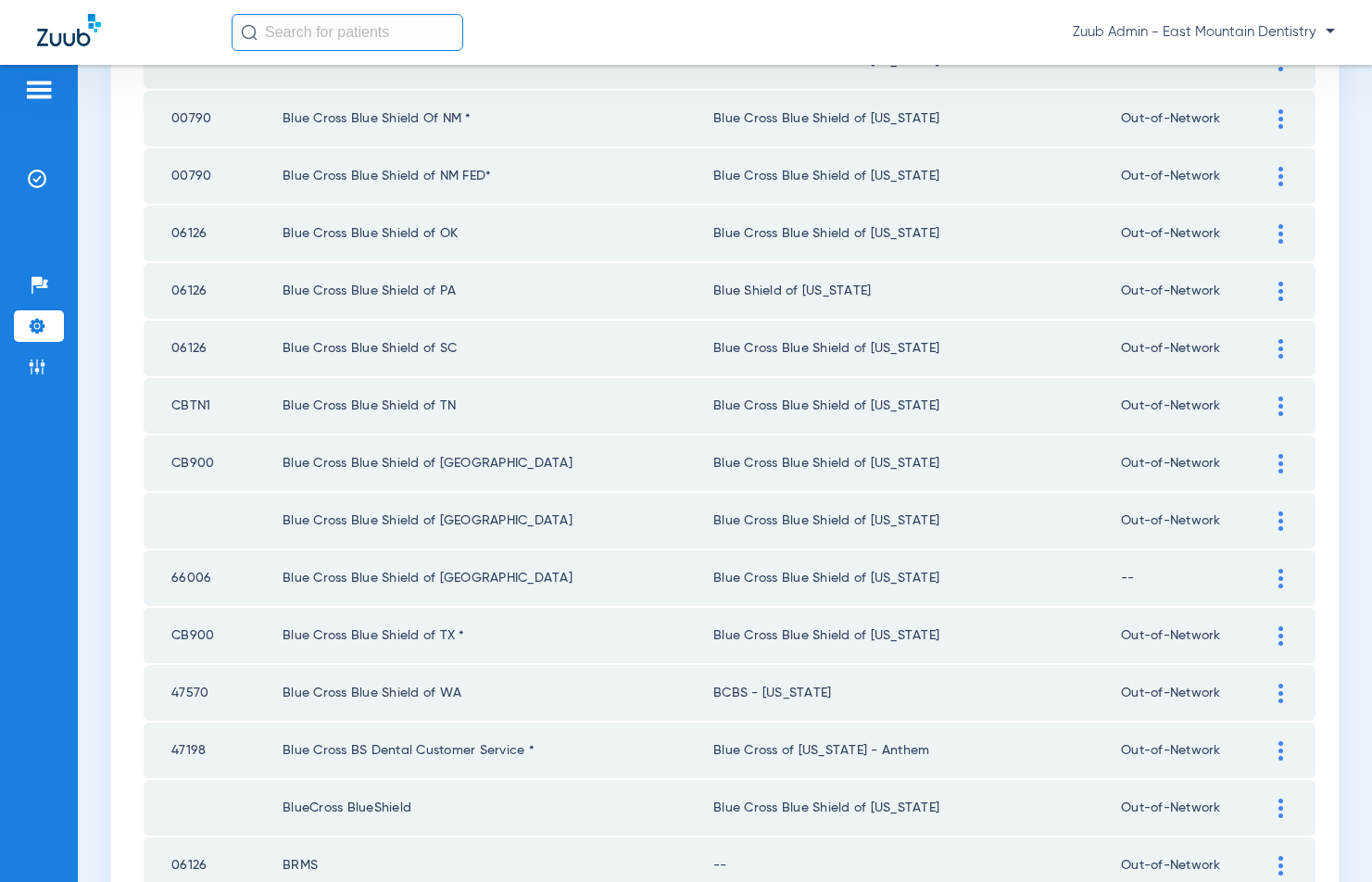 scroll, scrollTop: 899, scrollLeft: 0, axis: vertical 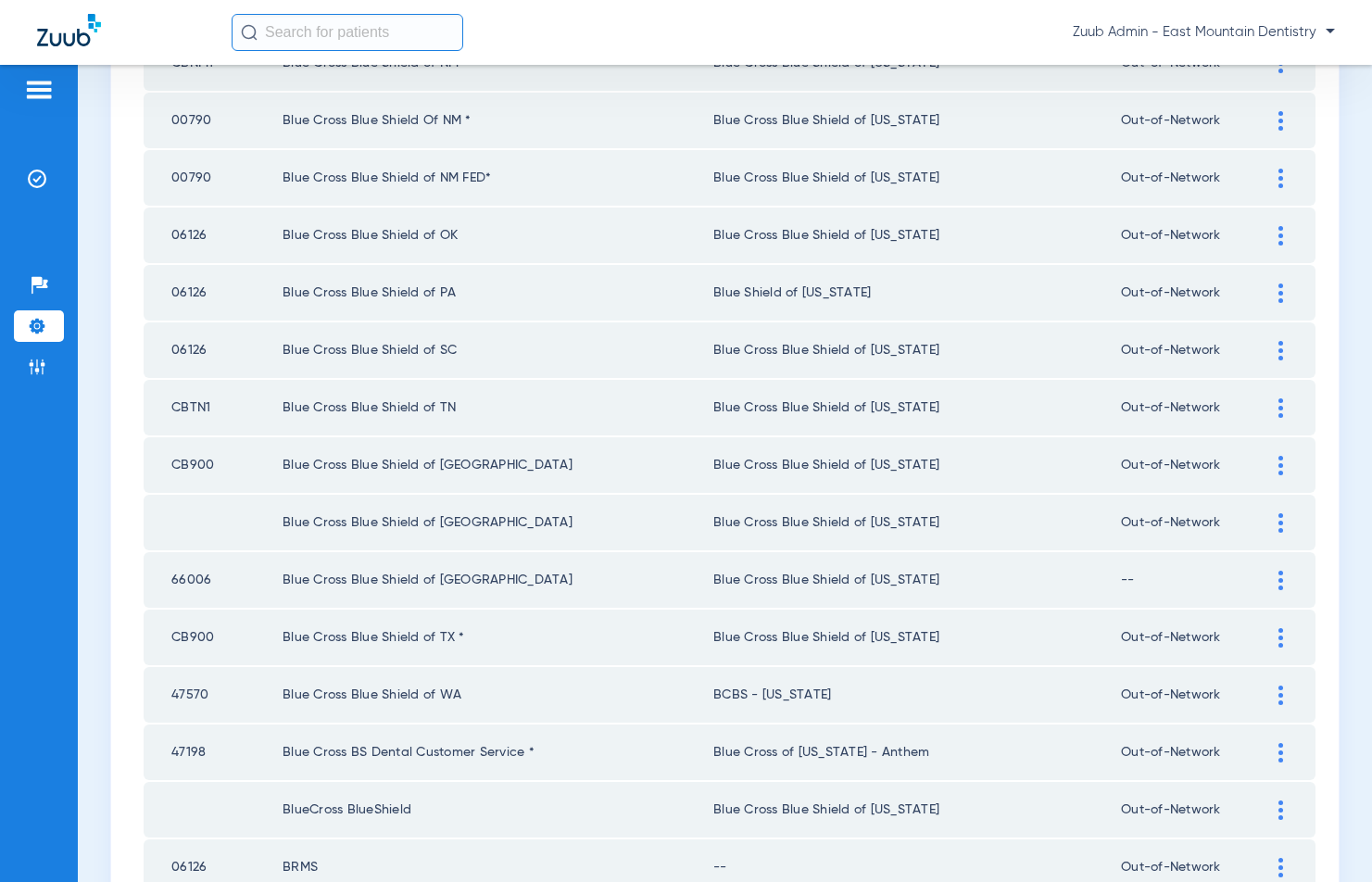 click 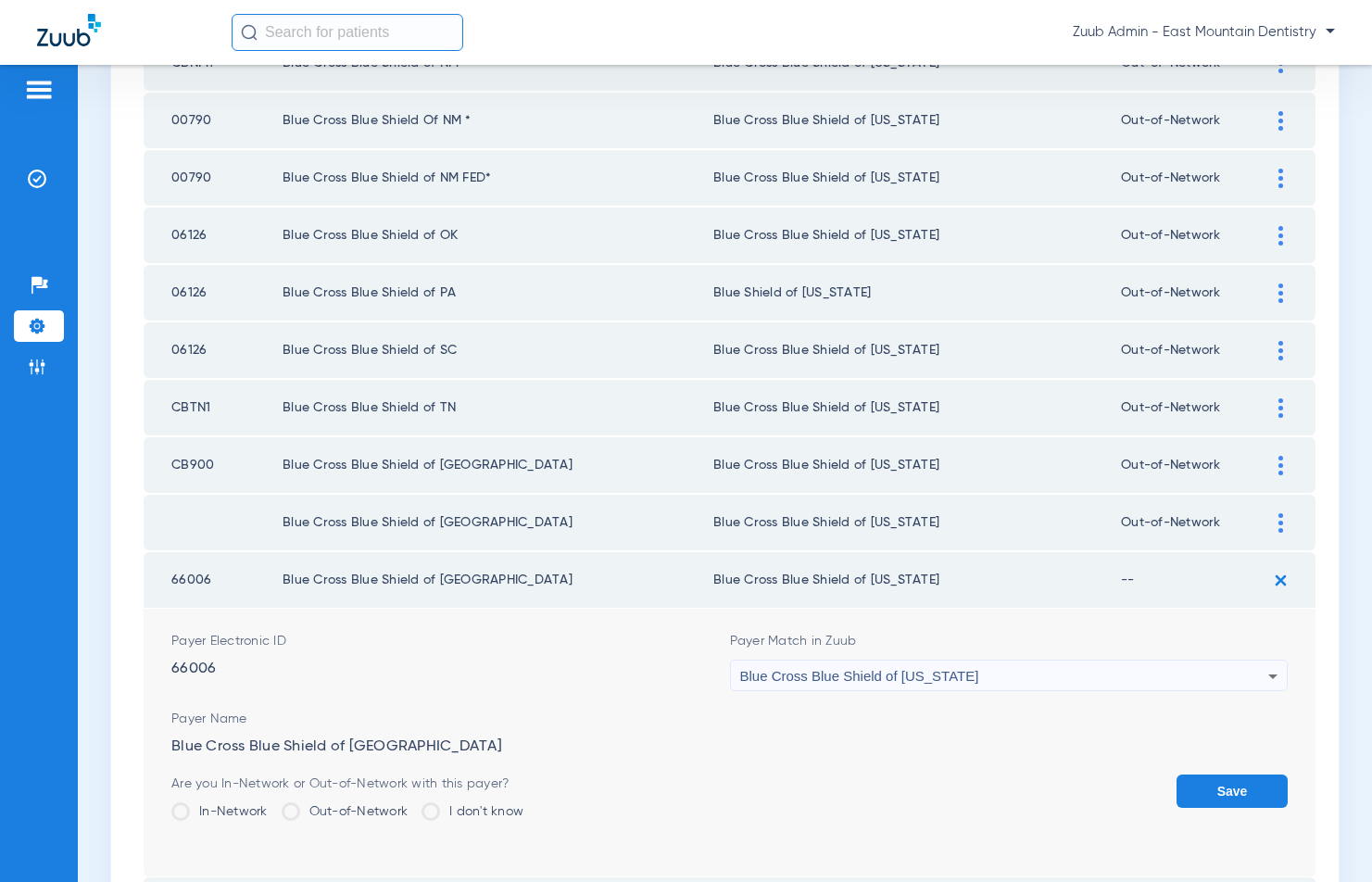 drag, startPoint x: 329, startPoint y: 804, endPoint x: 348, endPoint y: 801, distance: 19.235384 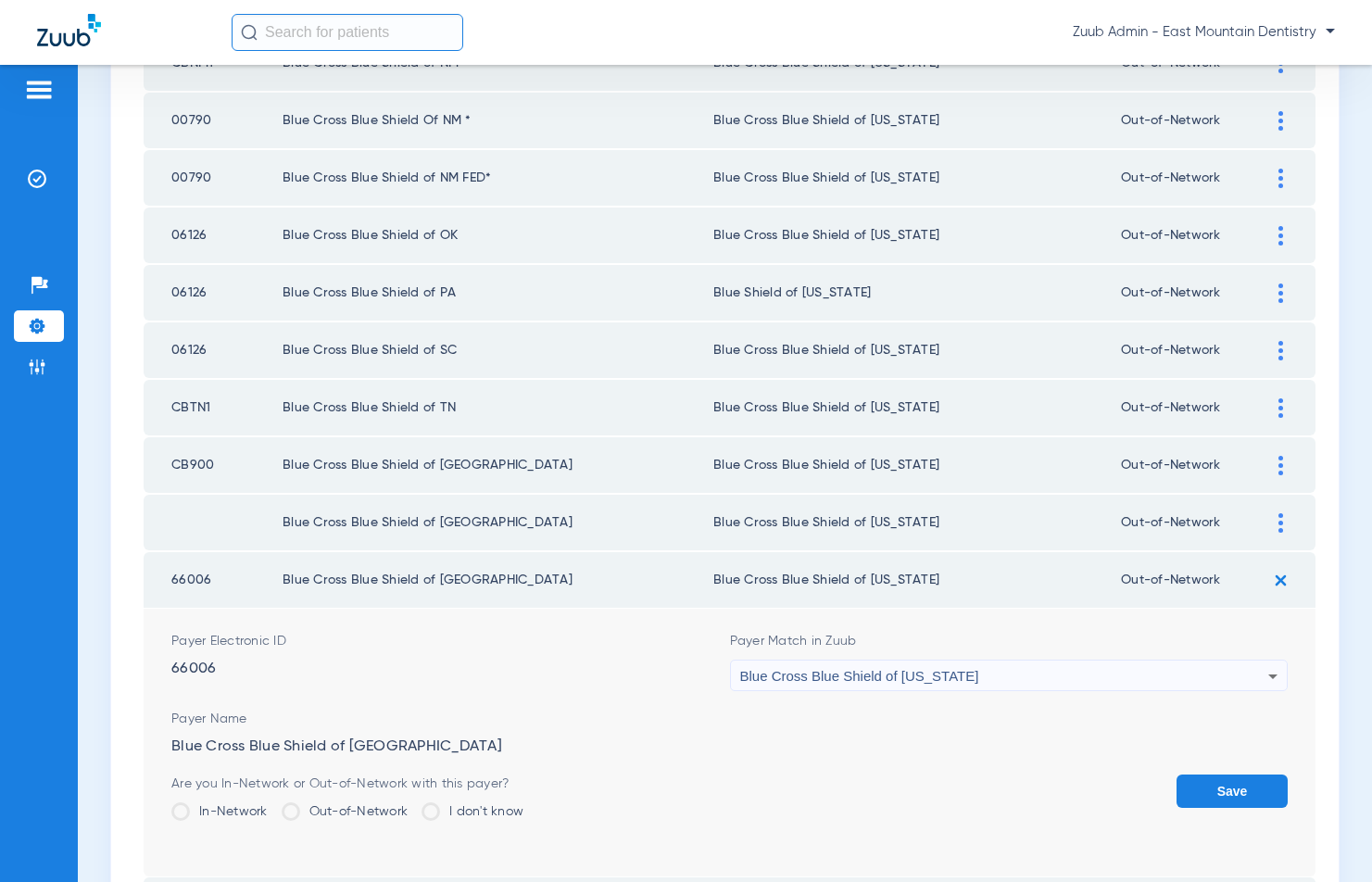 click on "Save" 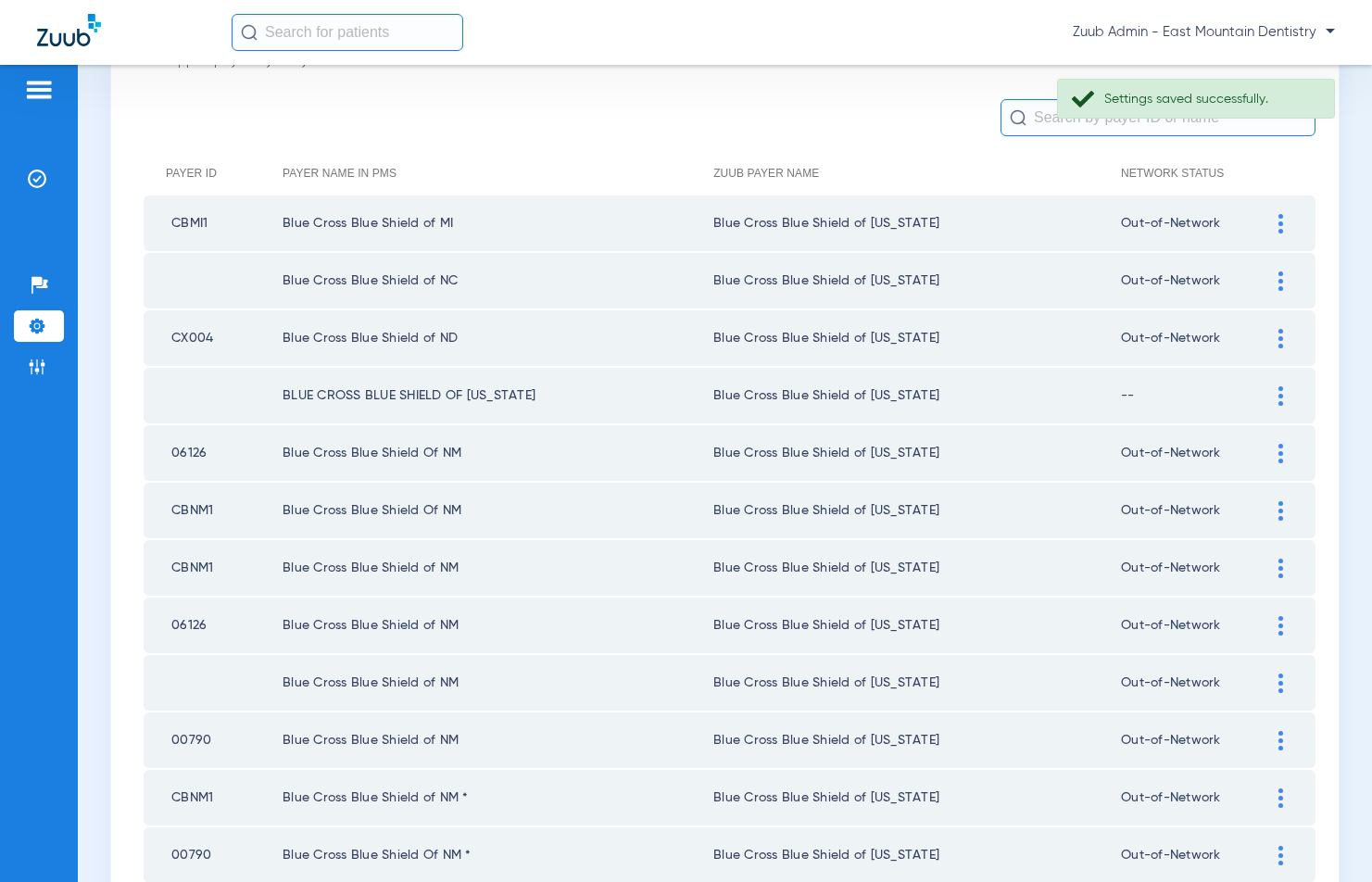 scroll, scrollTop: 53, scrollLeft: 0, axis: vertical 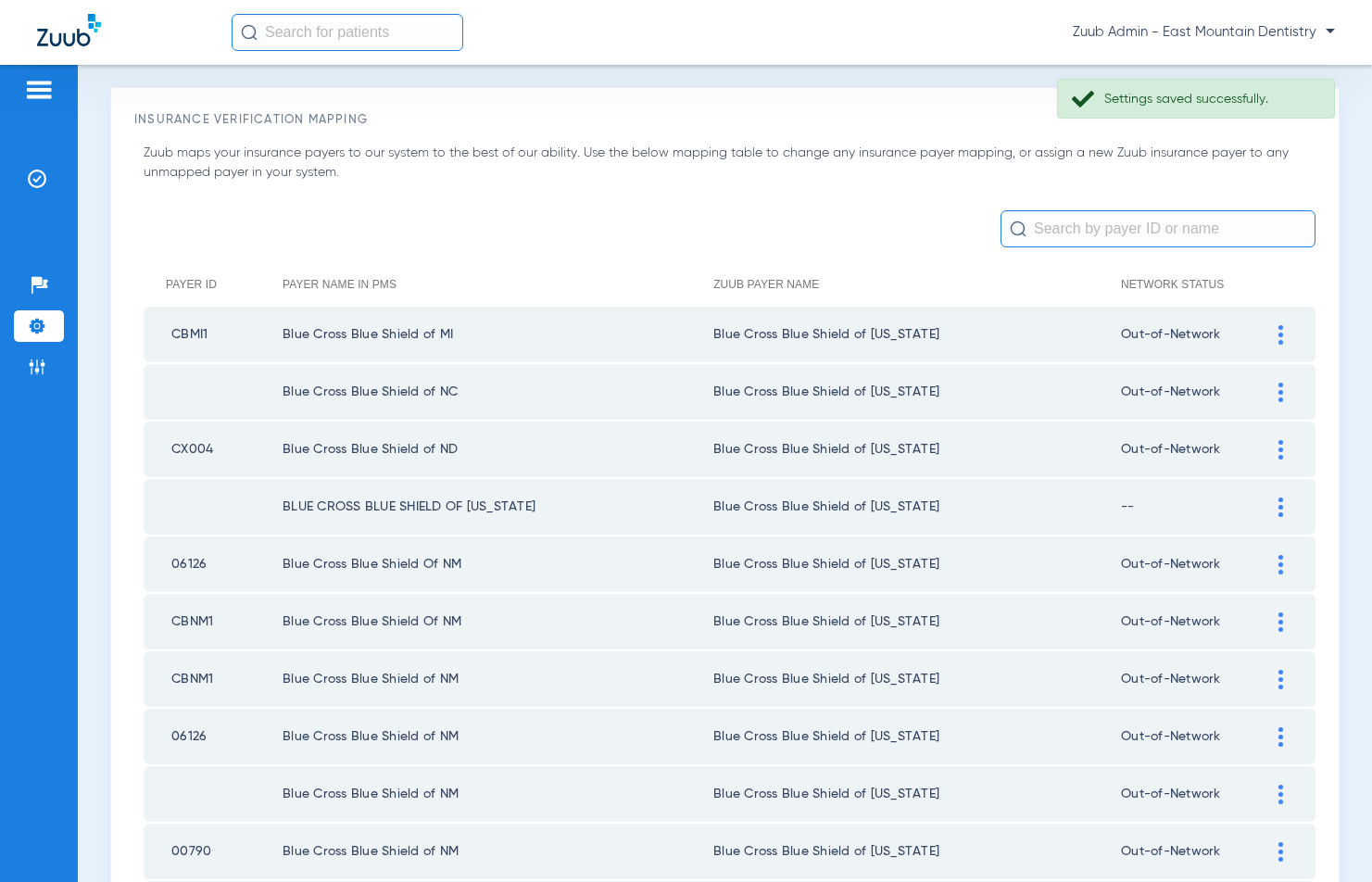 click 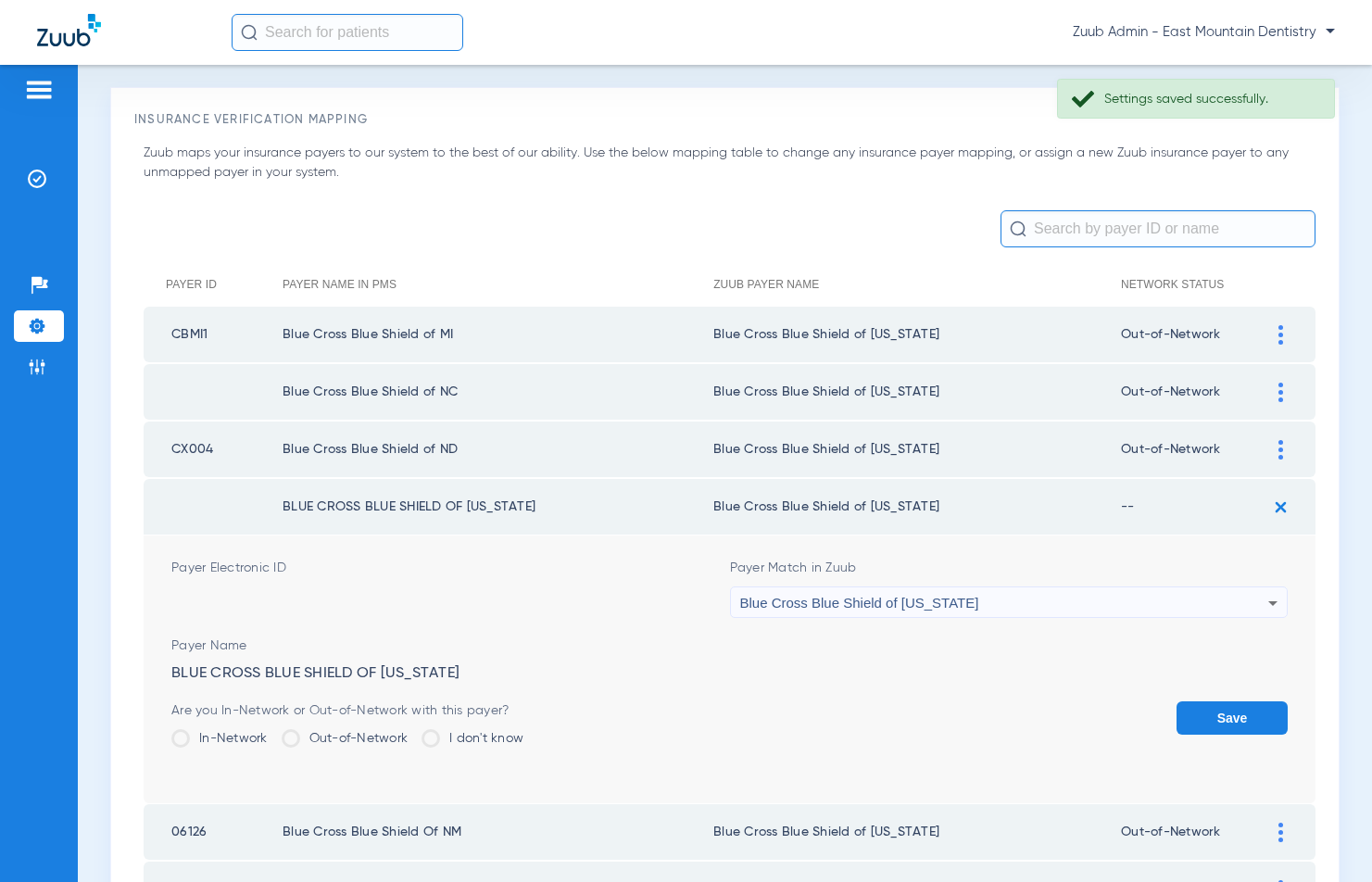 click 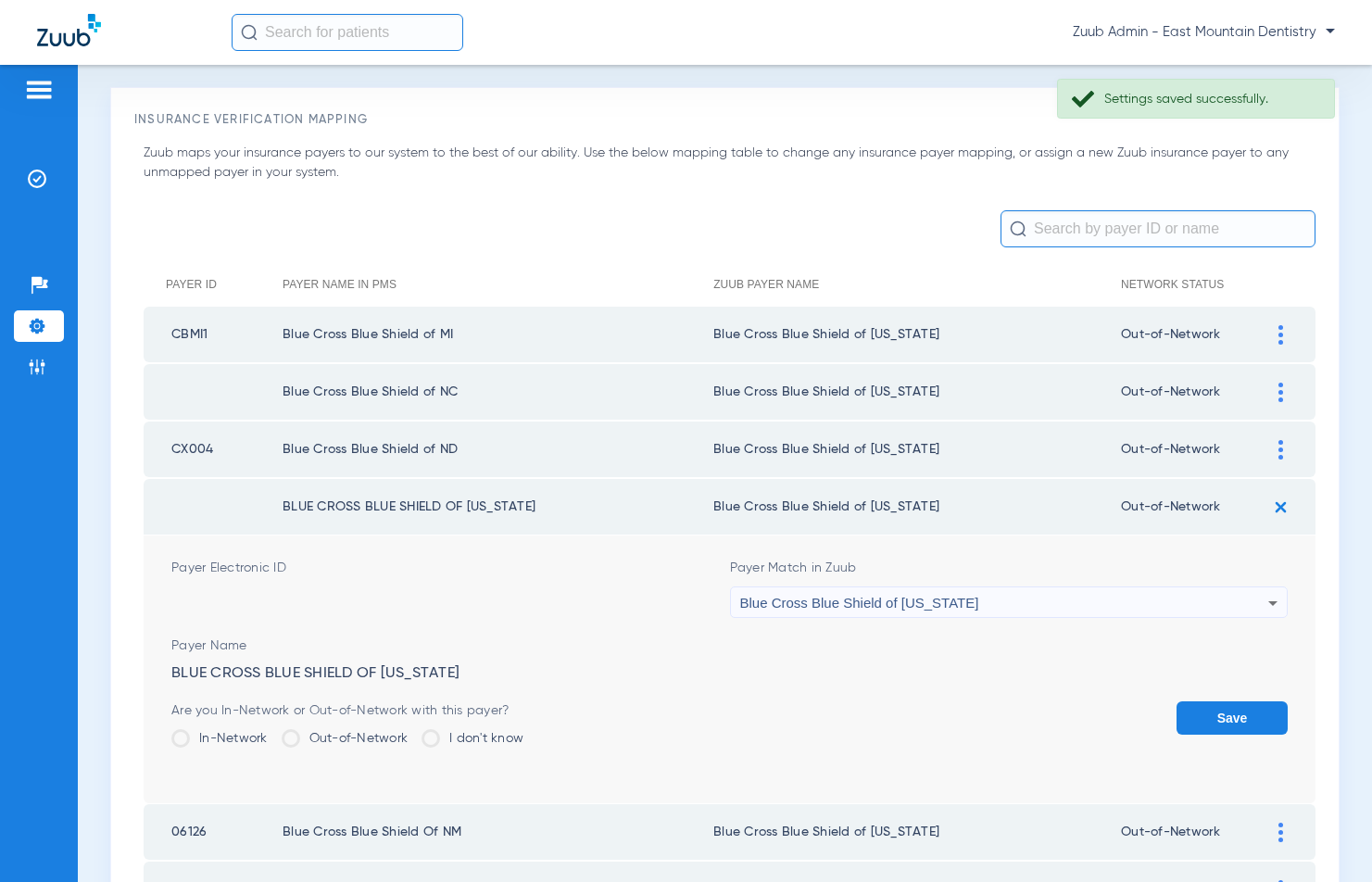 click on "Save" 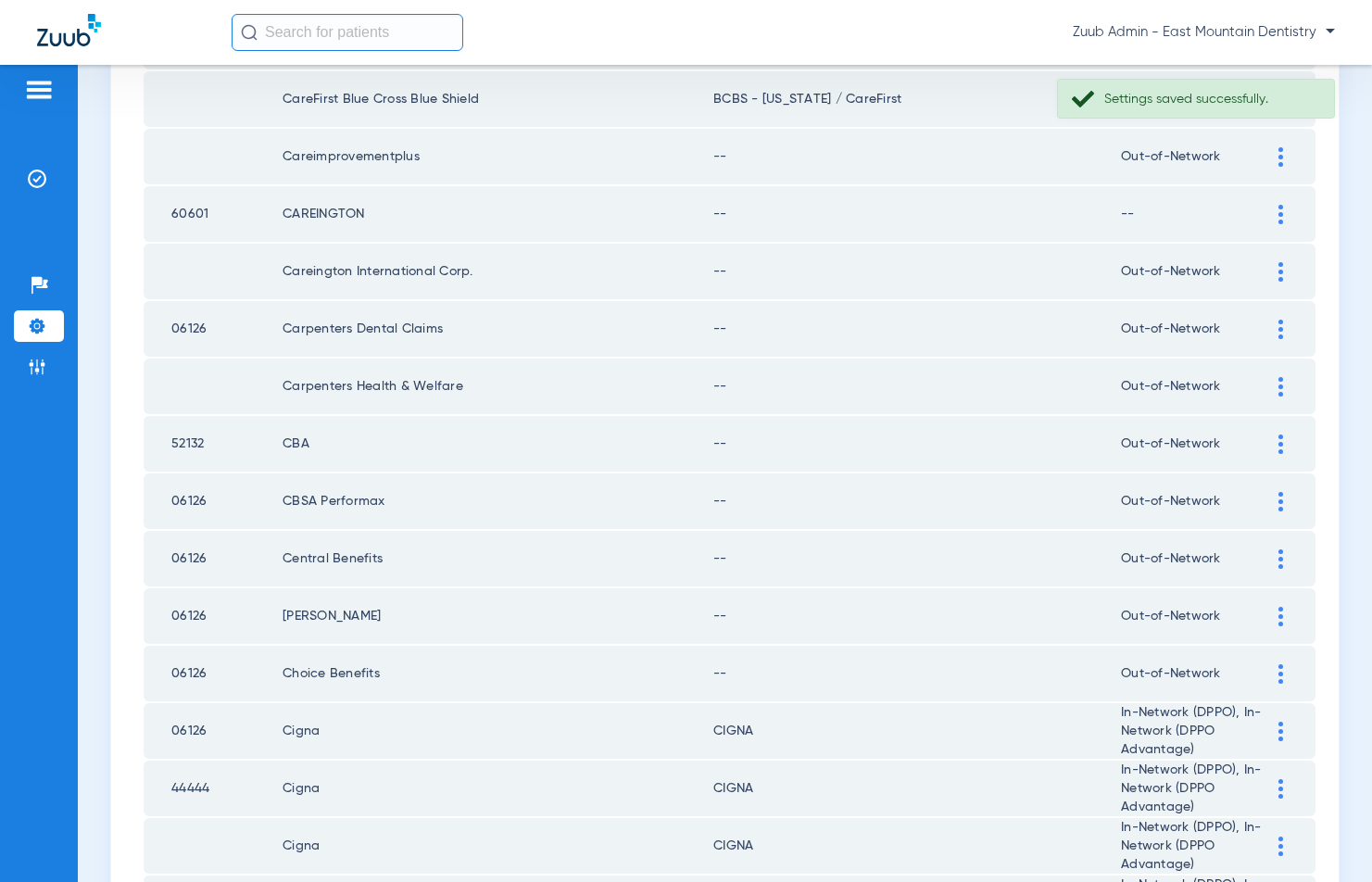 scroll, scrollTop: 2486, scrollLeft: 0, axis: vertical 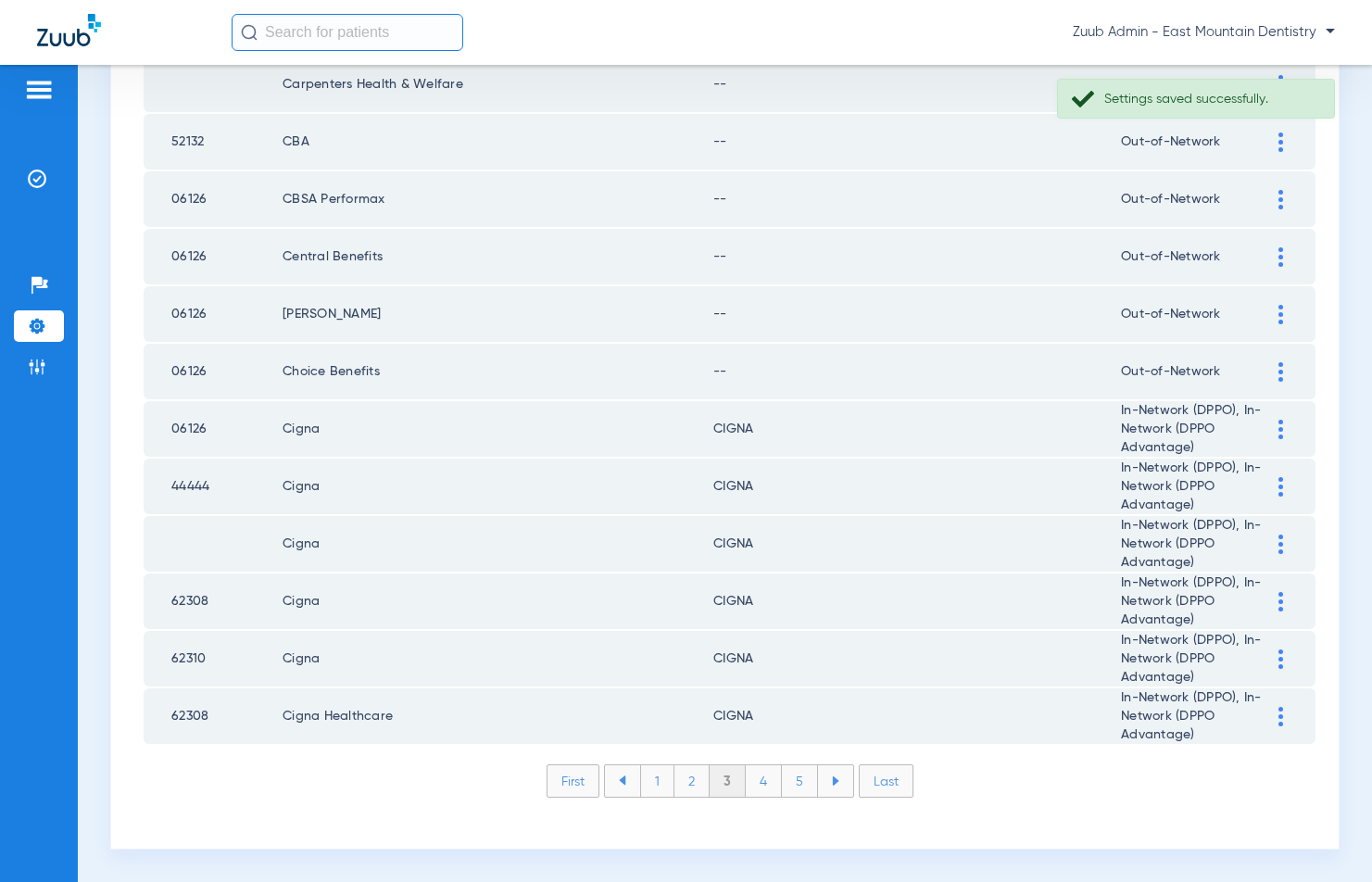 click on "4" 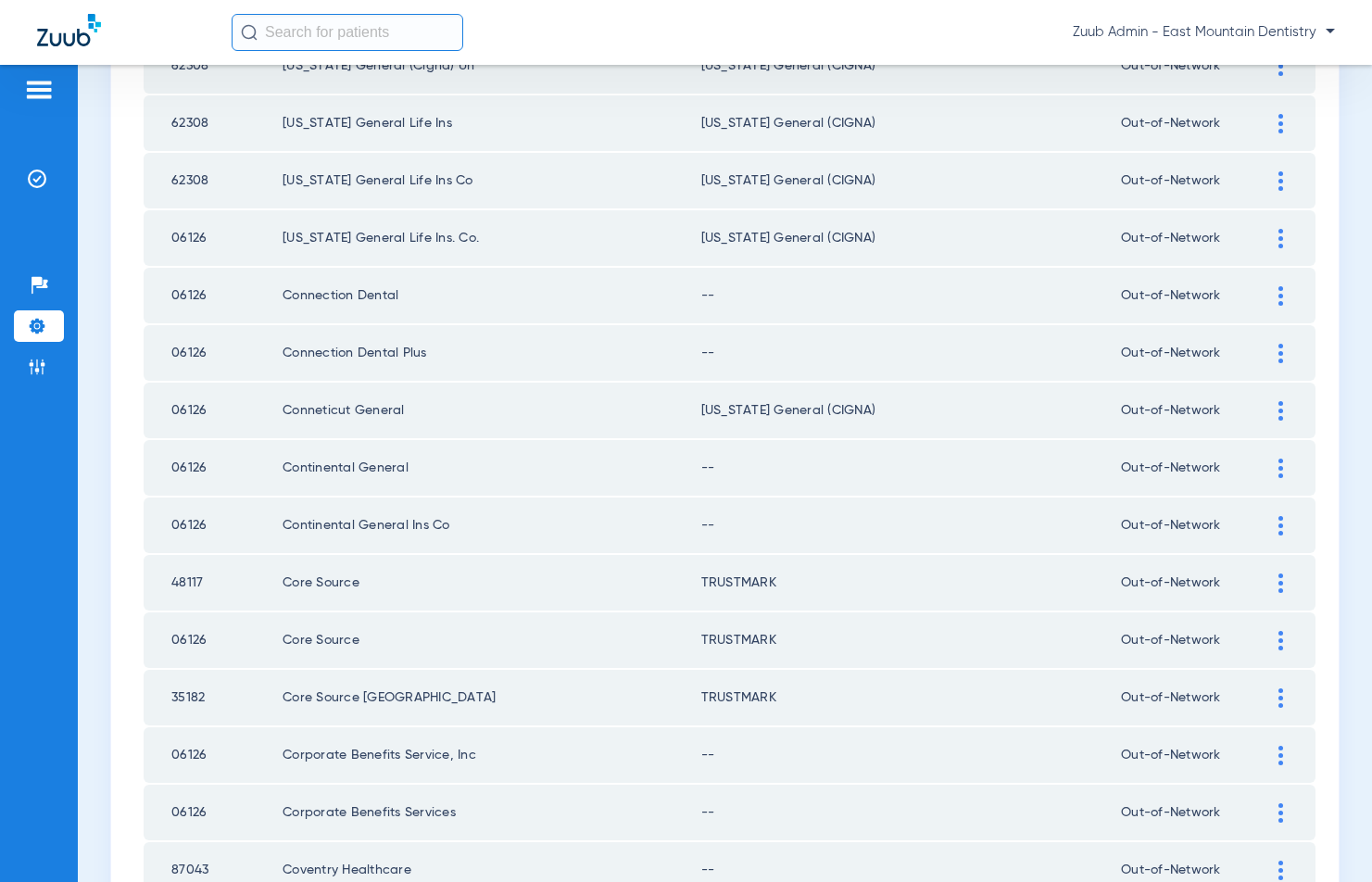 scroll, scrollTop: 2486, scrollLeft: 0, axis: vertical 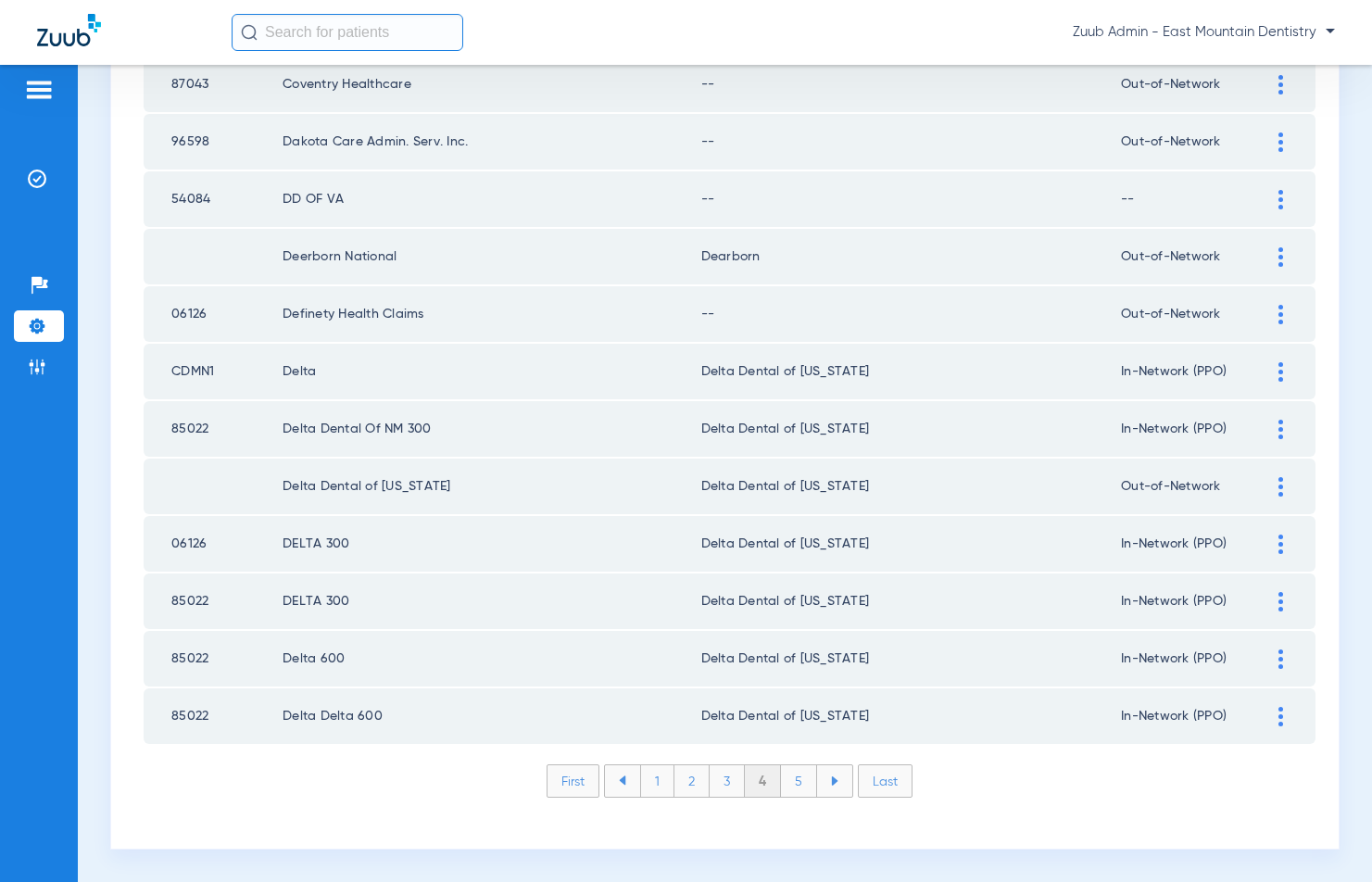 click on "5" 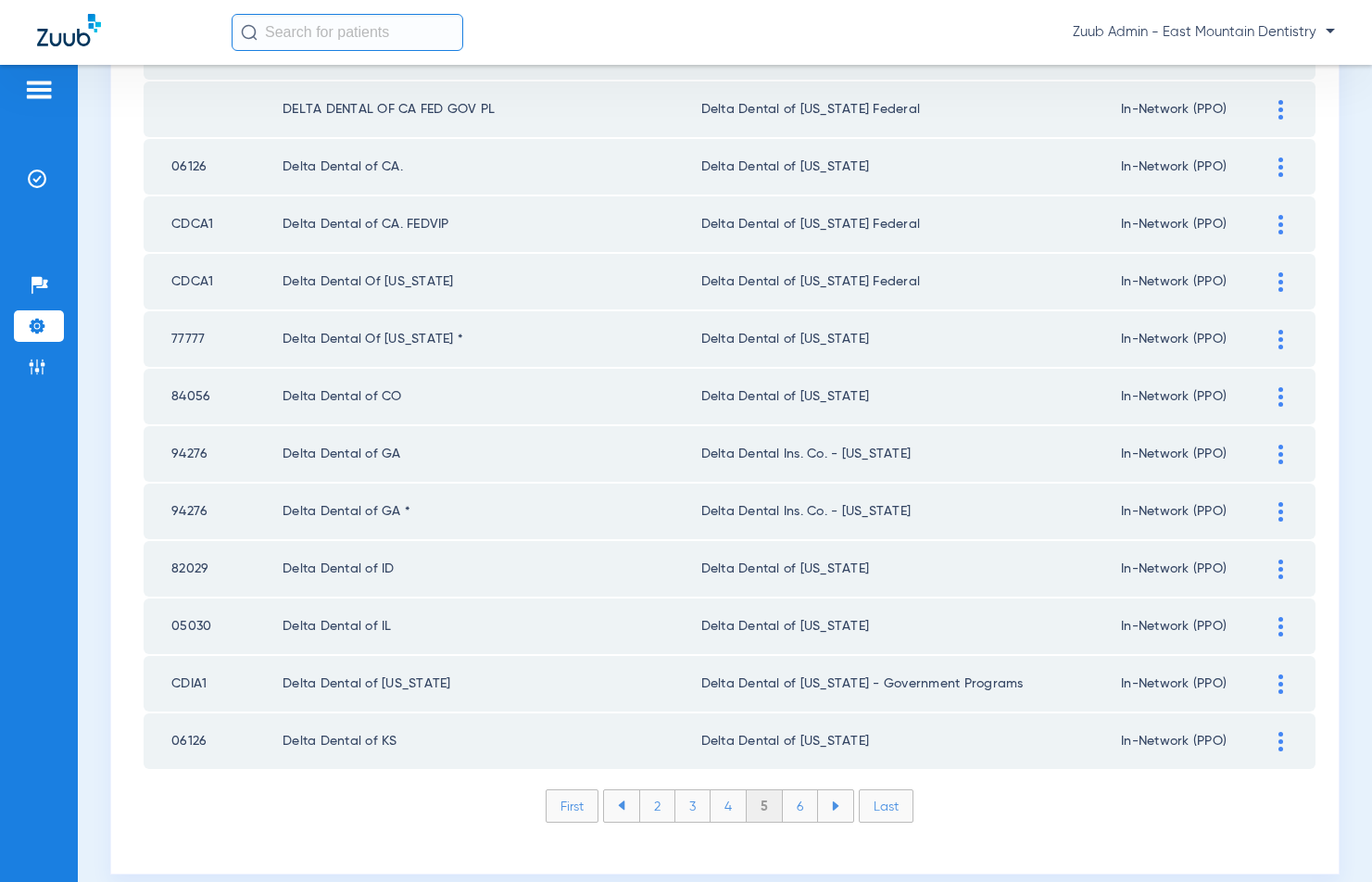 scroll, scrollTop: 2486, scrollLeft: 0, axis: vertical 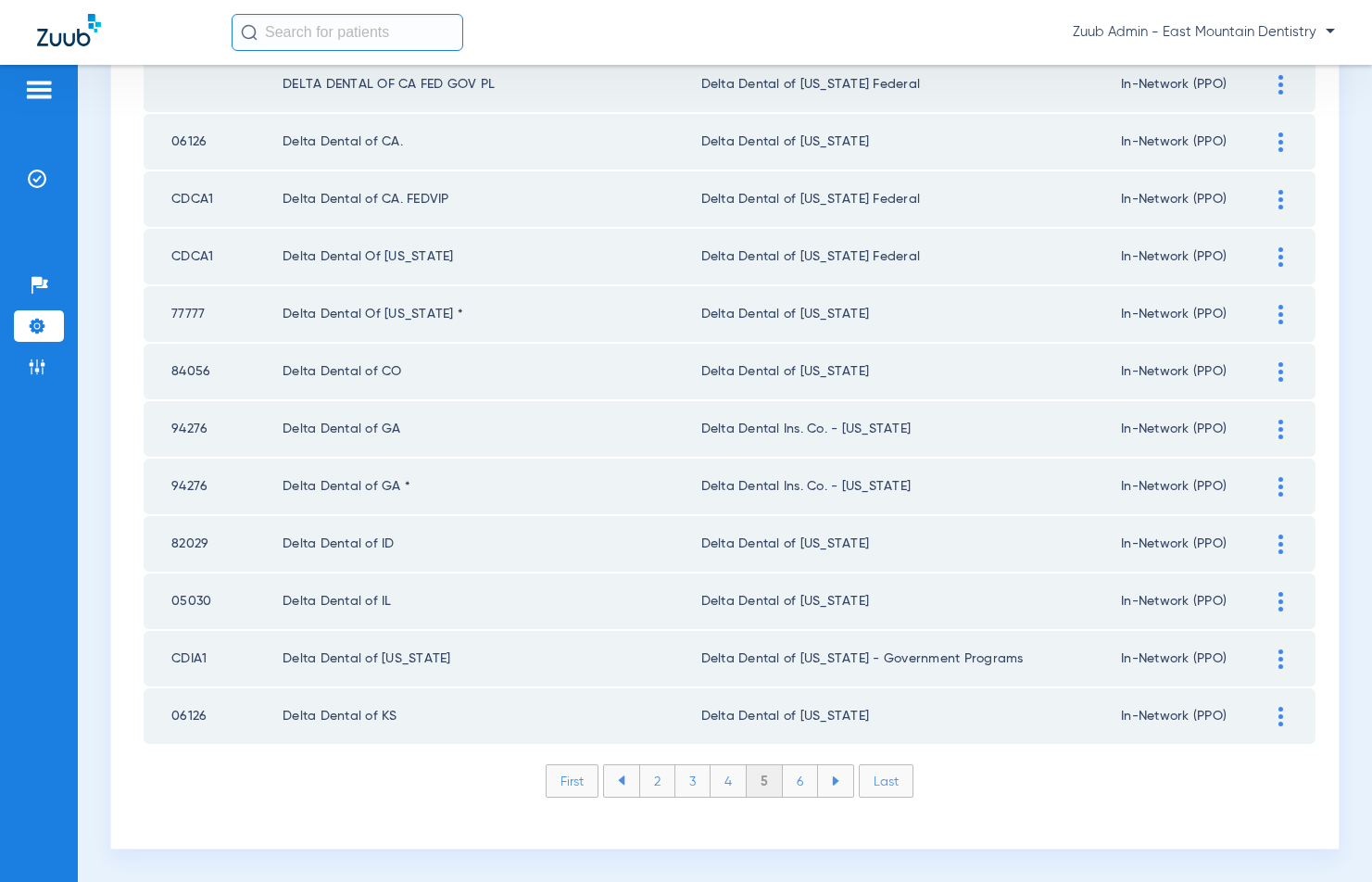 click on "6" 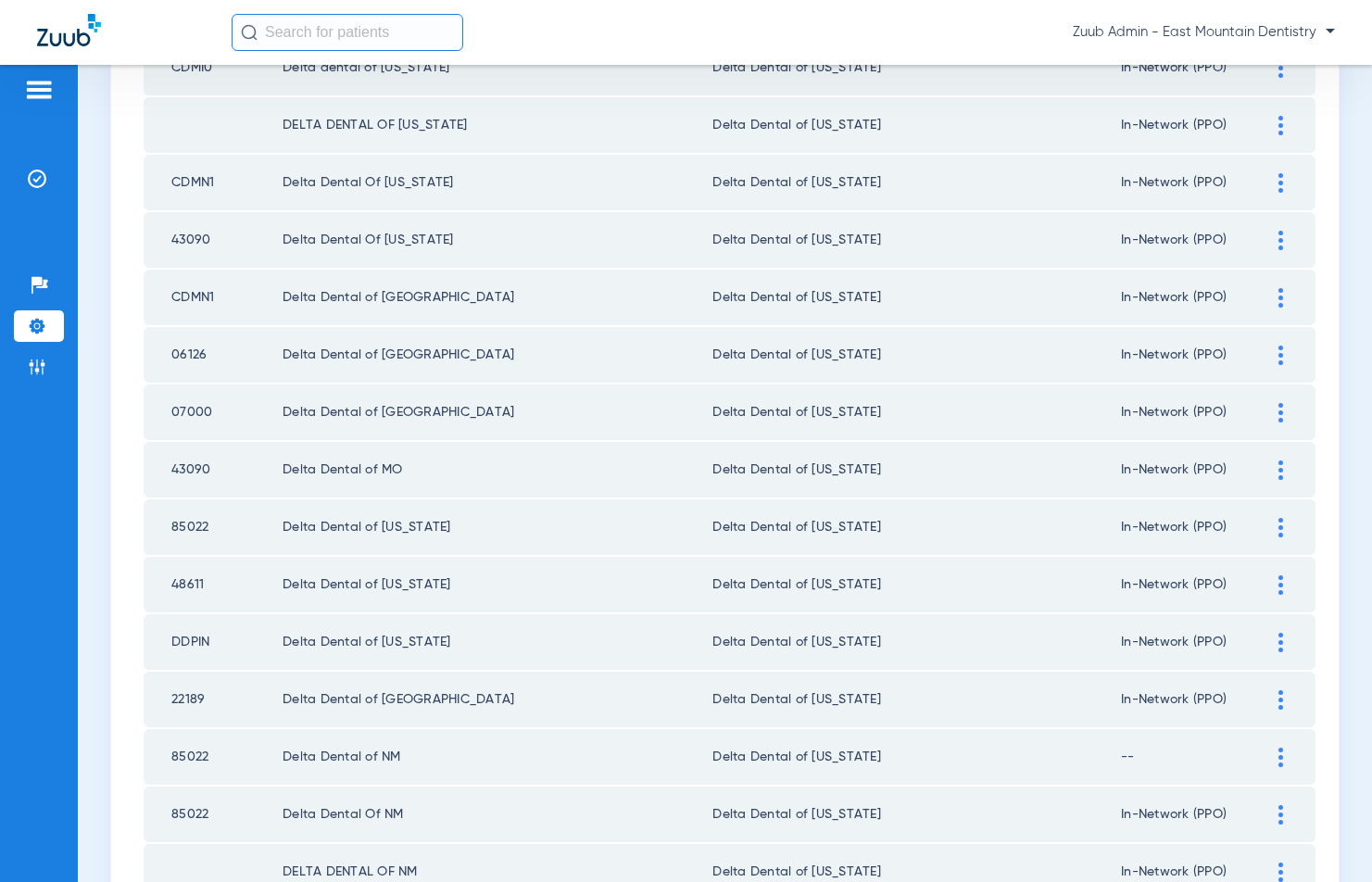 scroll, scrollTop: 989, scrollLeft: 0, axis: vertical 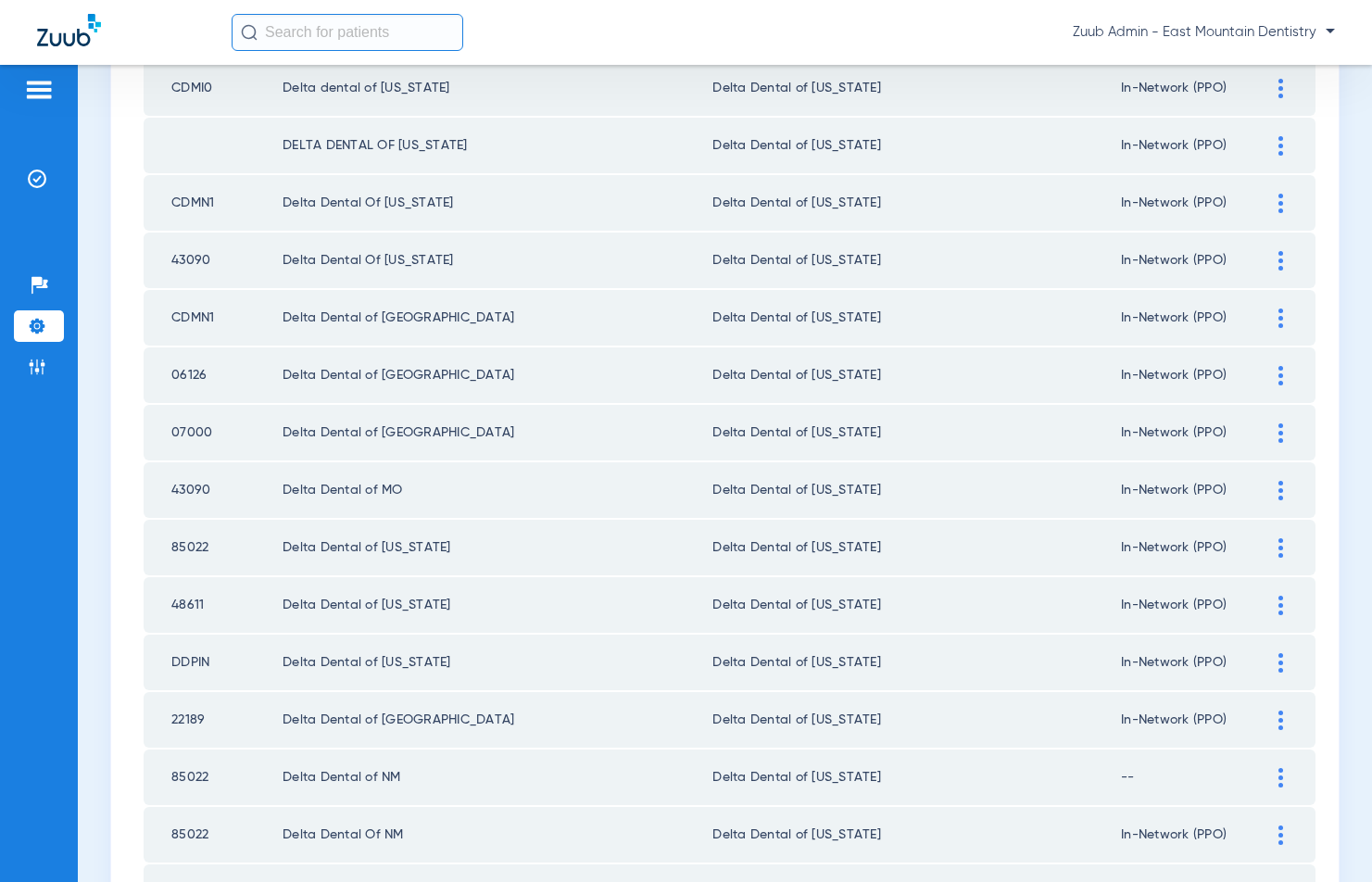 click 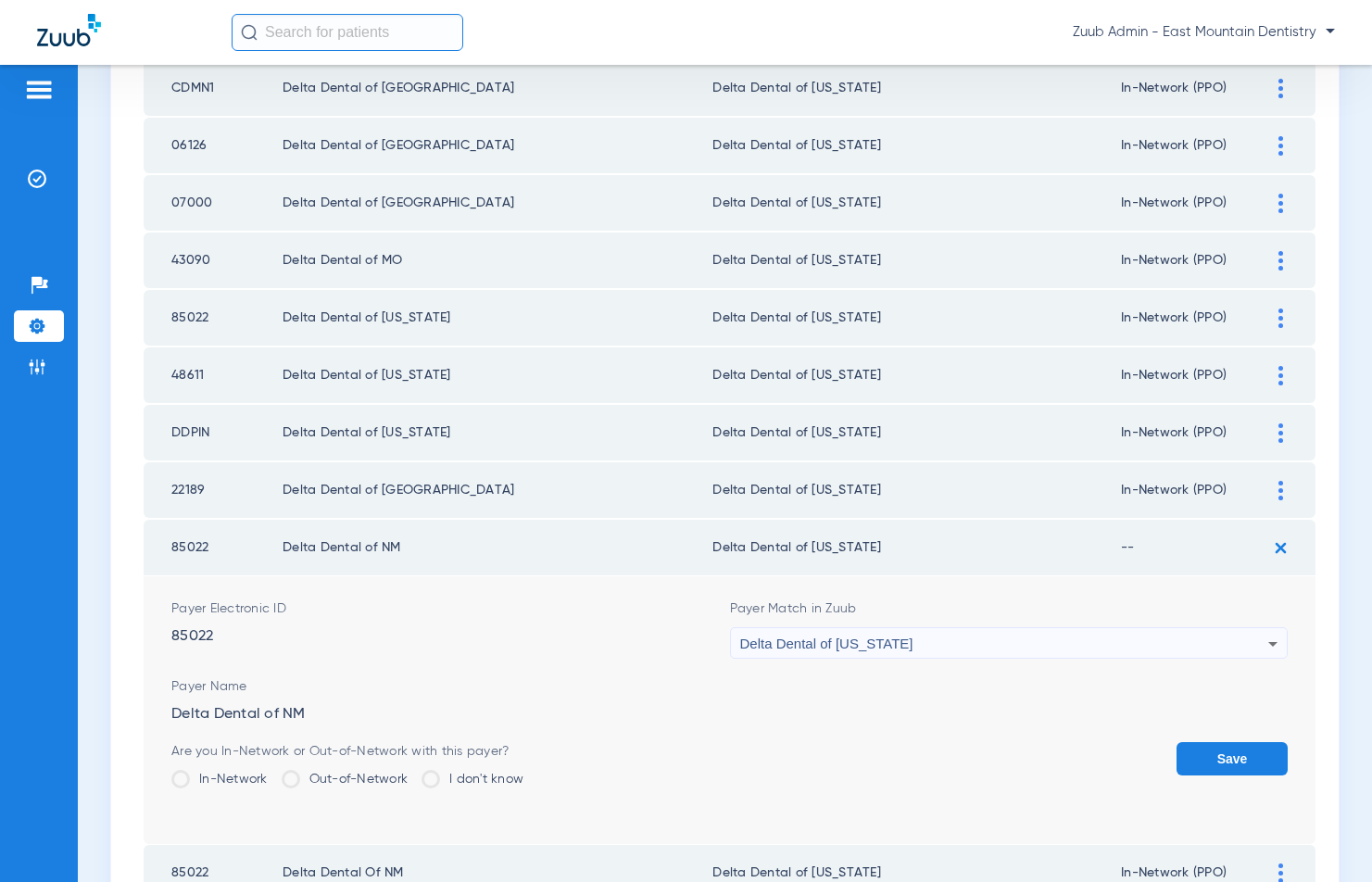 scroll, scrollTop: 1216, scrollLeft: 0, axis: vertical 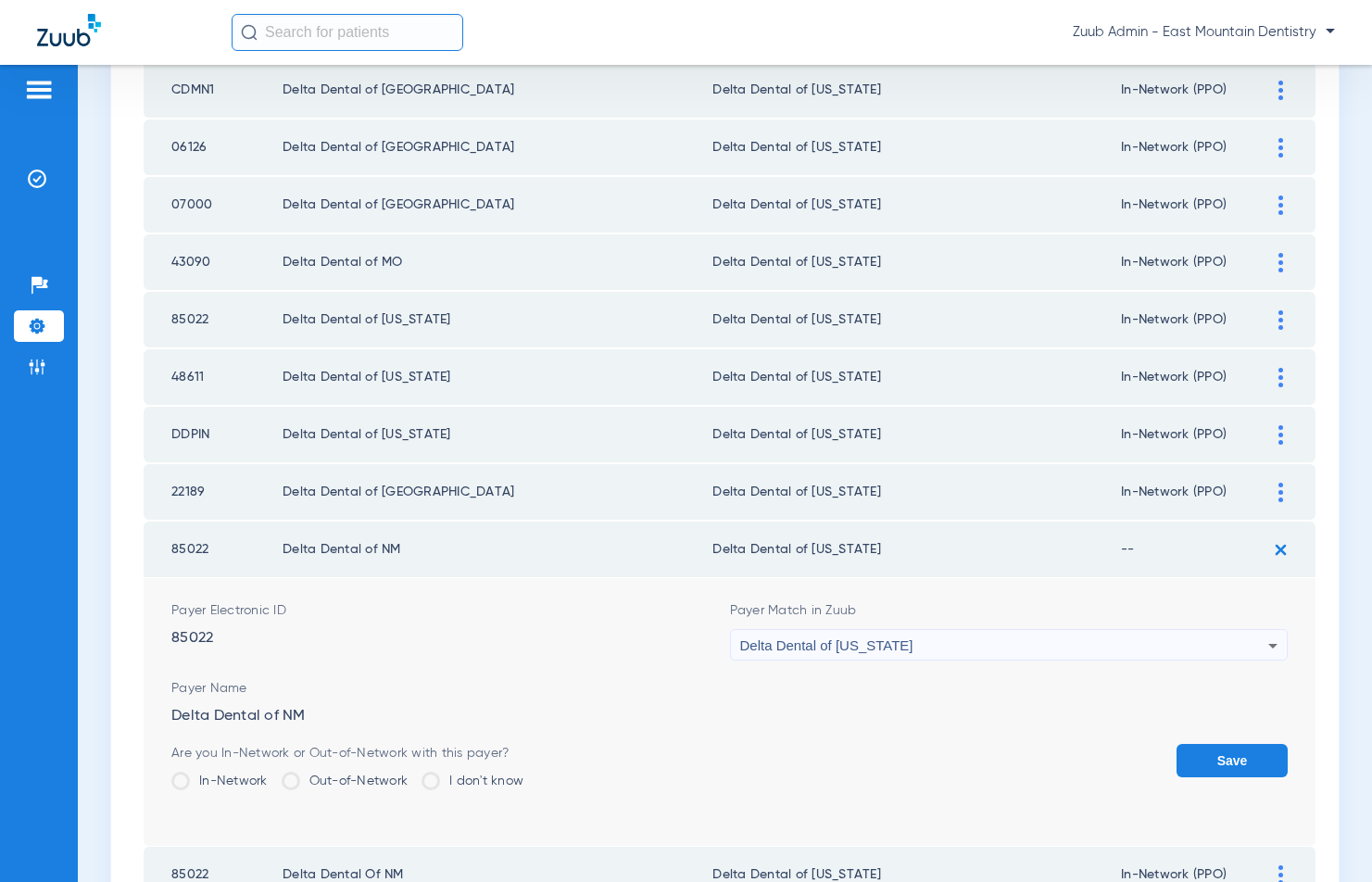 click on "Delta Dental of [US_STATE]" at bounding box center [1004, 646] 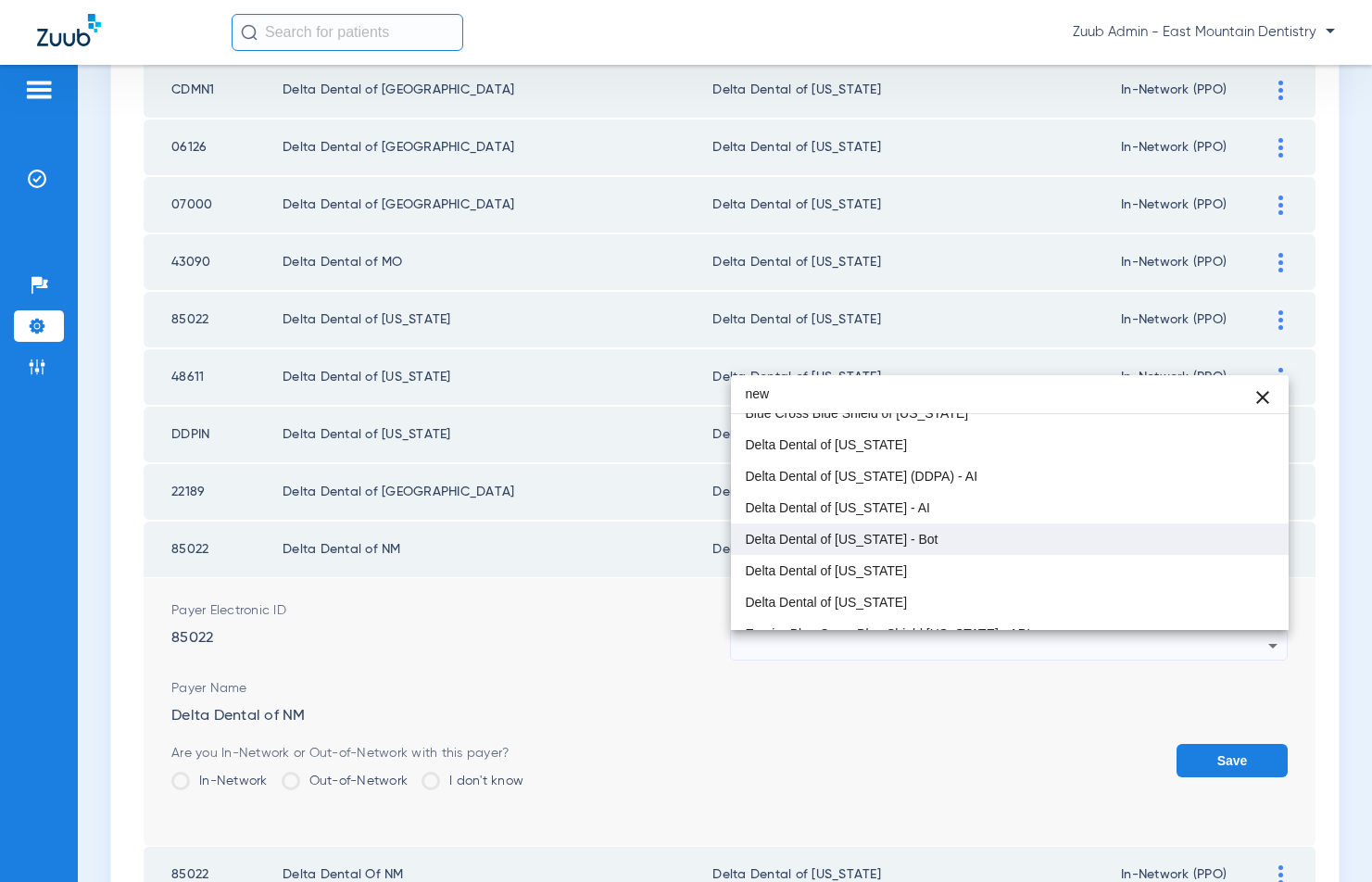 scroll, scrollTop: 112, scrollLeft: 0, axis: vertical 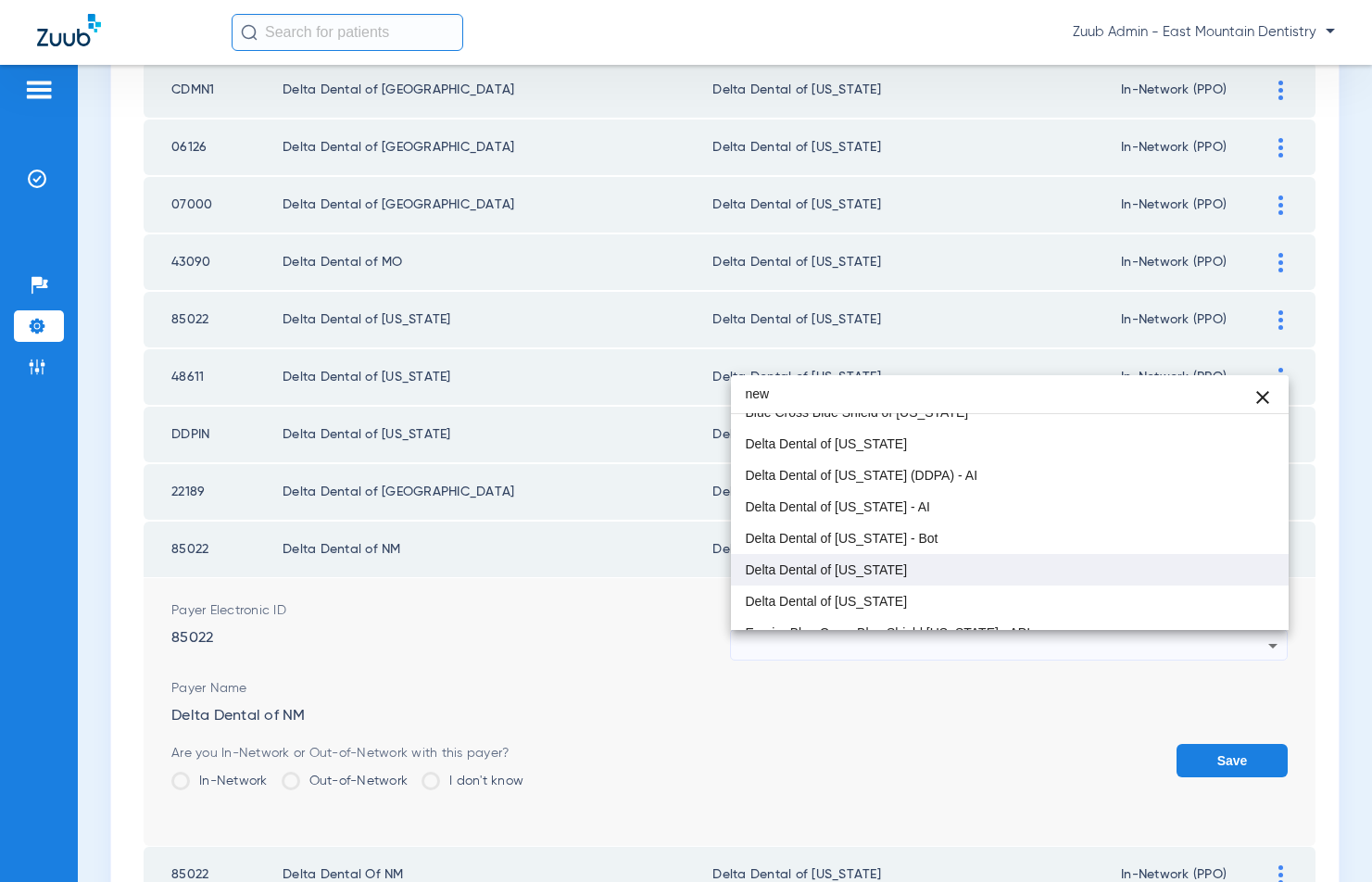 type on "new" 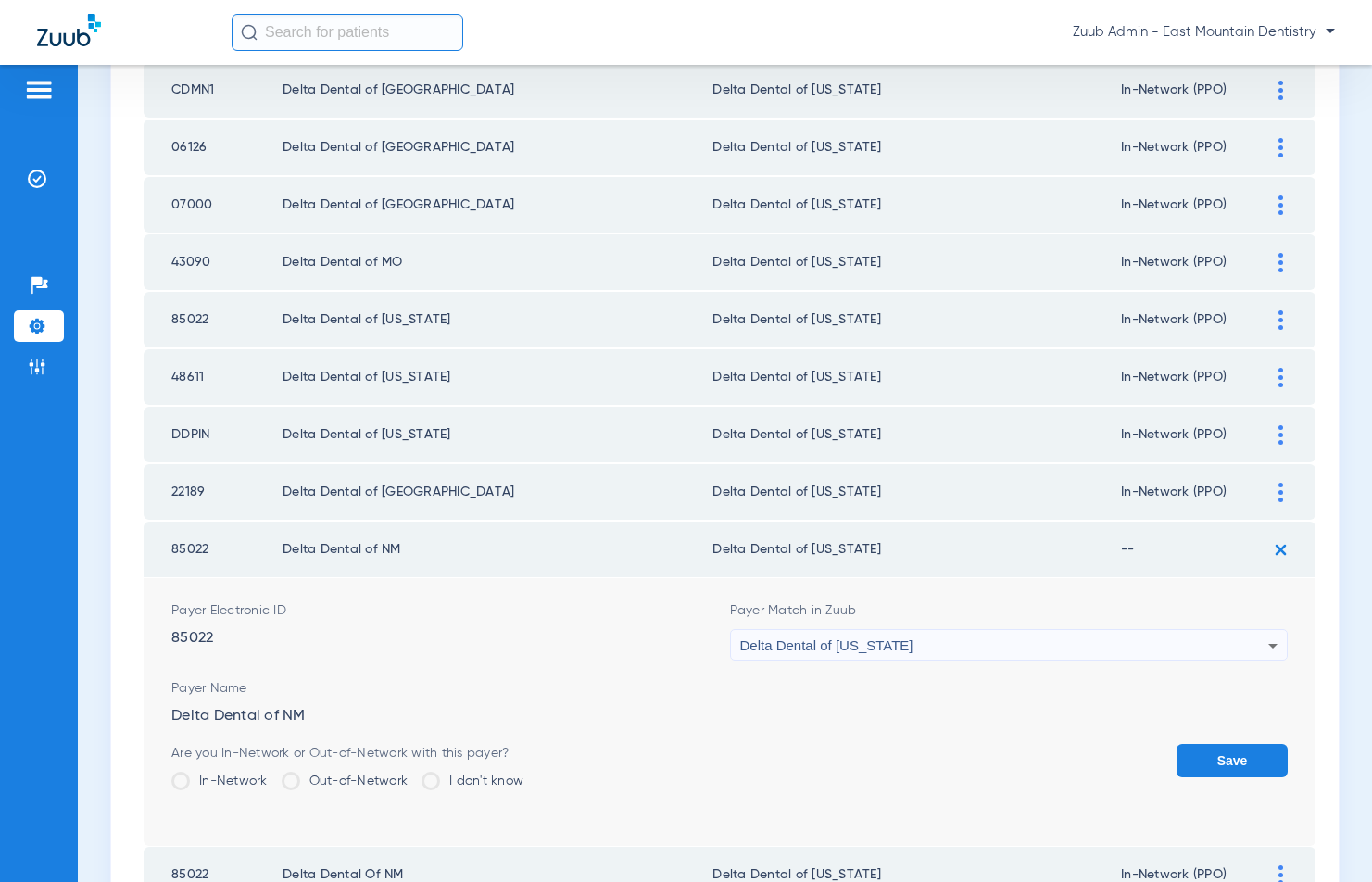 click on "Out-of-Network" 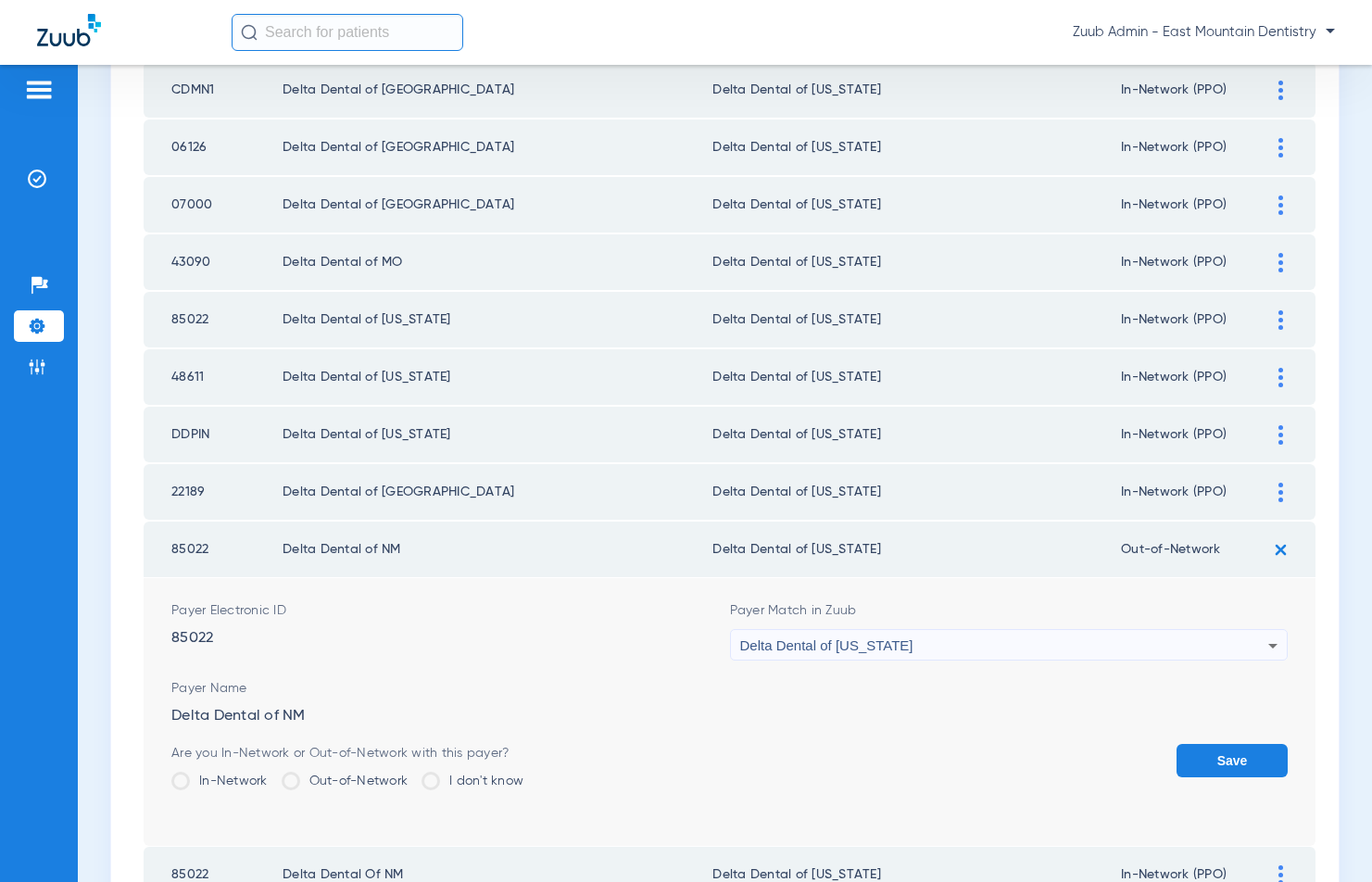 click on "Save" 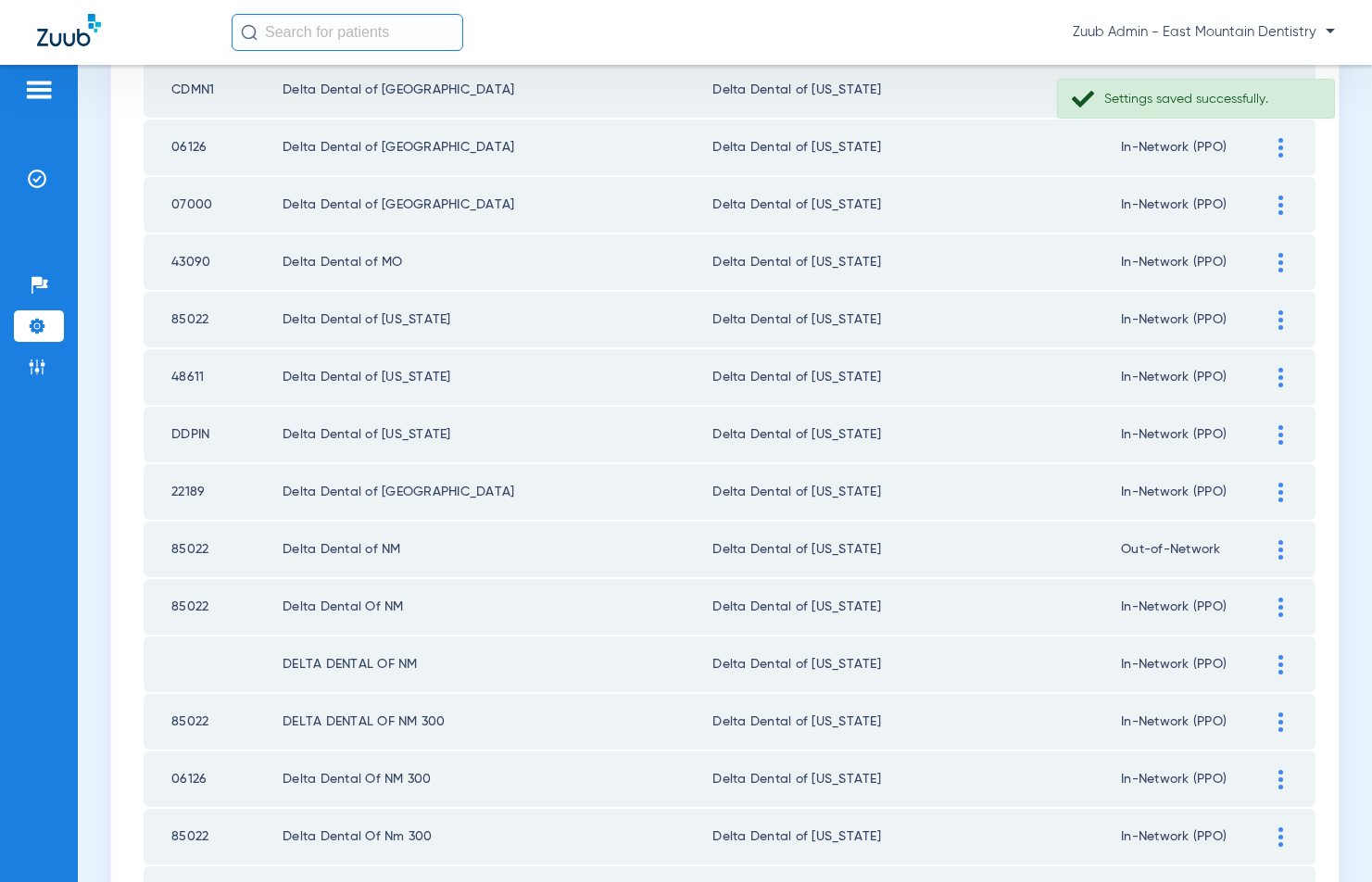 click 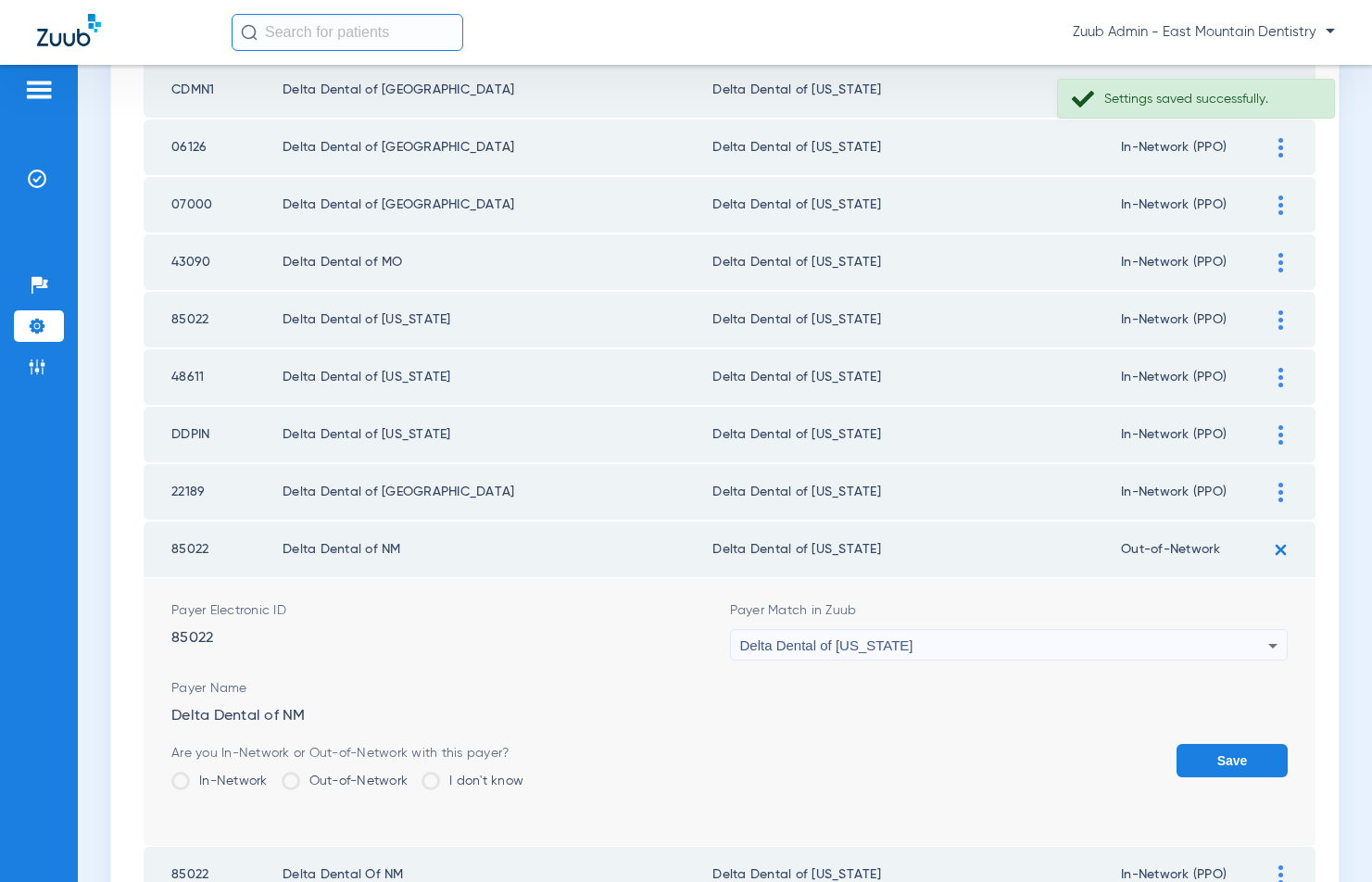 click on "In-Network" 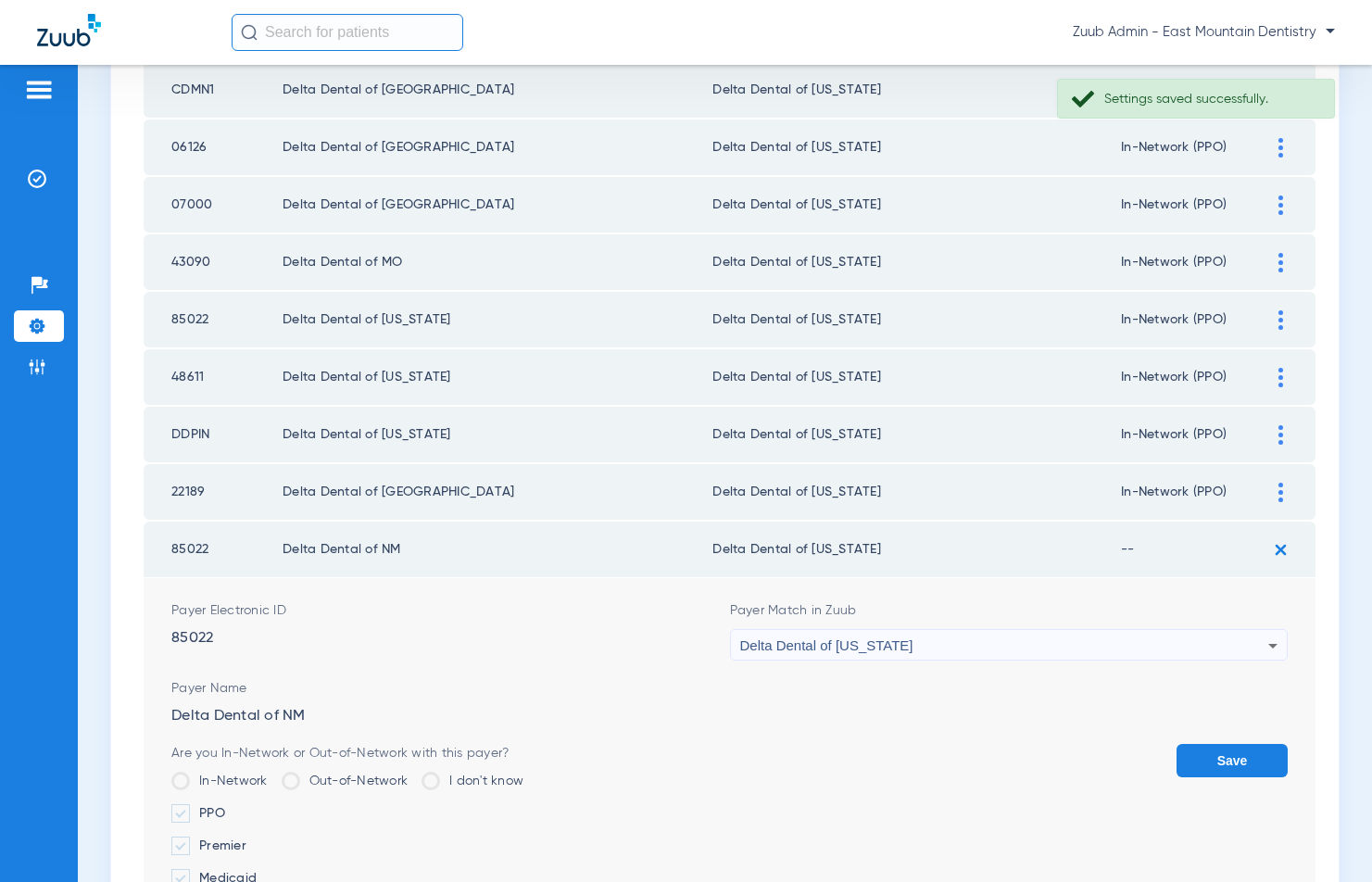 drag, startPoint x: 196, startPoint y: 814, endPoint x: 208, endPoint y: 815, distance: 12.0415946 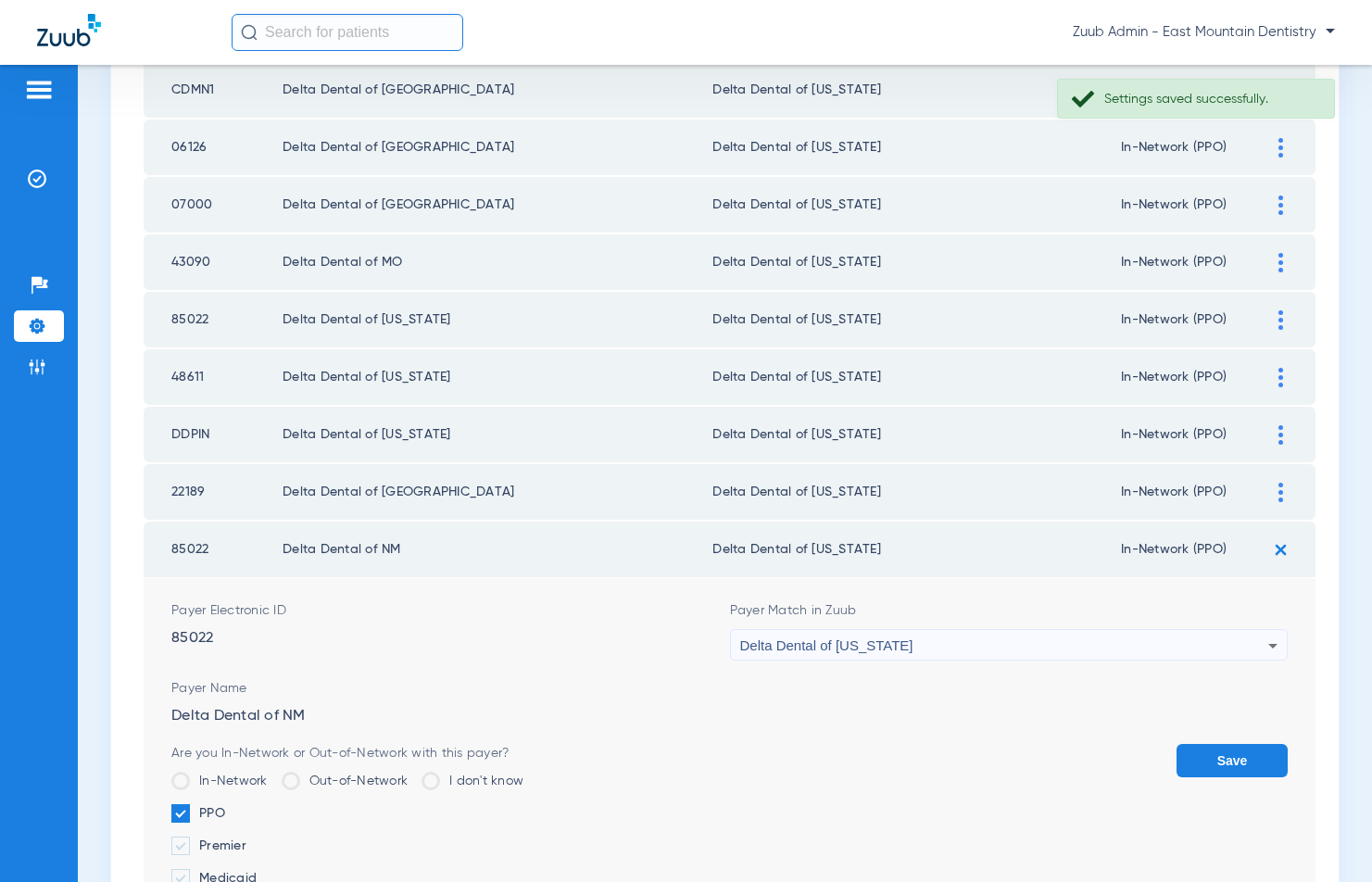 click on "Save" 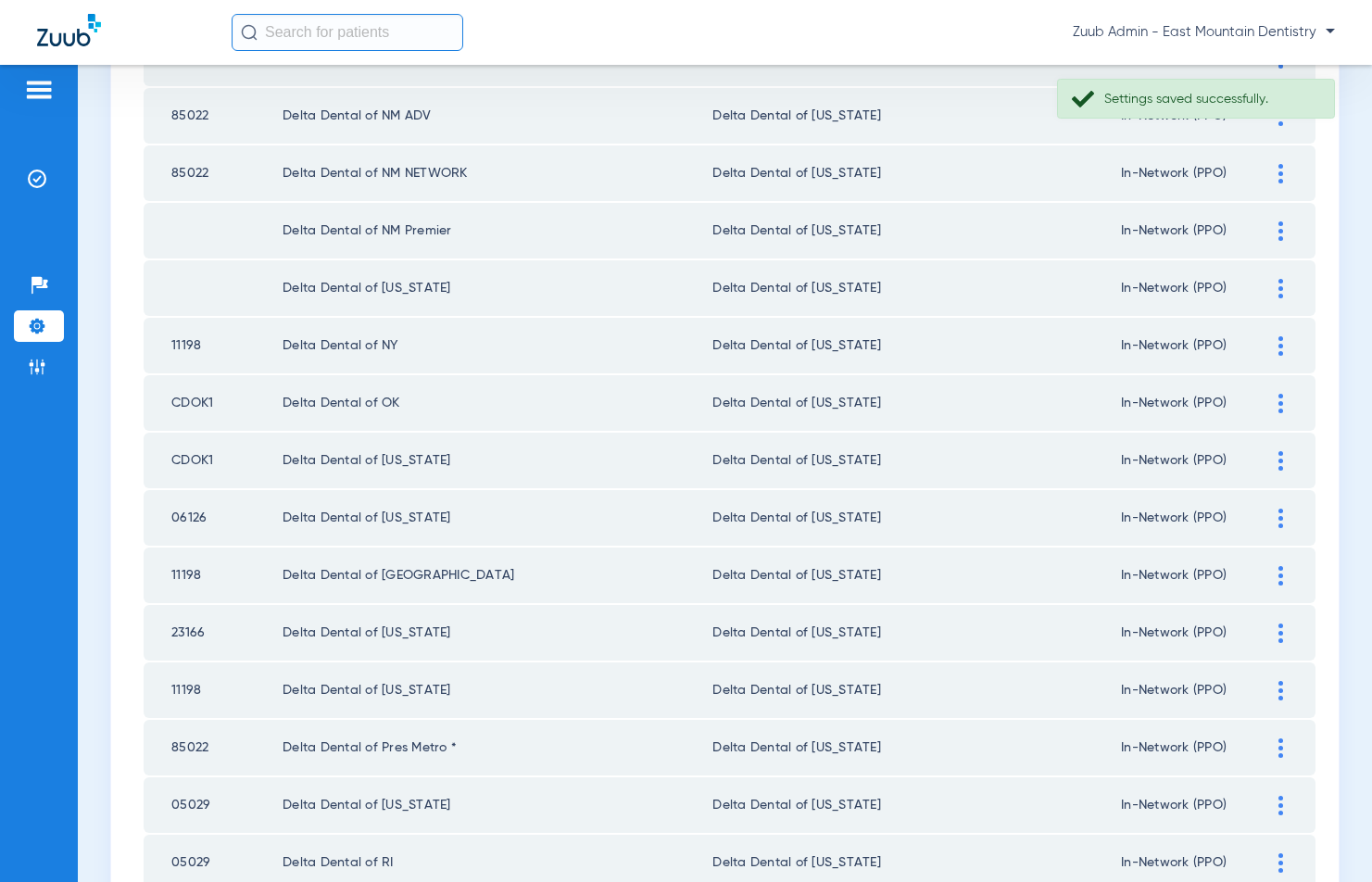 scroll, scrollTop: 2486, scrollLeft: 0, axis: vertical 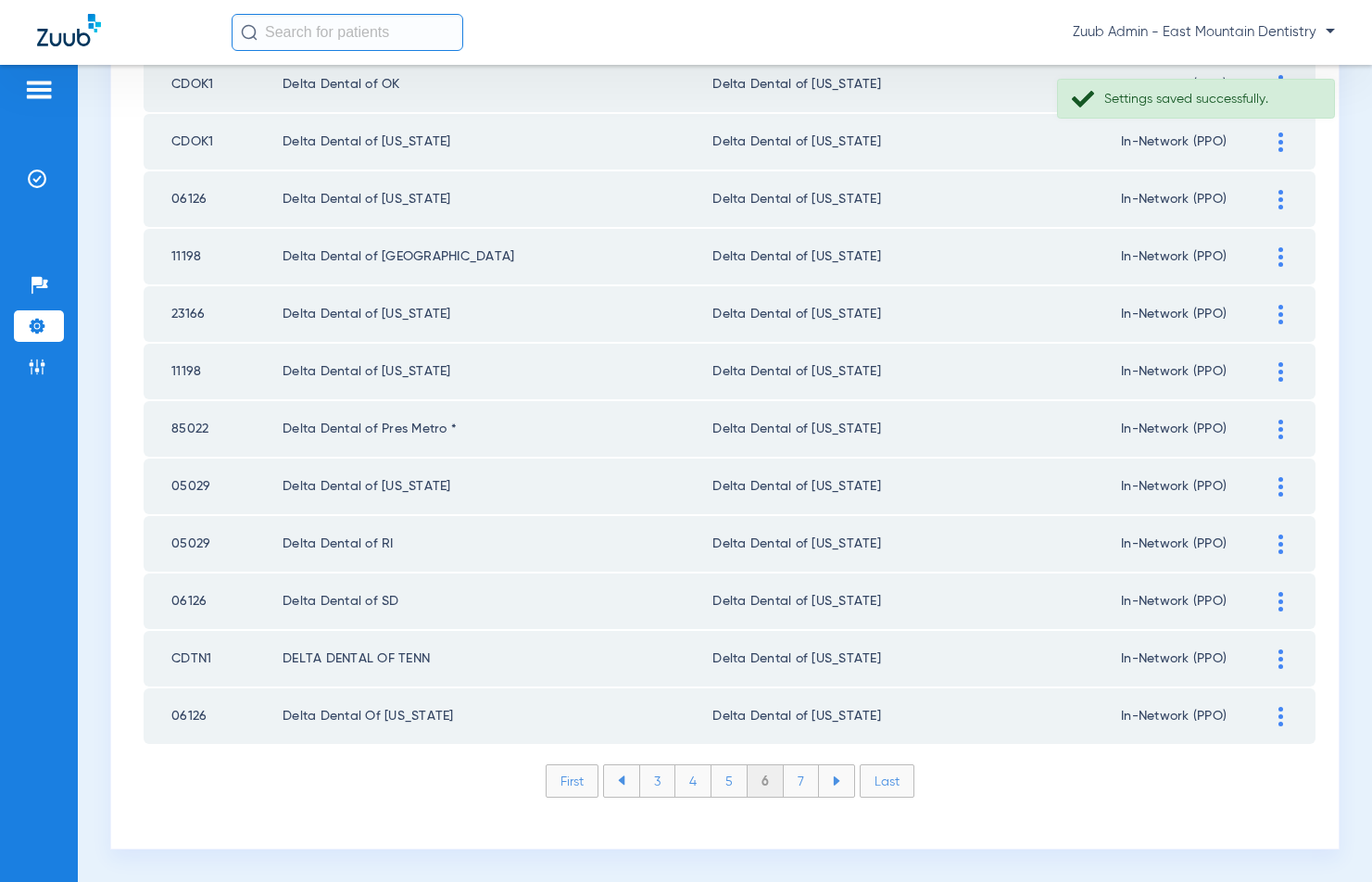 click on "7" 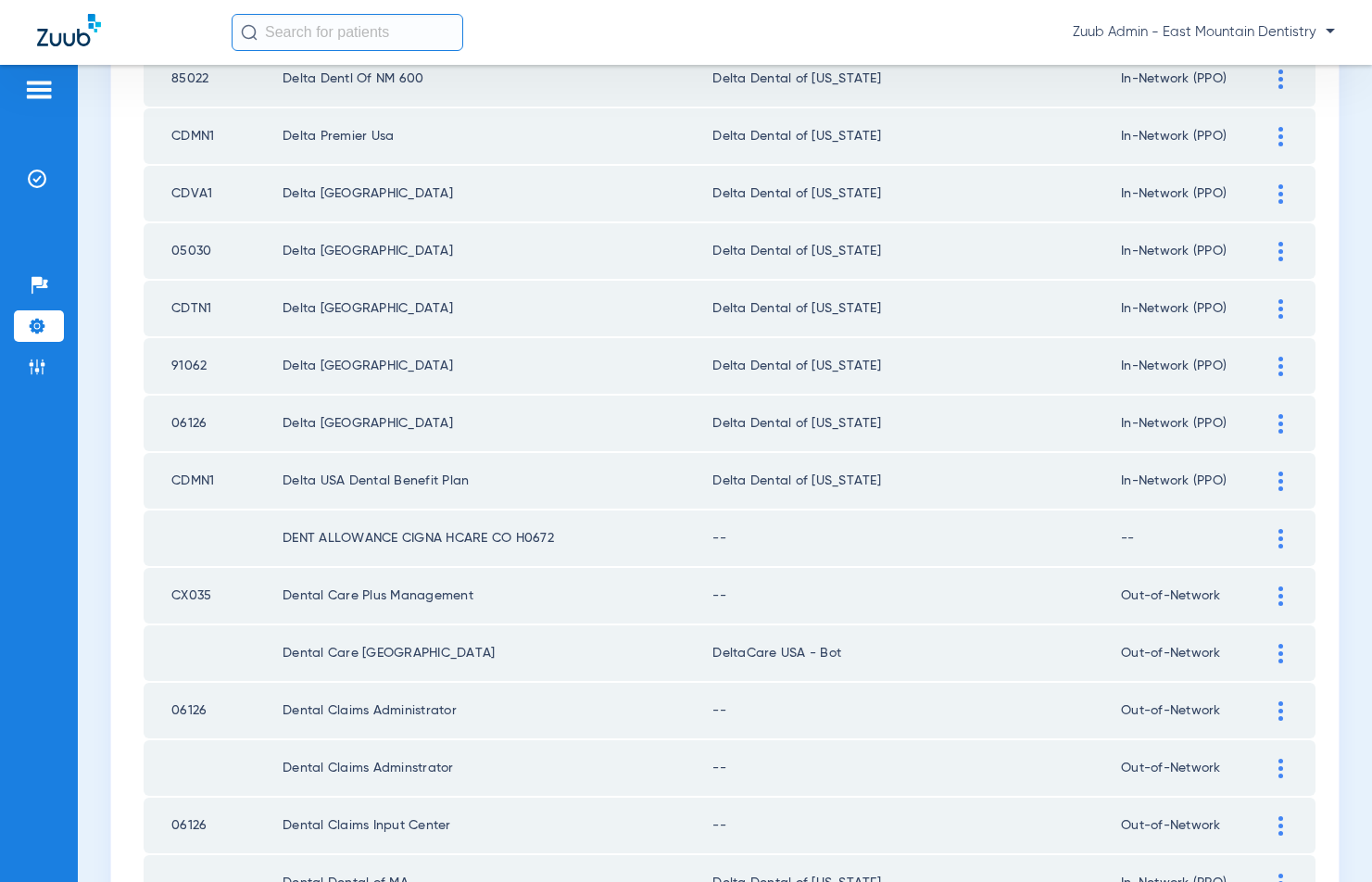 scroll, scrollTop: 2241, scrollLeft: 0, axis: vertical 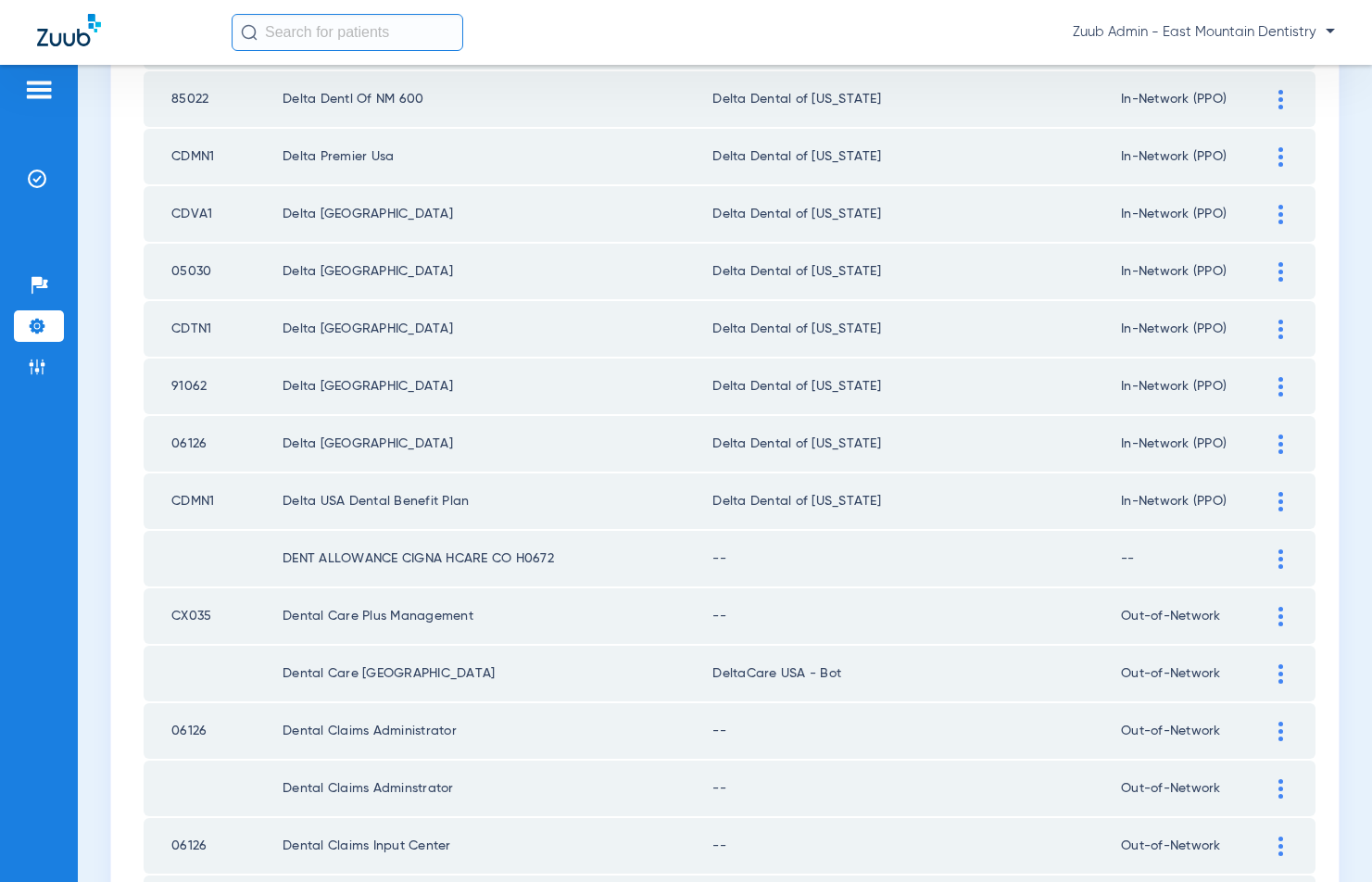click 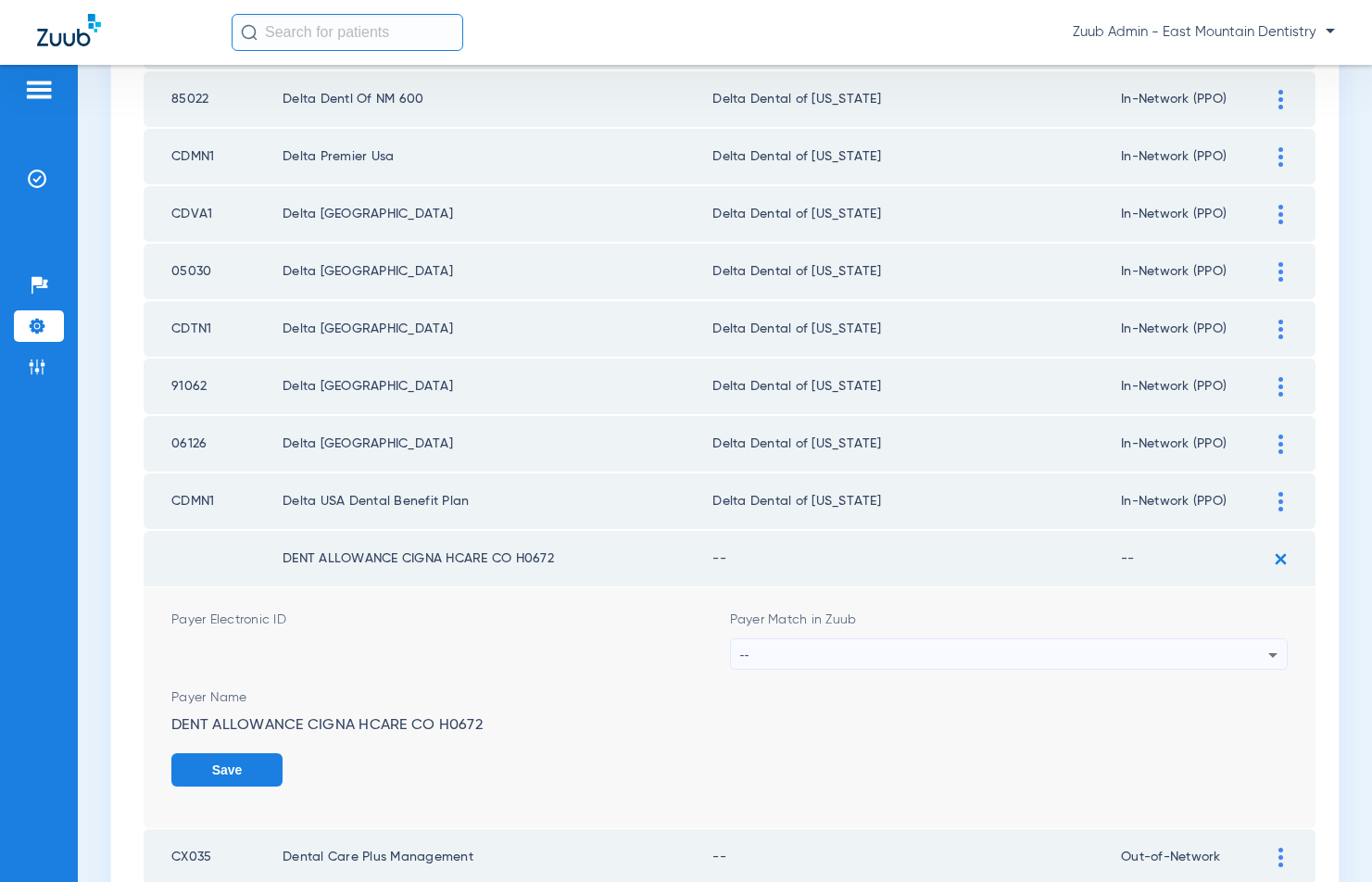 click on "--" at bounding box center [1004, 655] 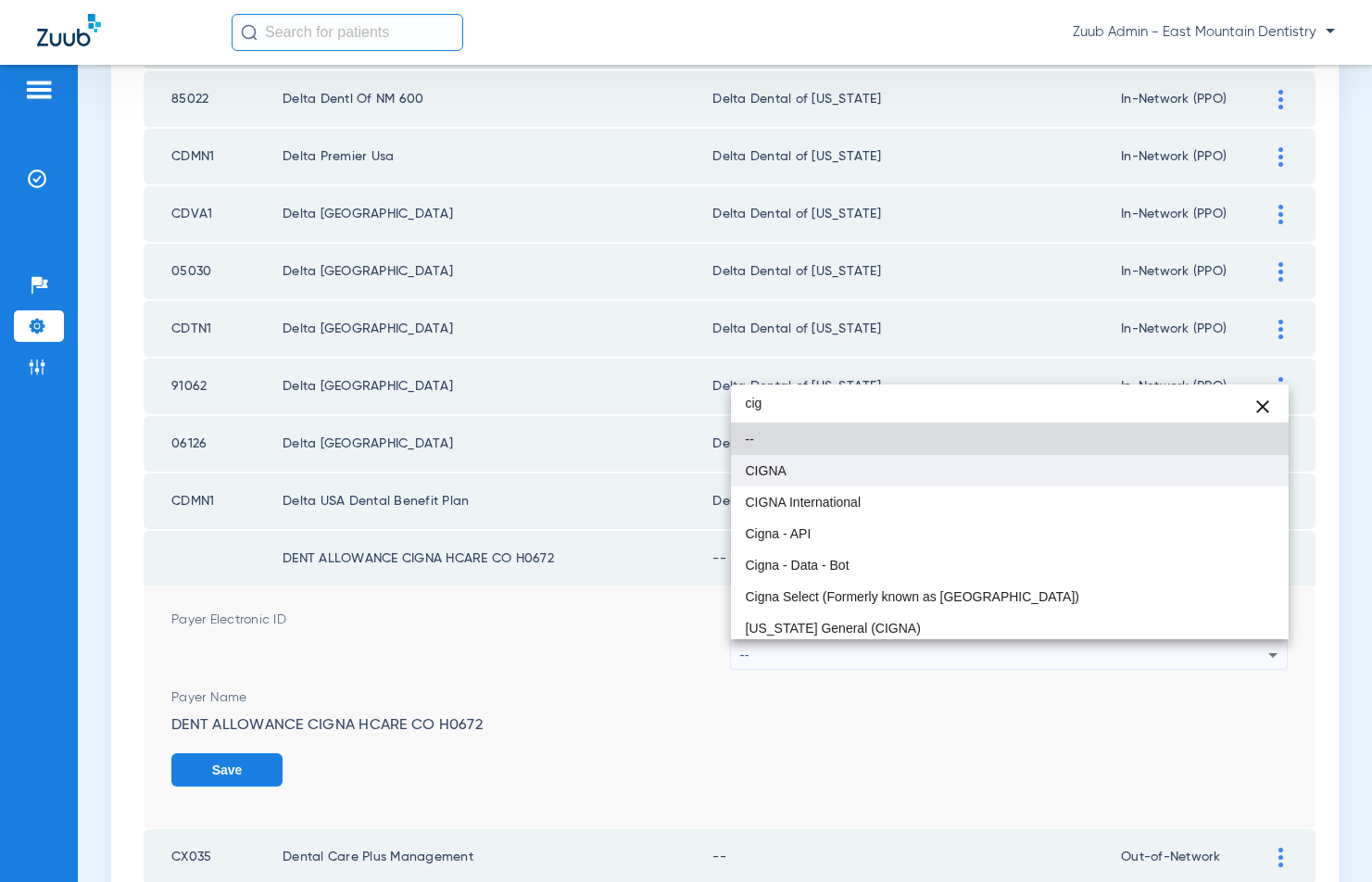 type on "cig" 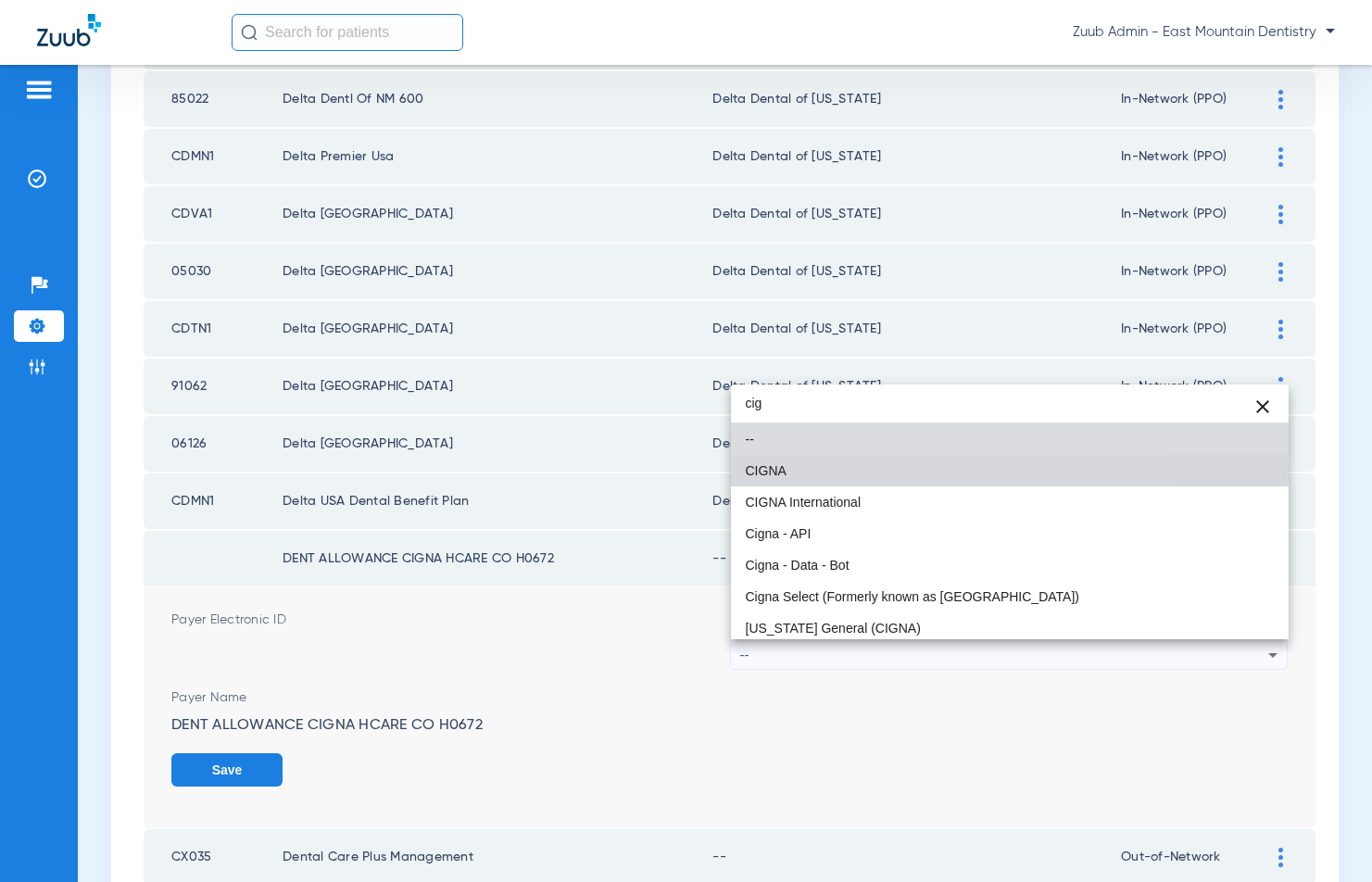click on "CIGNA" at bounding box center [766, 471] 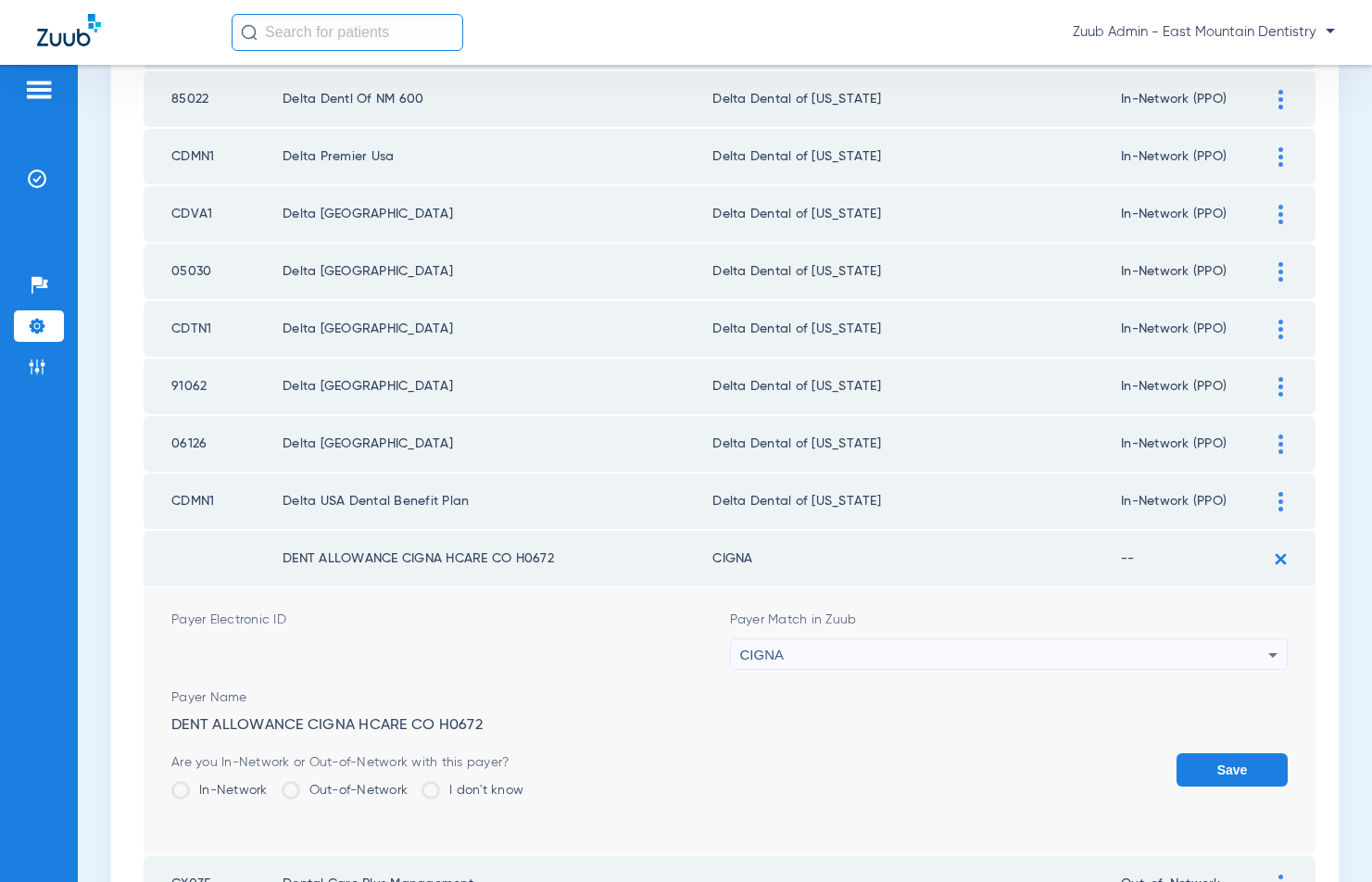 click on "Save" 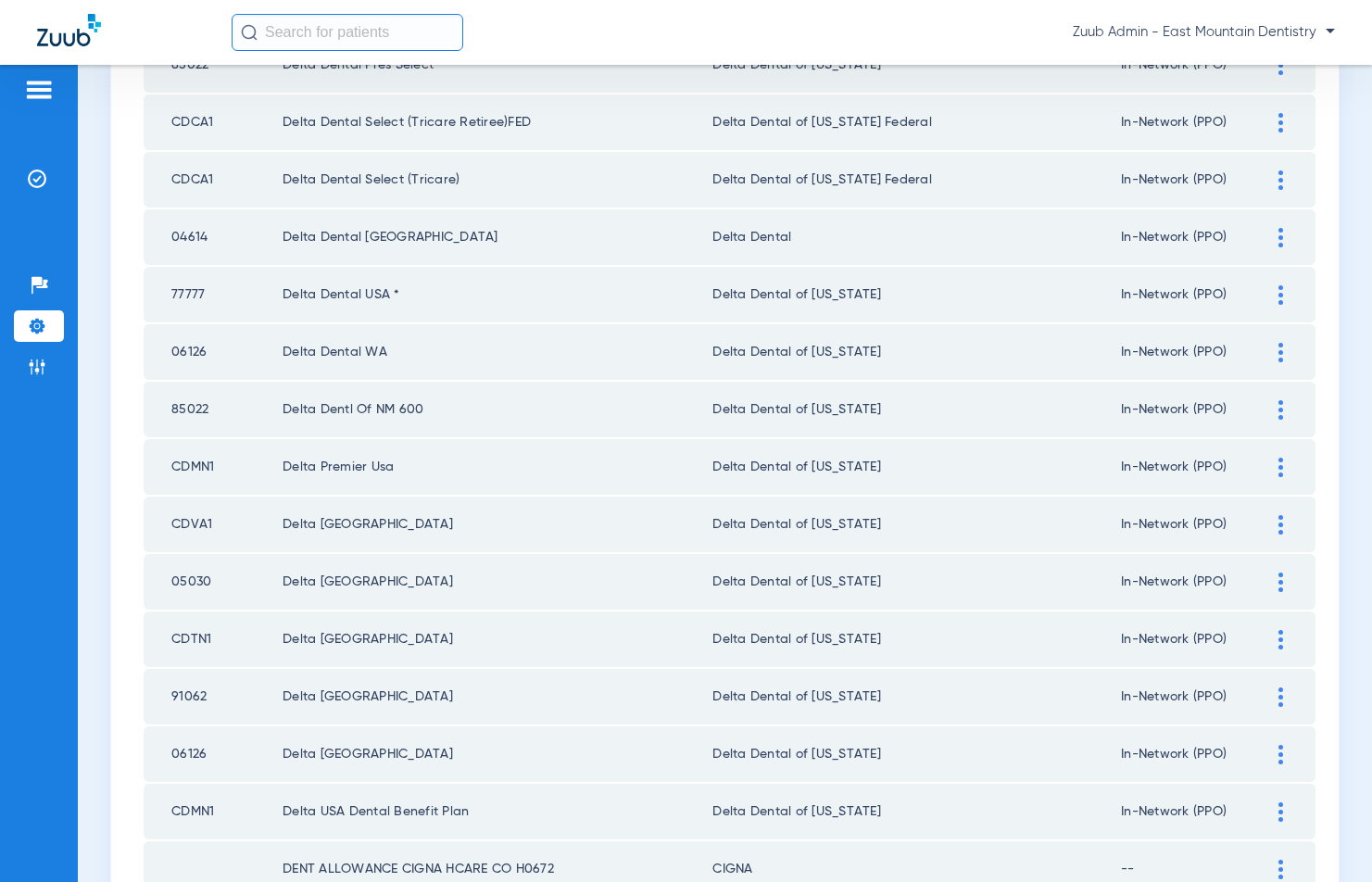scroll, scrollTop: 2486, scrollLeft: 0, axis: vertical 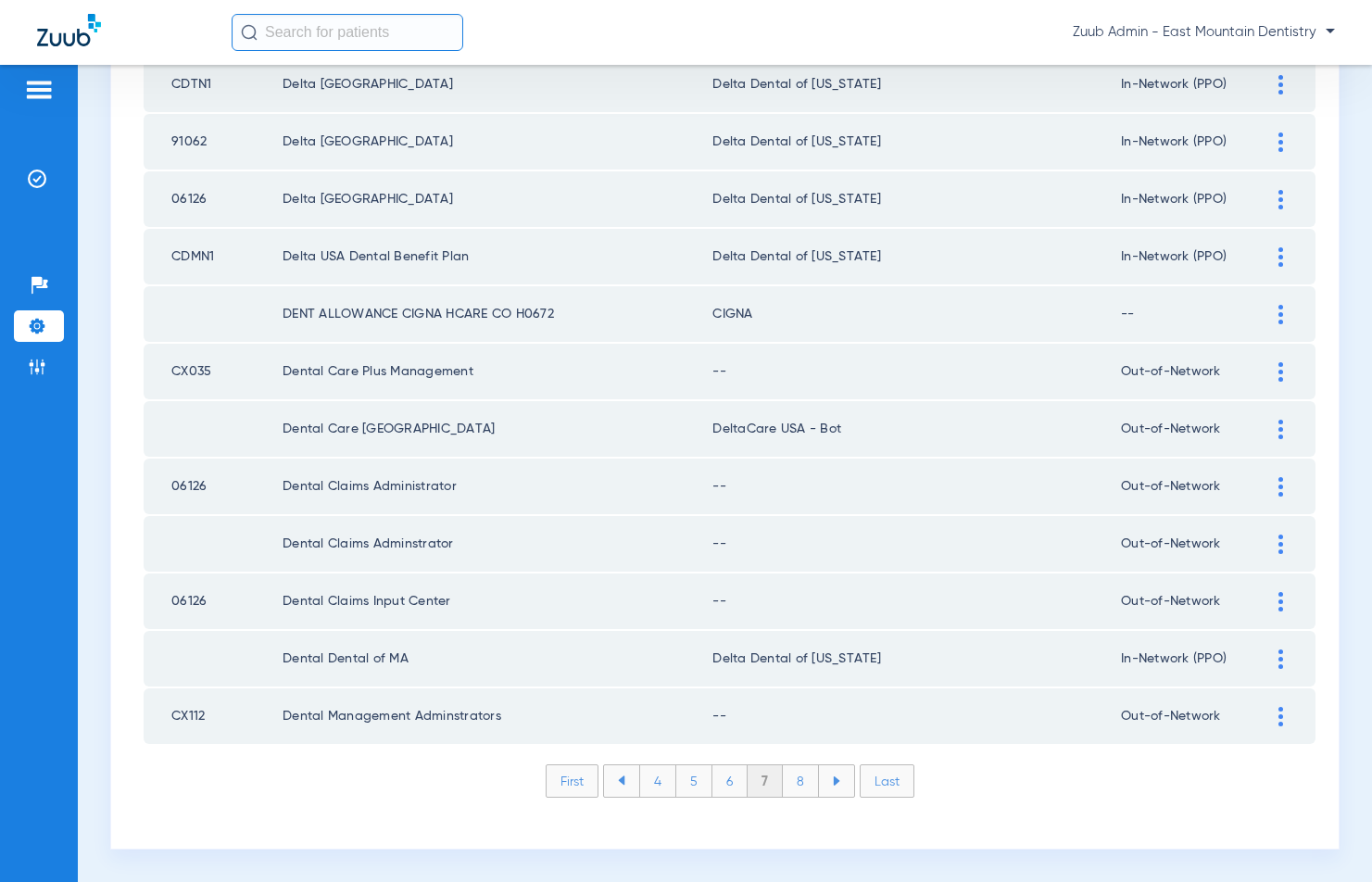 click on "8" 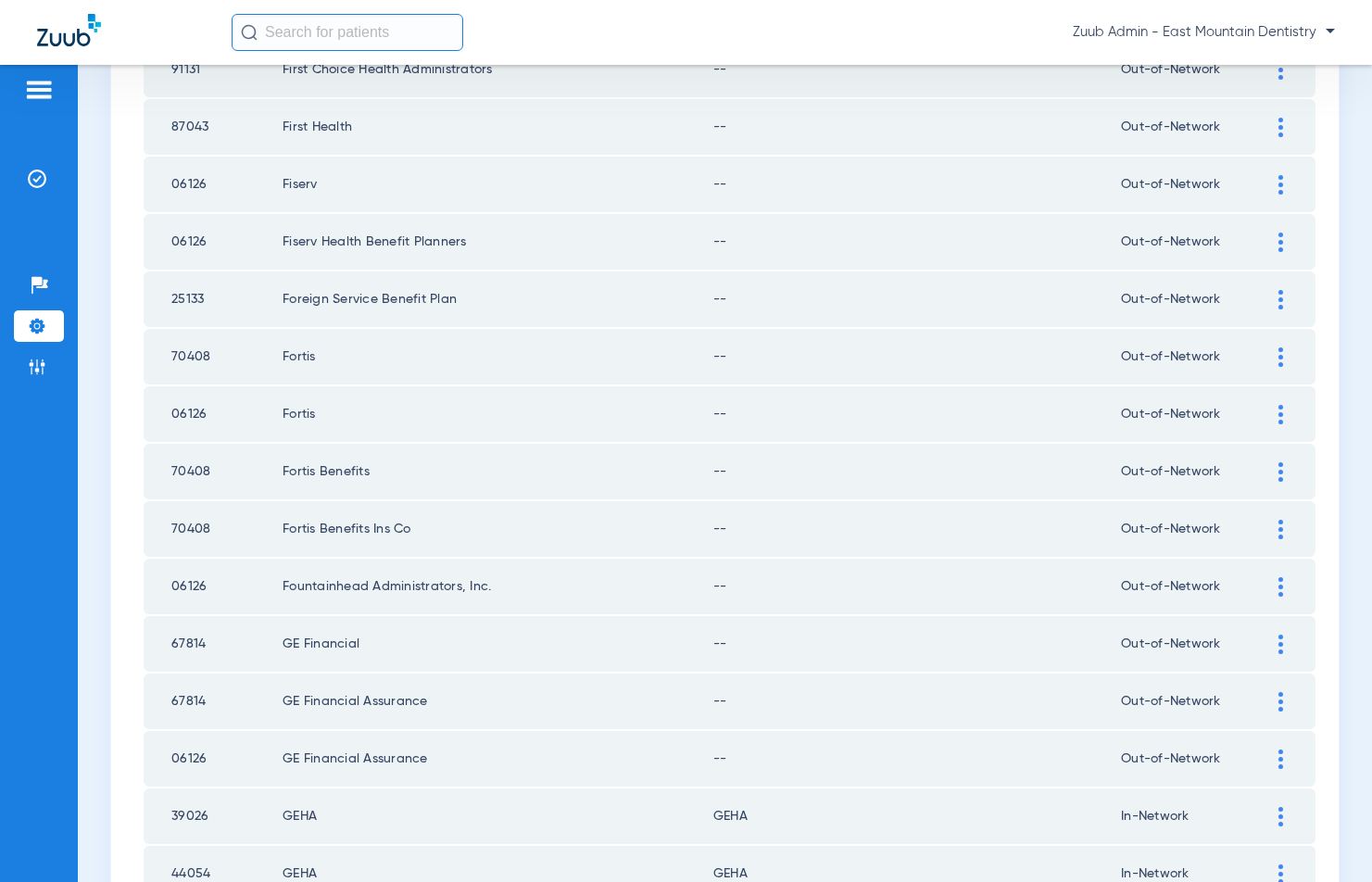 scroll, scrollTop: 2486, scrollLeft: 0, axis: vertical 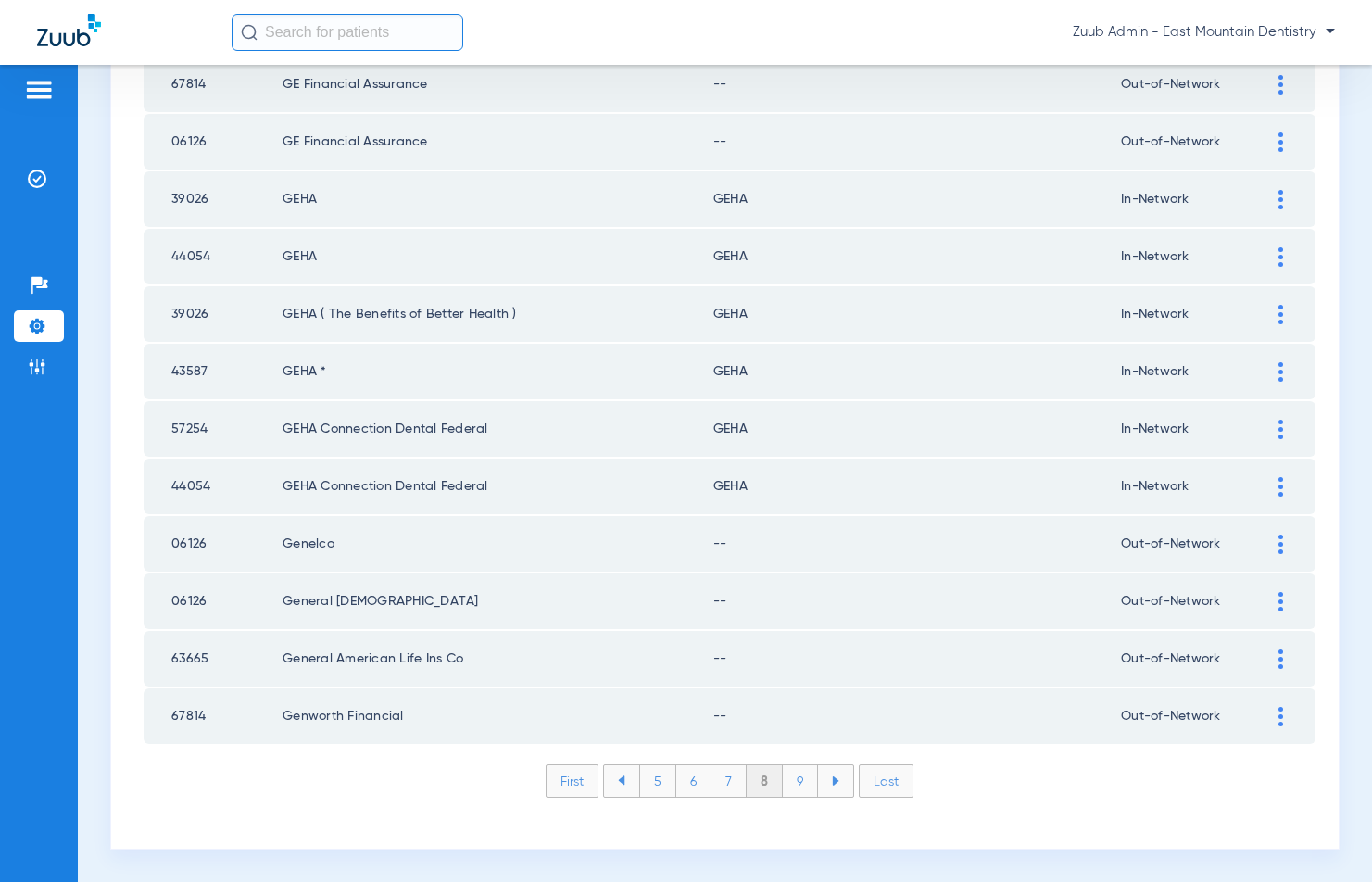 click on "9" 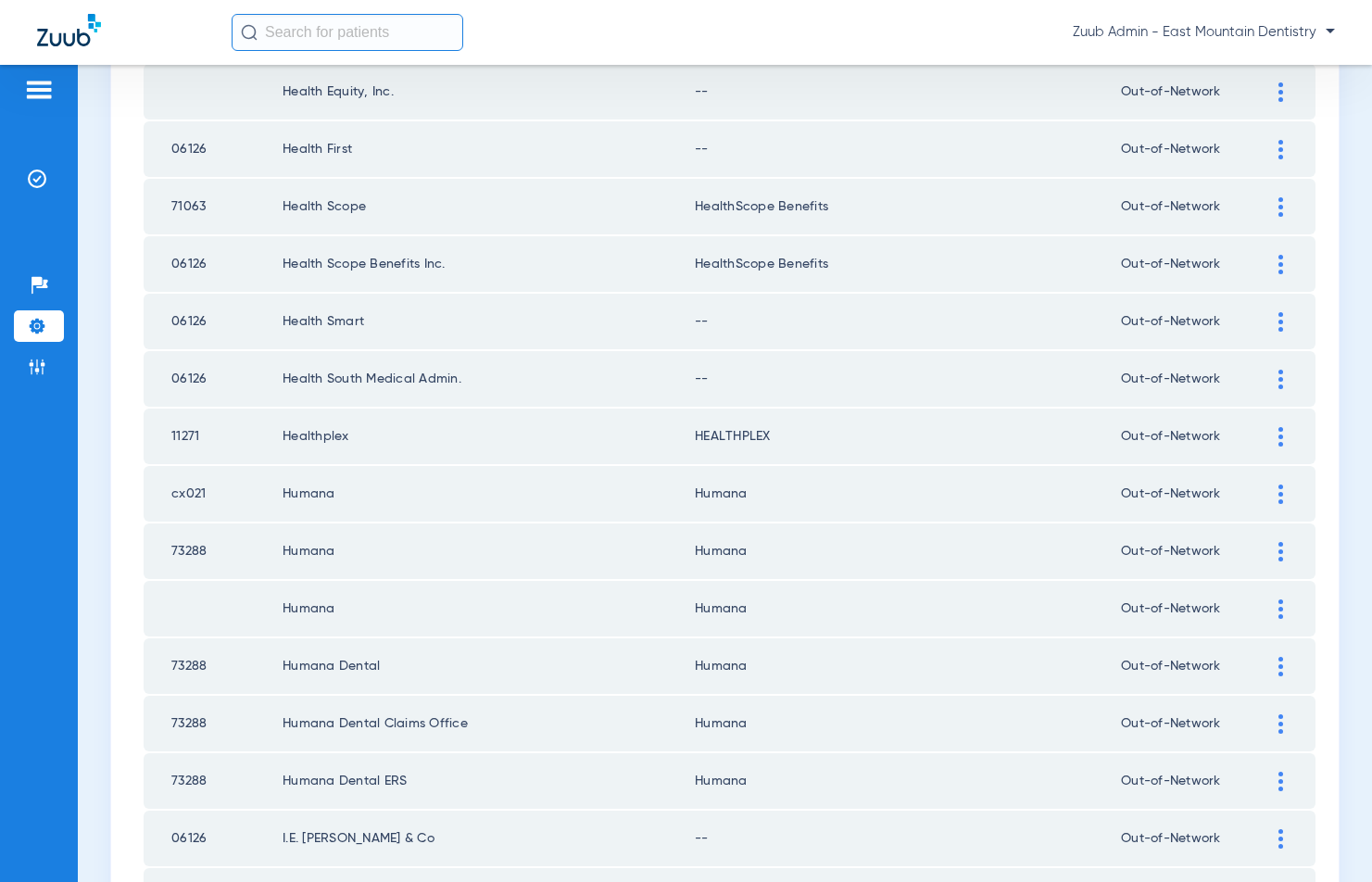 scroll, scrollTop: 2486, scrollLeft: 0, axis: vertical 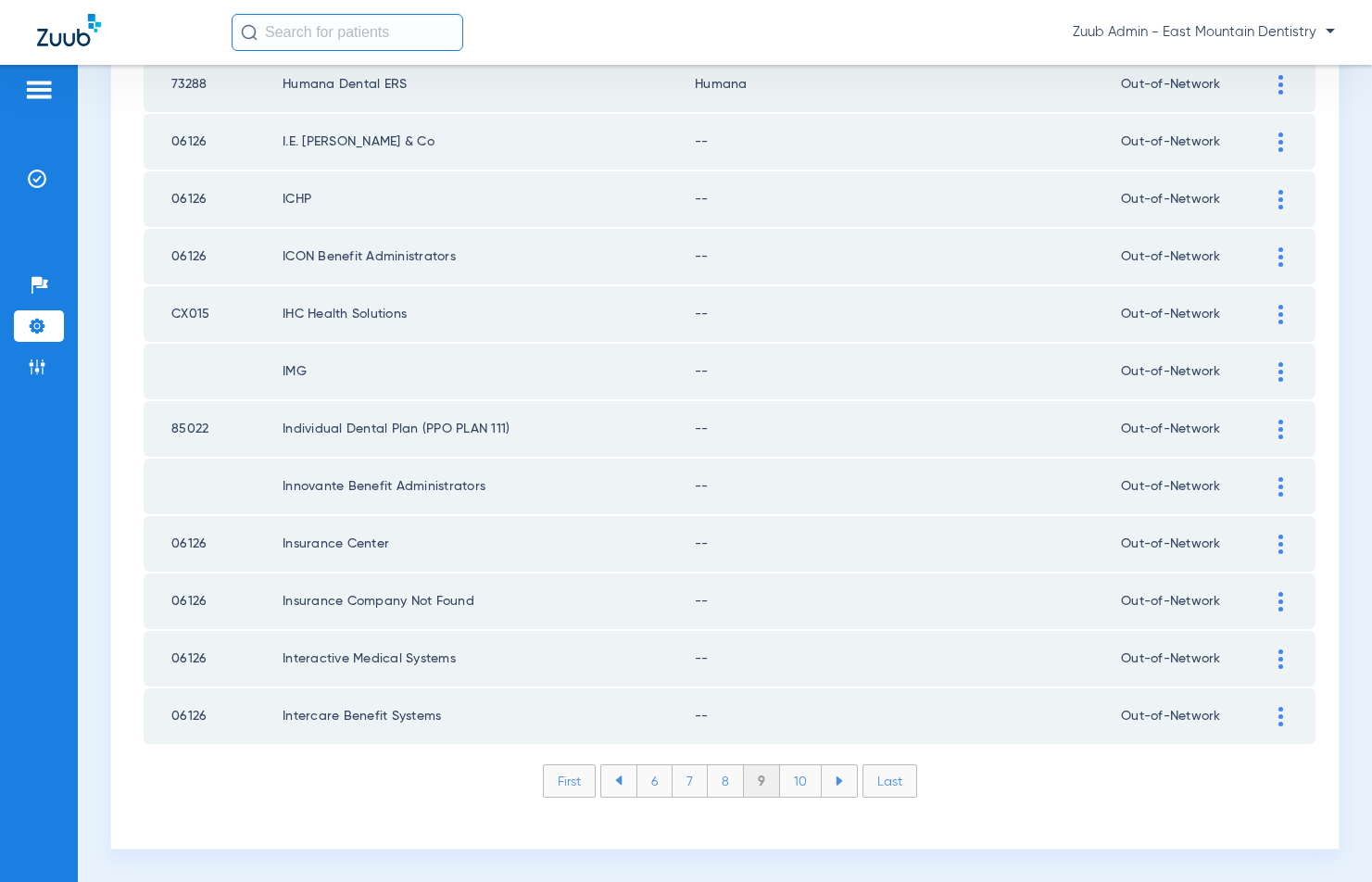 click on "10" 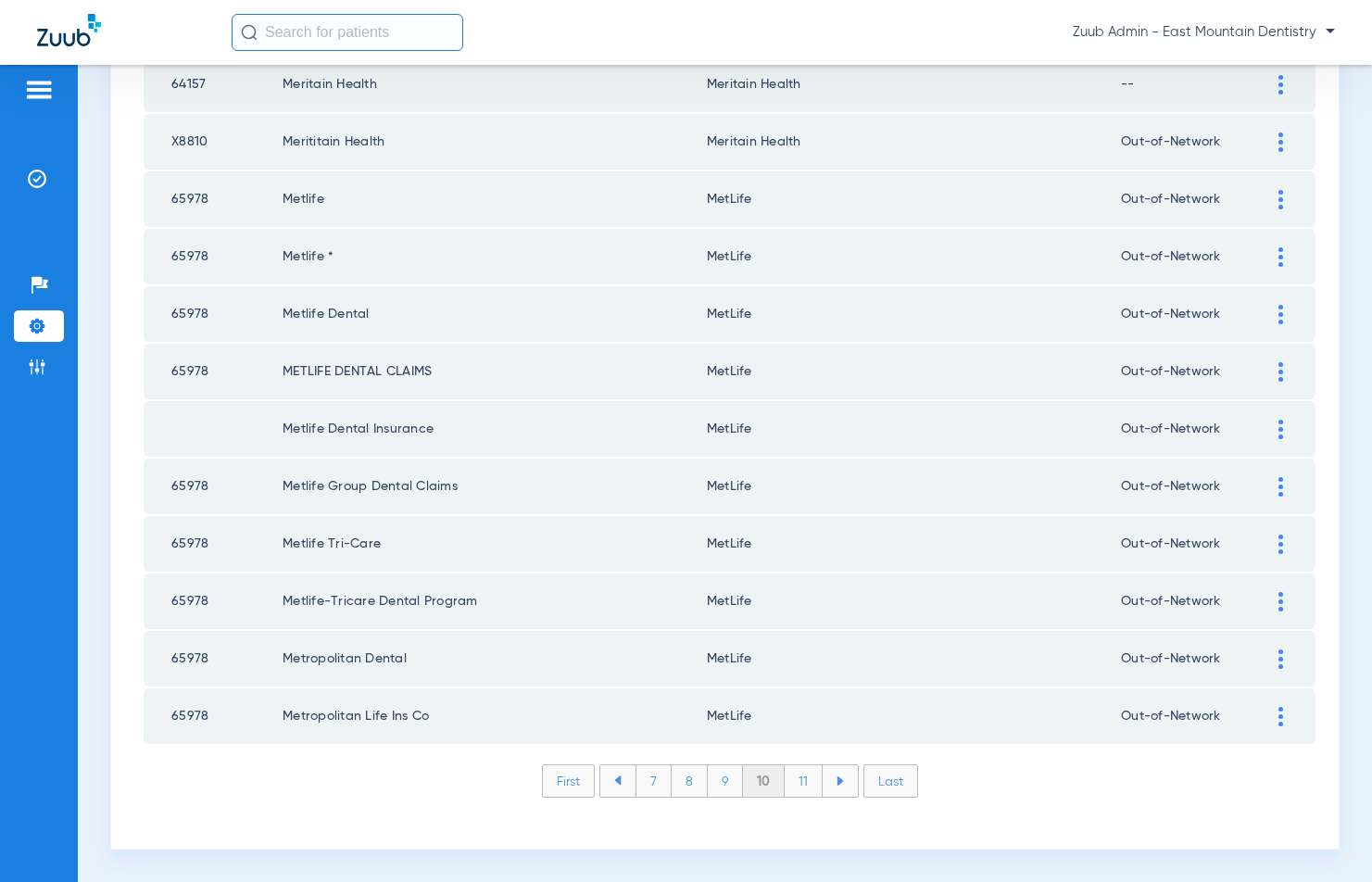click on "Last" 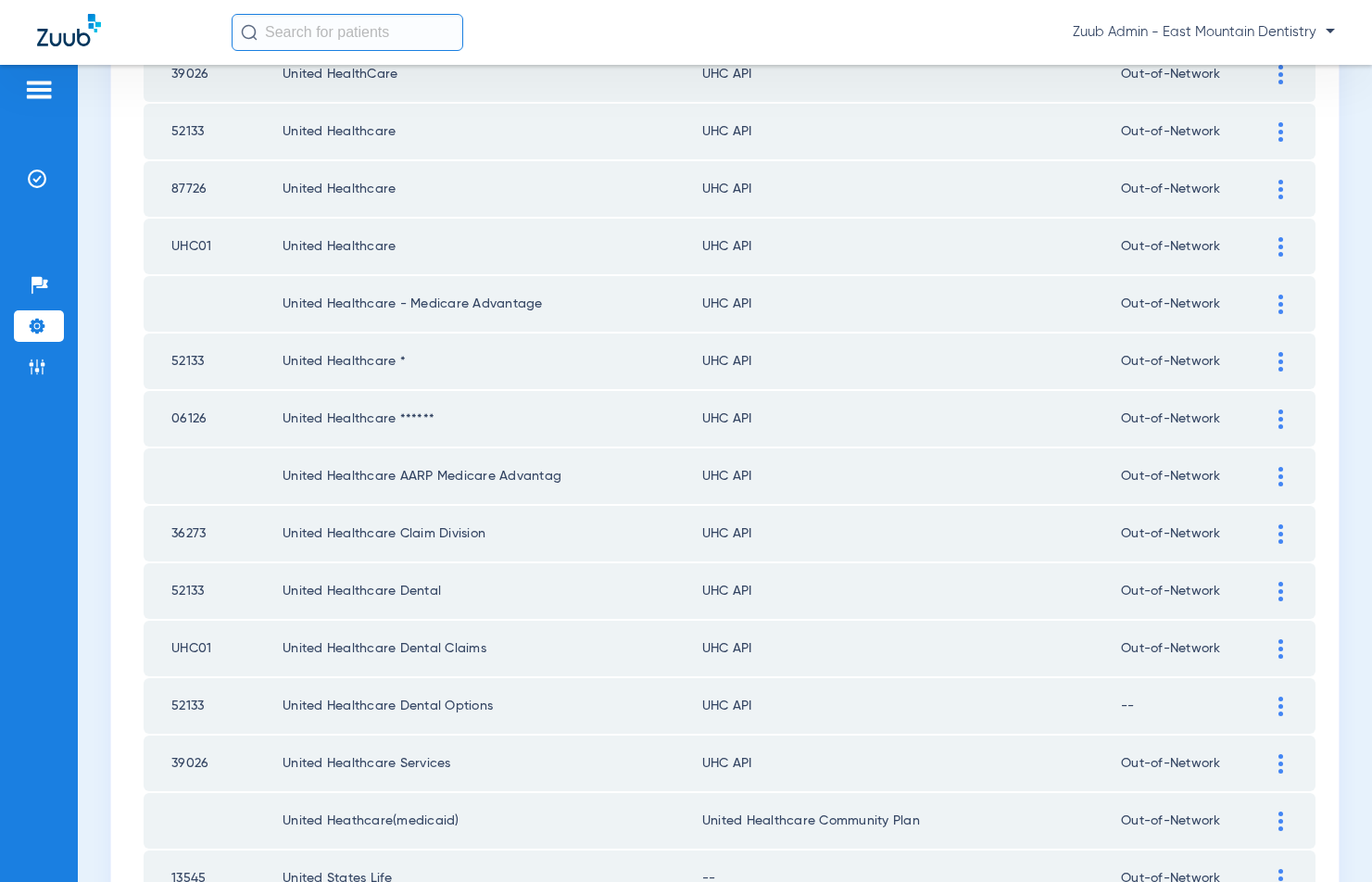 scroll, scrollTop: 355, scrollLeft: 0, axis: vertical 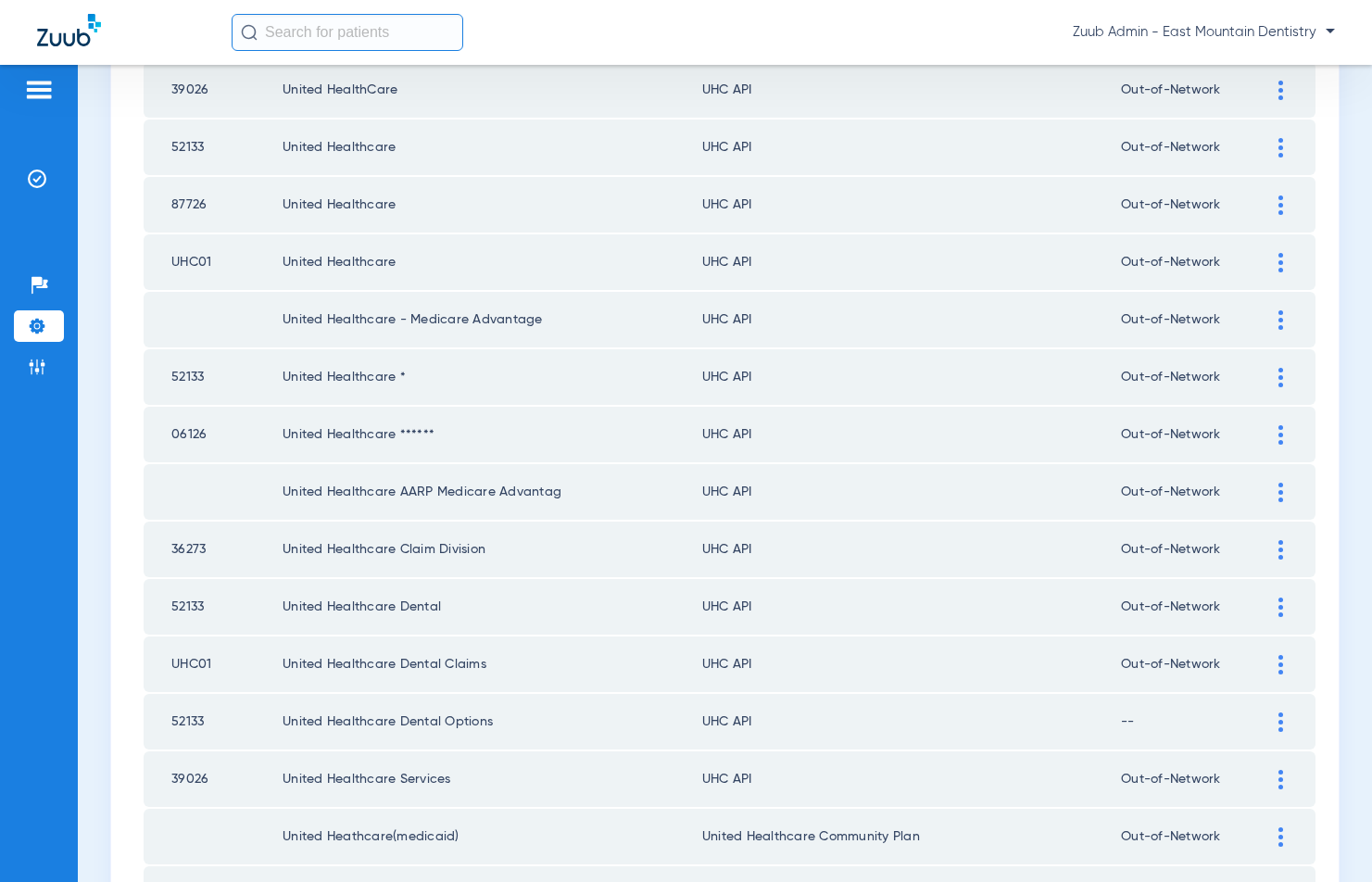 click 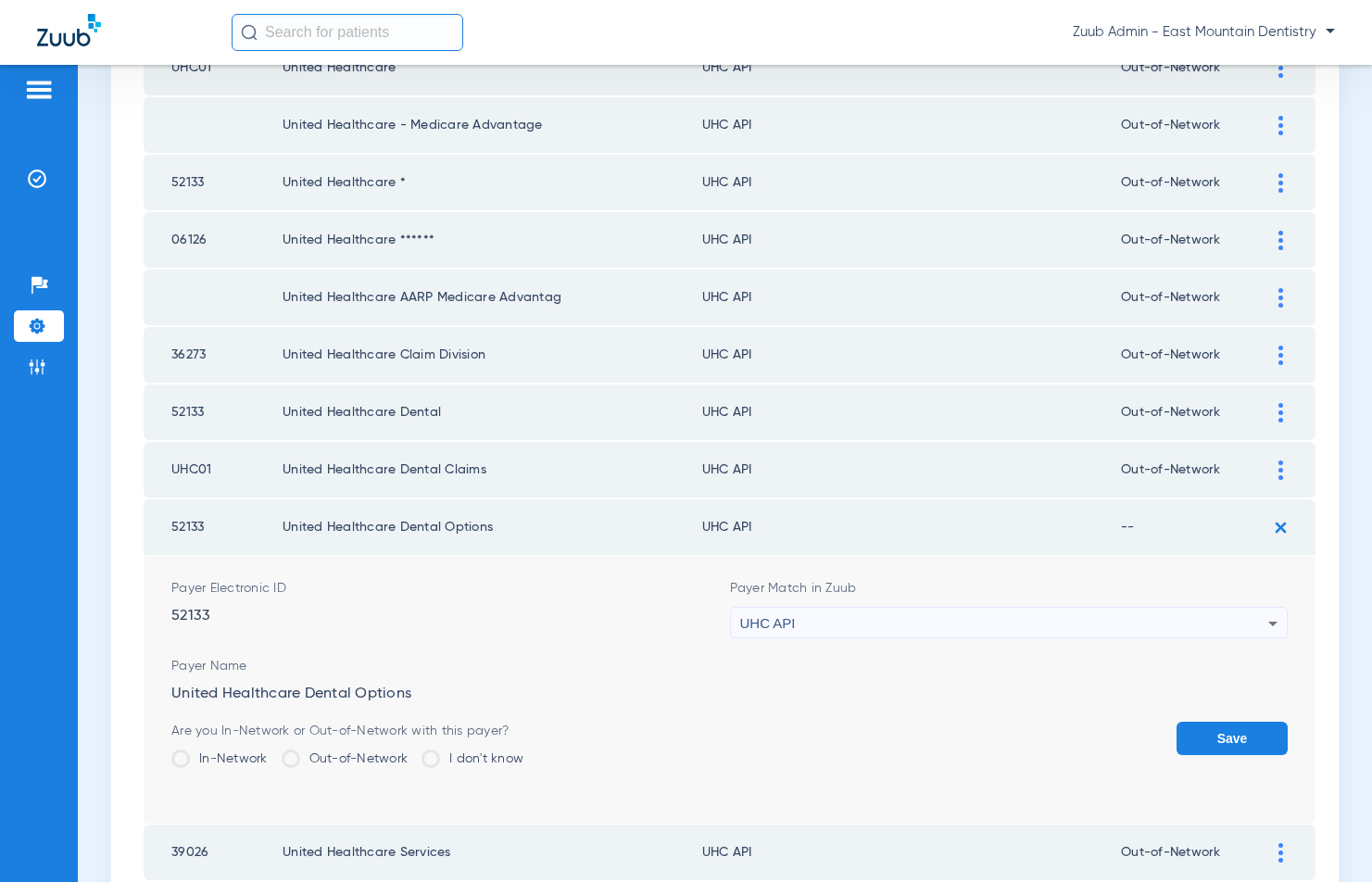 scroll, scrollTop: 548, scrollLeft: 0, axis: vertical 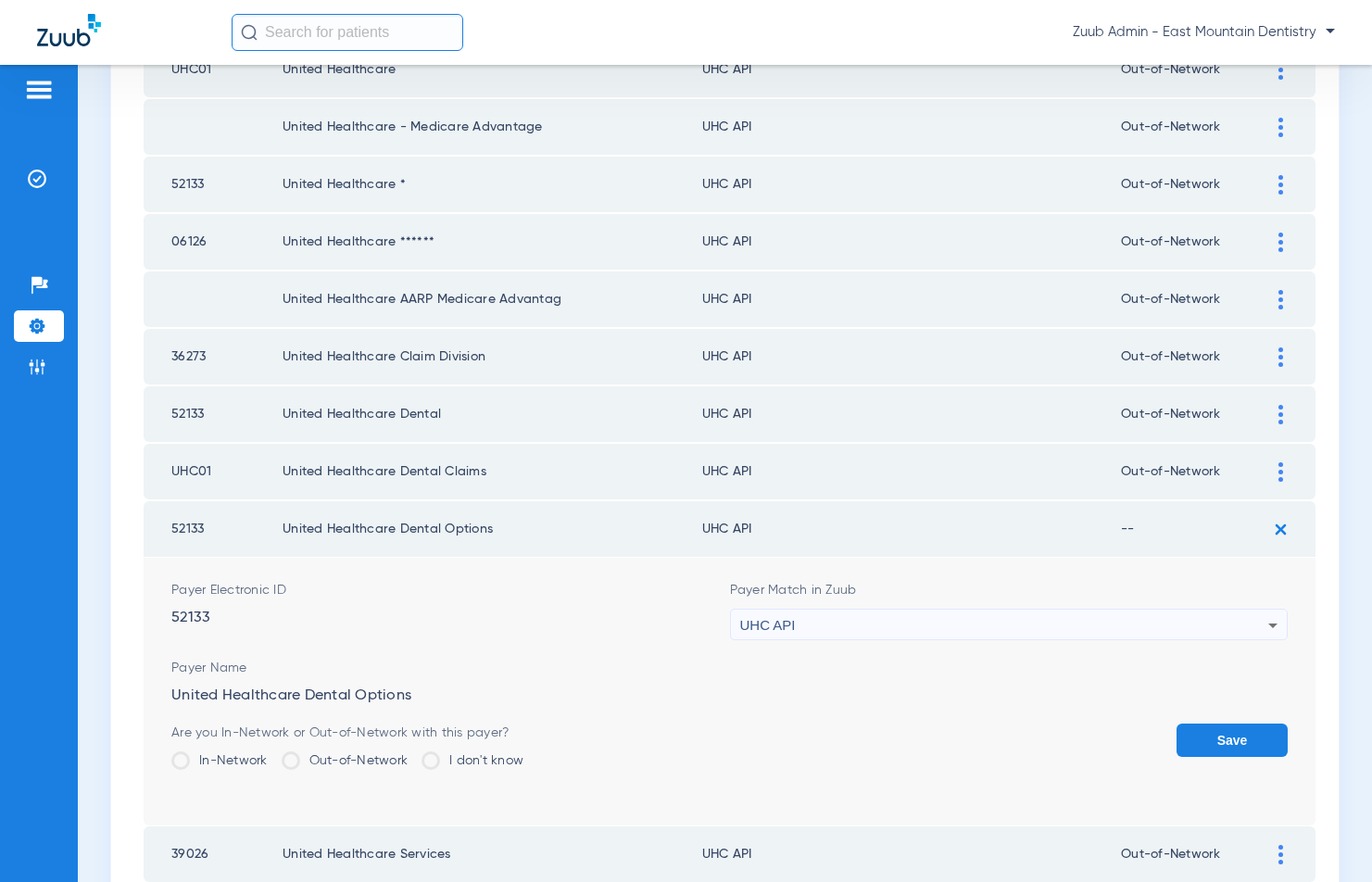 drag, startPoint x: 331, startPoint y: 759, endPoint x: 664, endPoint y: 750, distance: 333.1216 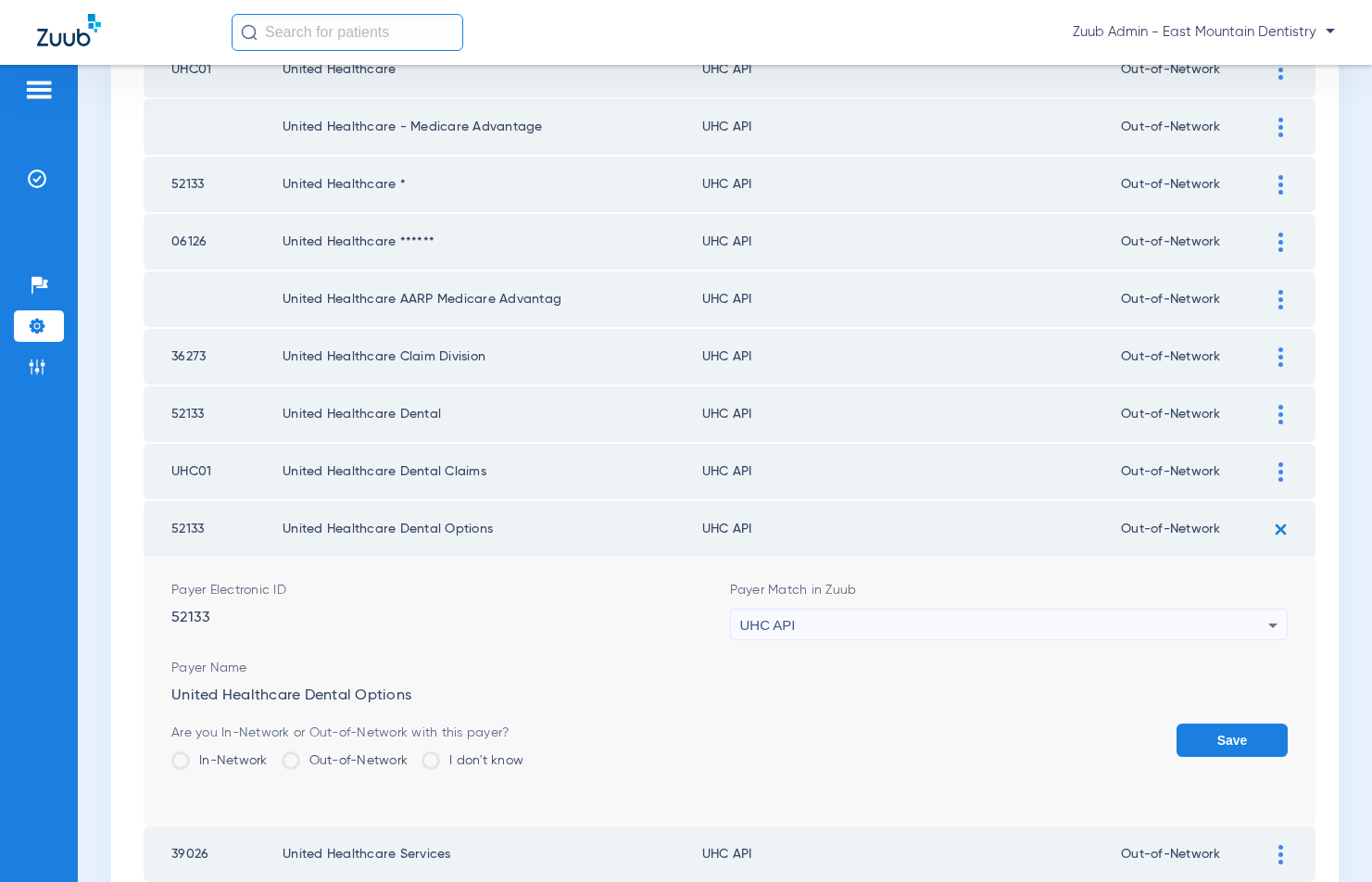 click on "Save" 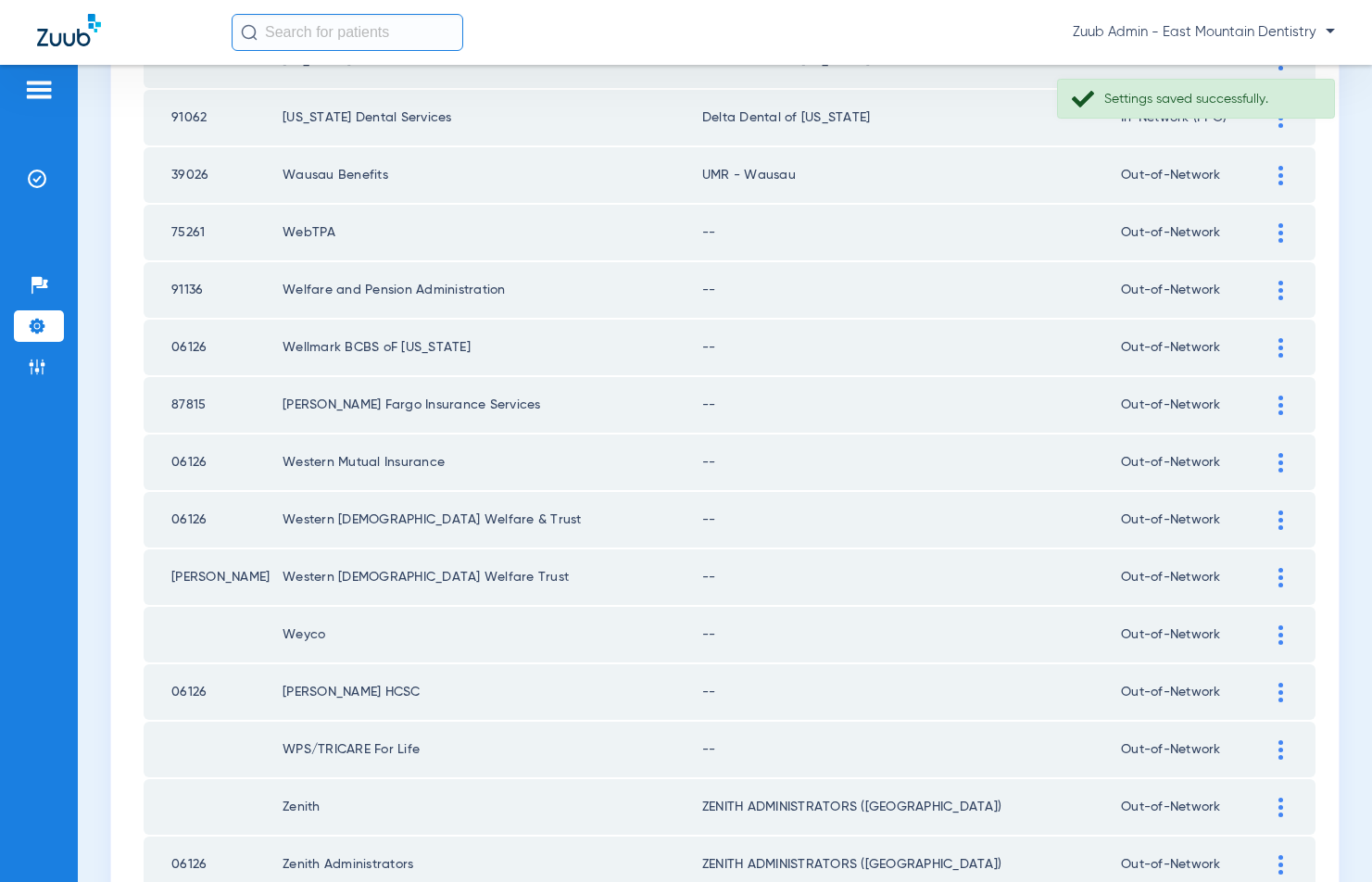 scroll, scrollTop: 1567, scrollLeft: 0, axis: vertical 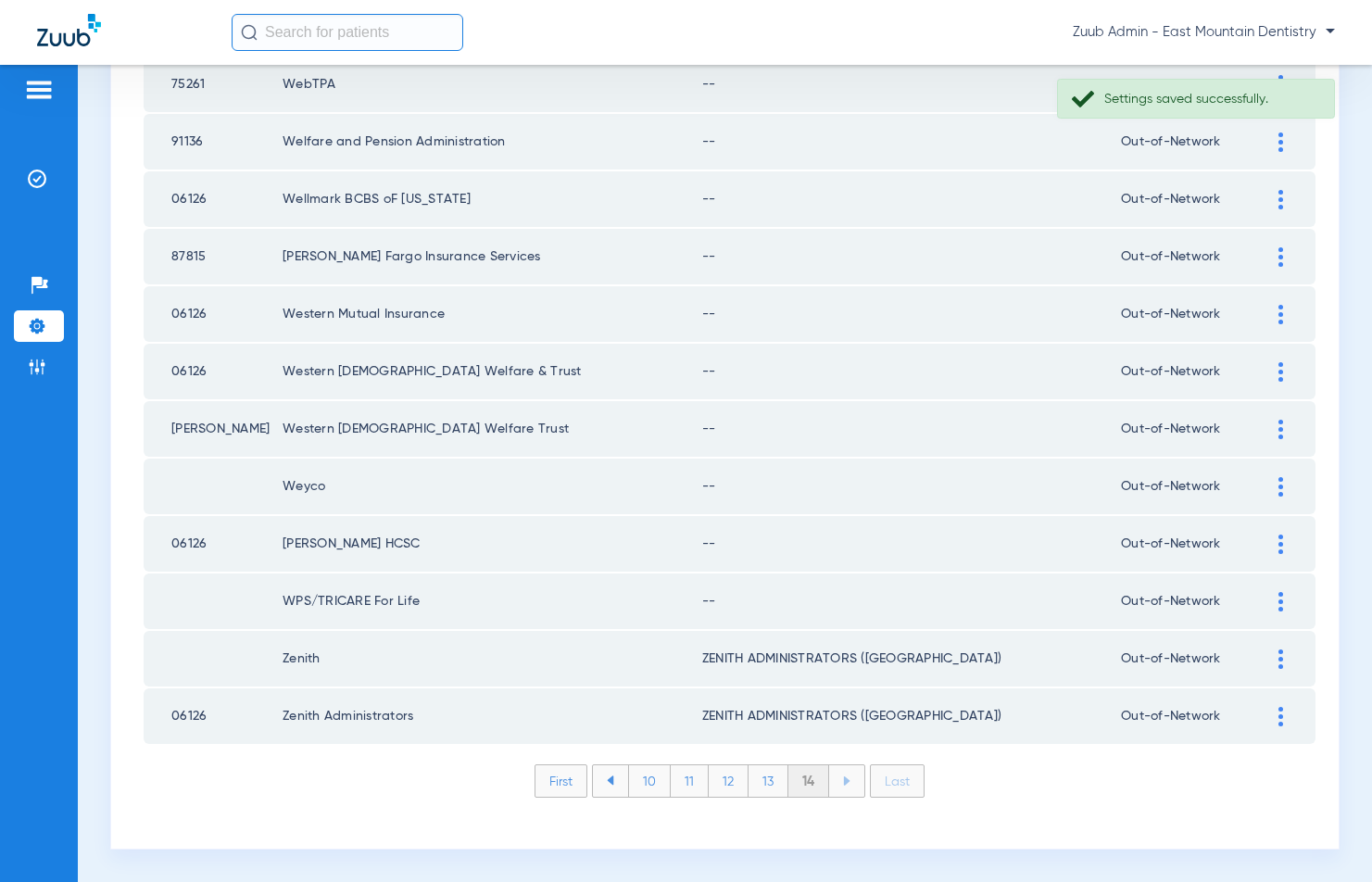 click on "13" 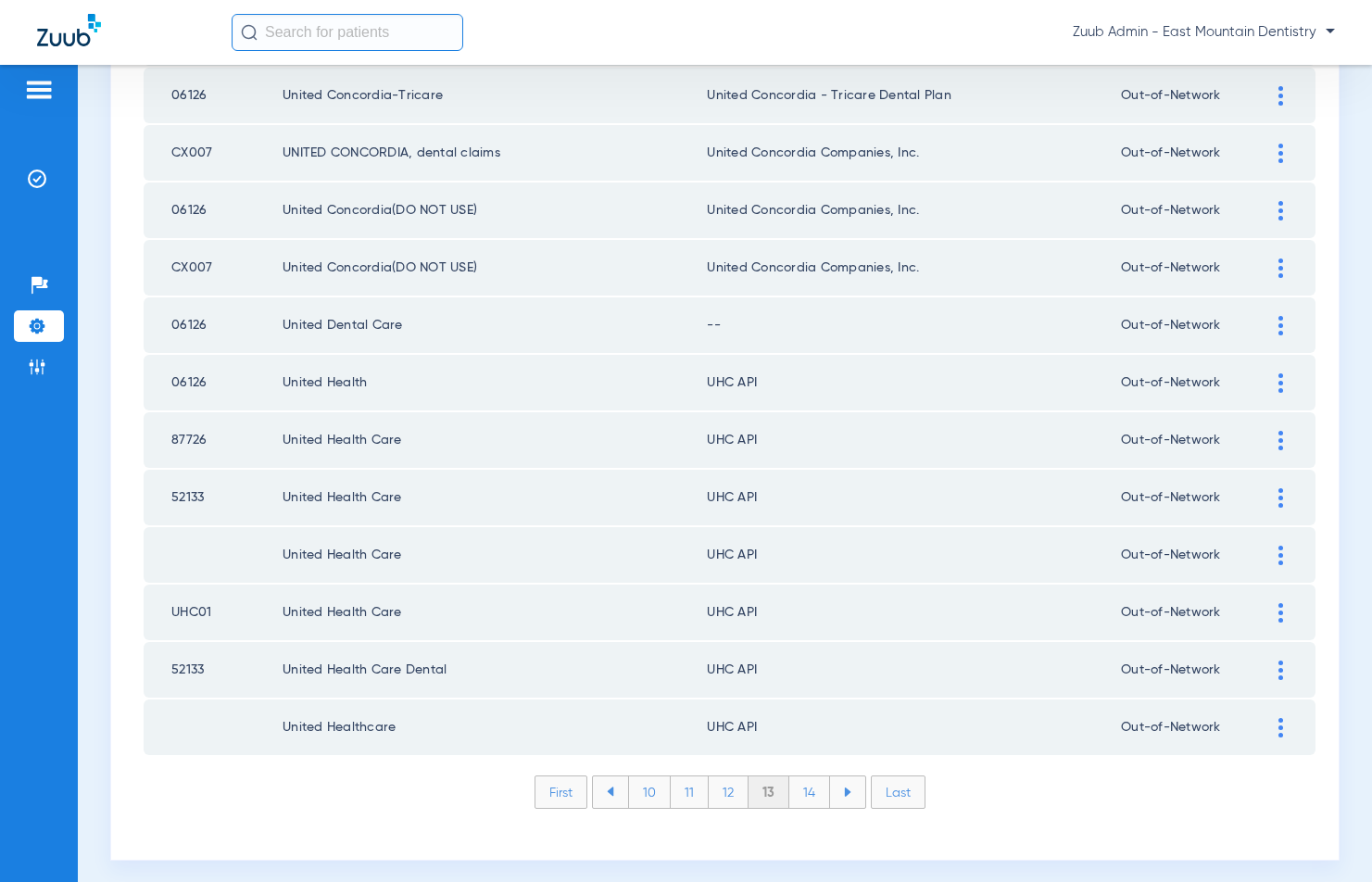 scroll, scrollTop: 2370, scrollLeft: 0, axis: vertical 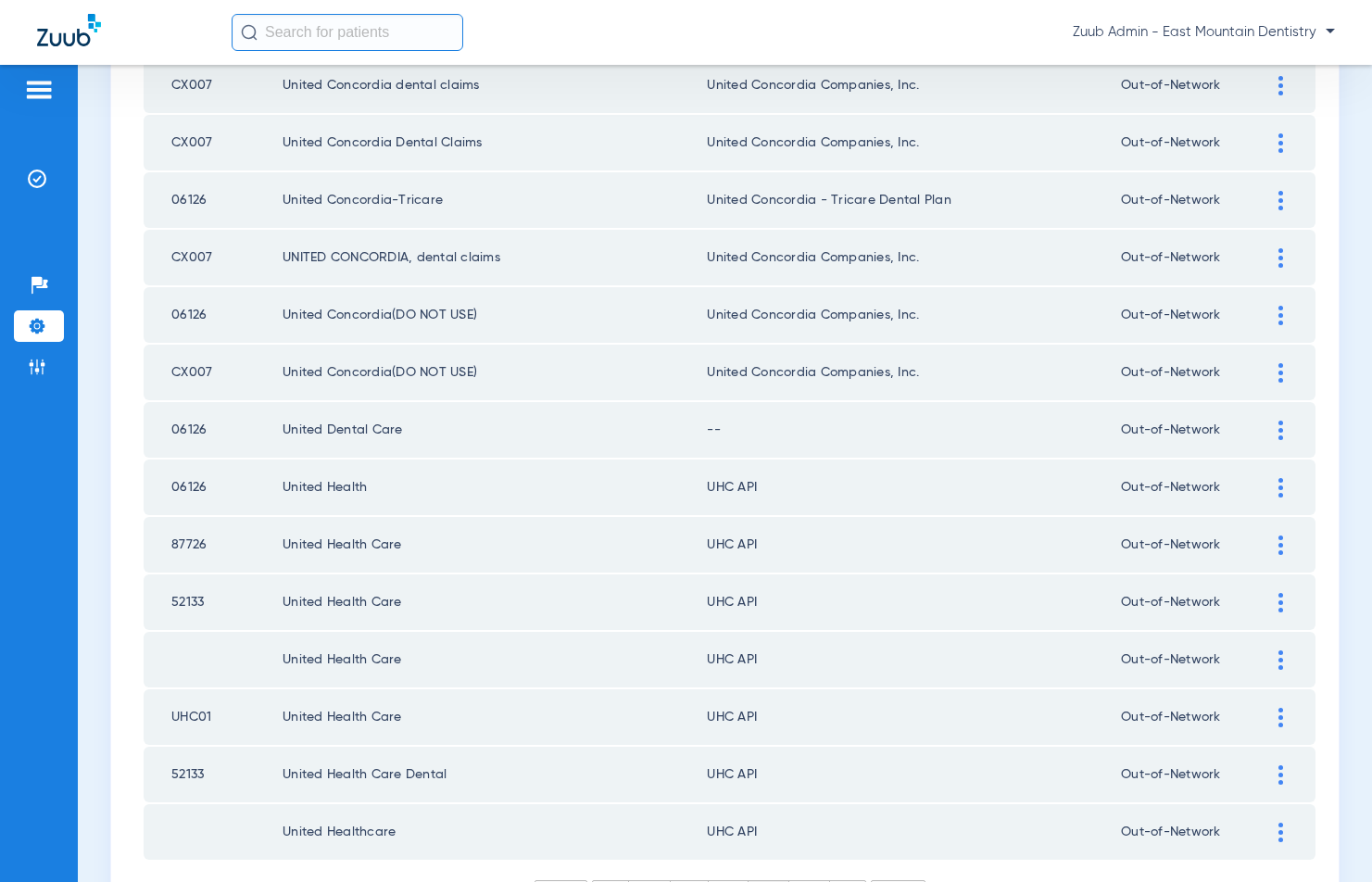 click 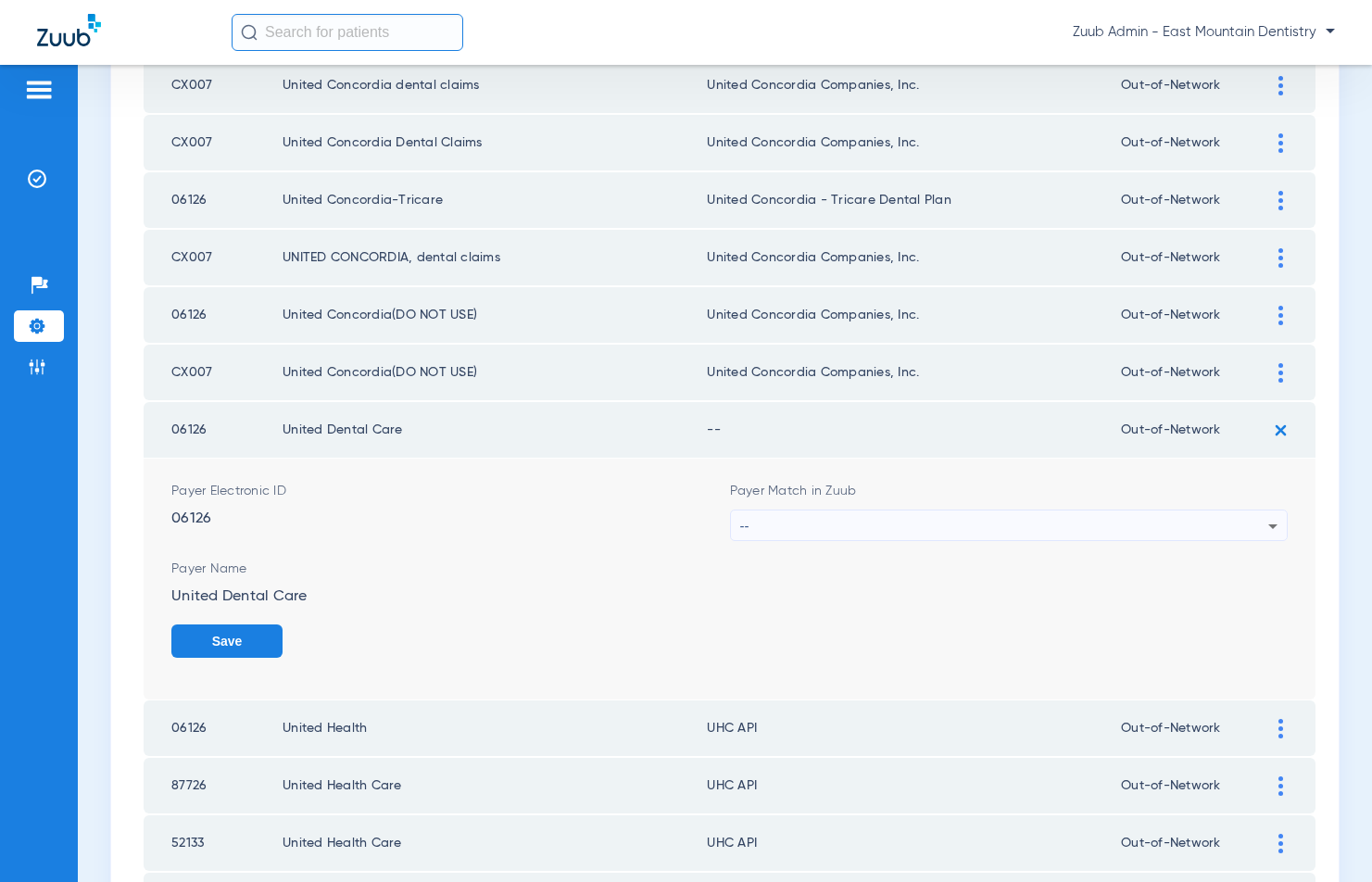 click on "--" at bounding box center [1004, 526] 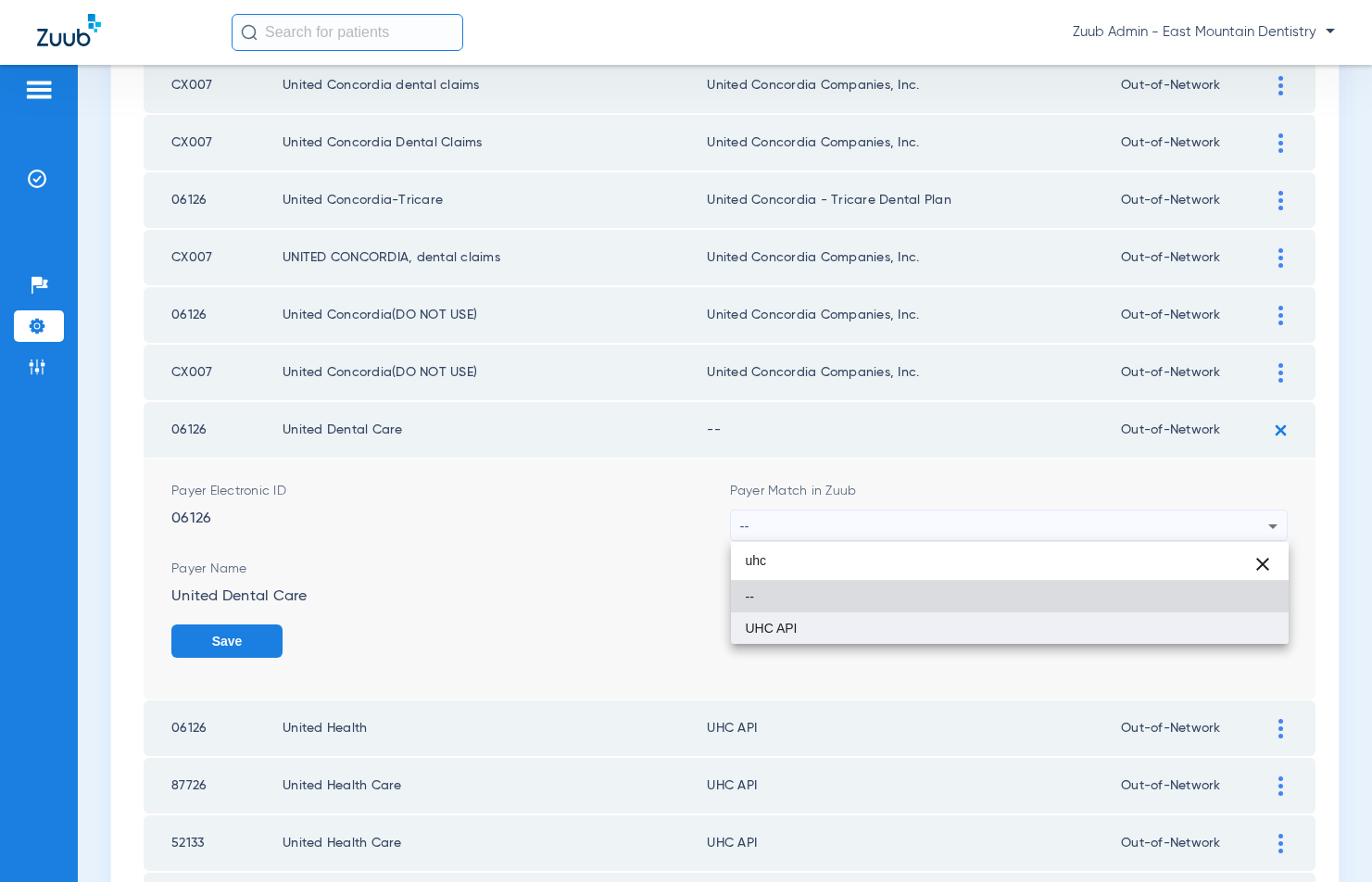 type on "uhc" 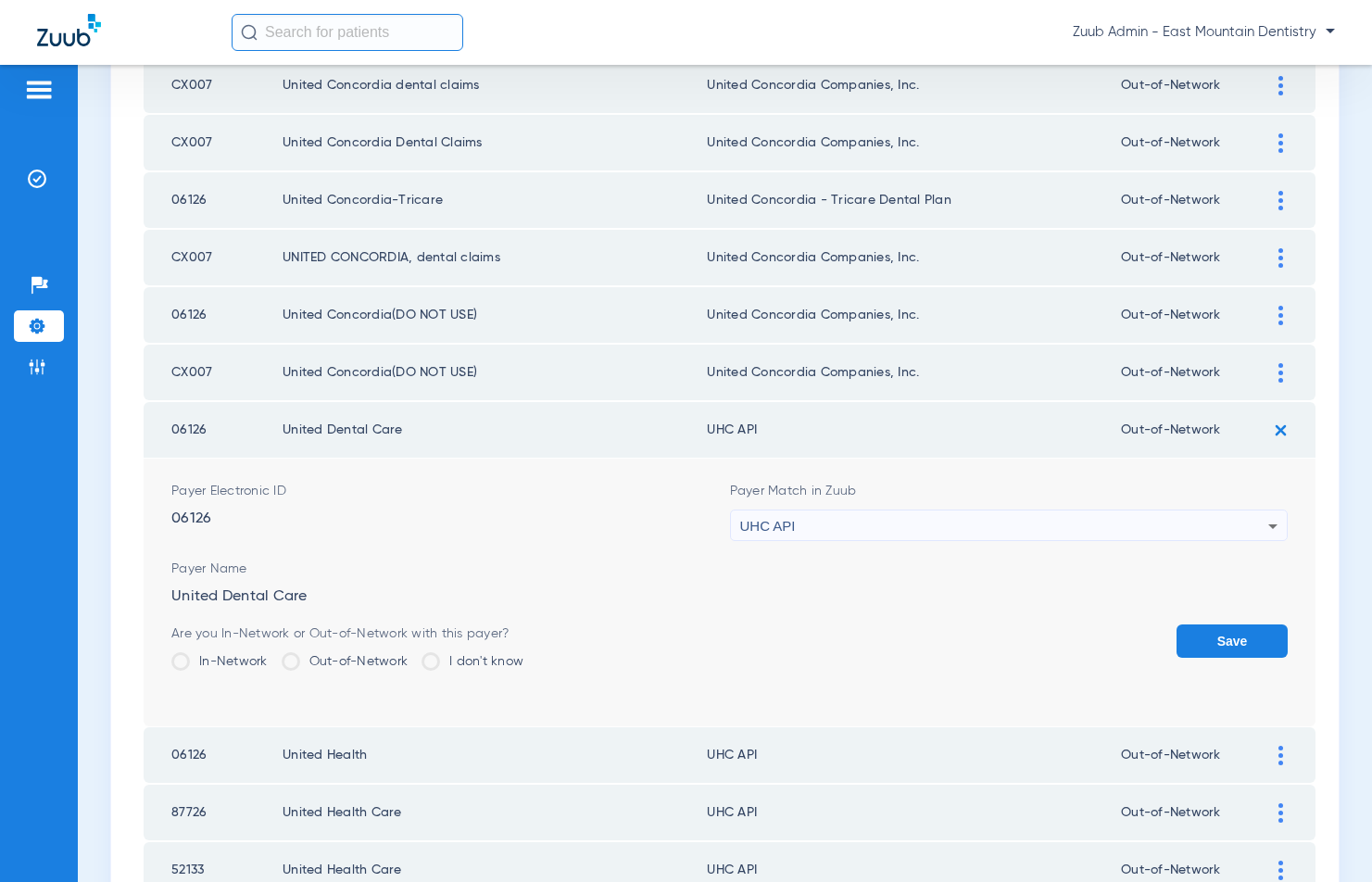 click on "Save" 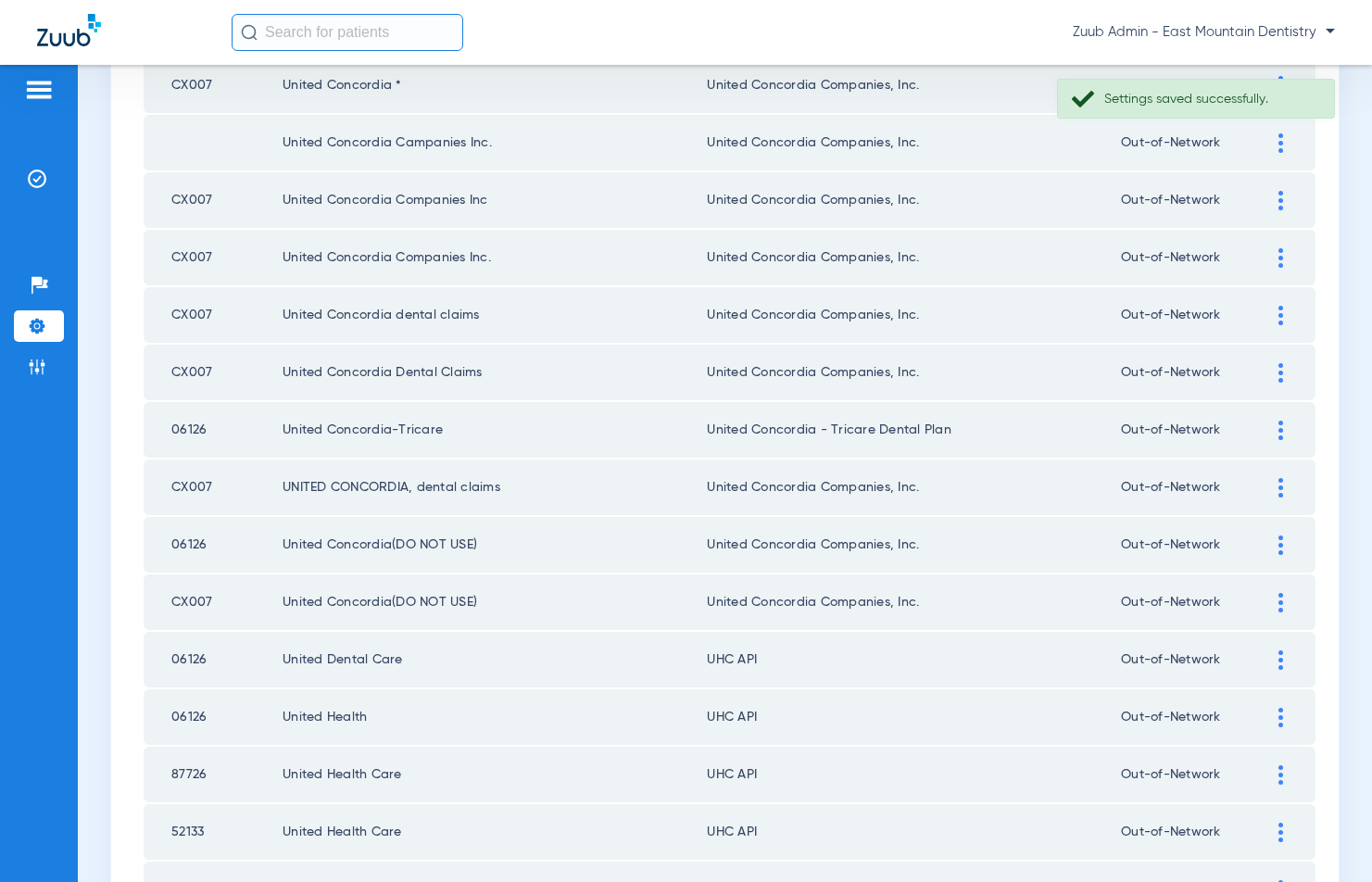 scroll, scrollTop: 2486, scrollLeft: 0, axis: vertical 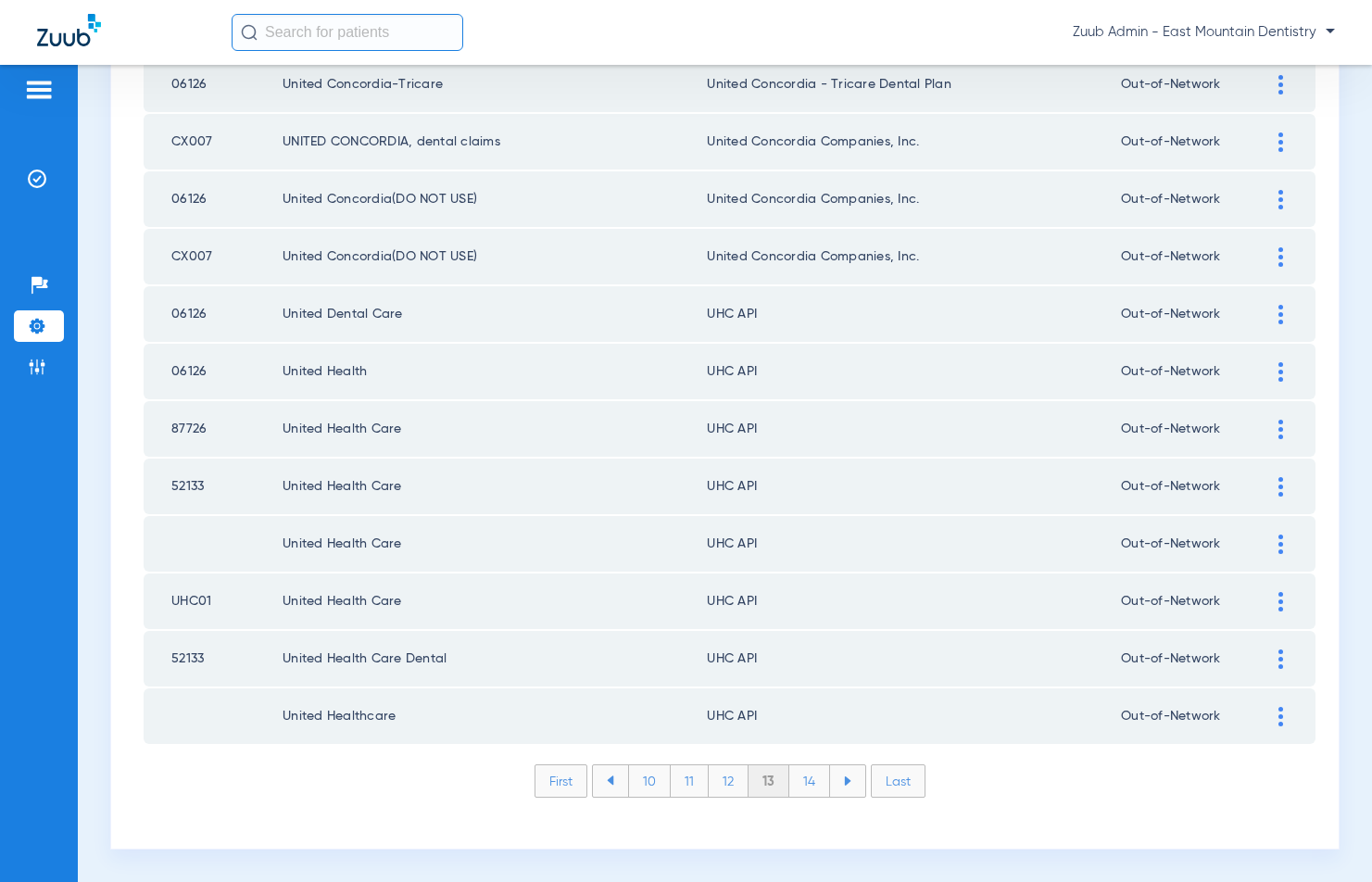 click on "12" 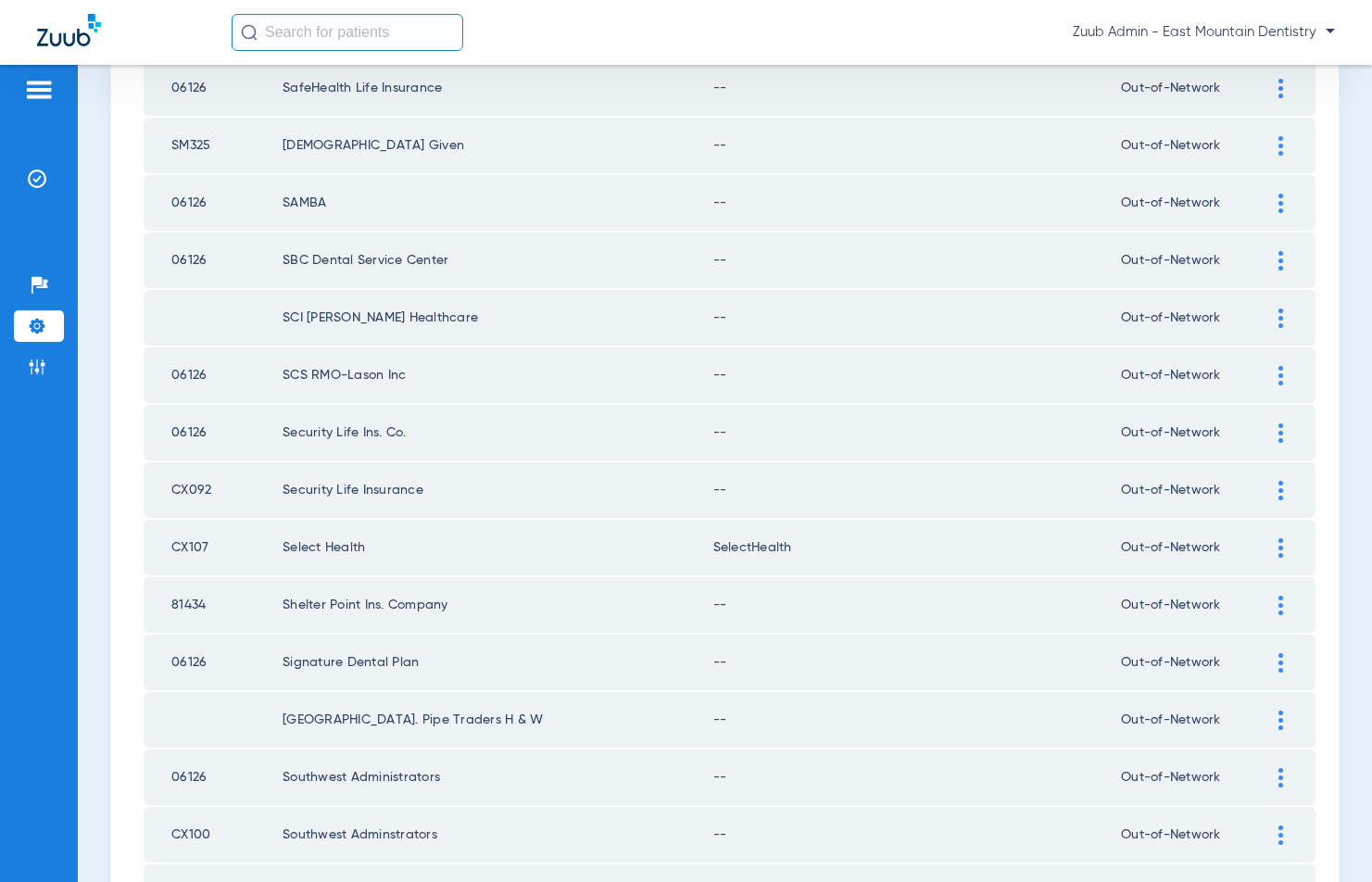 scroll, scrollTop: 2486, scrollLeft: 0, axis: vertical 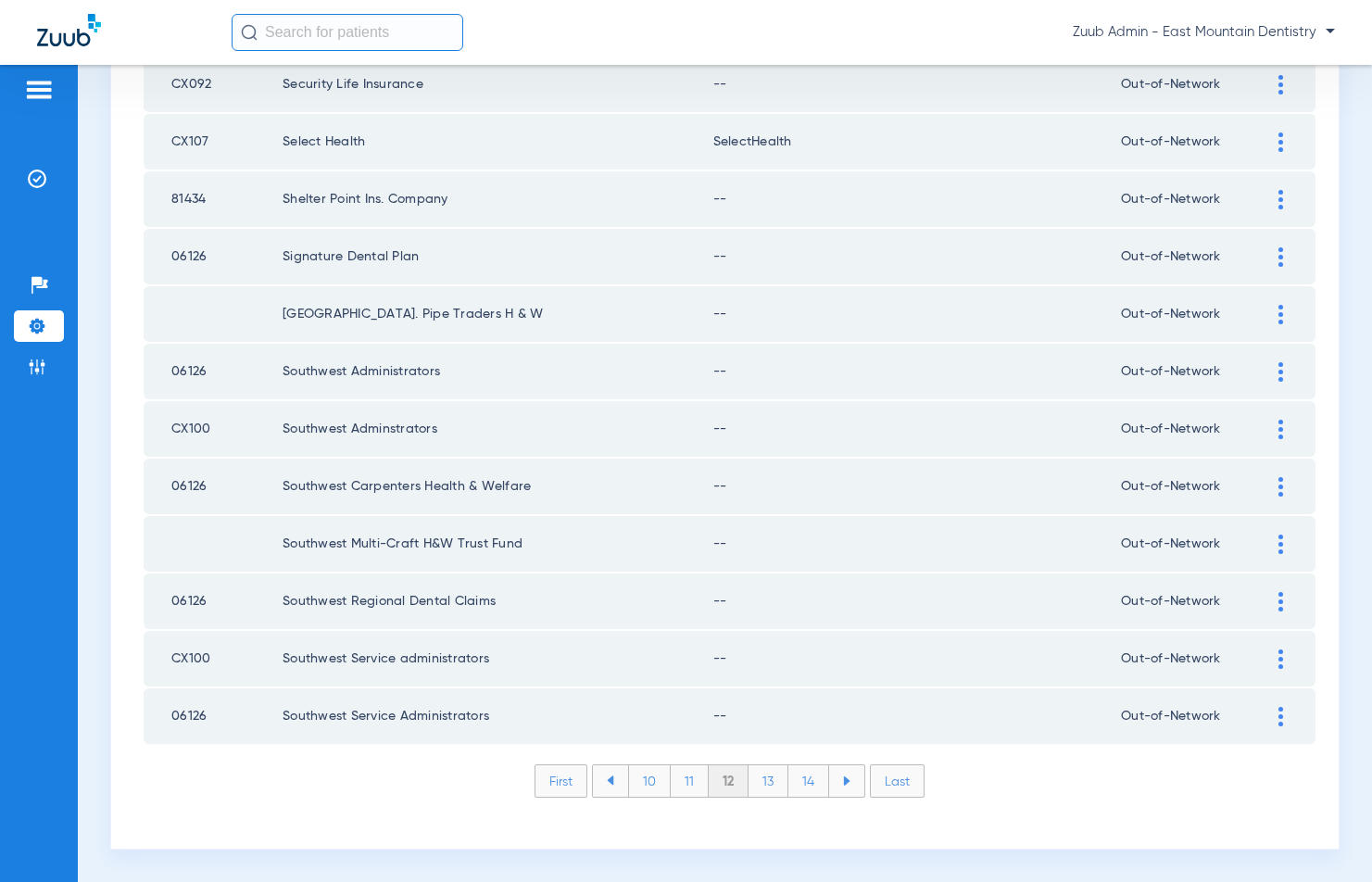click on "11" 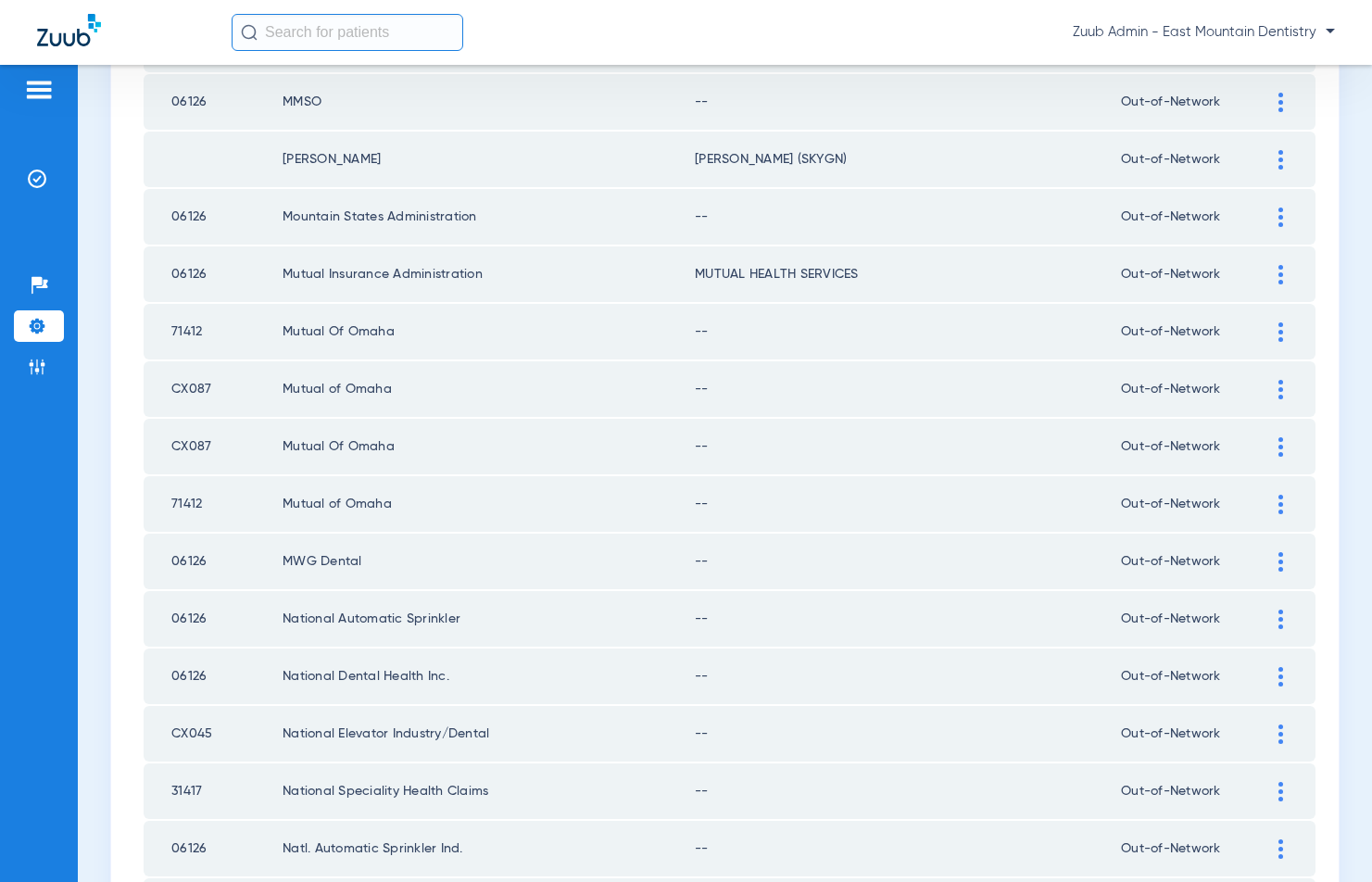 scroll, scrollTop: 478, scrollLeft: 0, axis: vertical 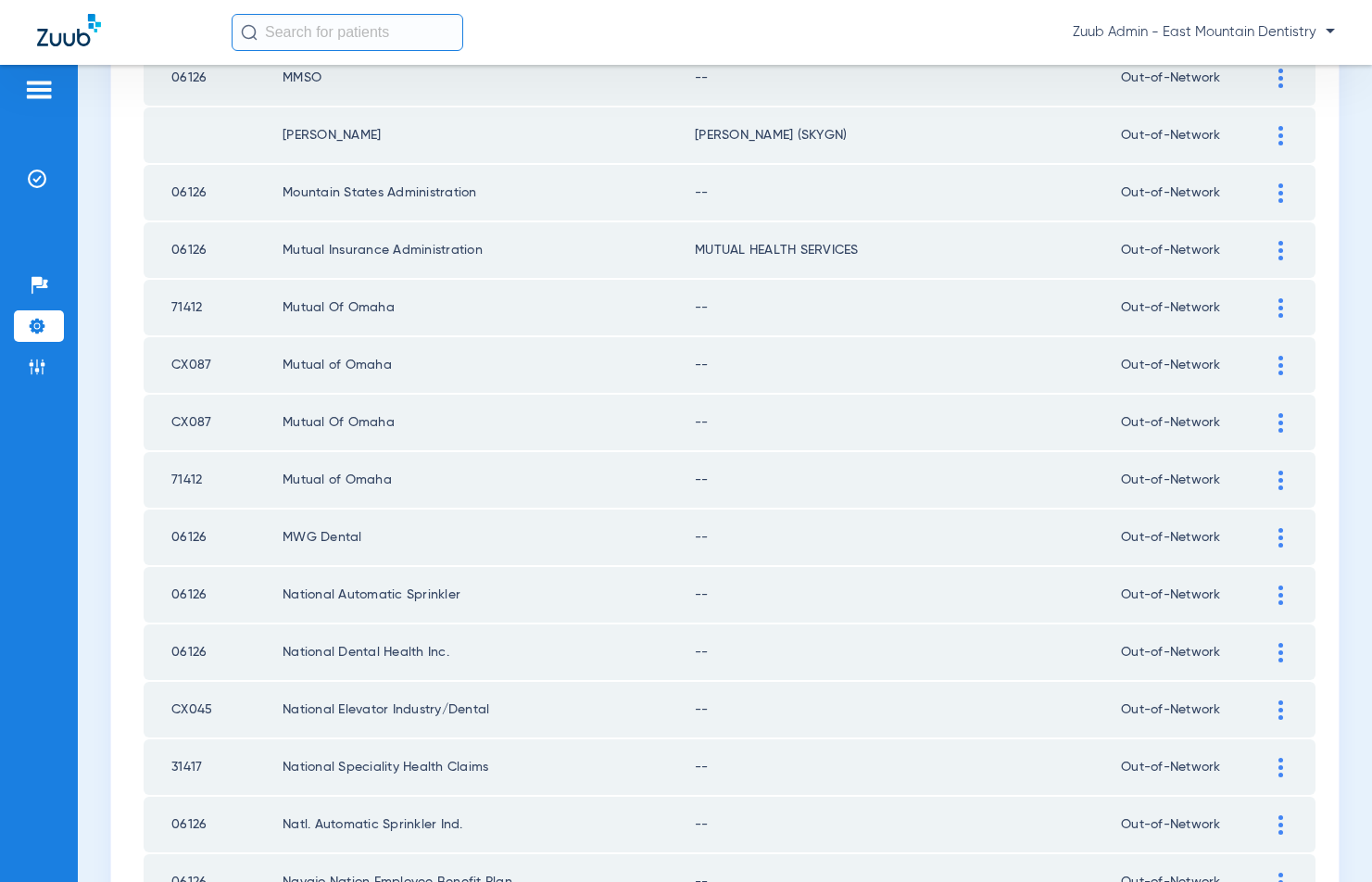 drag, startPoint x: 1277, startPoint y: 306, endPoint x: 1158, endPoint y: 319, distance: 119.70798 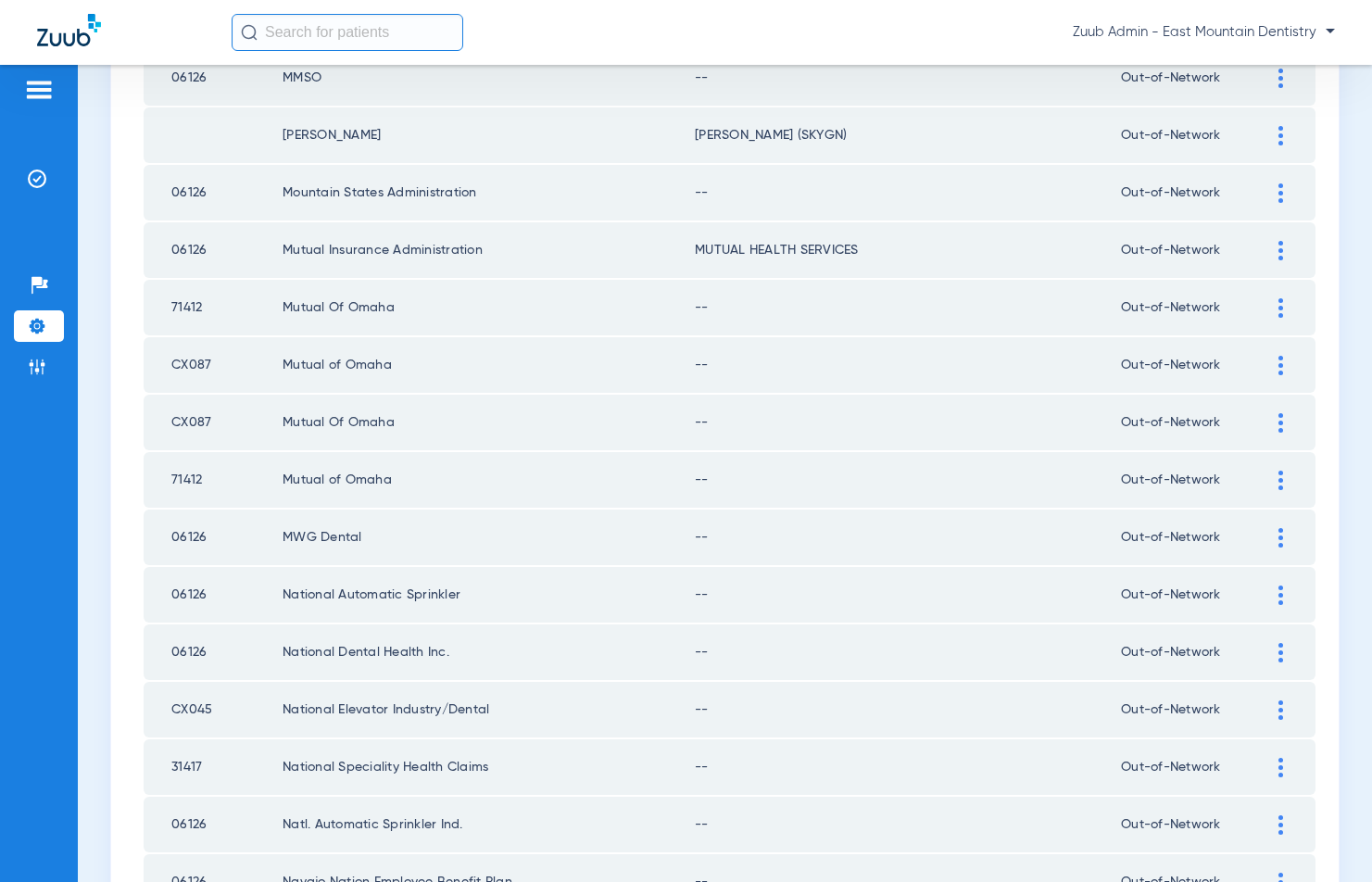 click 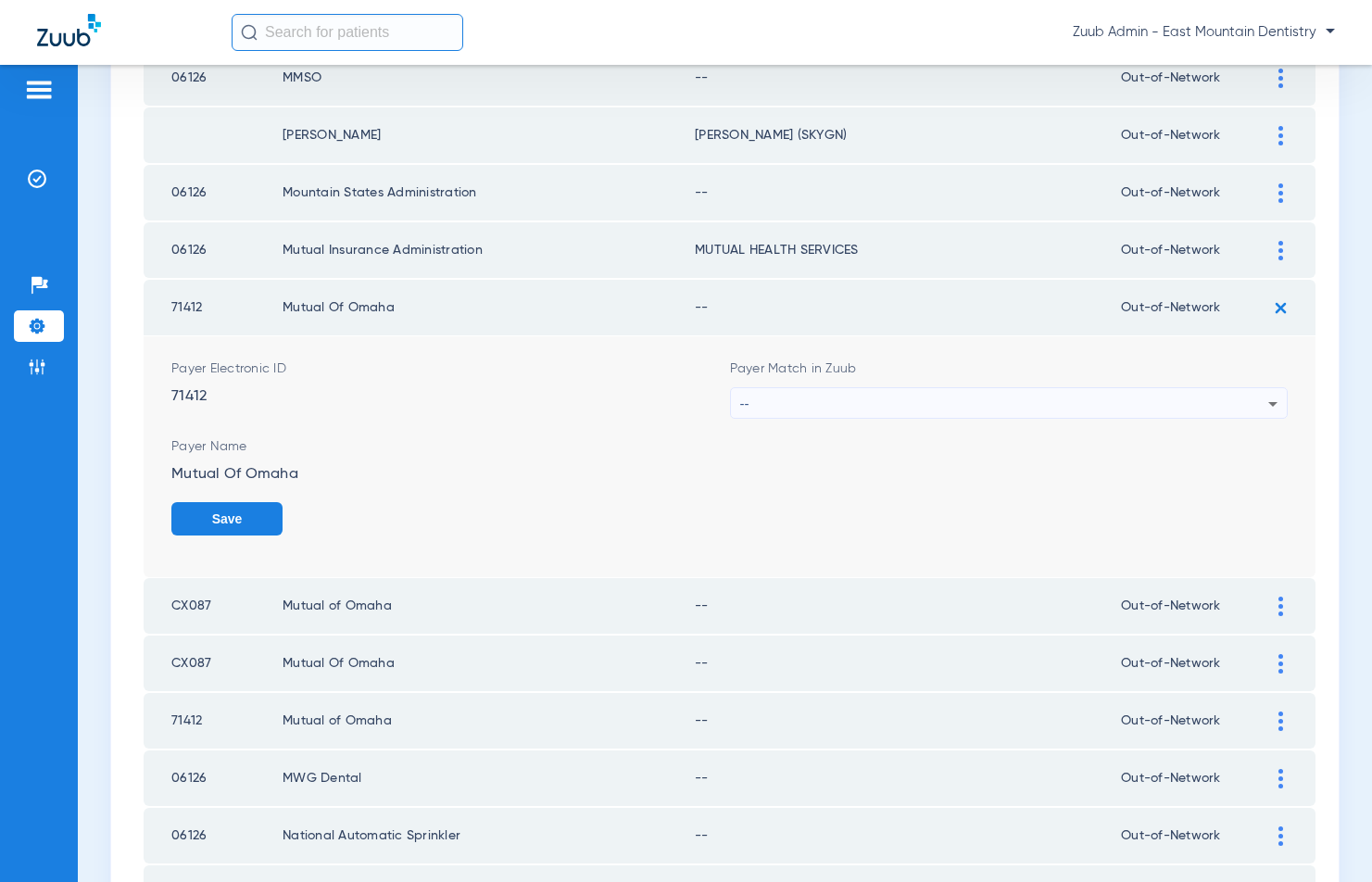 click on "--" at bounding box center [1004, 404] 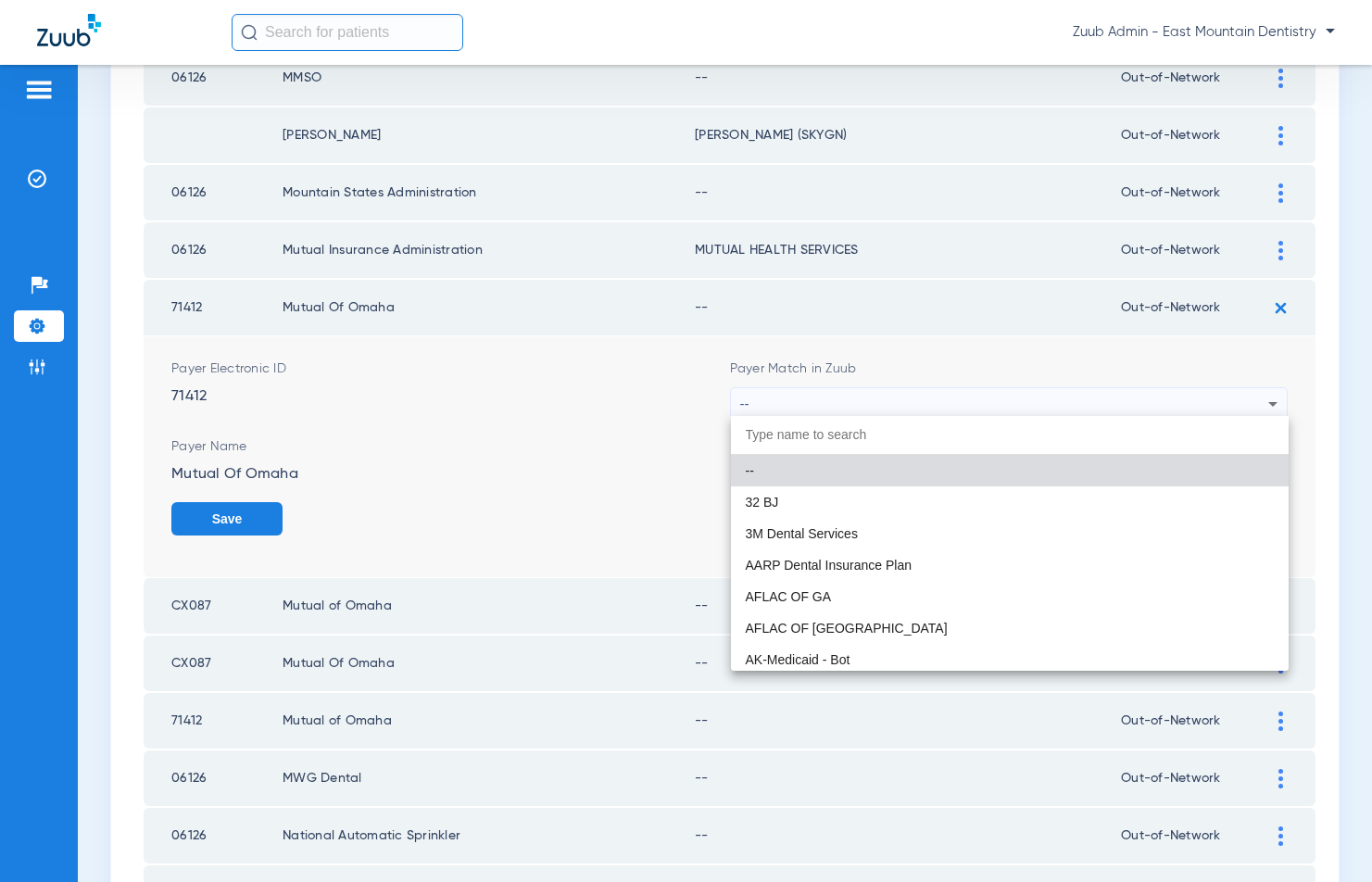 scroll, scrollTop: 485, scrollLeft: 0, axis: vertical 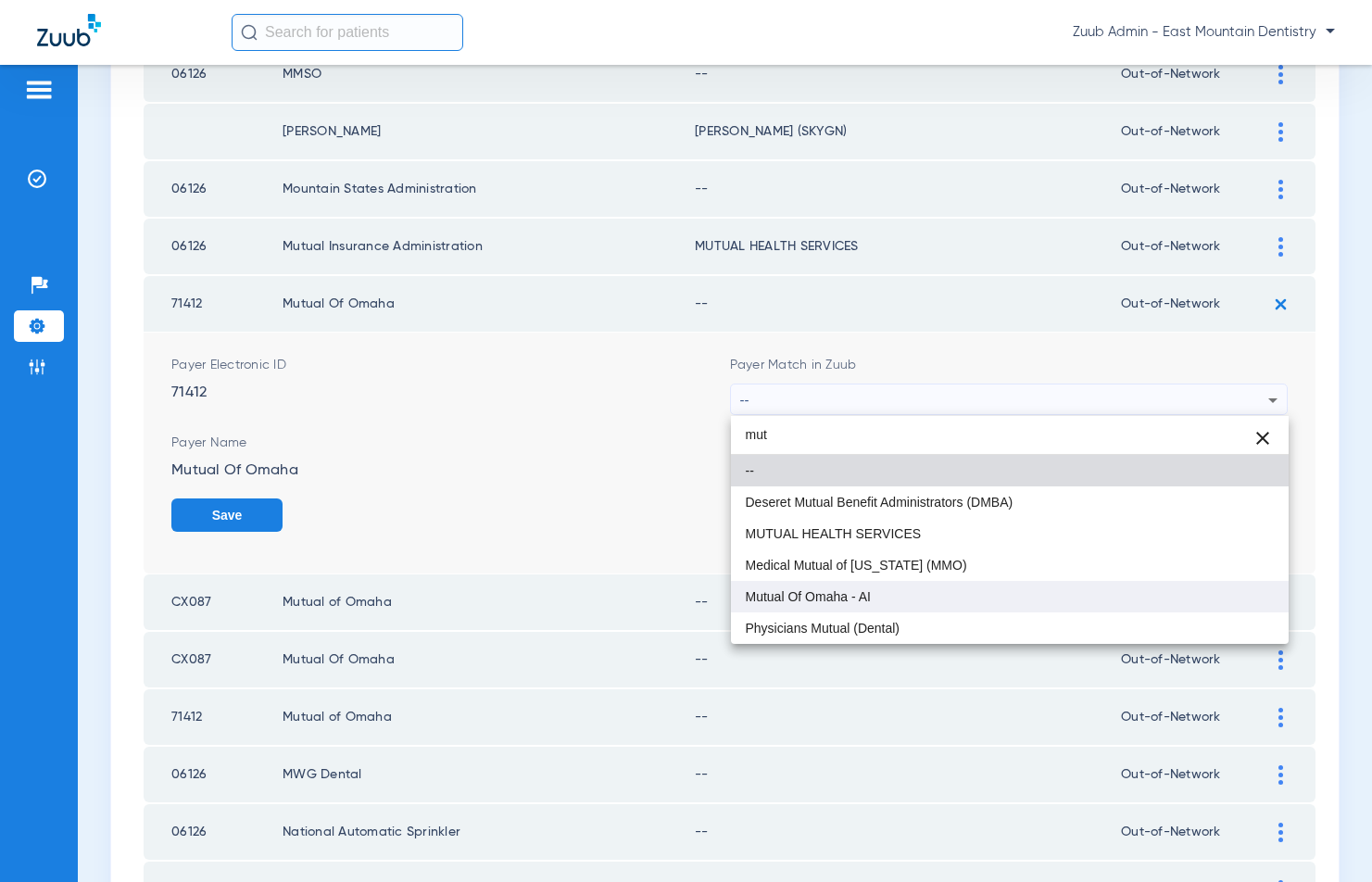 type on "mut" 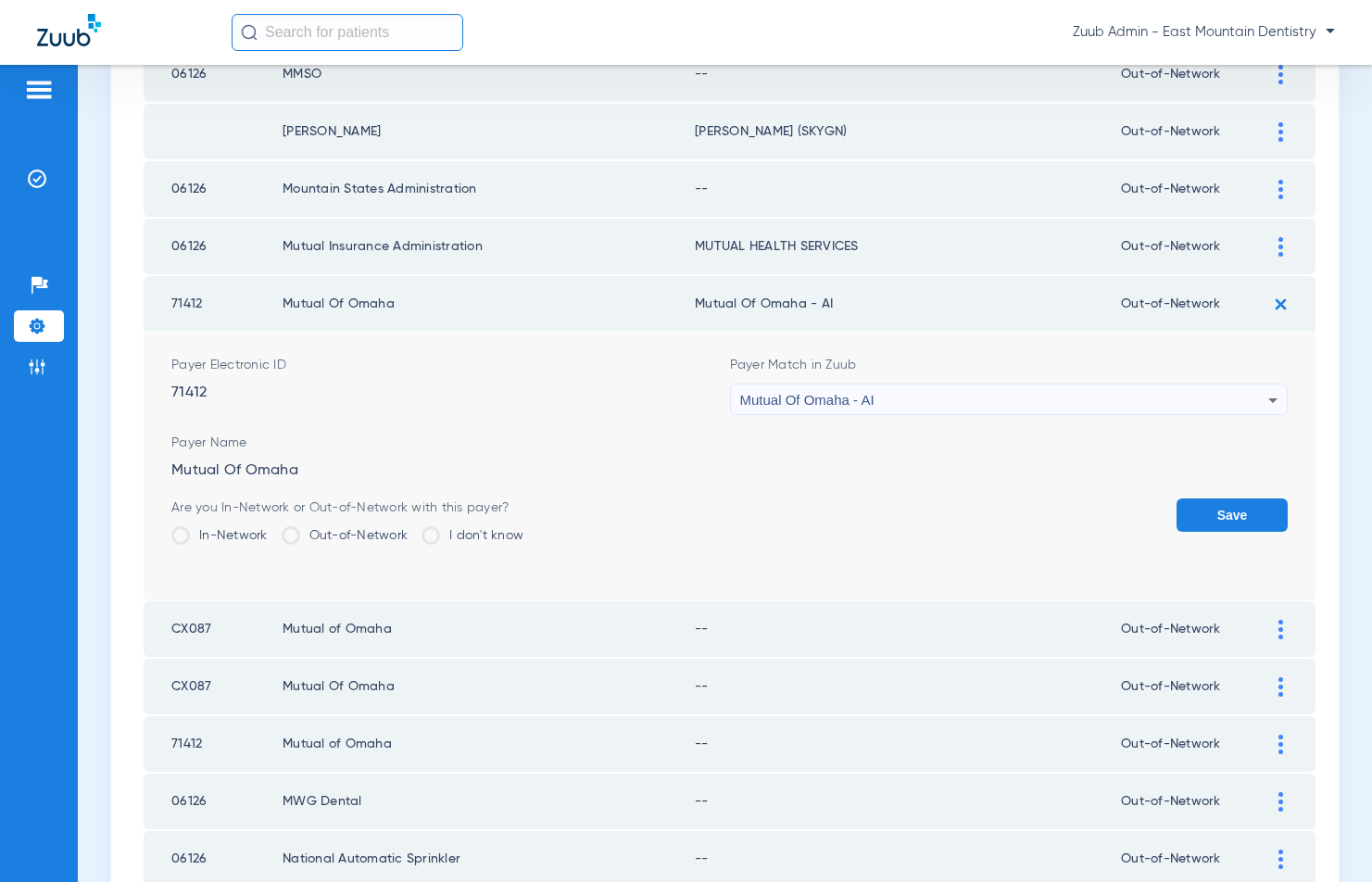 click on "Save" 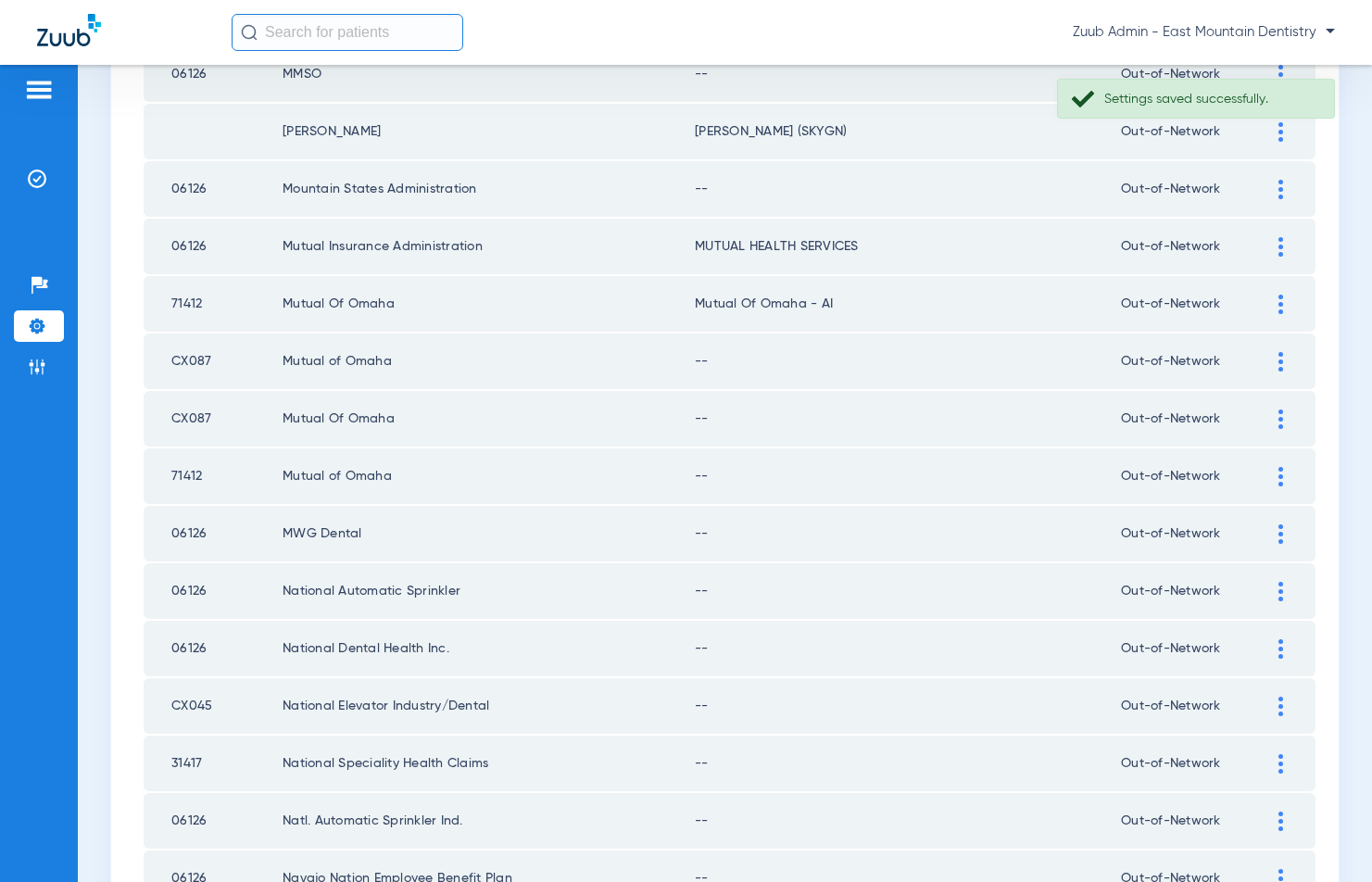 click 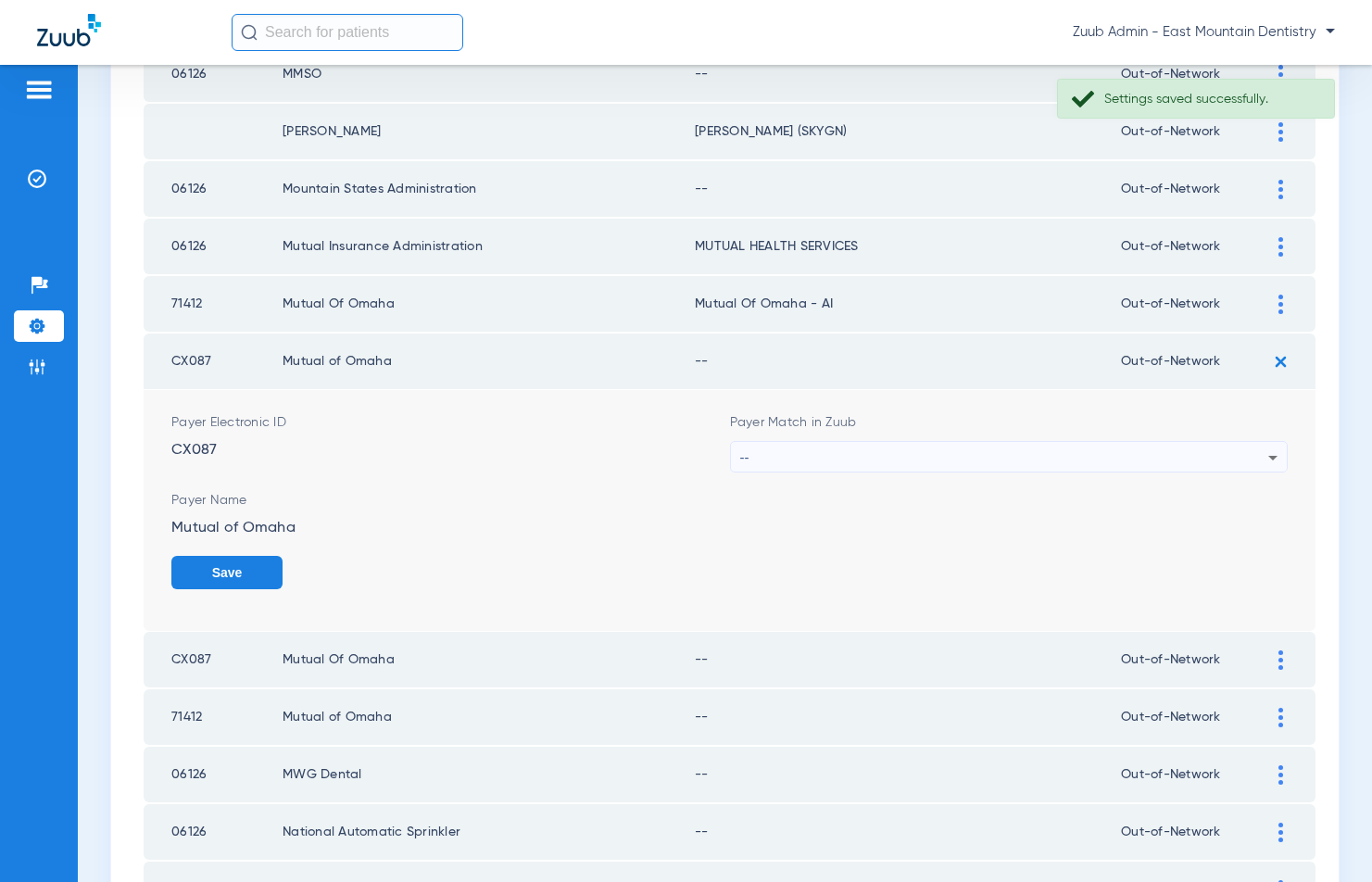 click on "--" at bounding box center [1004, 458] 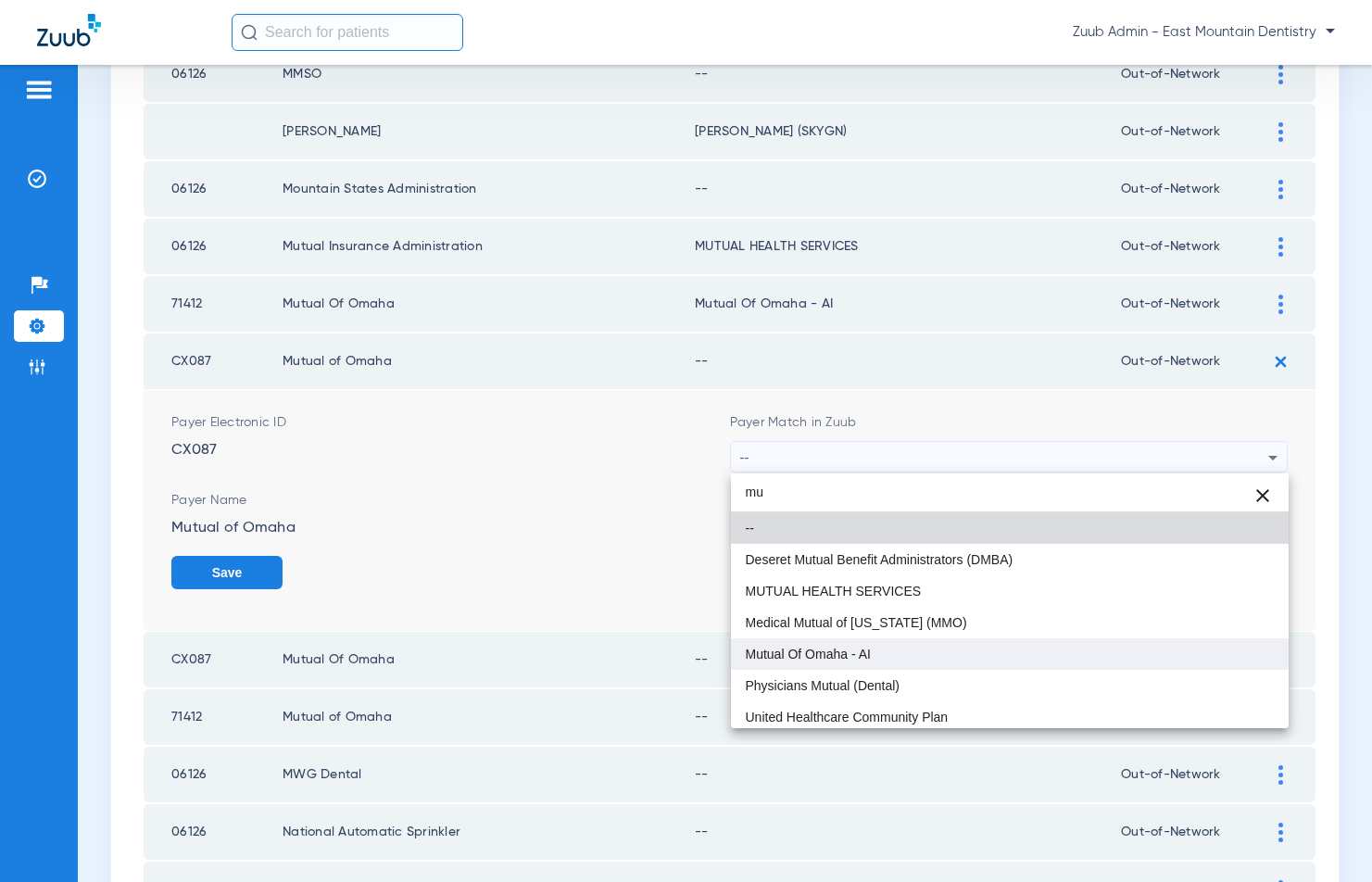 type on "mu" 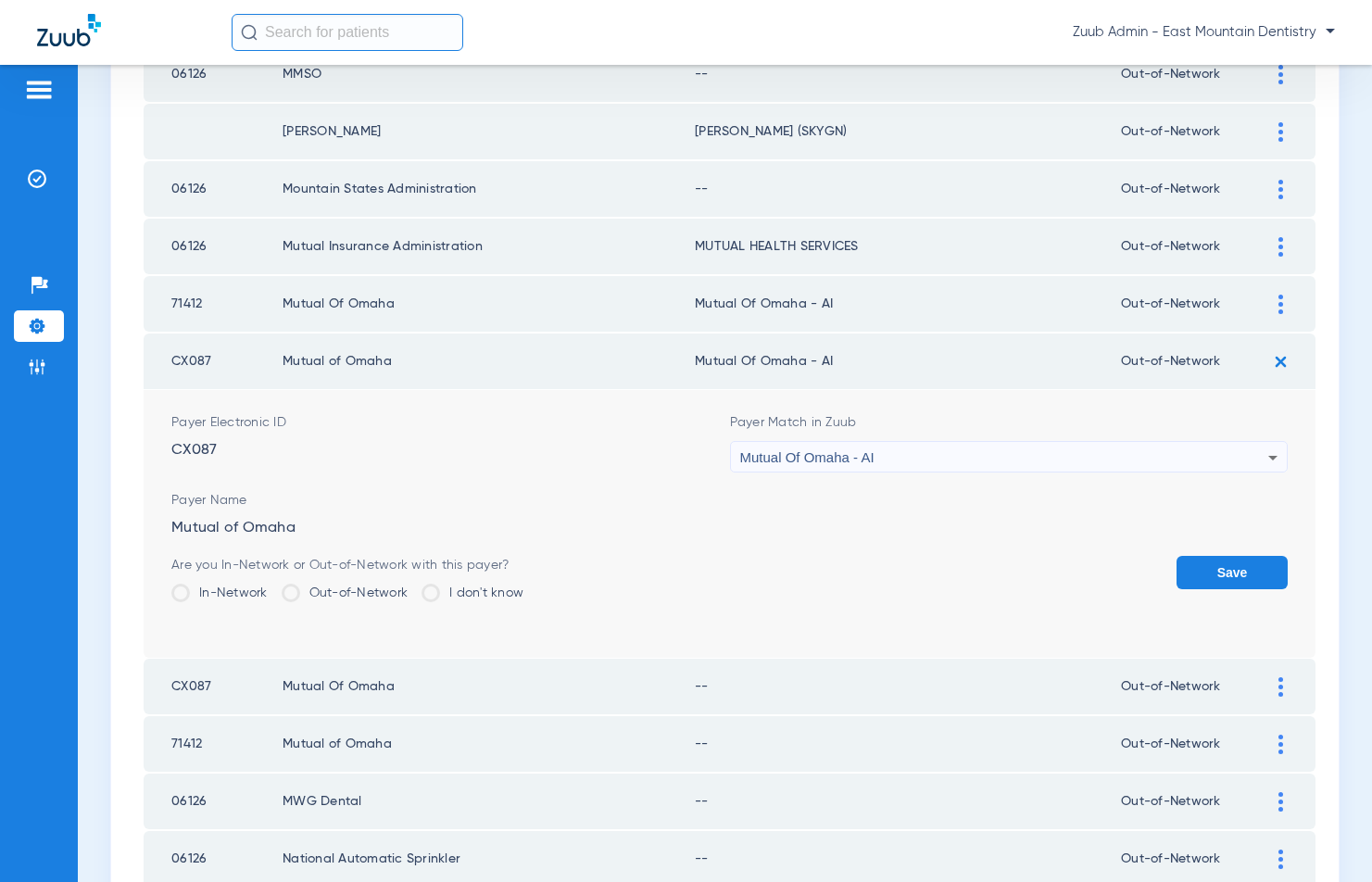 click on "Save" 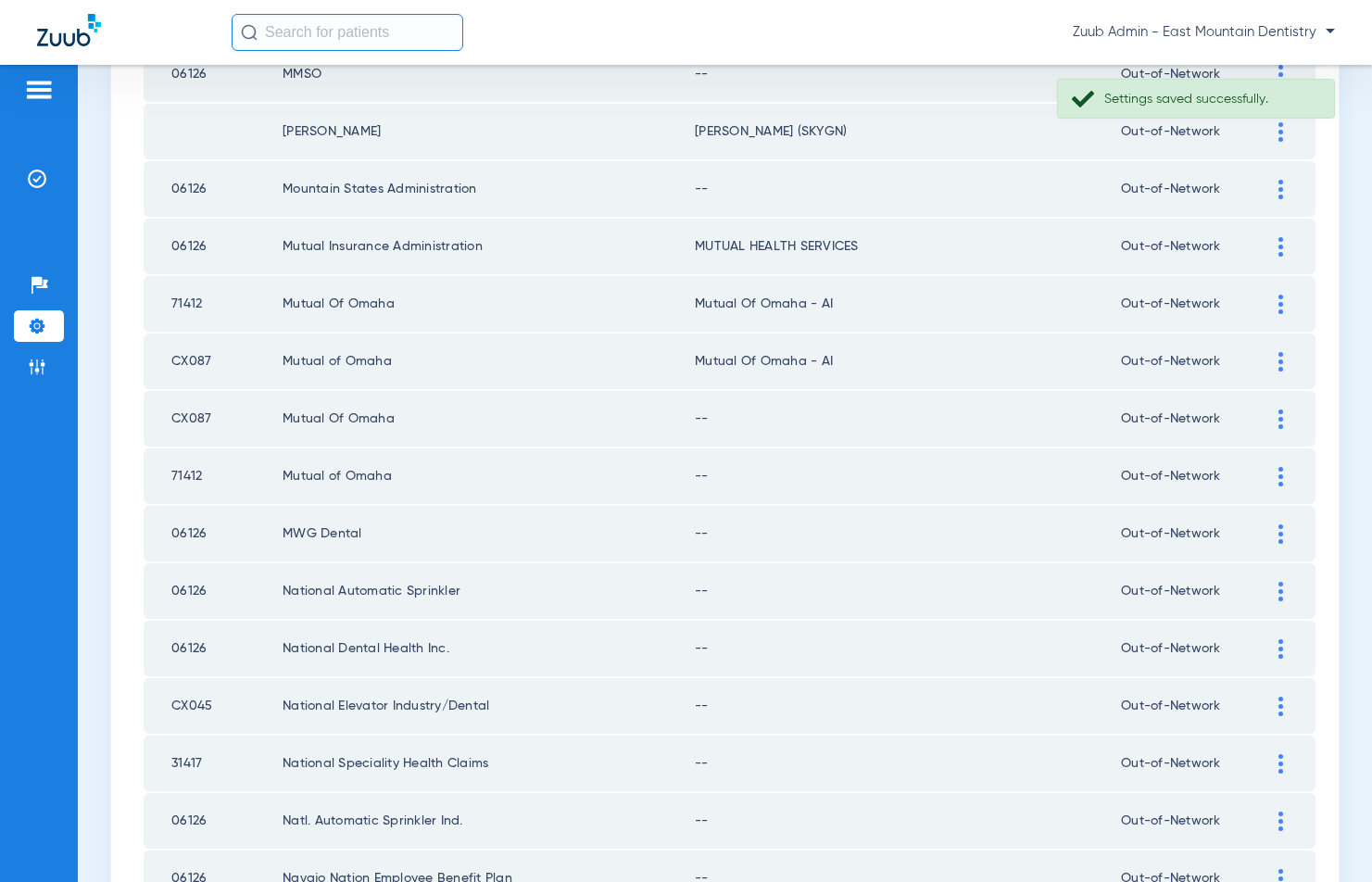click 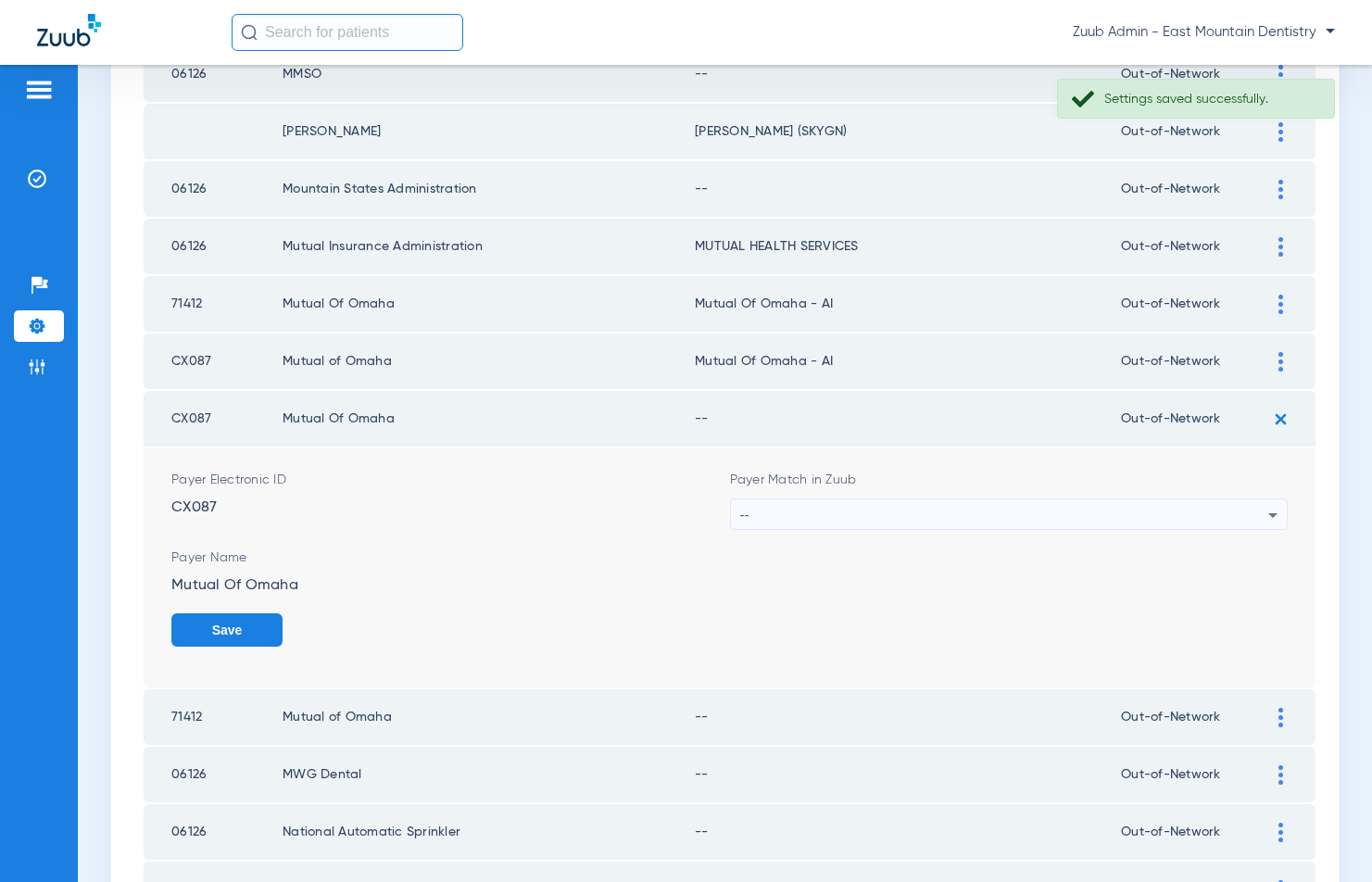 click on "--" at bounding box center (1004, 515) 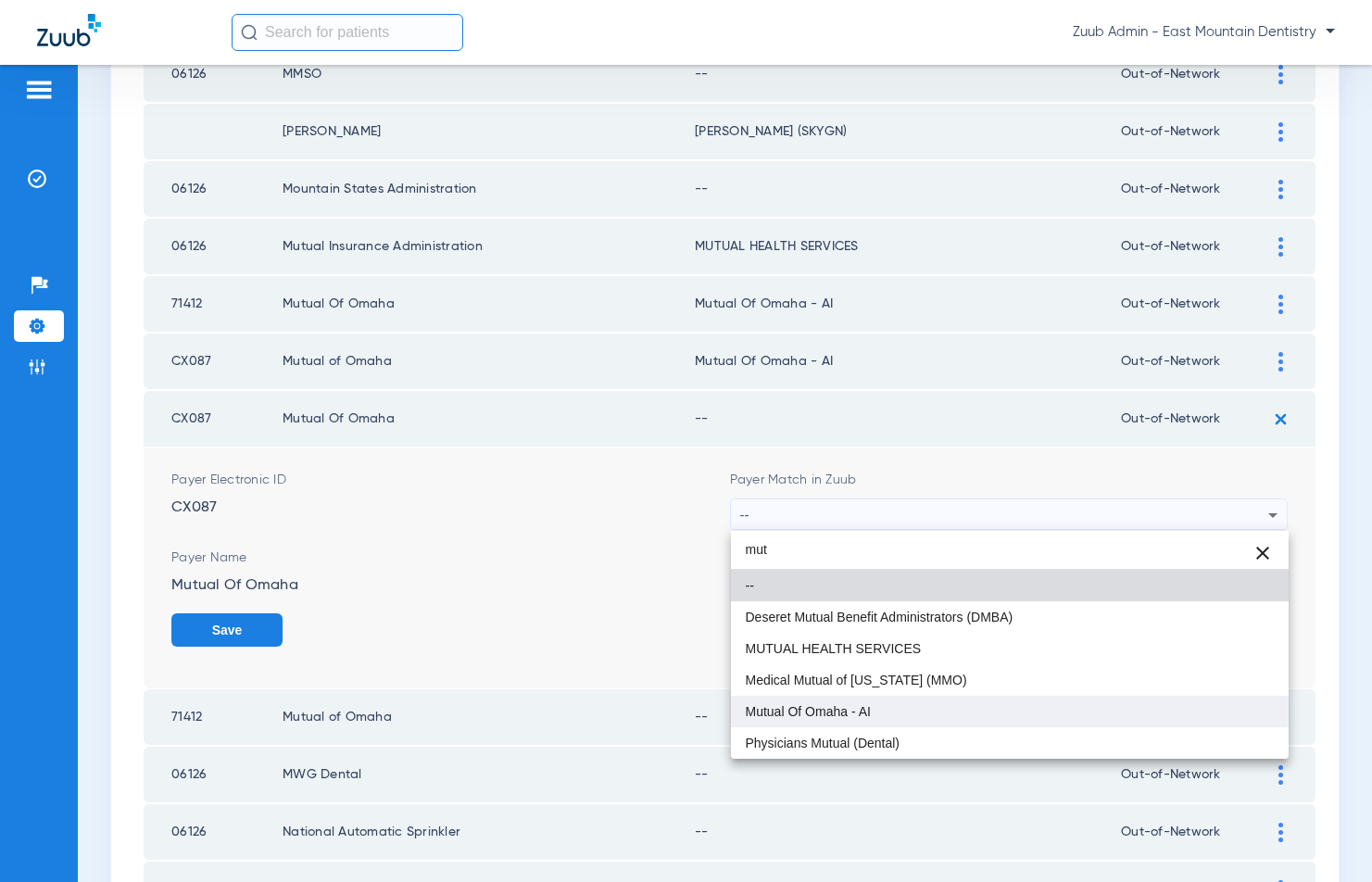 type on "mut" 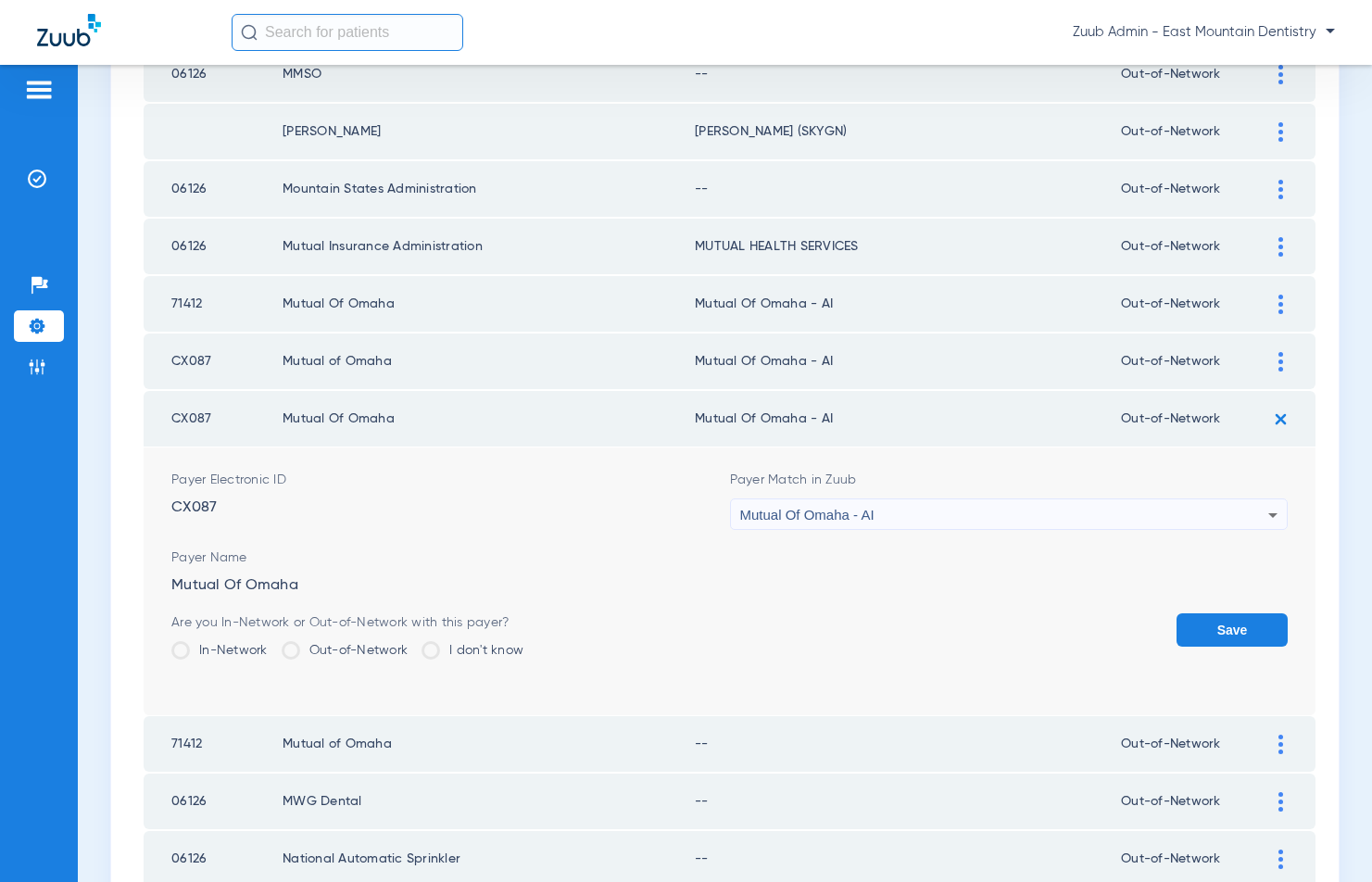click on "Save" 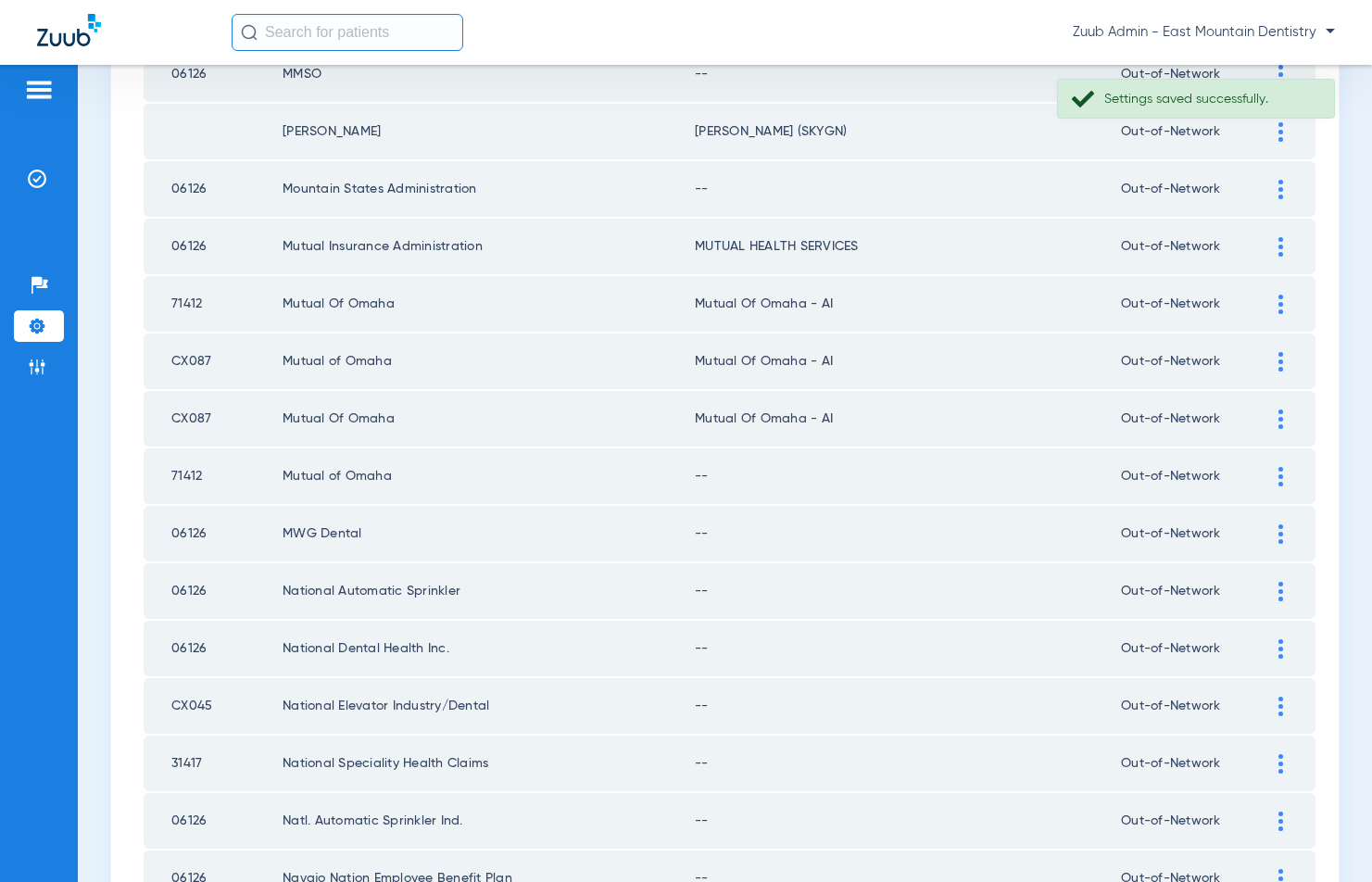click 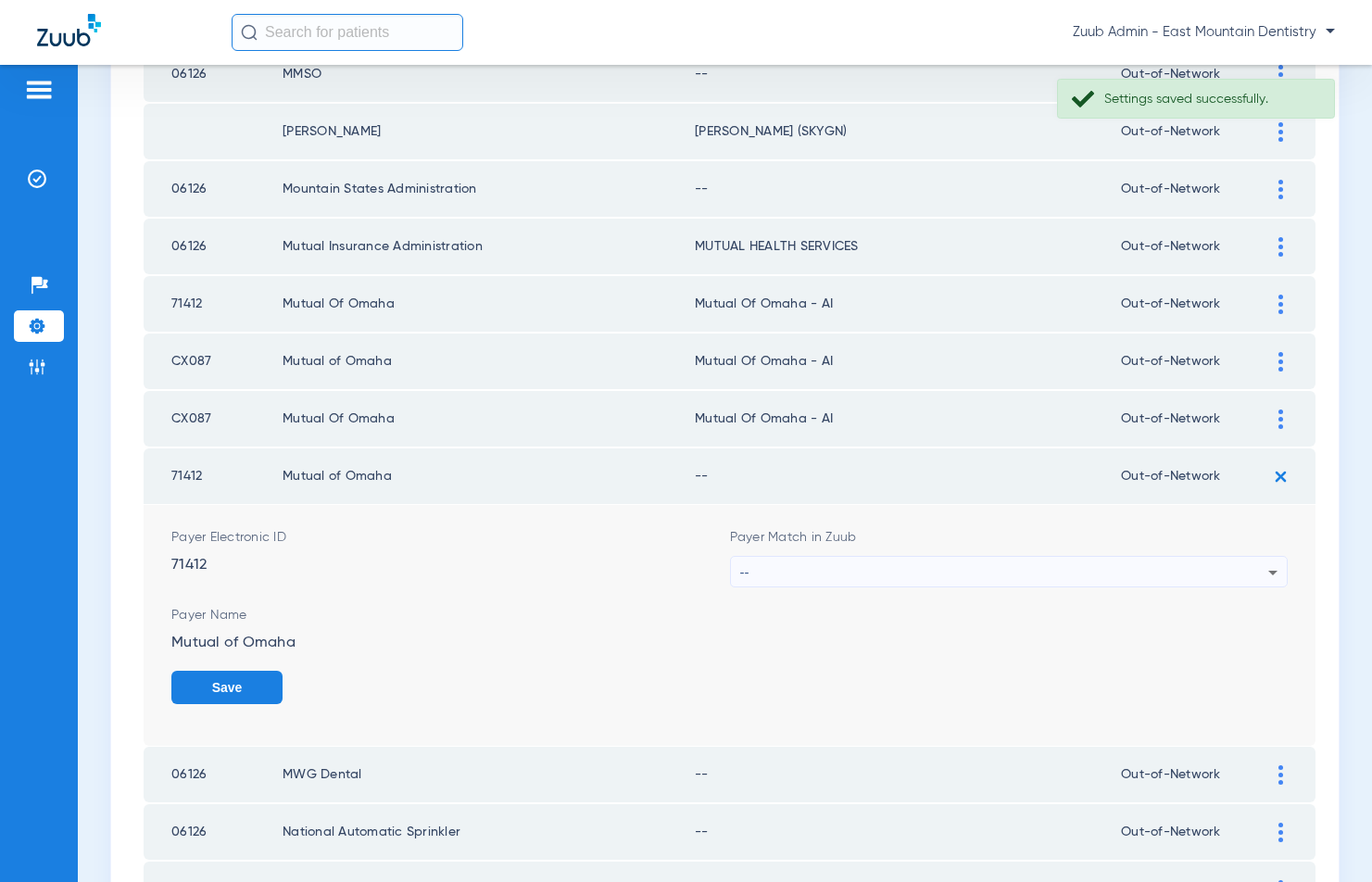 click on "--" at bounding box center (1004, 573) 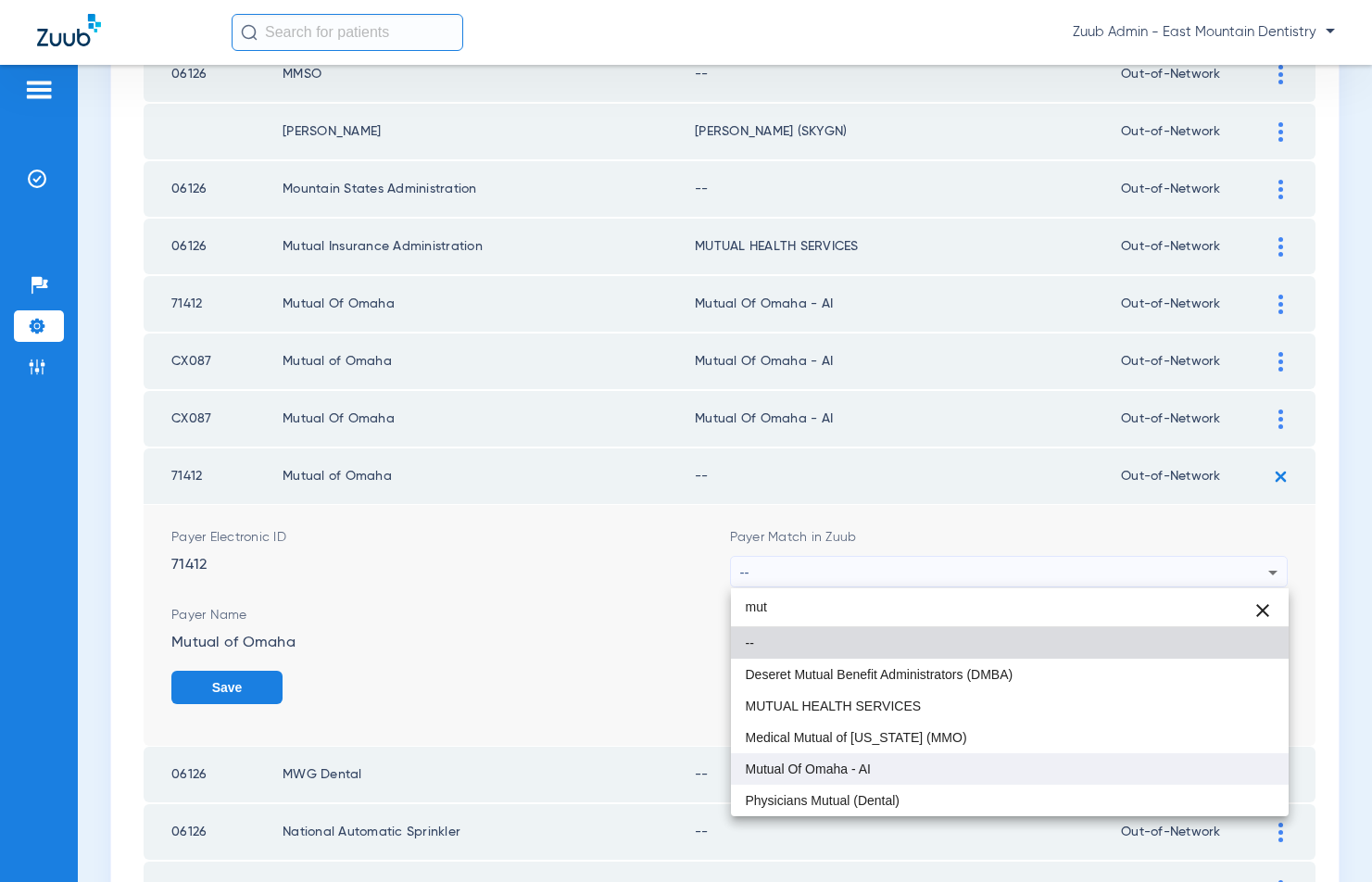type on "mut" 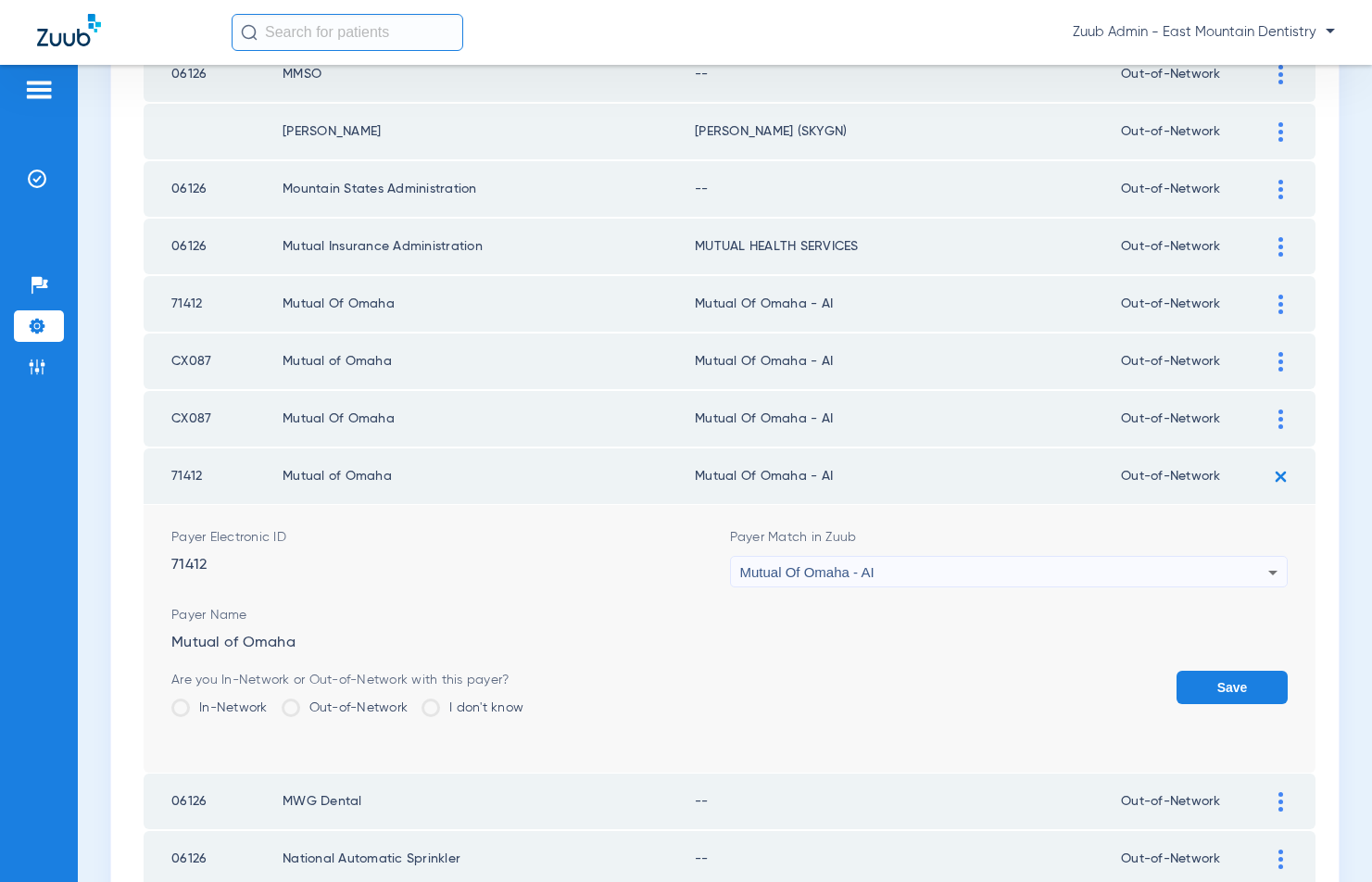 drag, startPoint x: 1247, startPoint y: 680, endPoint x: 1135, endPoint y: 684, distance: 112.0714 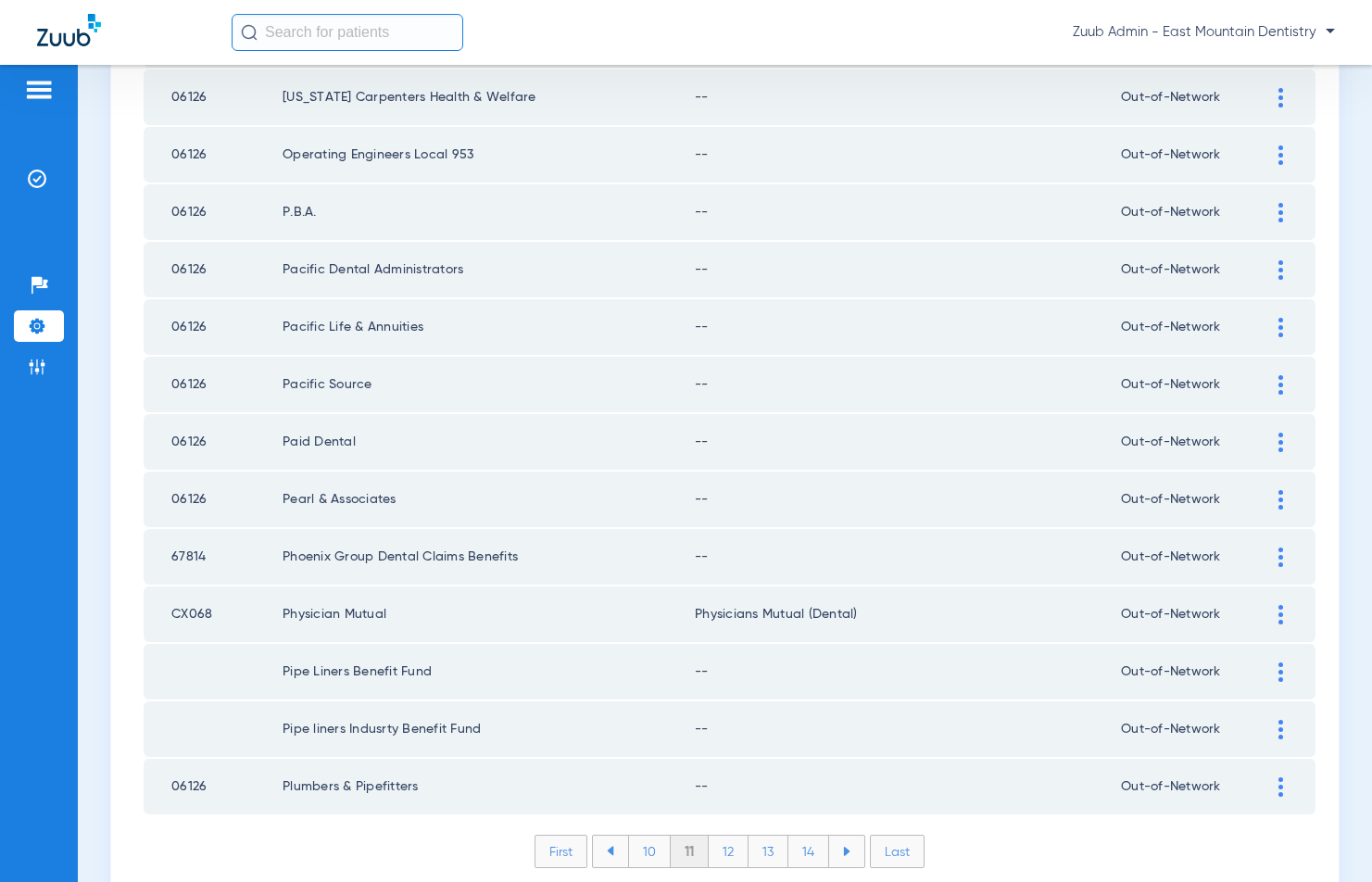 scroll, scrollTop: 2486, scrollLeft: 0, axis: vertical 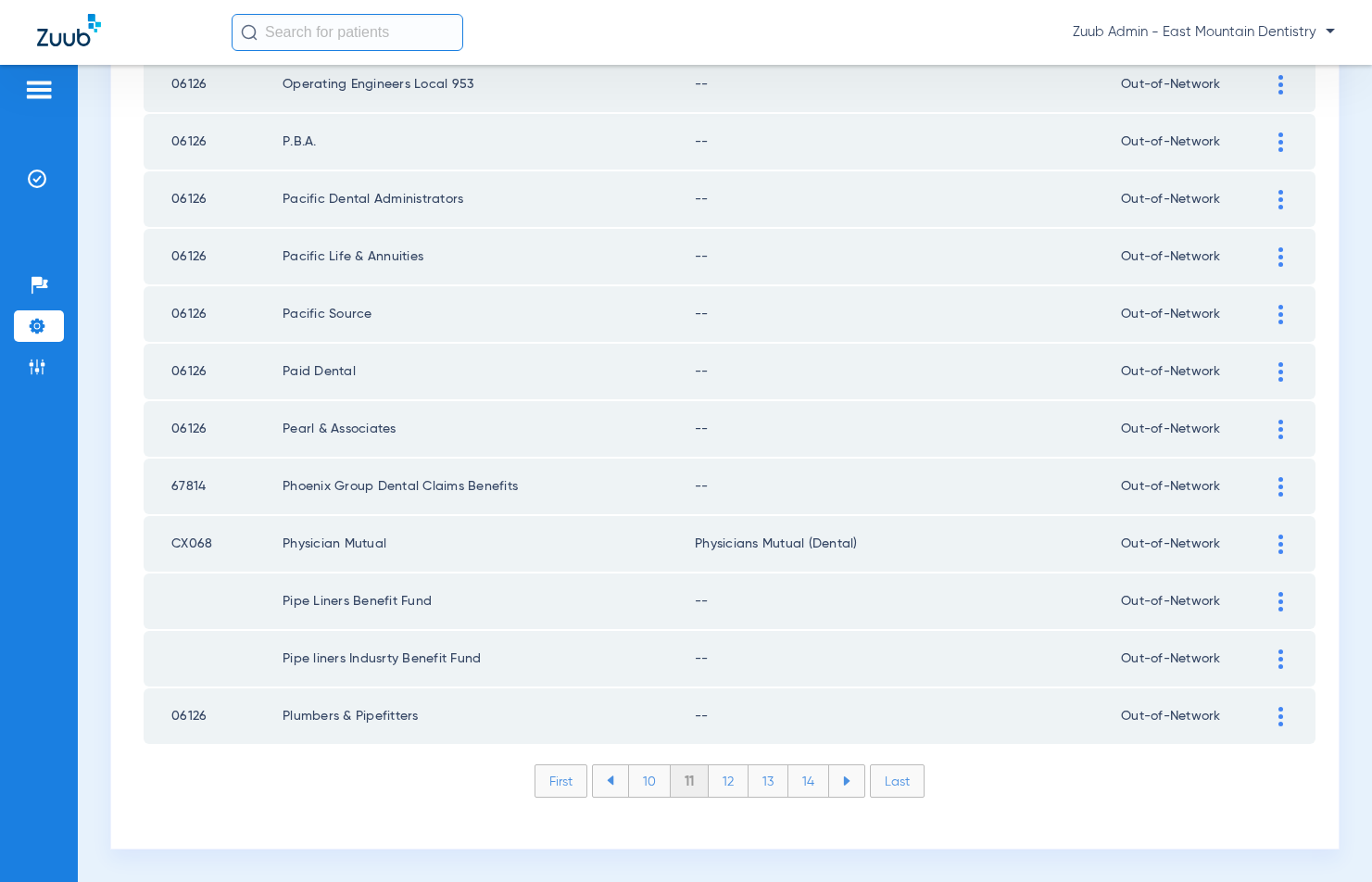 click on "10" 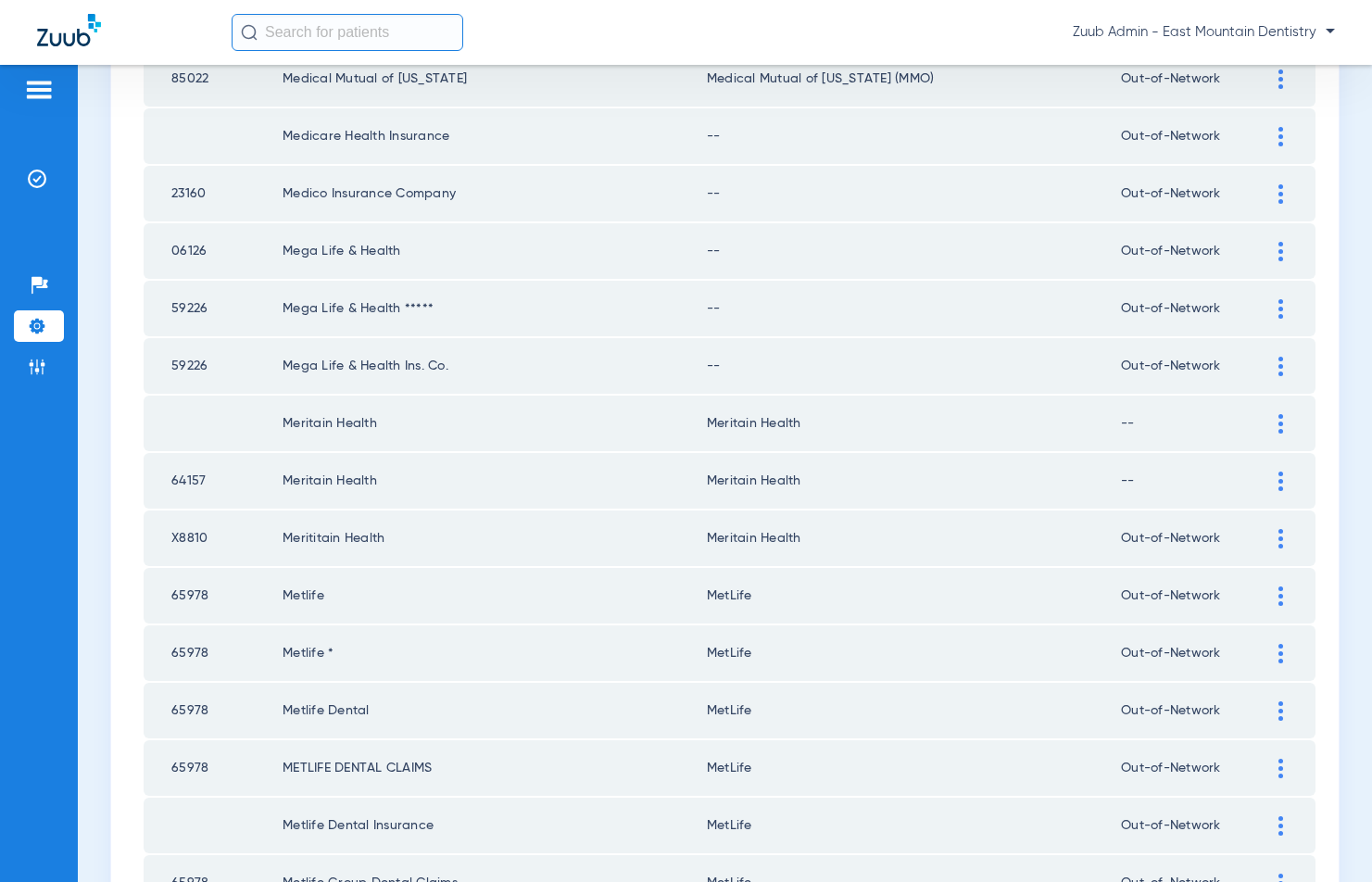 scroll, scrollTop: 1915, scrollLeft: 0, axis: vertical 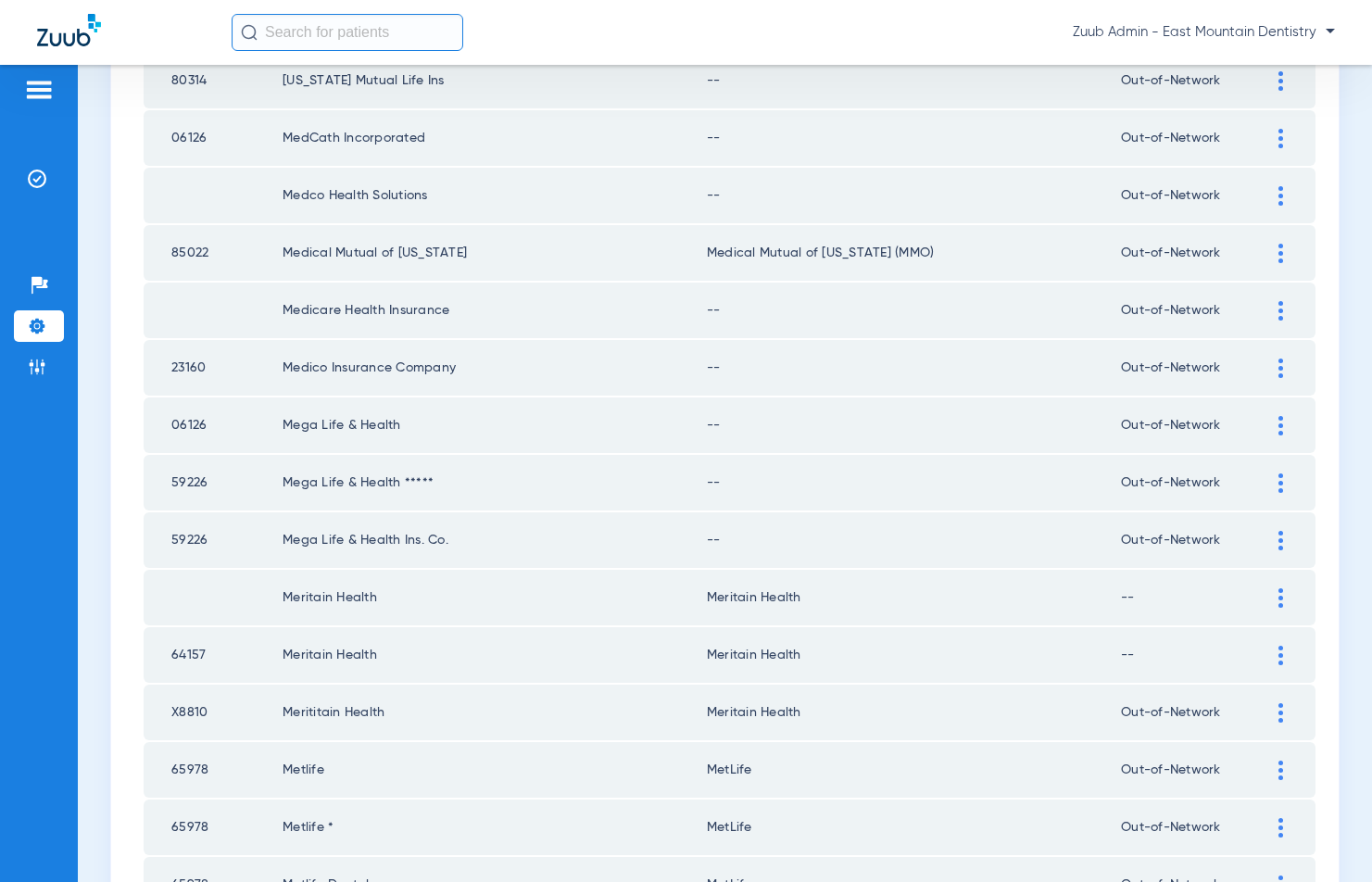 drag, startPoint x: 810, startPoint y: 611, endPoint x: 712, endPoint y: 606, distance: 98.12747 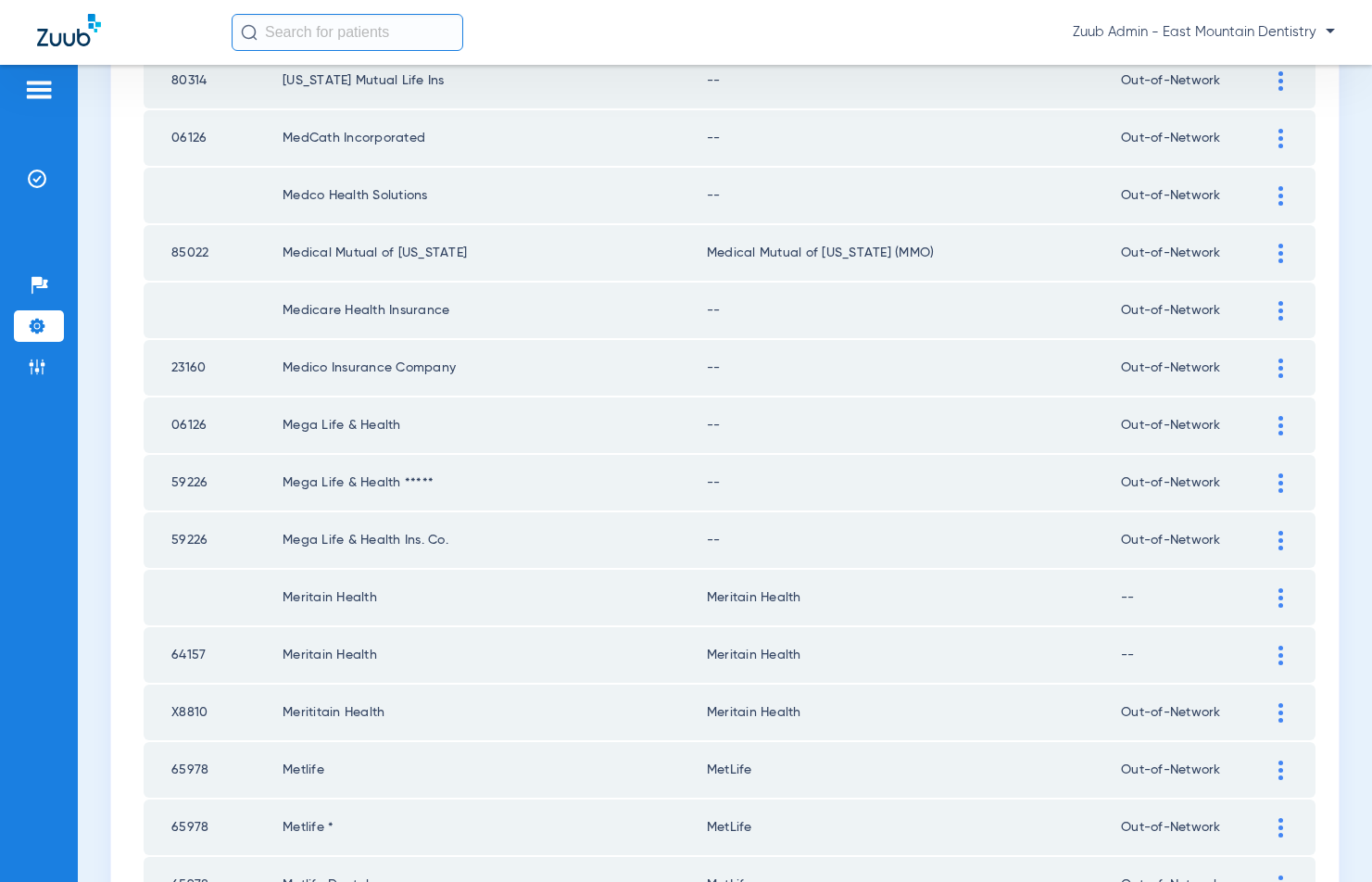 copy on "Meritain Health" 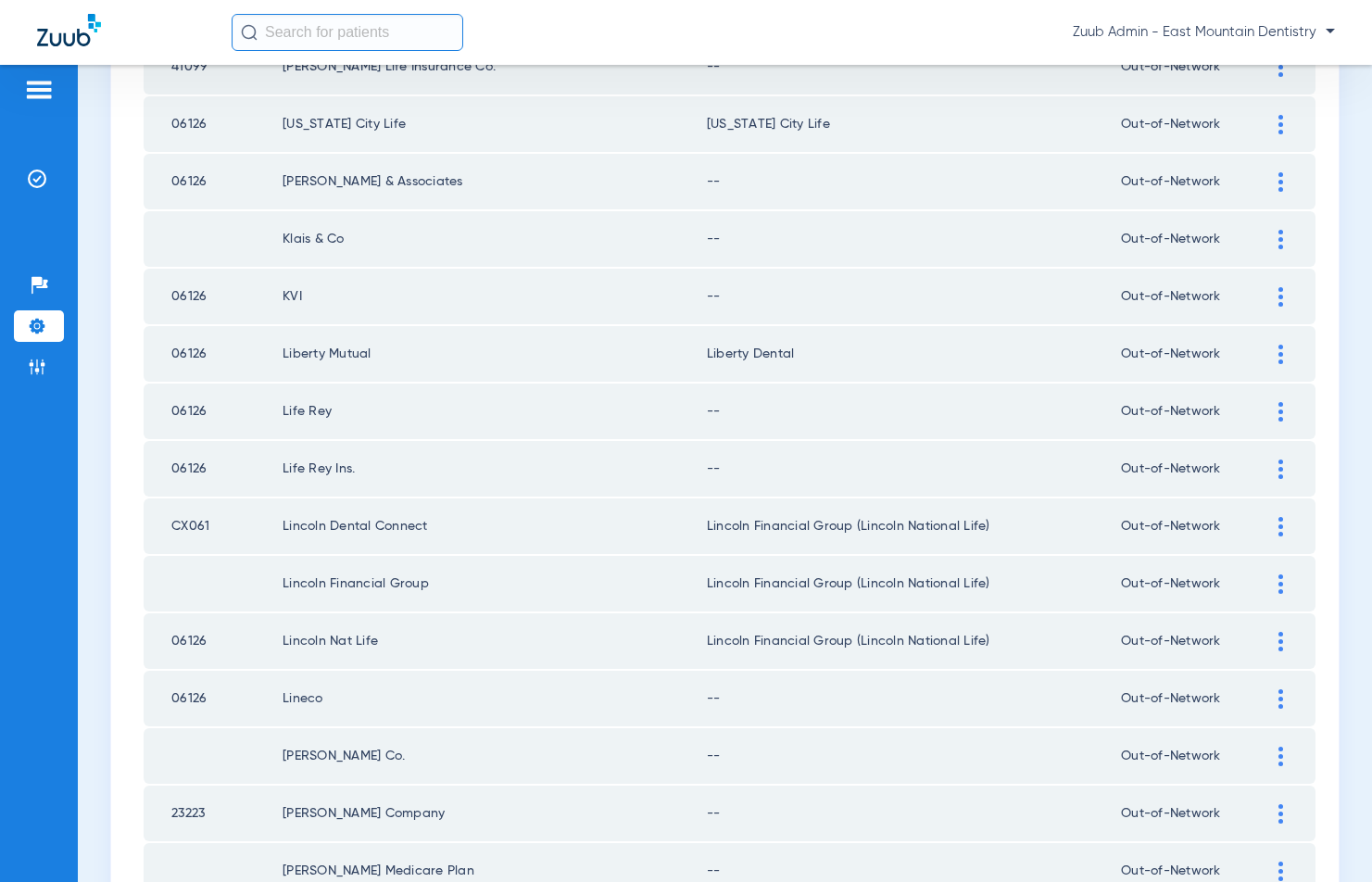 scroll, scrollTop: 776, scrollLeft: 0, axis: vertical 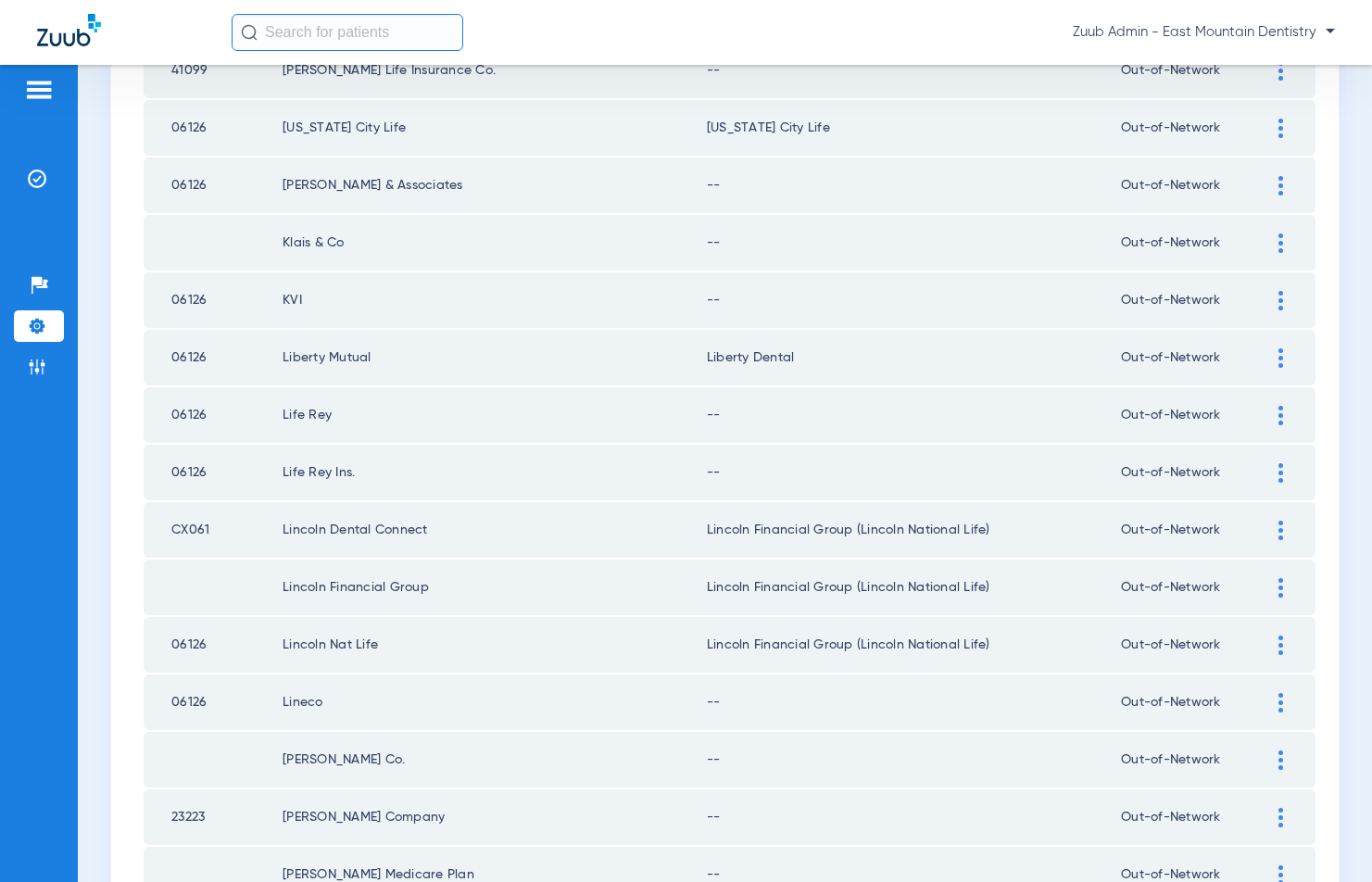 click on "Zuub Admin - East Mountain Dentistry" 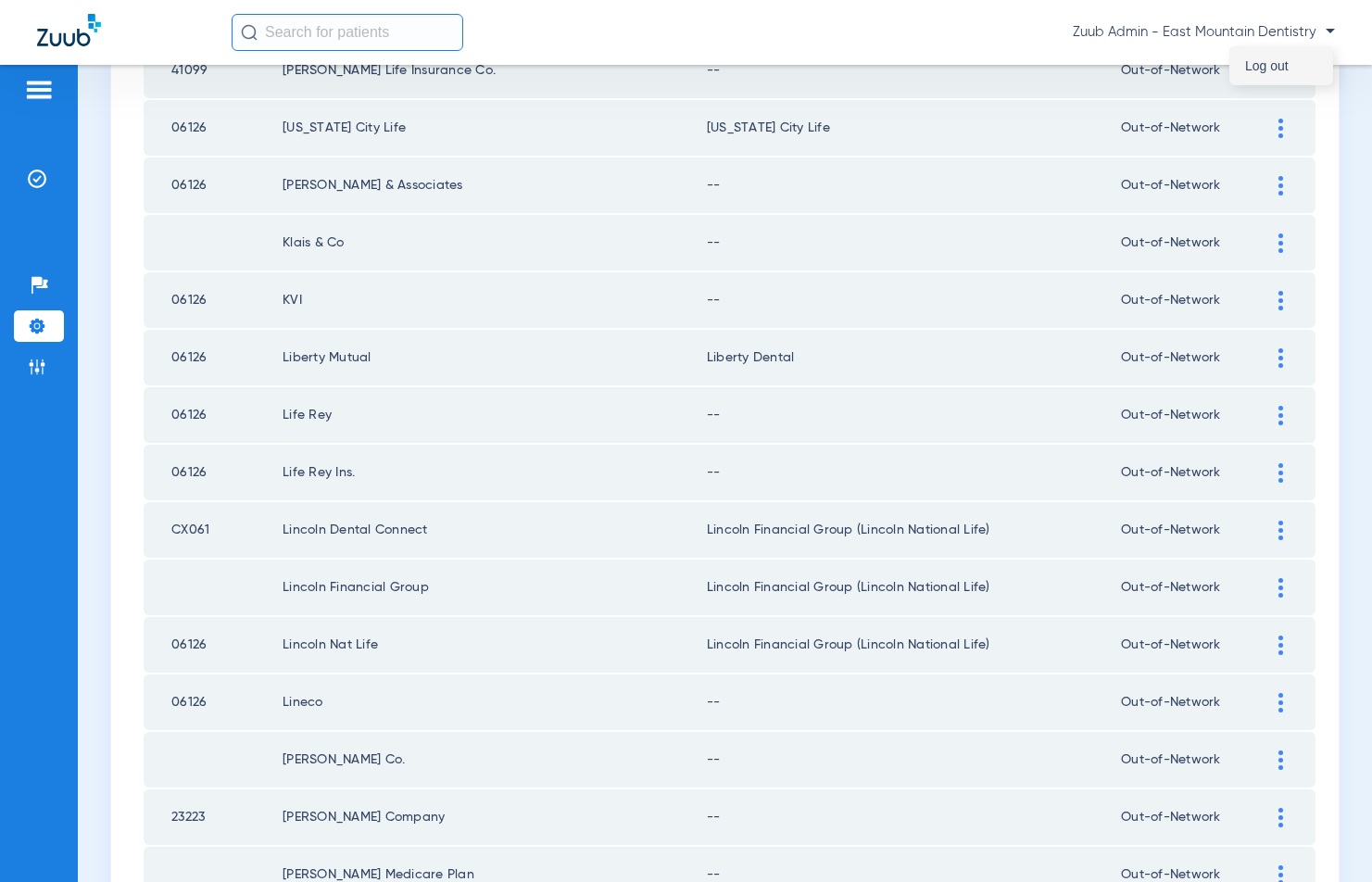 click on "Log out" at bounding box center [1281, 66] 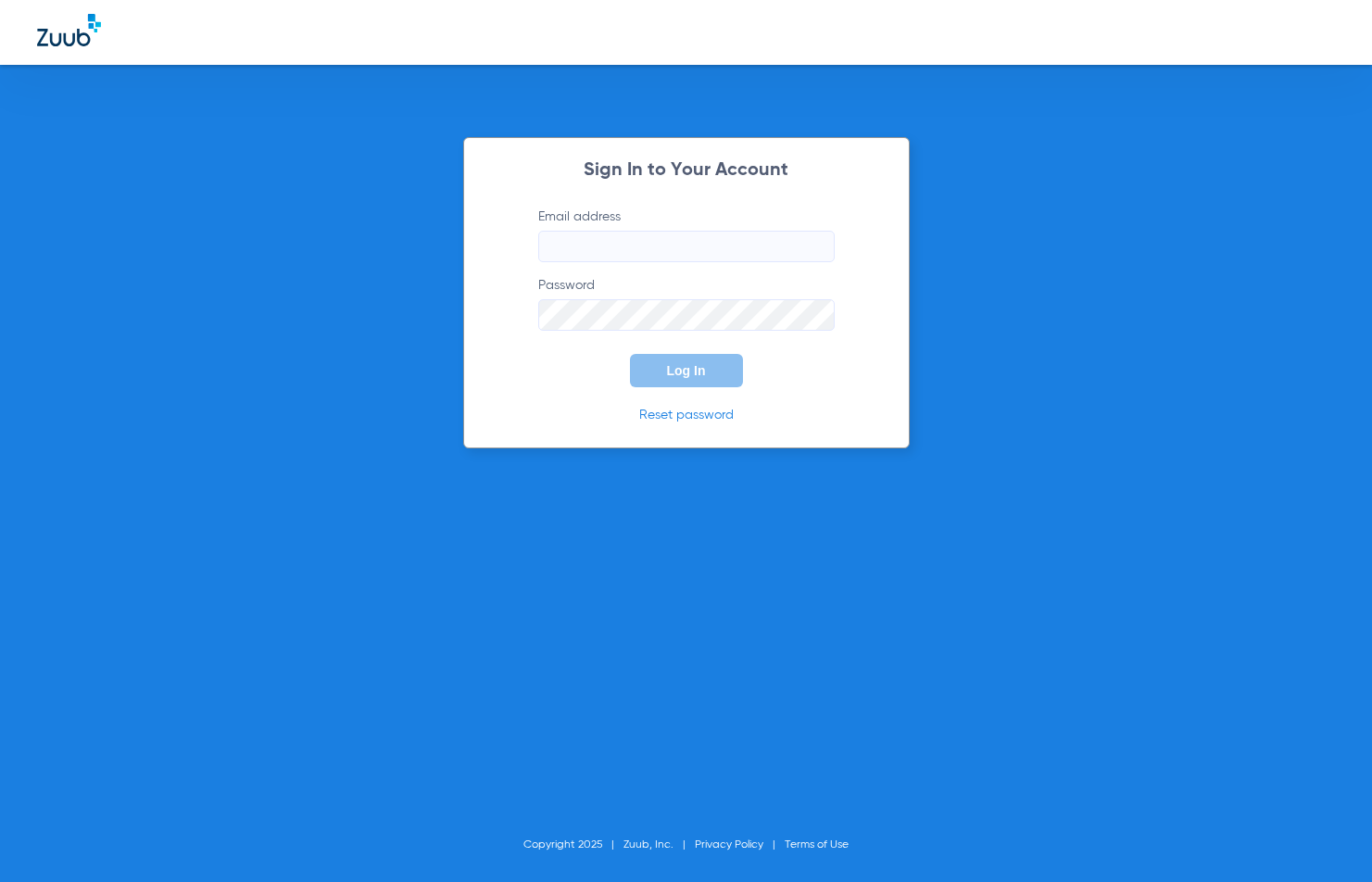 type on "[PERSON_NAME][EMAIL_ADDRESS][DOMAIN_NAME]" 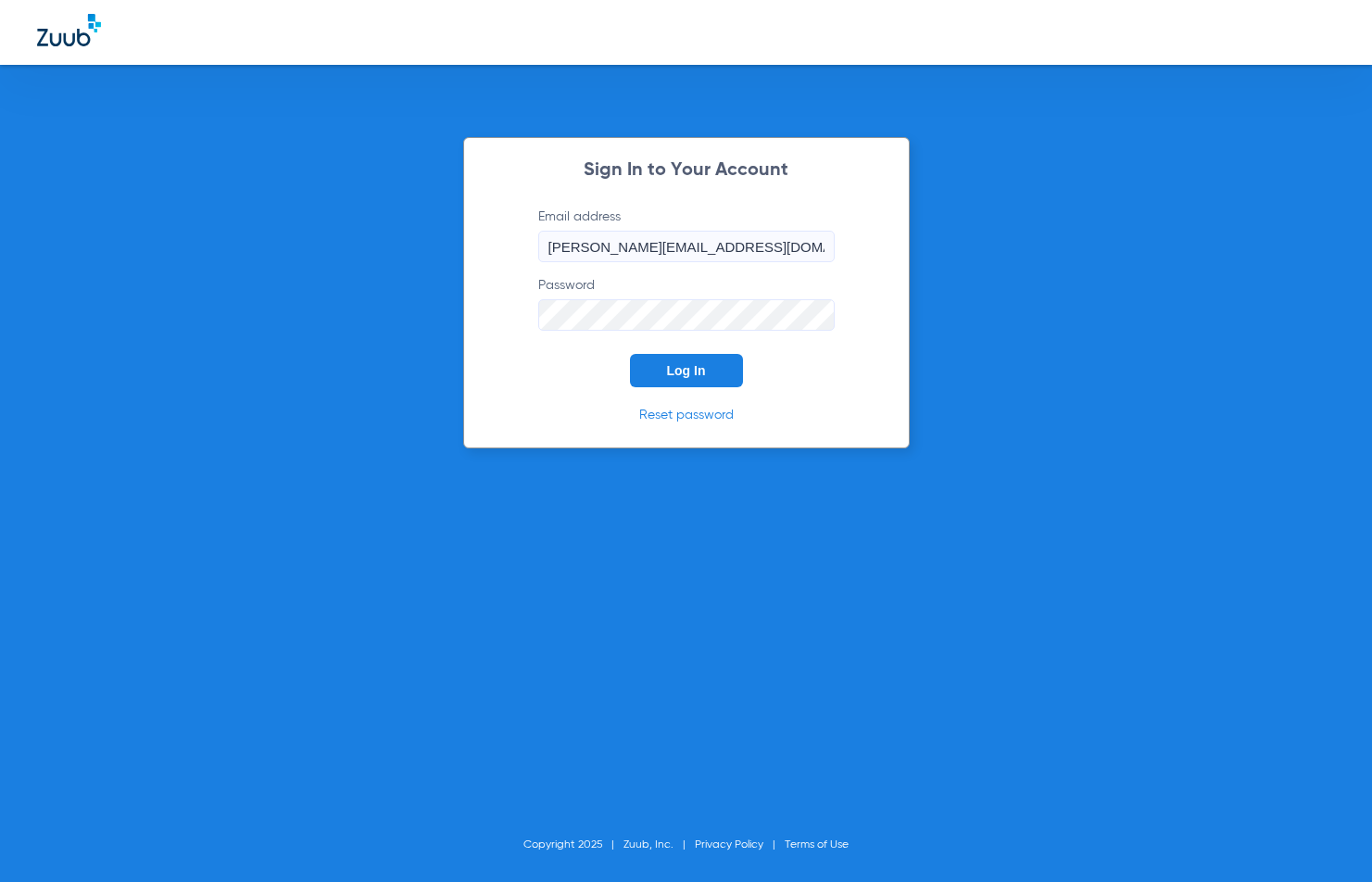 click on "Log In" 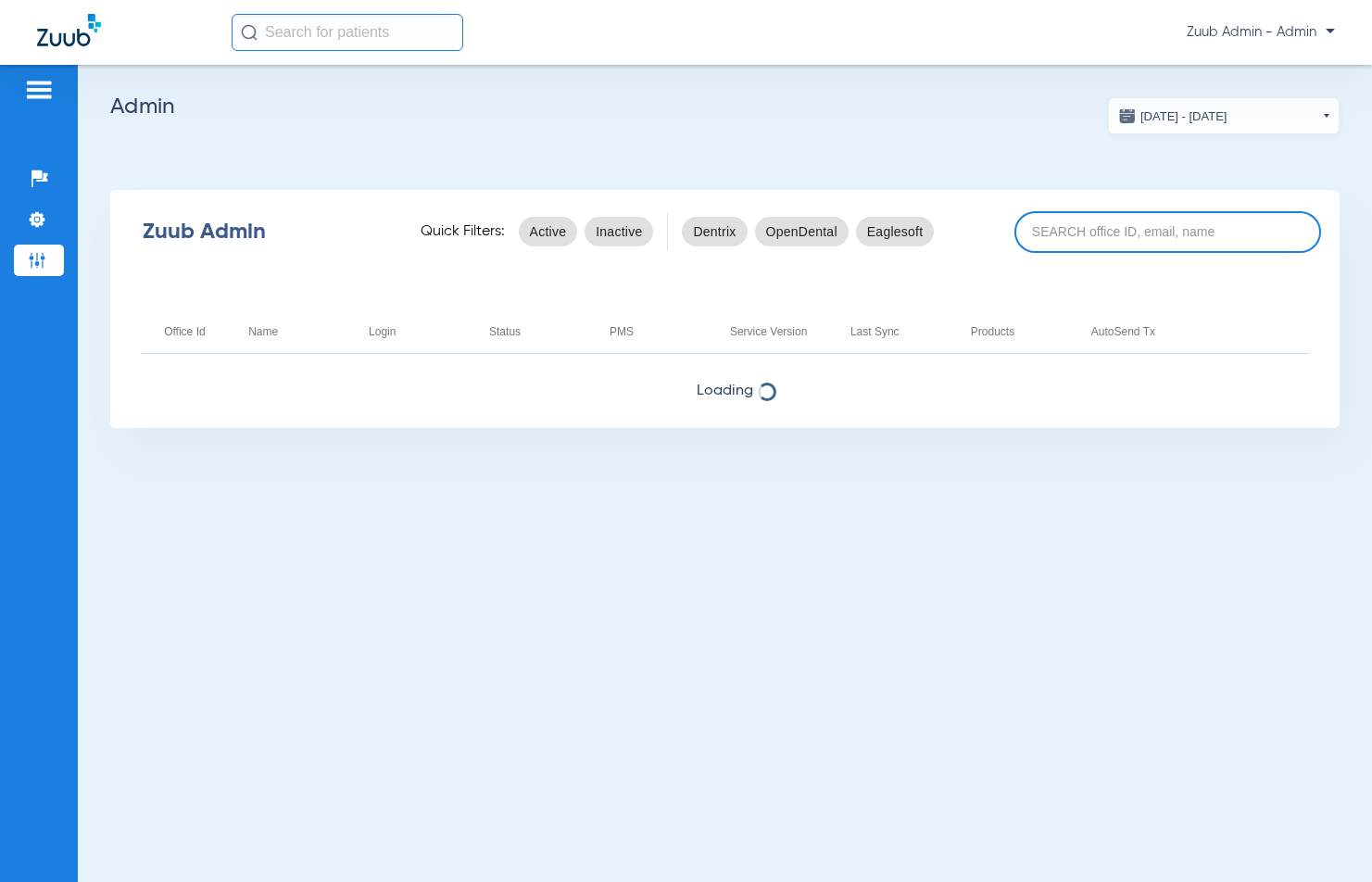 click at bounding box center (1167, 232) 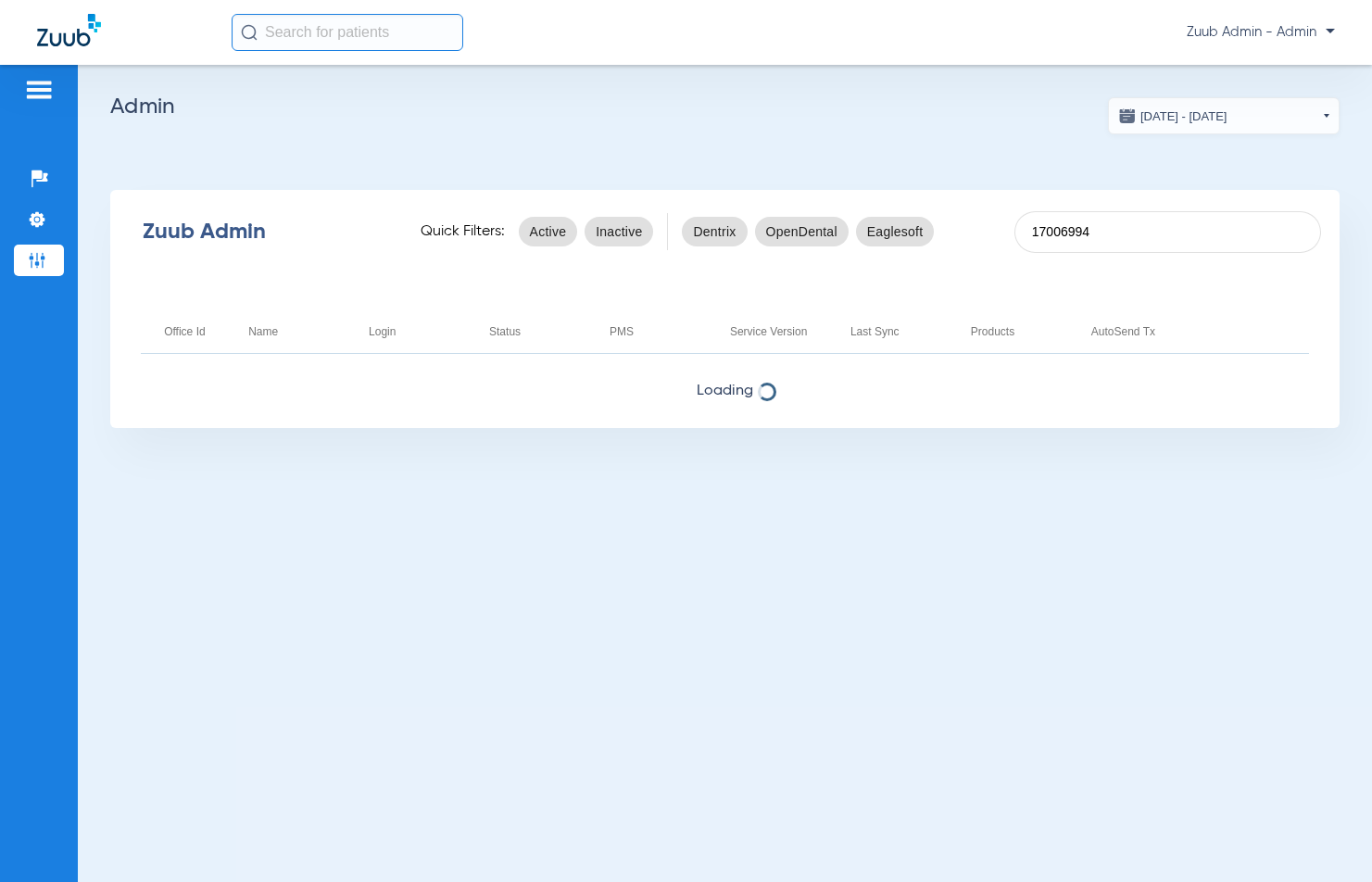 type on "17006994" 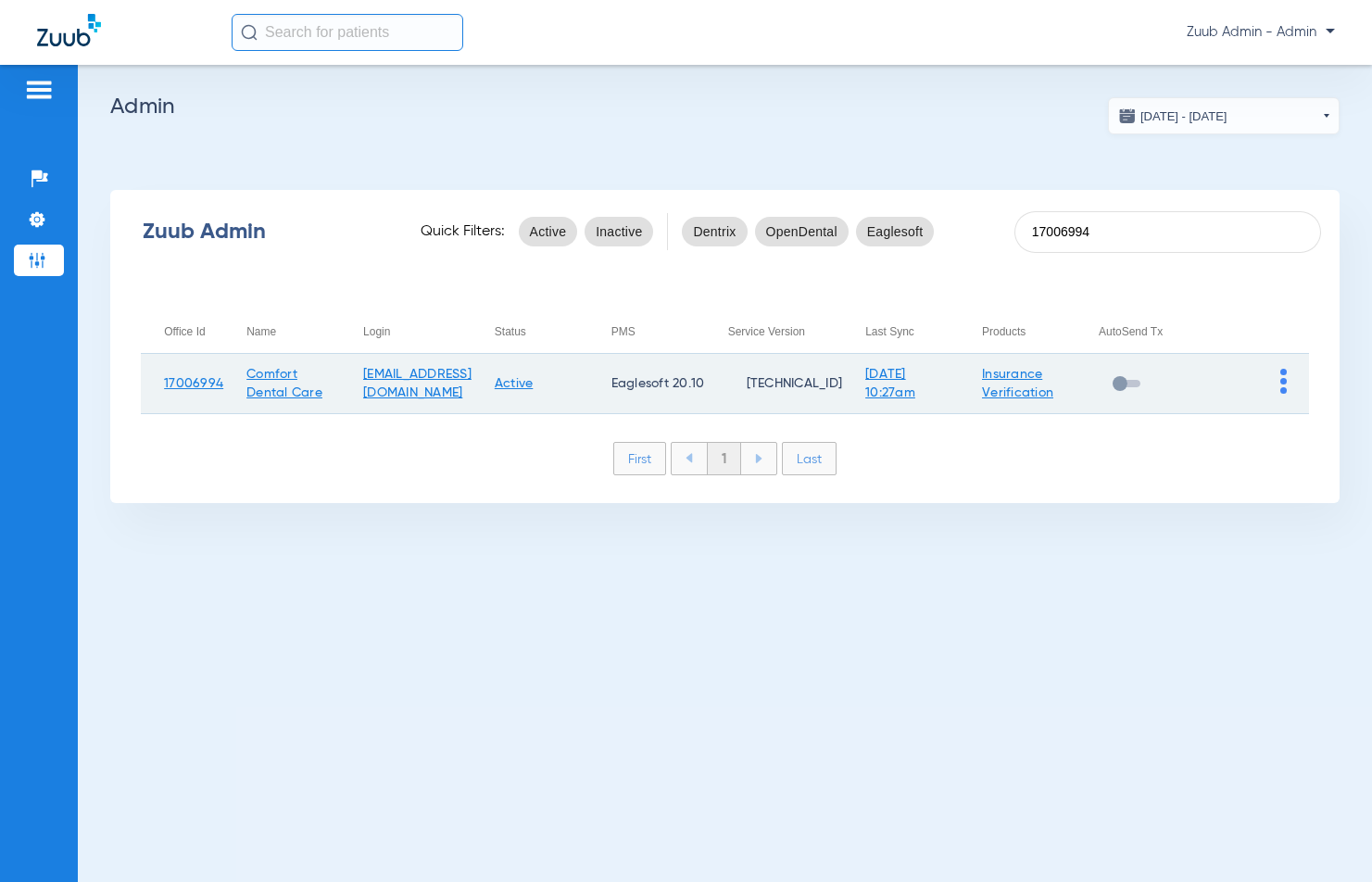 click 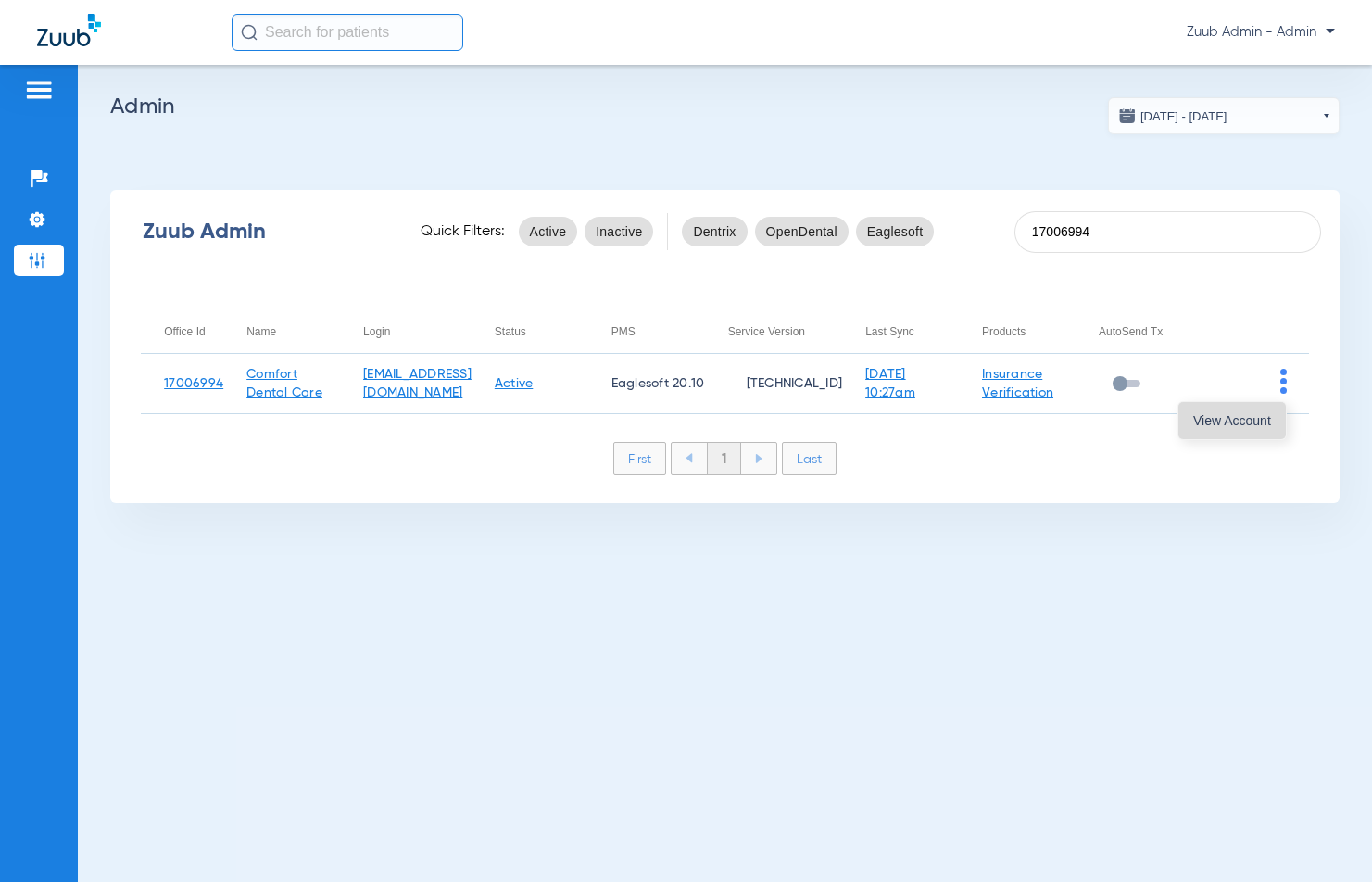 click on "View Account" at bounding box center (1232, 421) 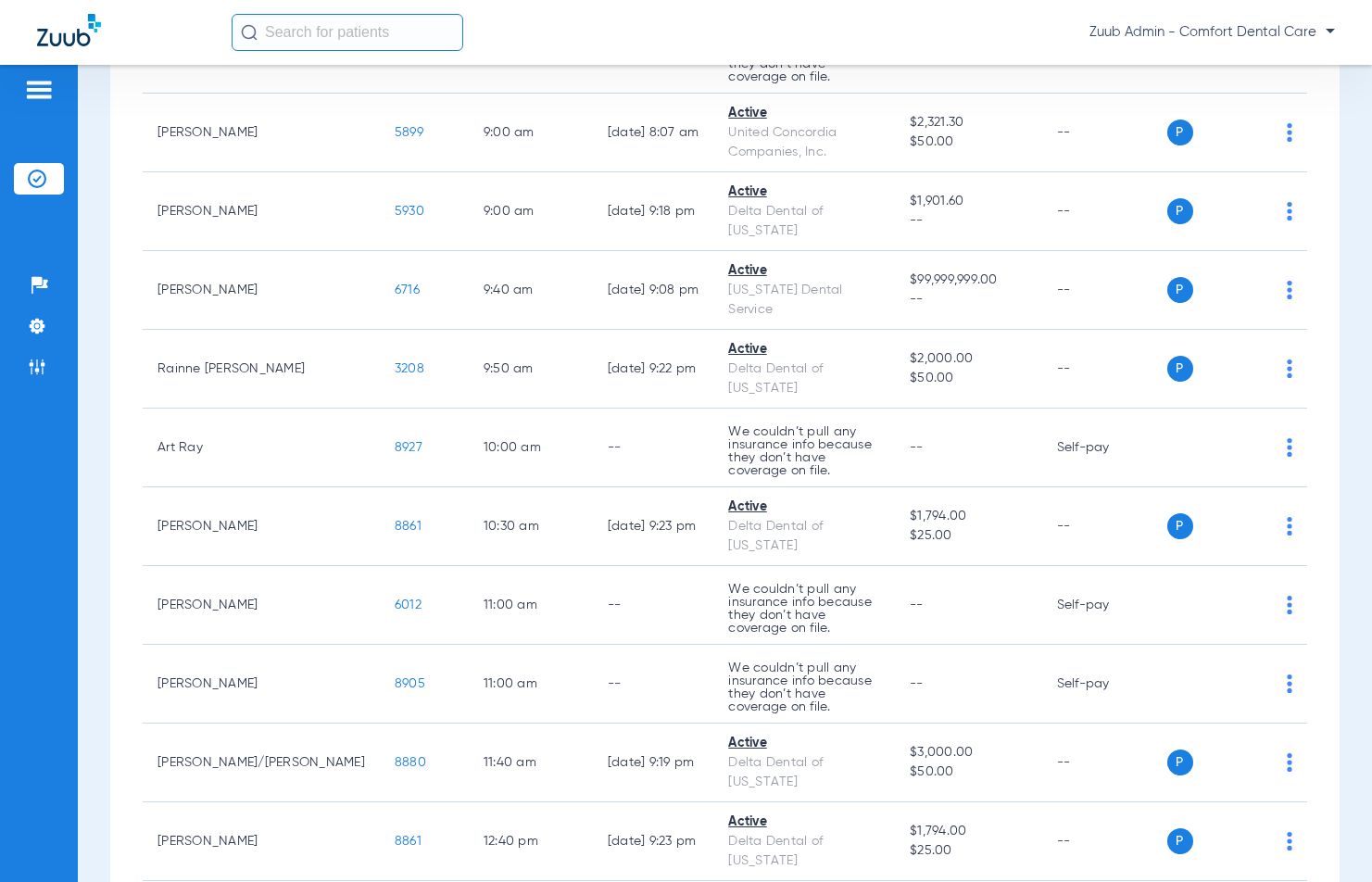 scroll, scrollTop: 0, scrollLeft: 0, axis: both 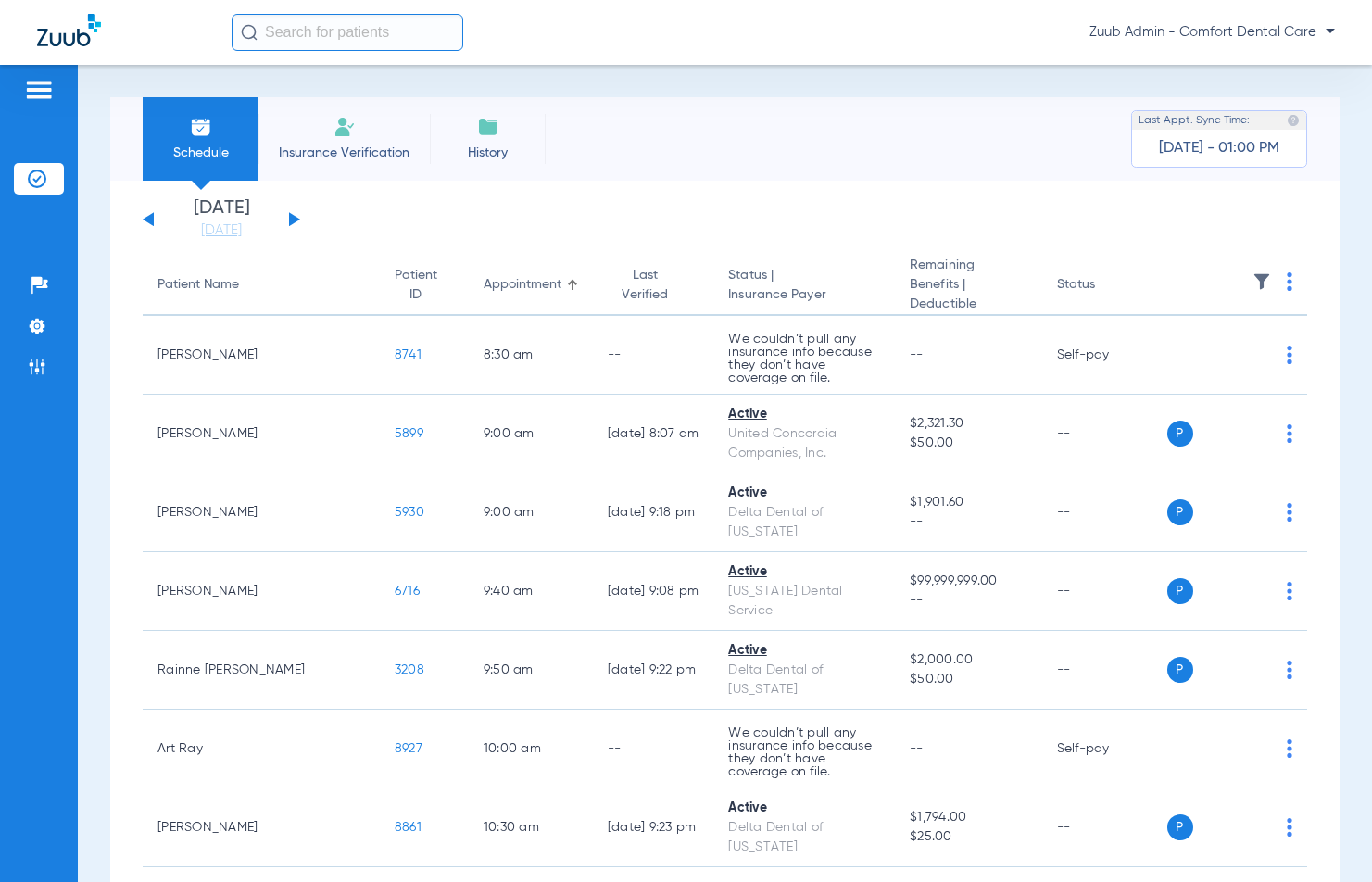 click 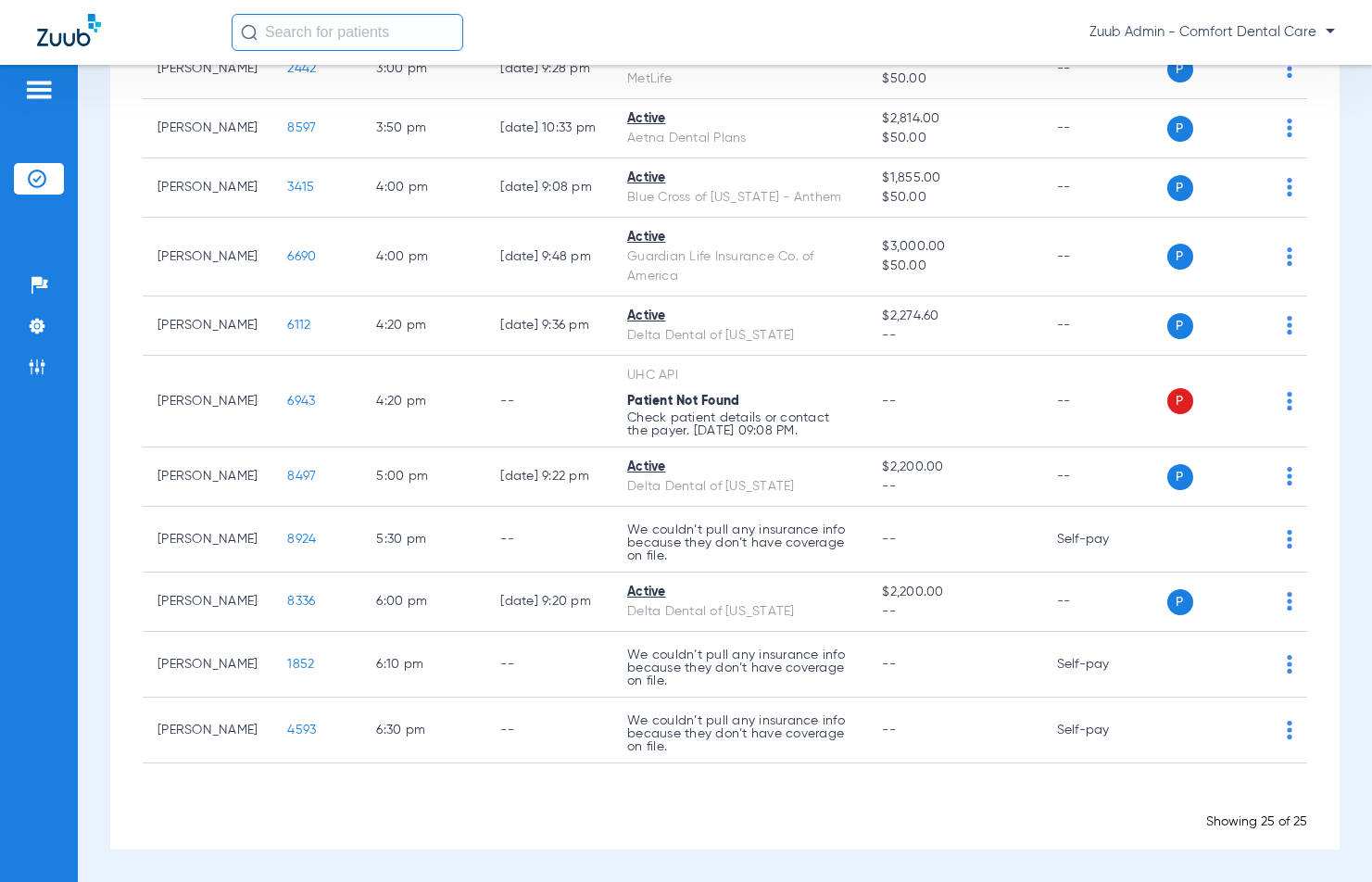 scroll, scrollTop: 0, scrollLeft: 0, axis: both 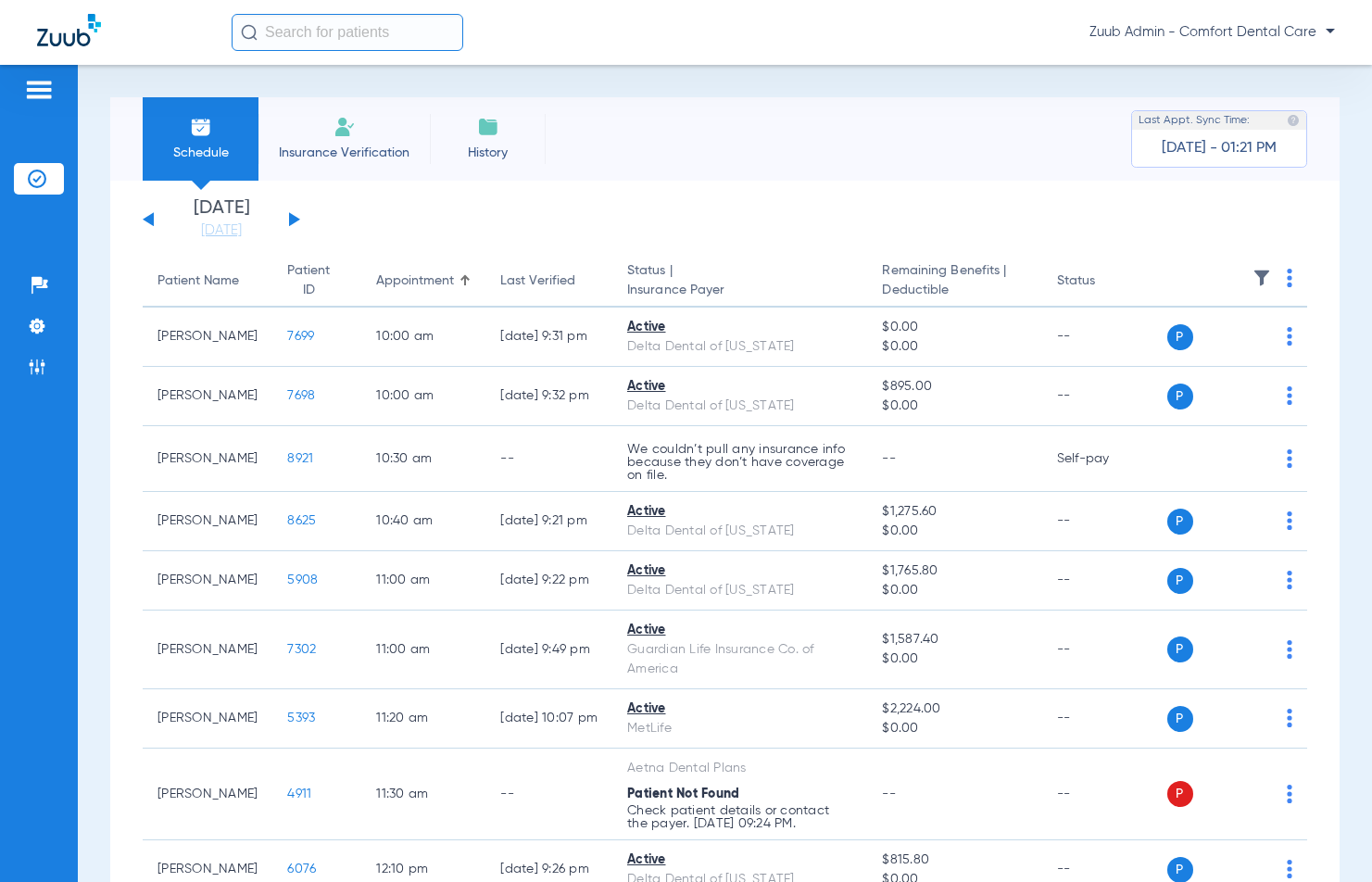click on "Zuub Admin - Comfort Dental Care" 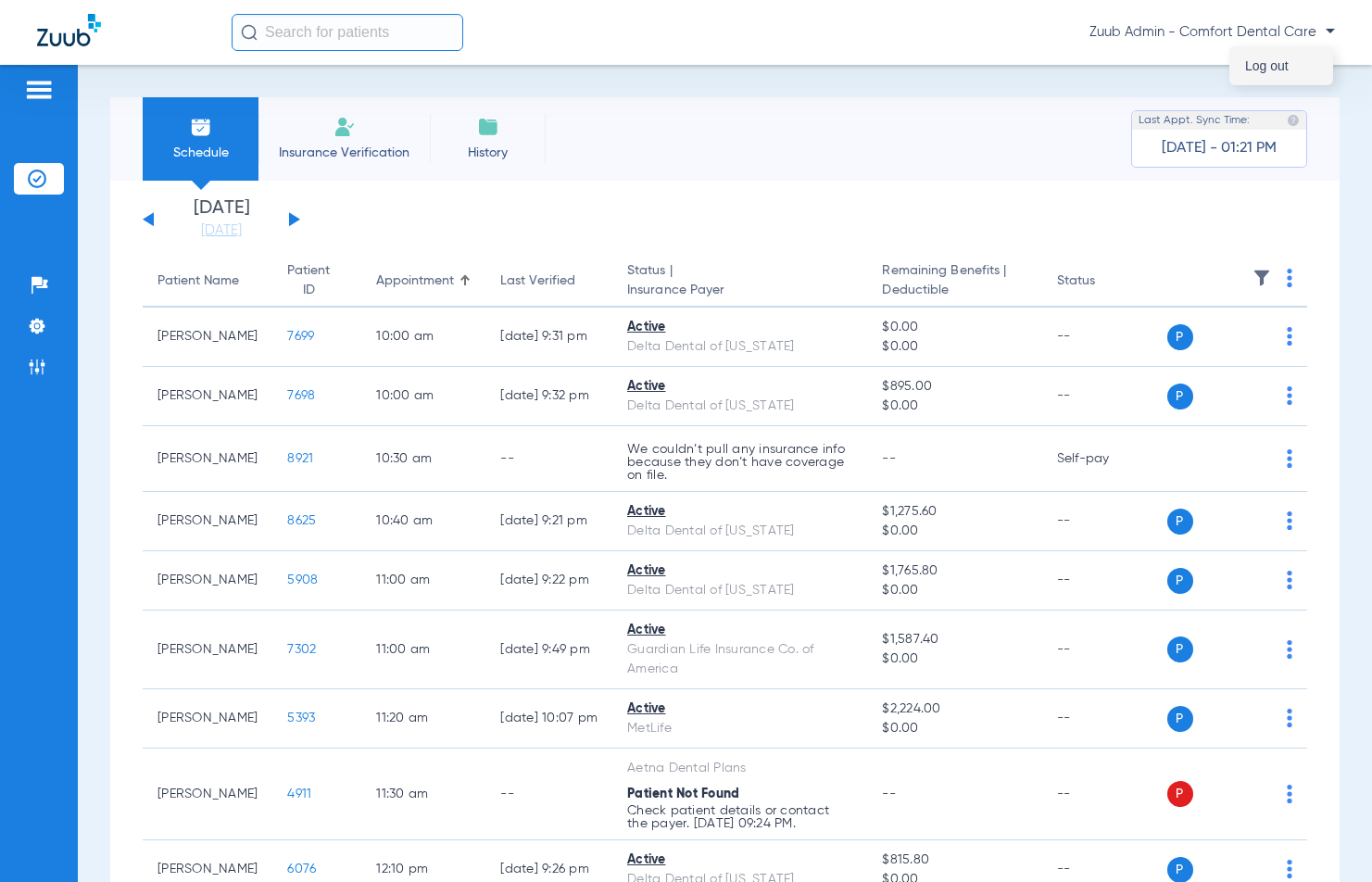 click on "Log out" at bounding box center [1281, 66] 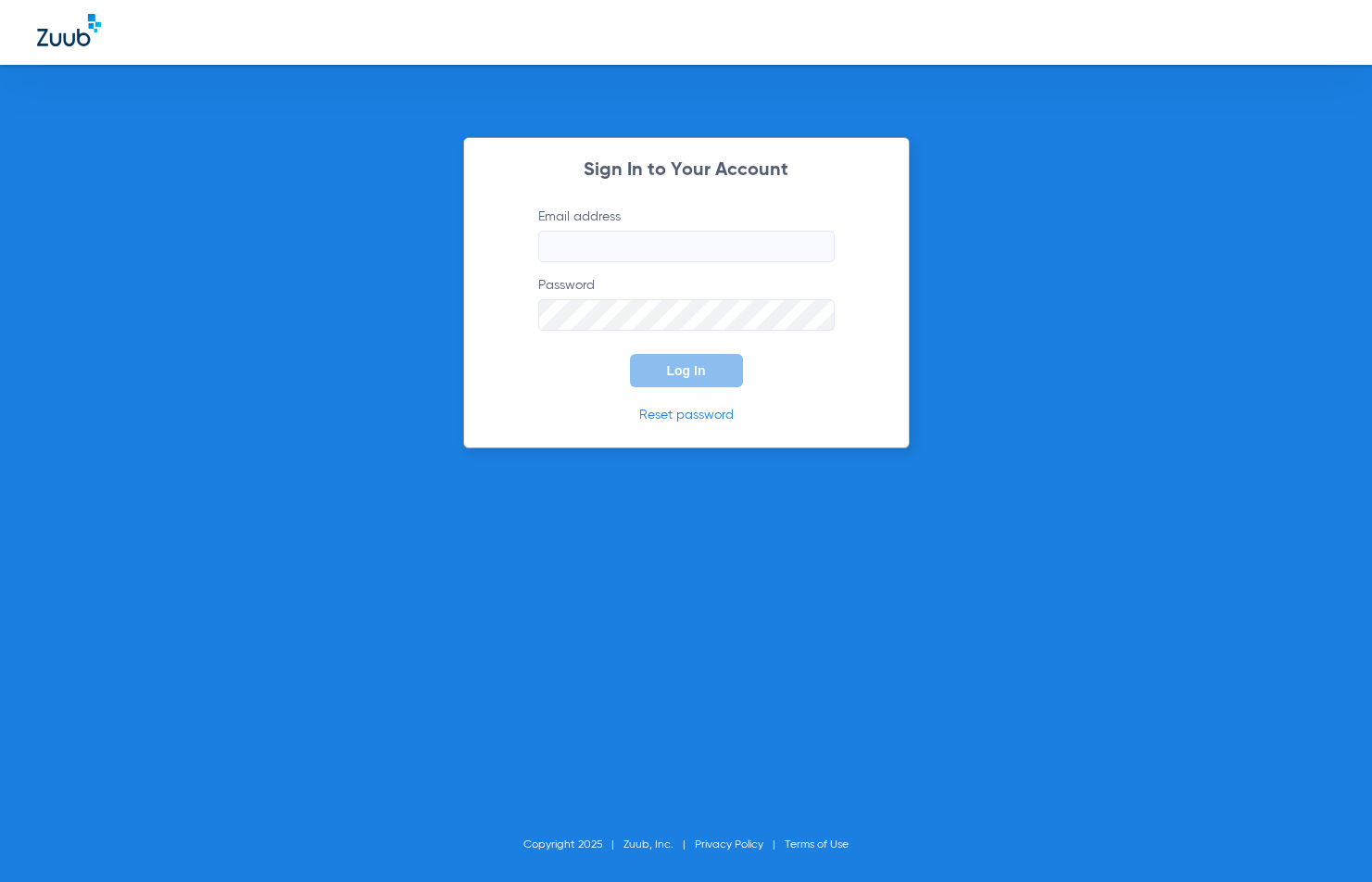 type on "[PERSON_NAME][EMAIL_ADDRESS][DOMAIN_NAME]" 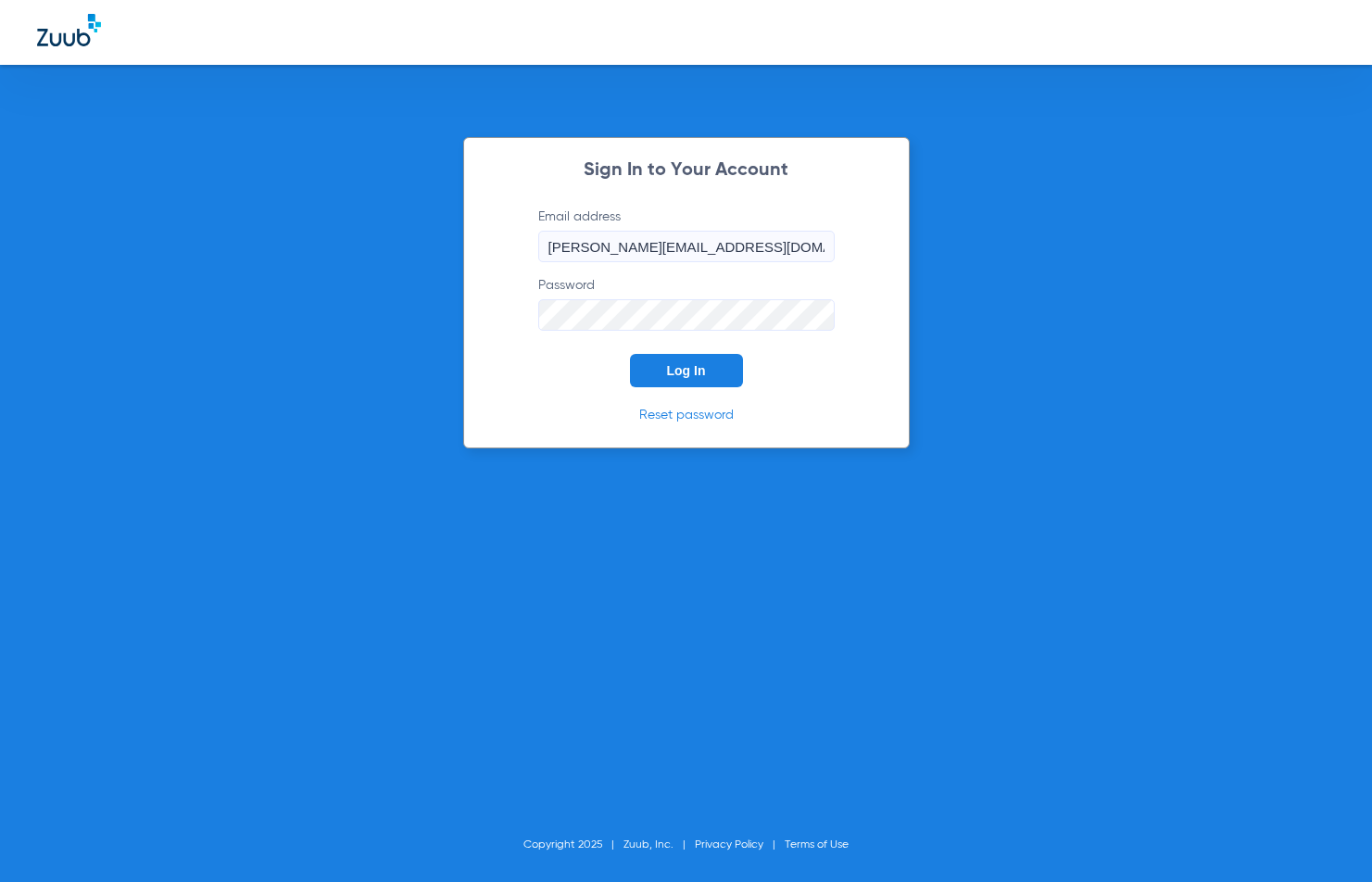 click on "Log In" 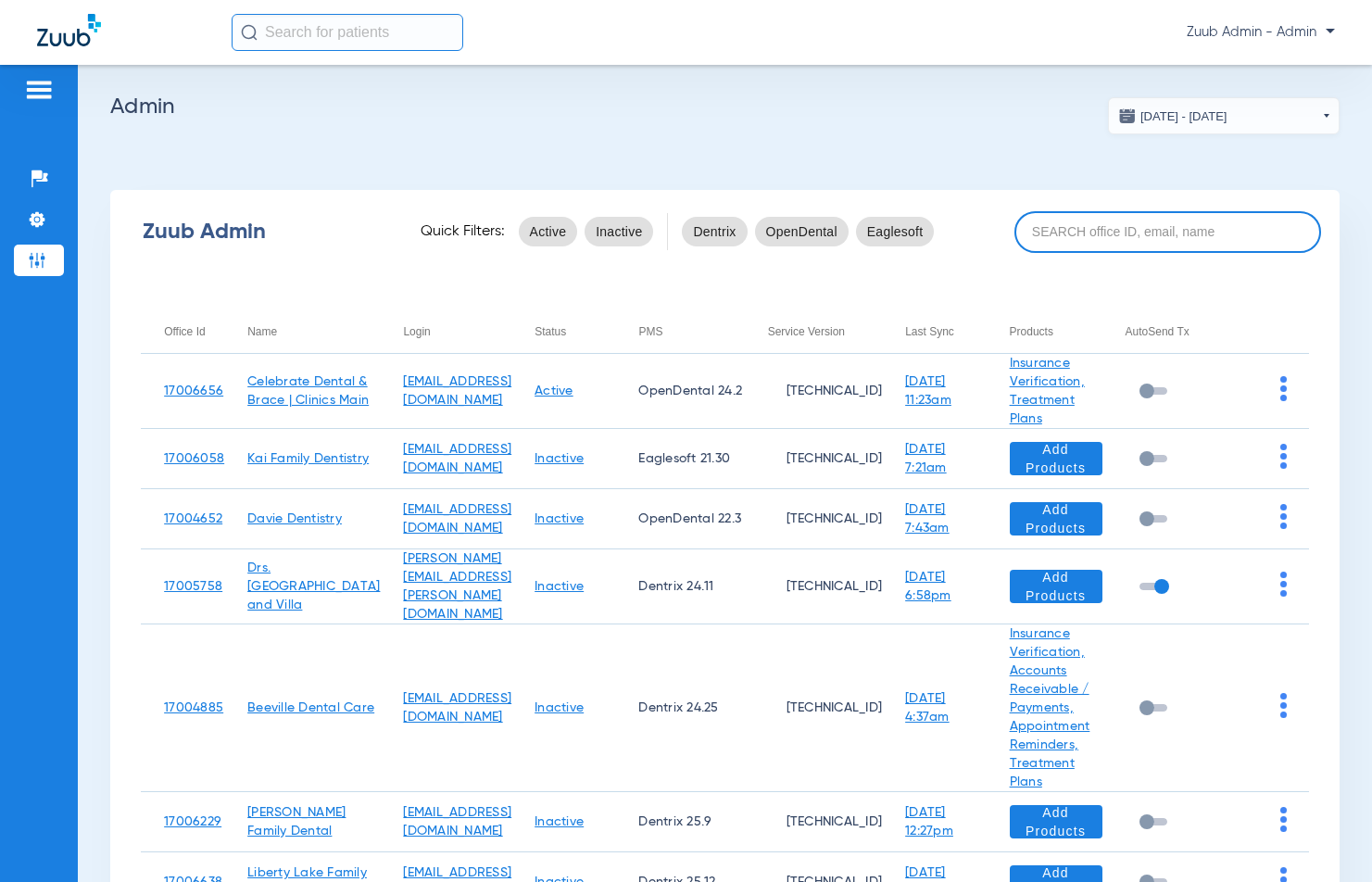 click at bounding box center (1167, 232) 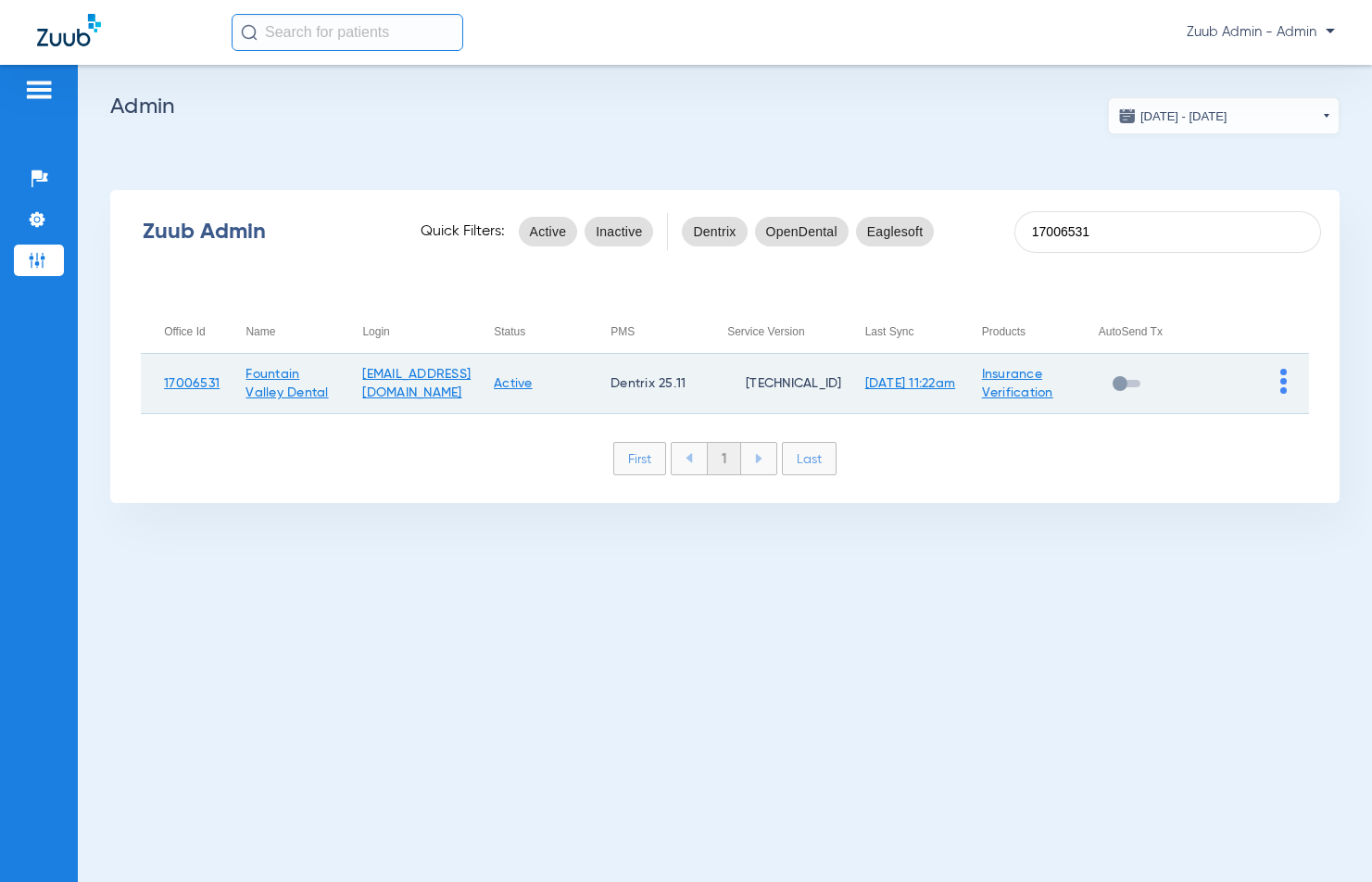 type on "17006531" 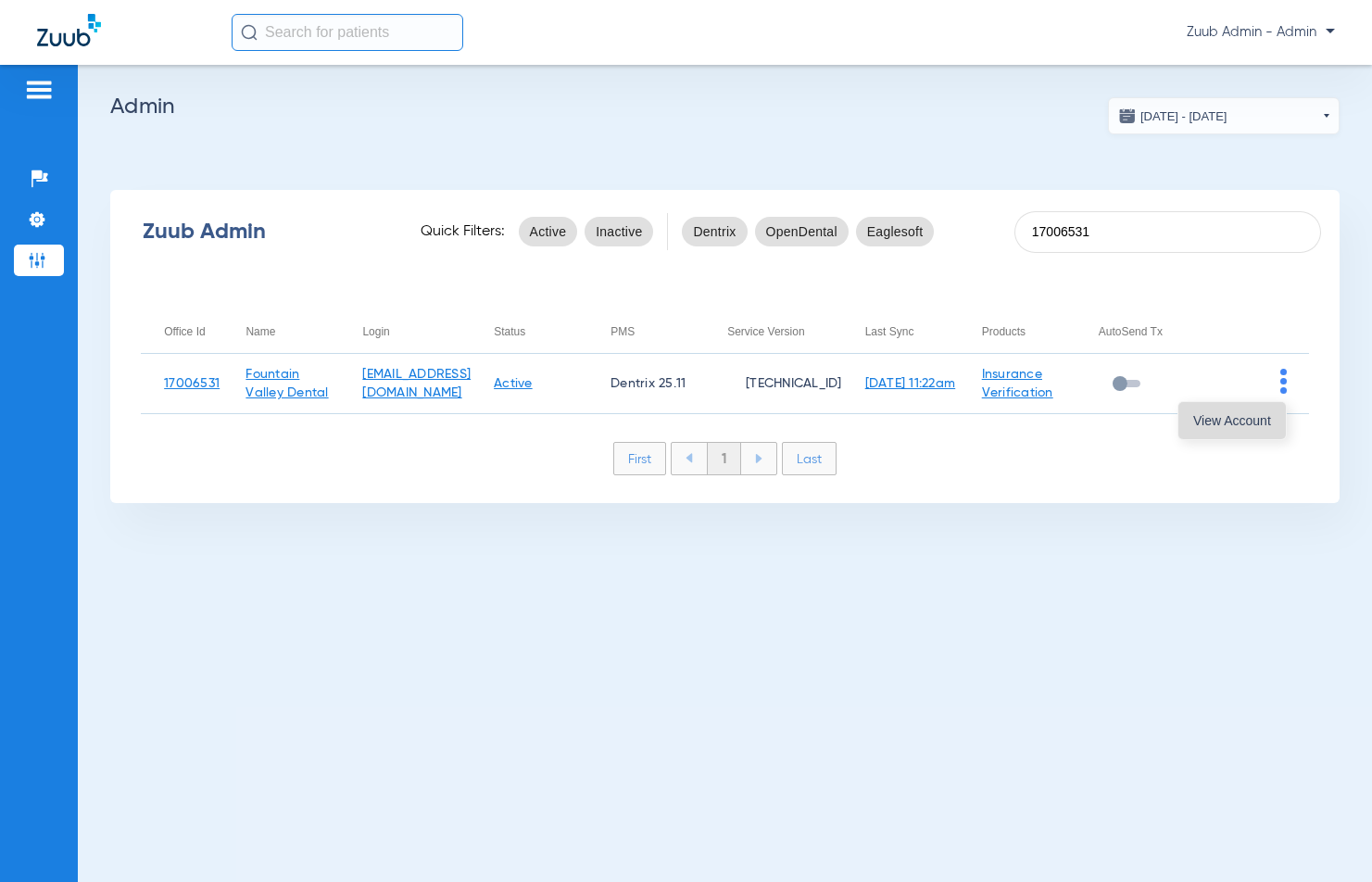 click on "View Account" at bounding box center [1232, 421] 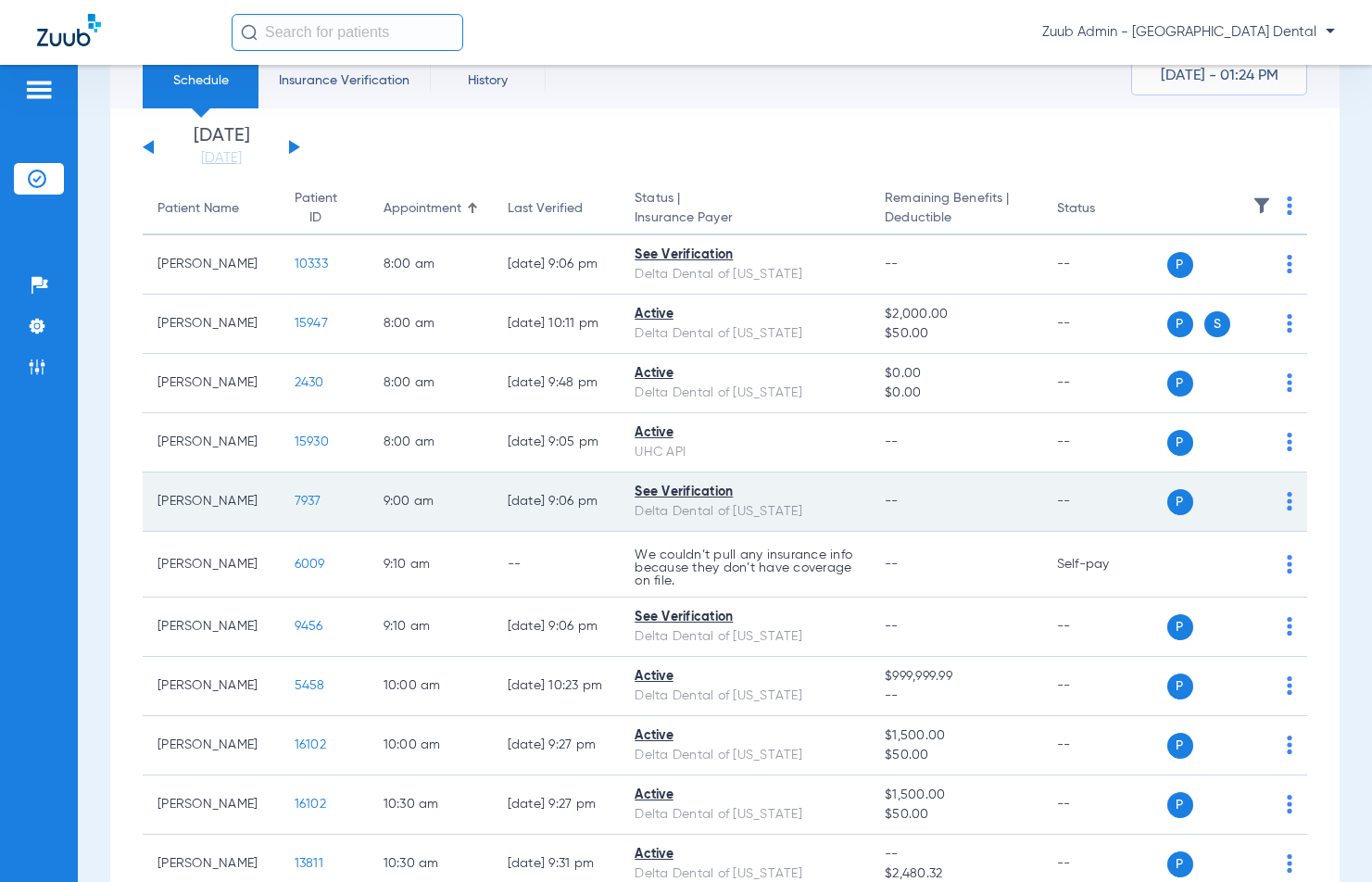 scroll, scrollTop: 0, scrollLeft: 0, axis: both 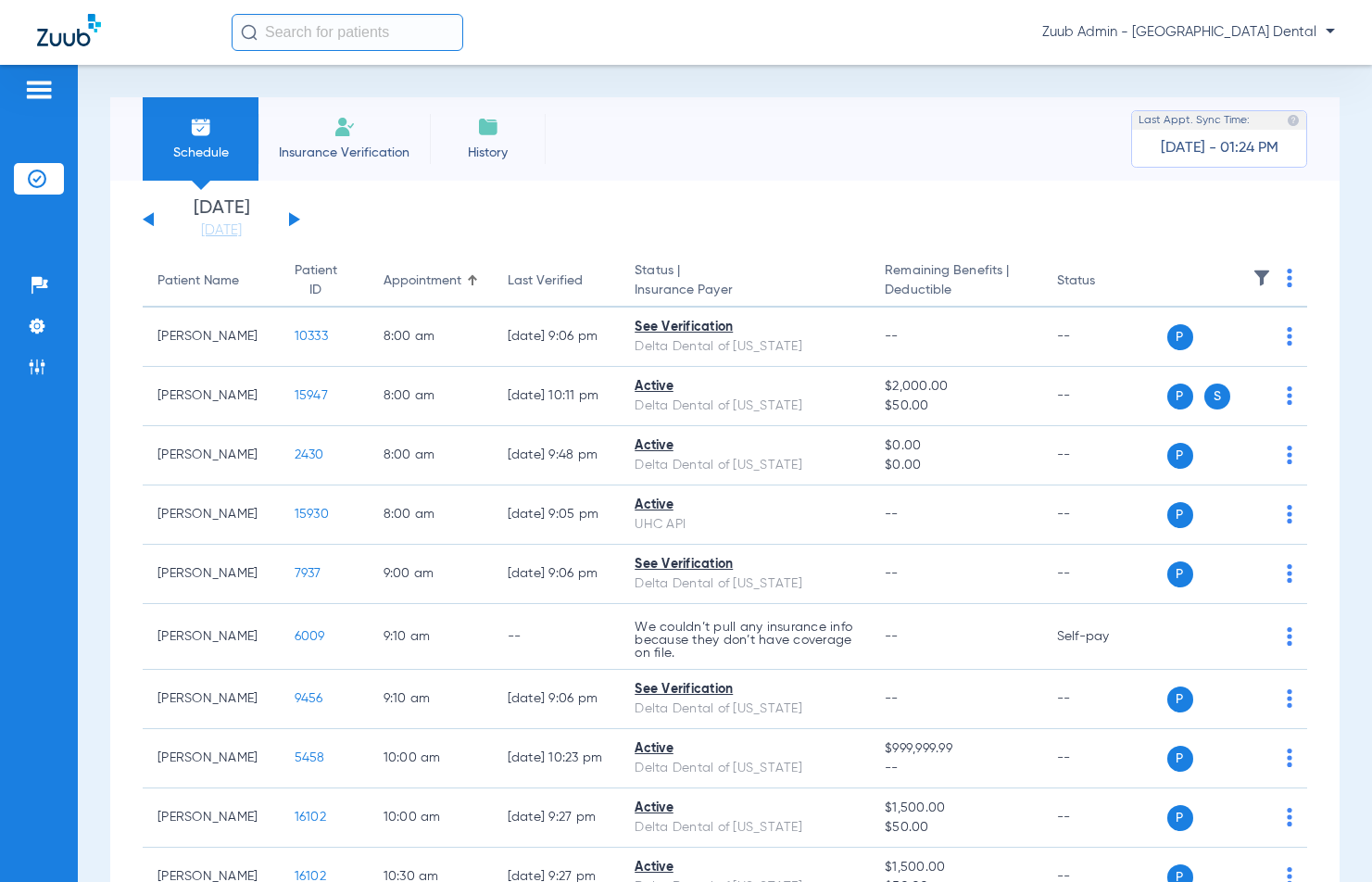 click 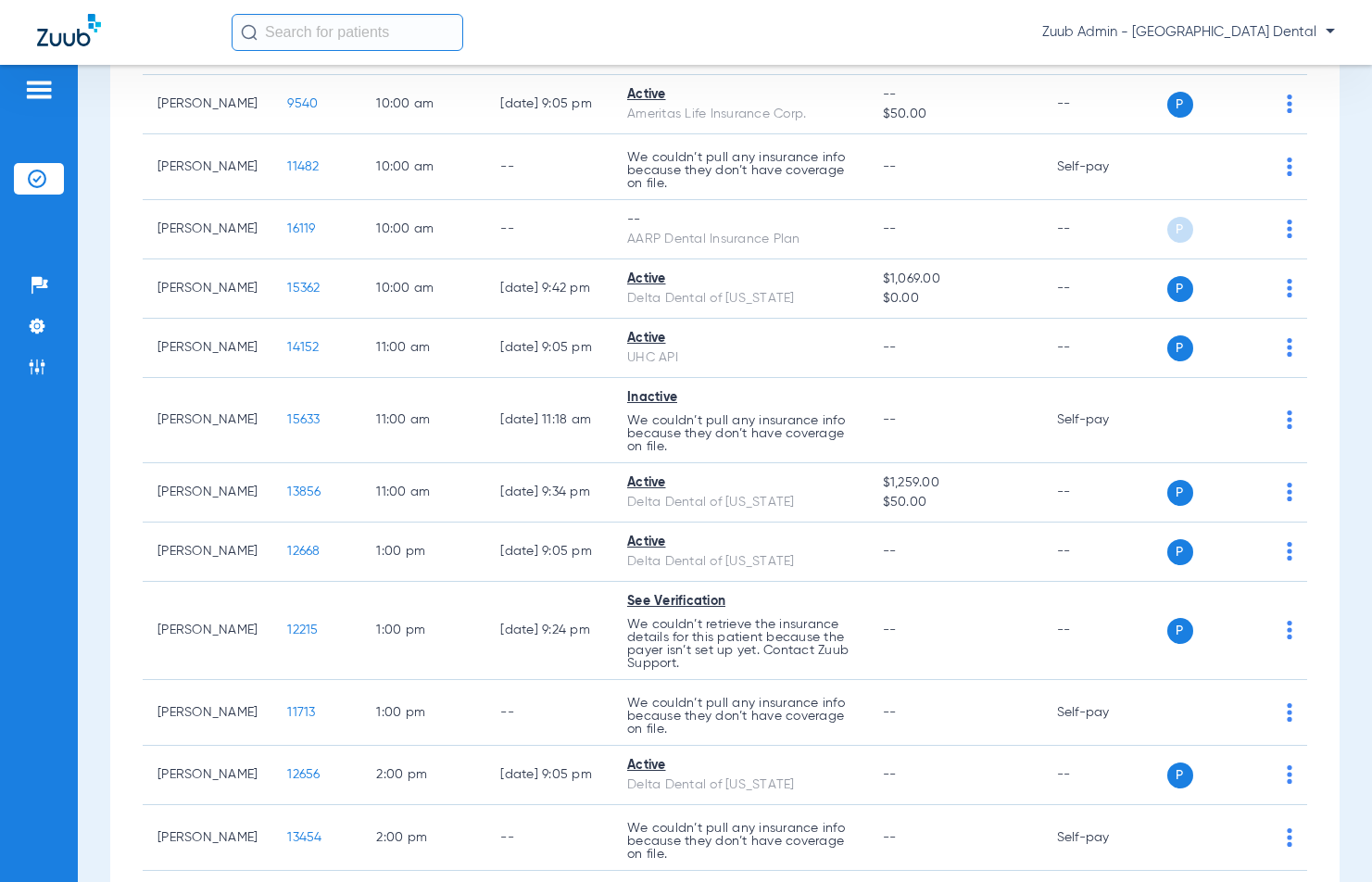 scroll, scrollTop: 881, scrollLeft: 0, axis: vertical 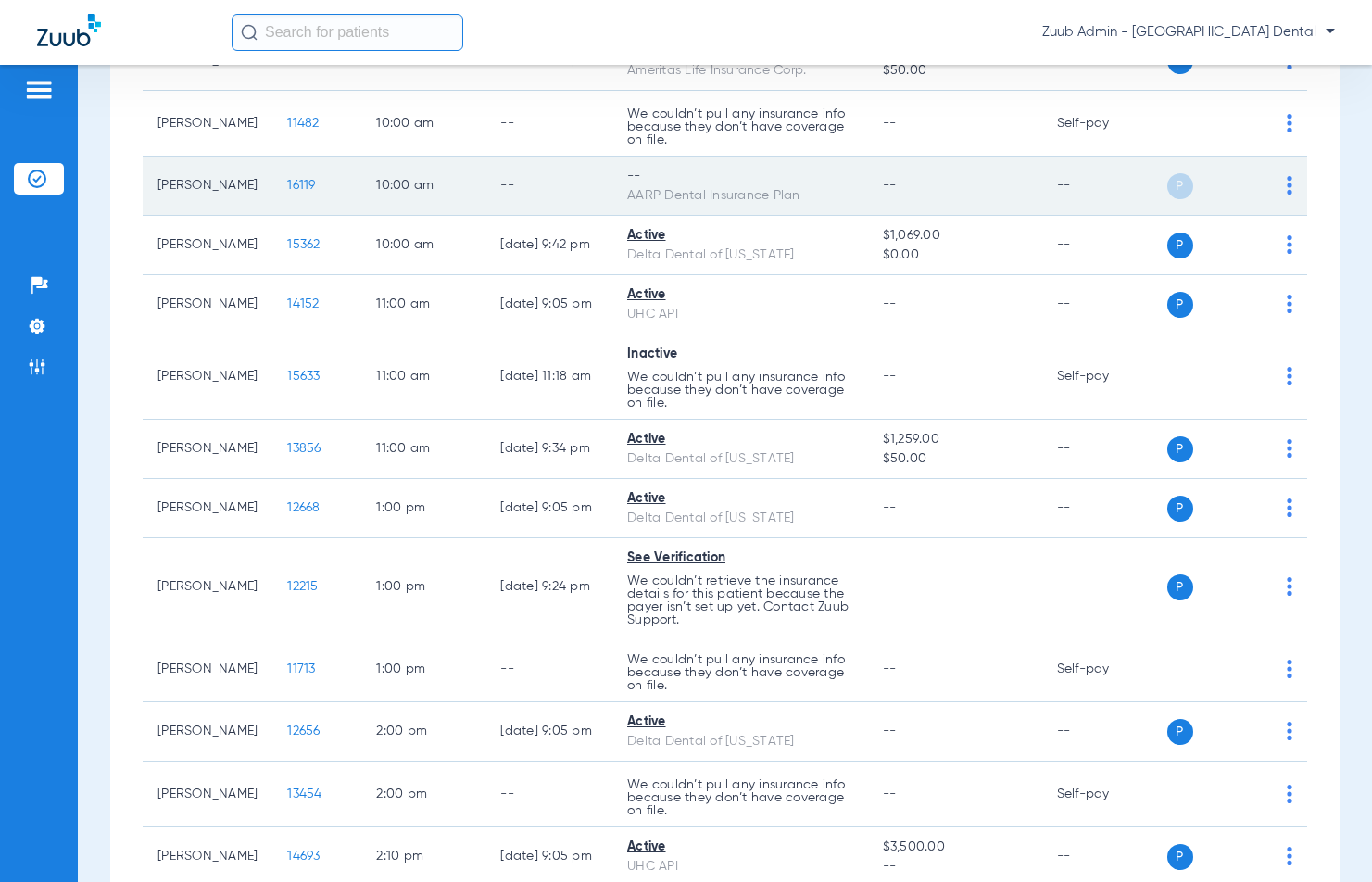 click 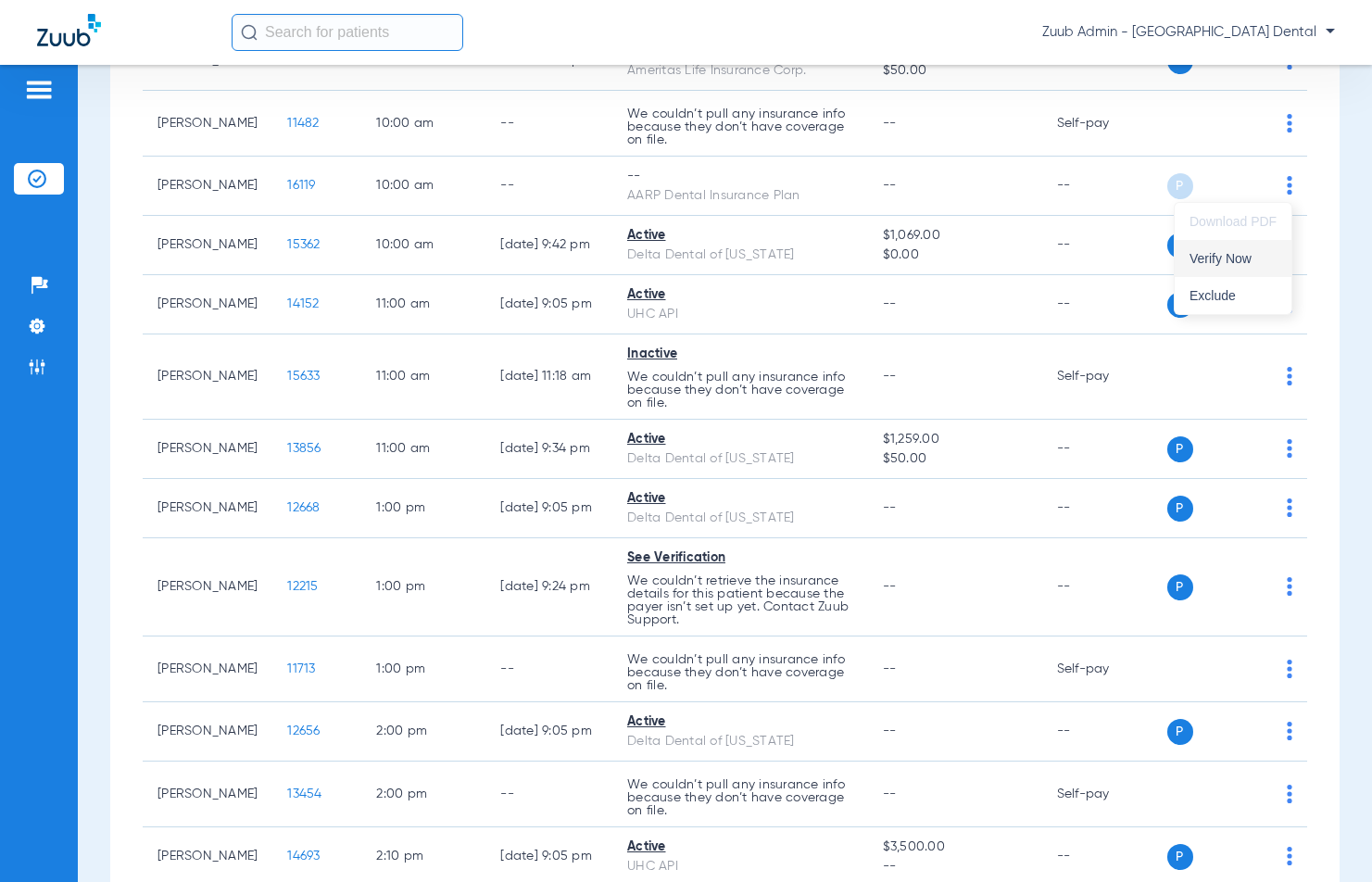 click on "Verify Now" at bounding box center [1233, 258] 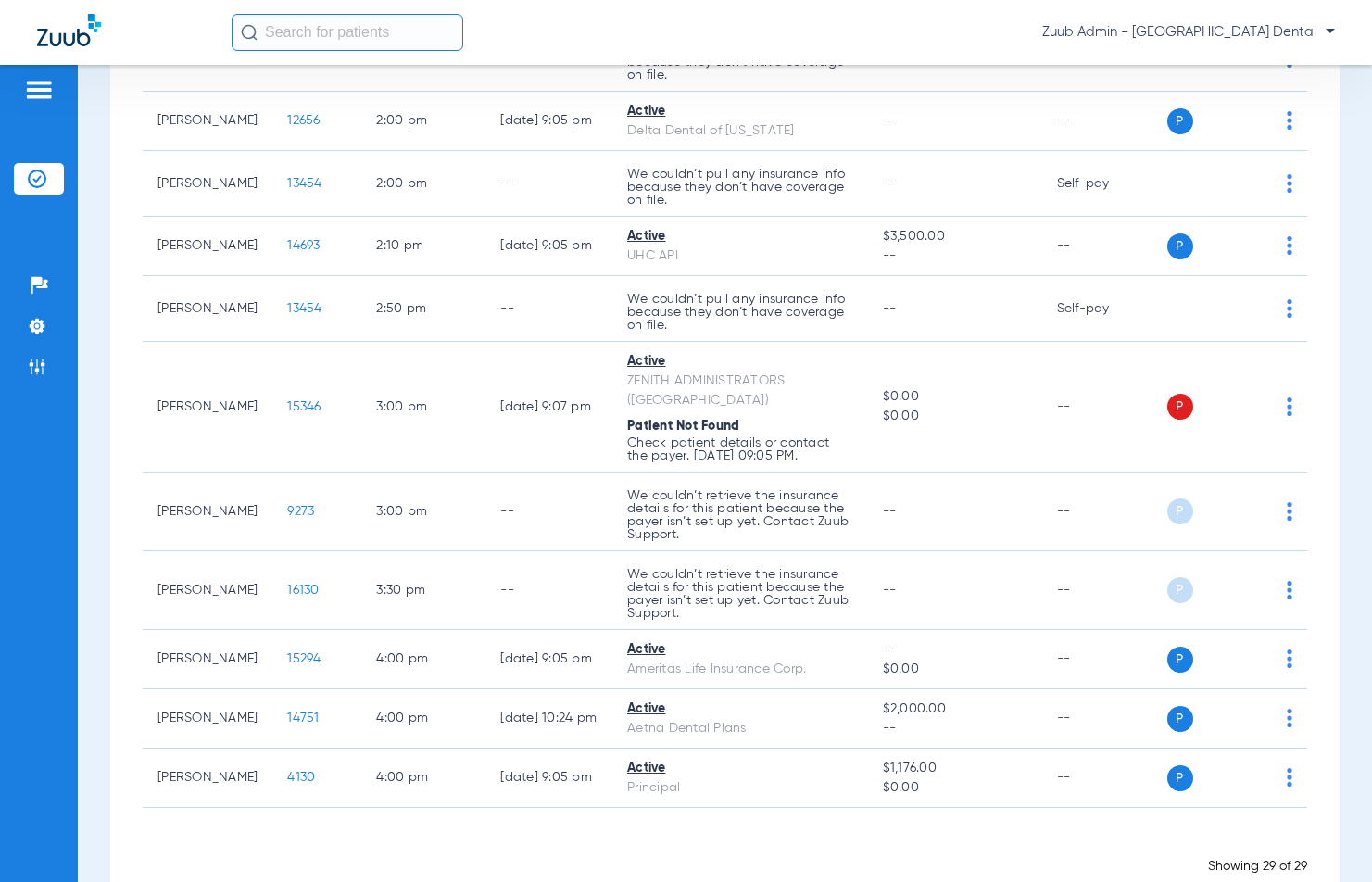scroll, scrollTop: 1517, scrollLeft: 0, axis: vertical 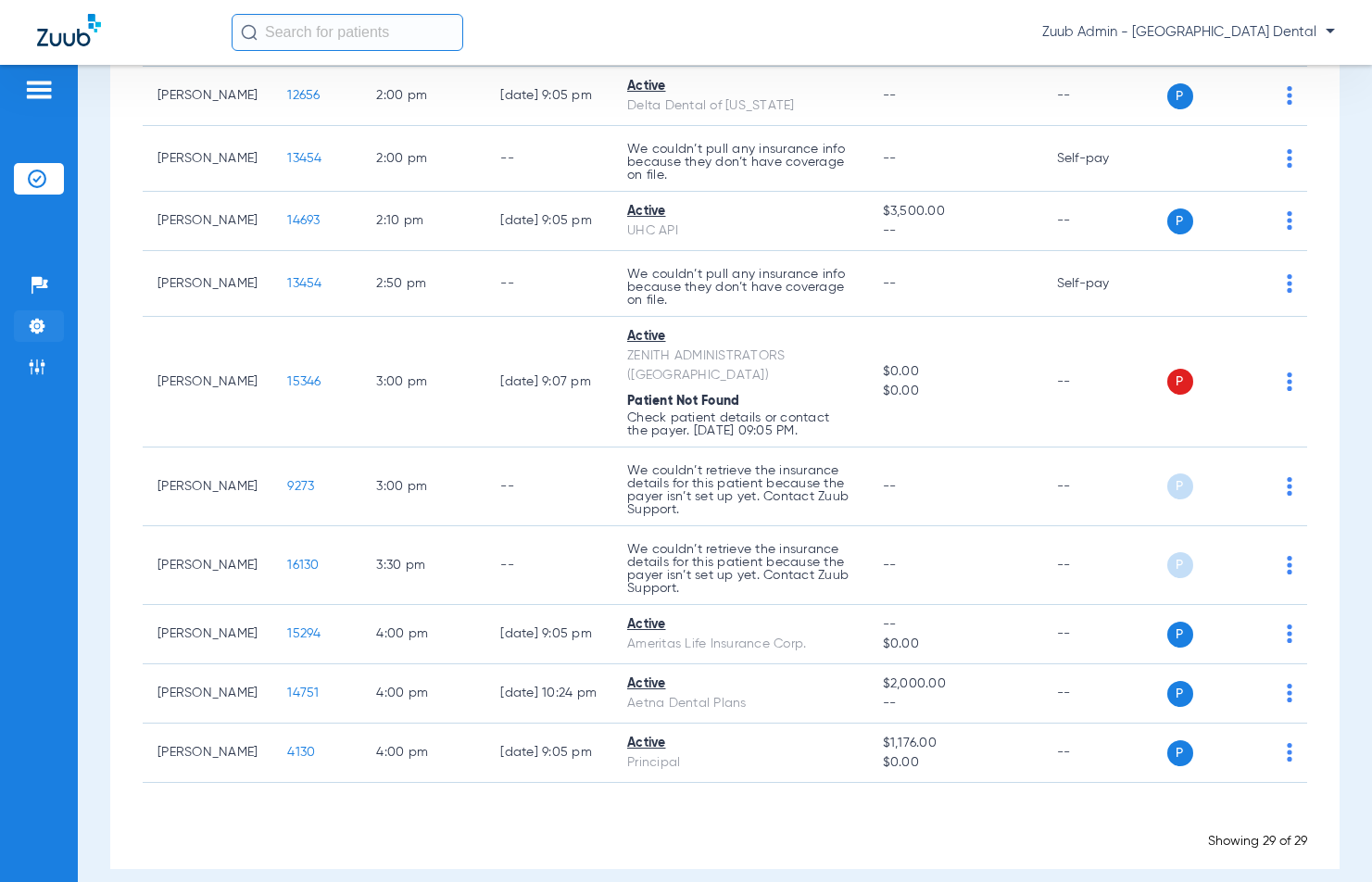 click on "Settings" 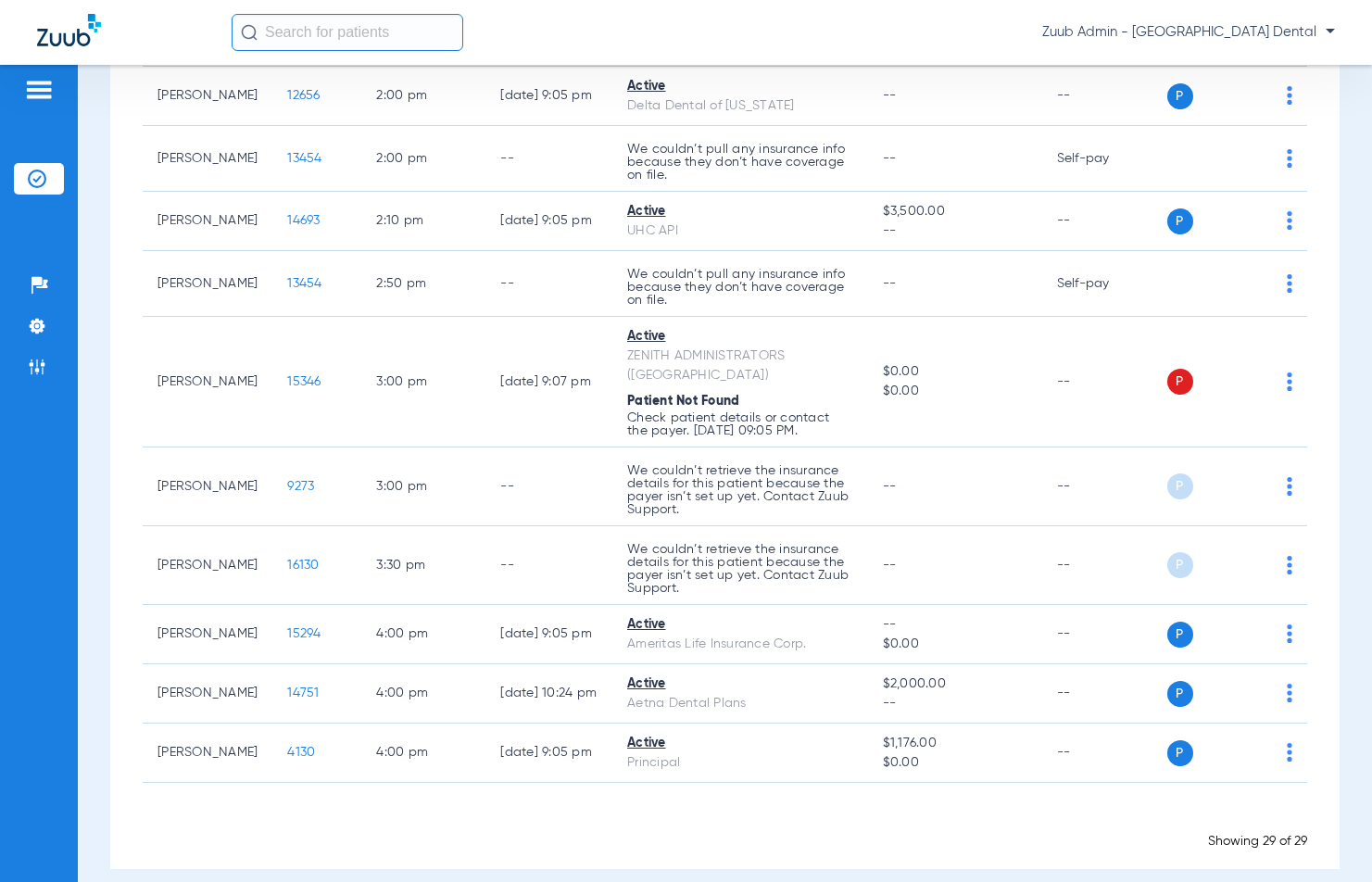 scroll, scrollTop: 0, scrollLeft: 0, axis: both 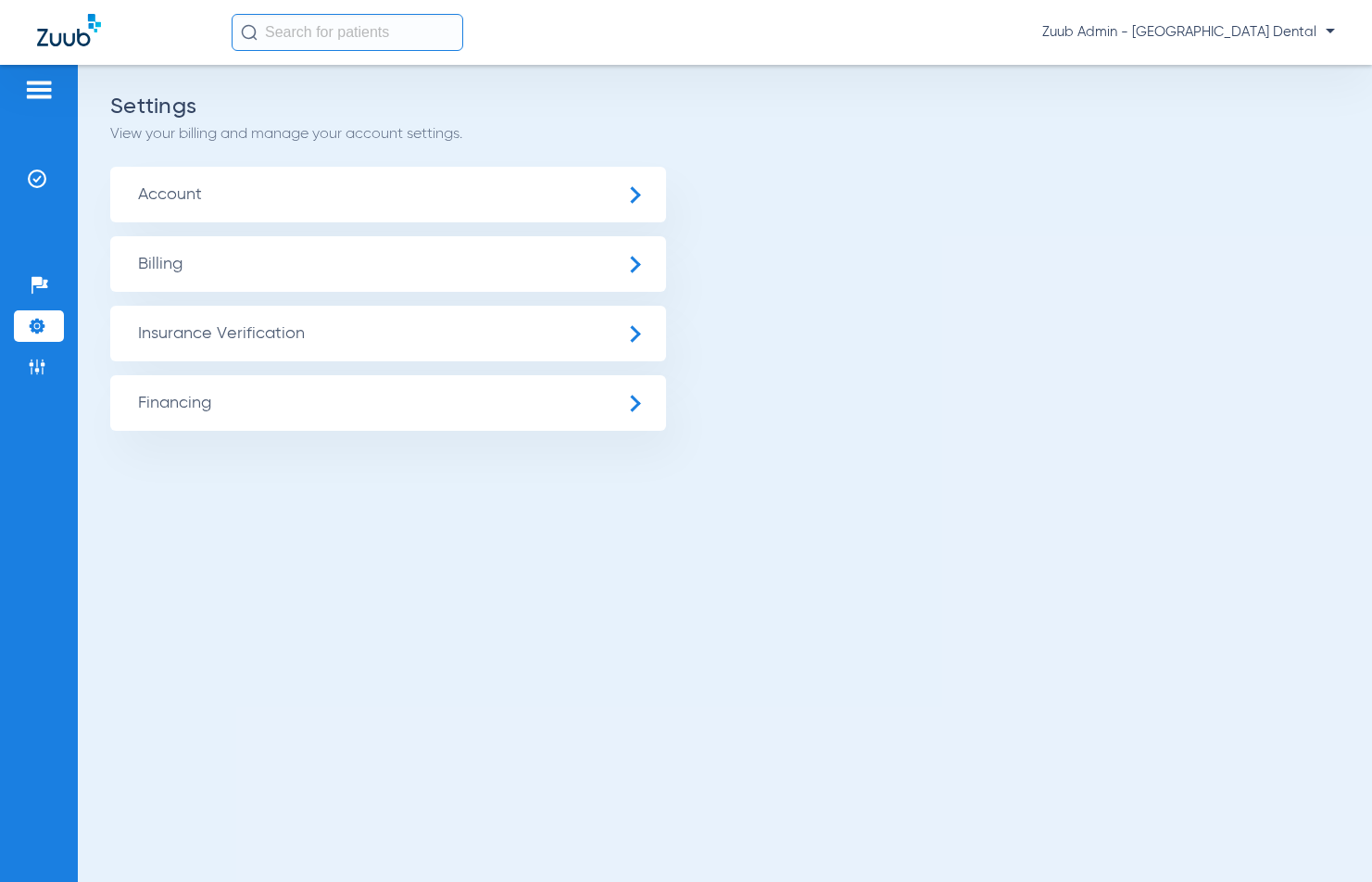 click on "Insurance Verification" 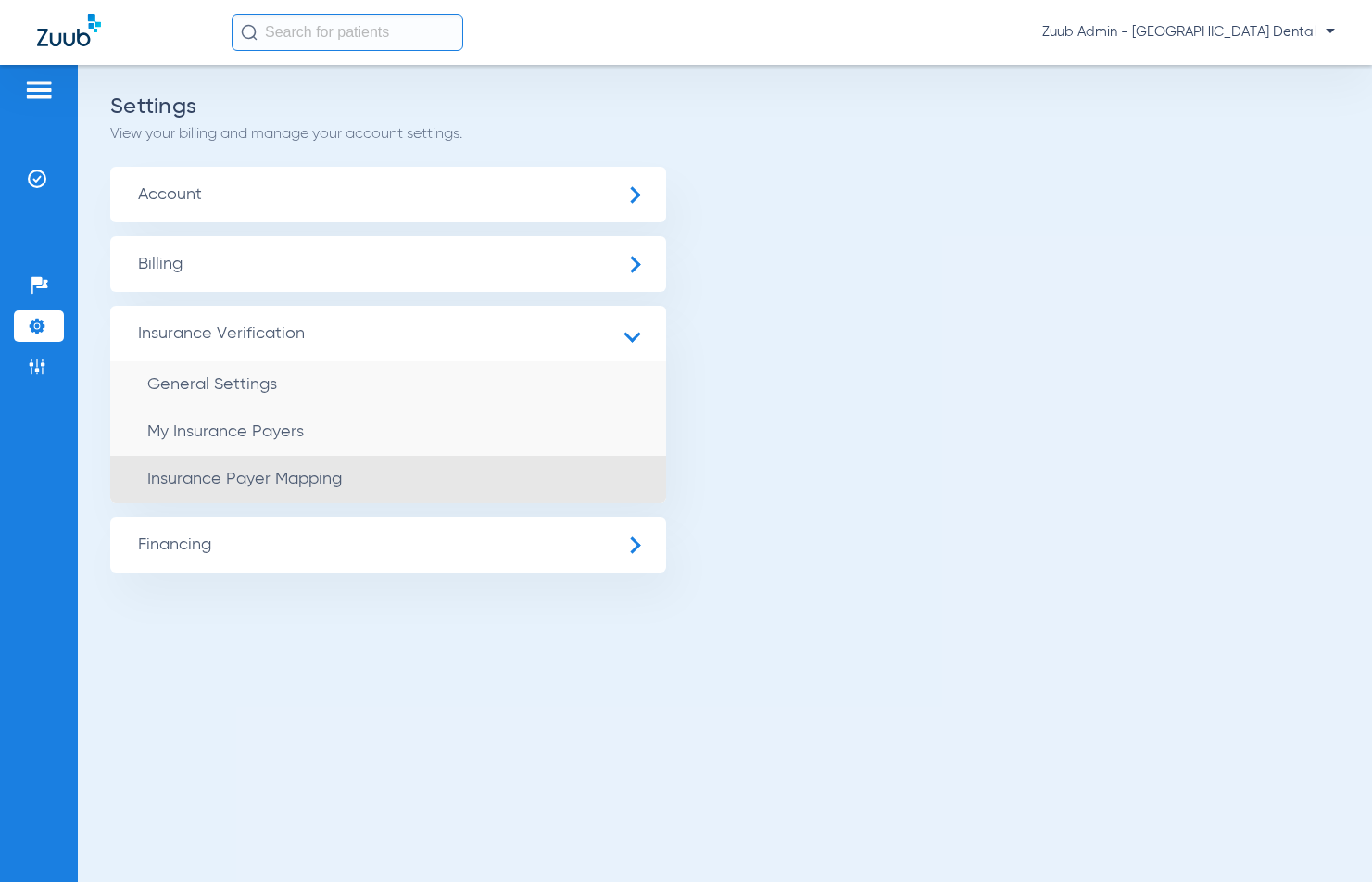 click on "Insurance Payer Mapping" 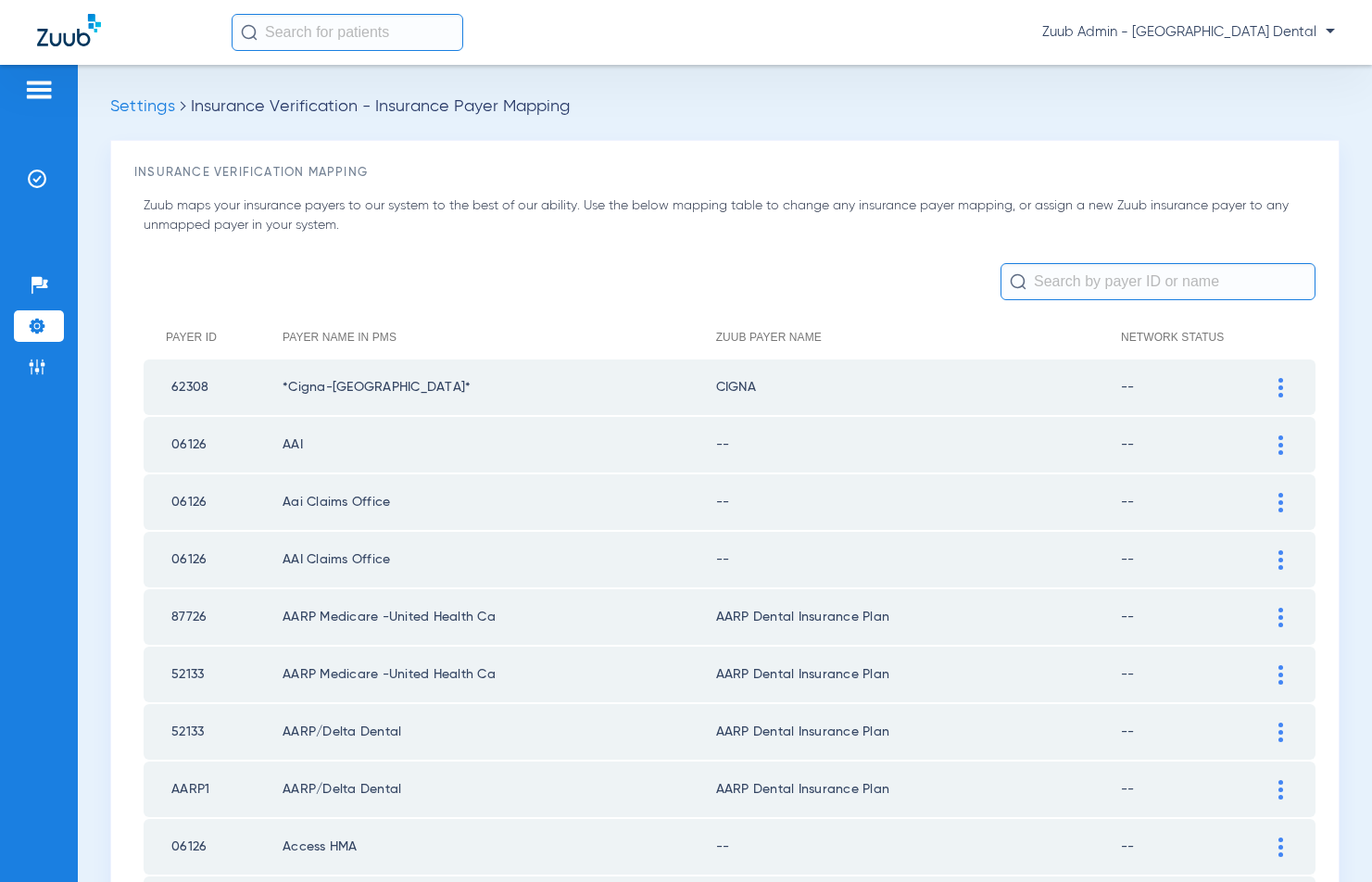 scroll, scrollTop: 0, scrollLeft: 0, axis: both 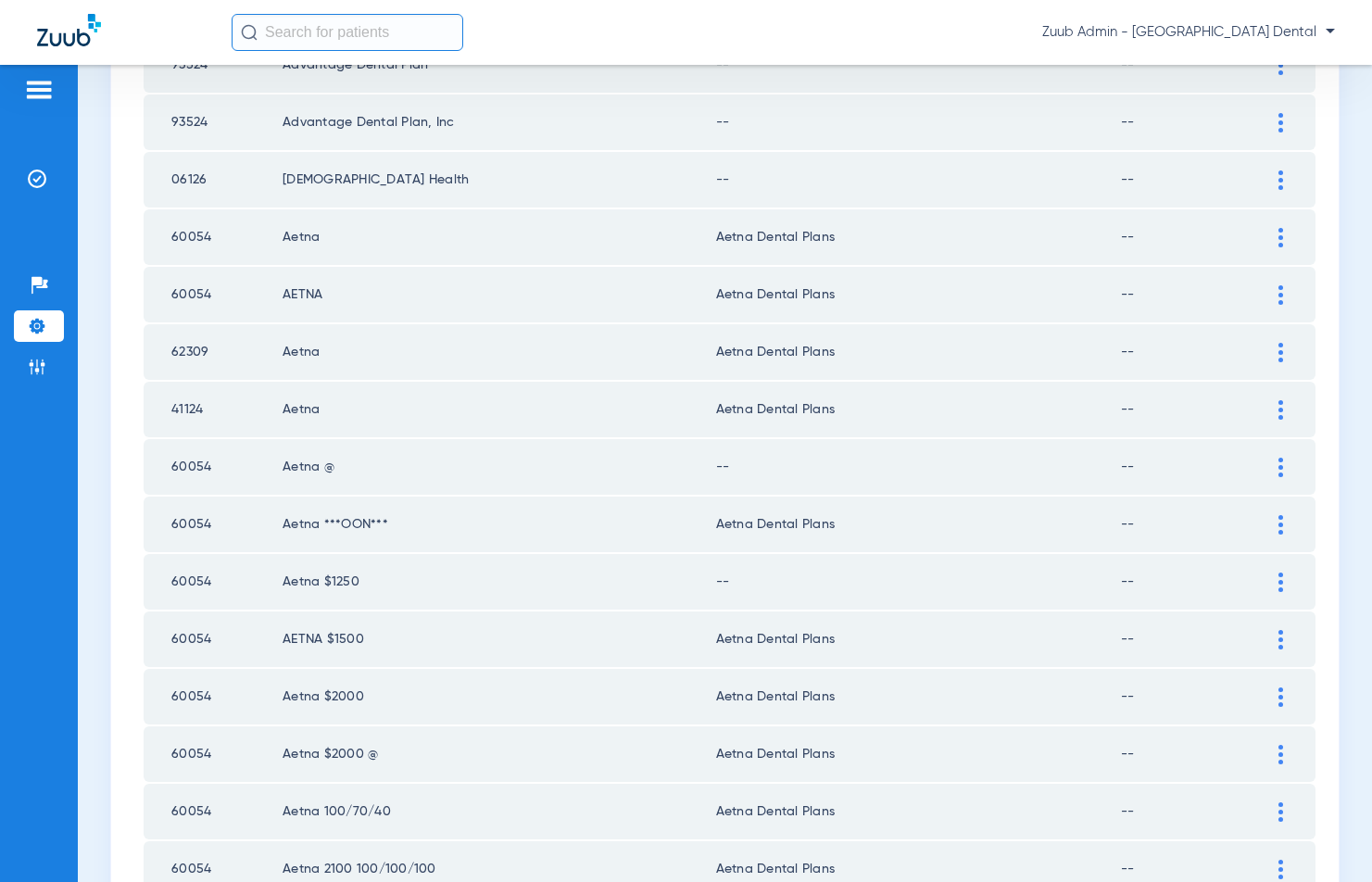 click 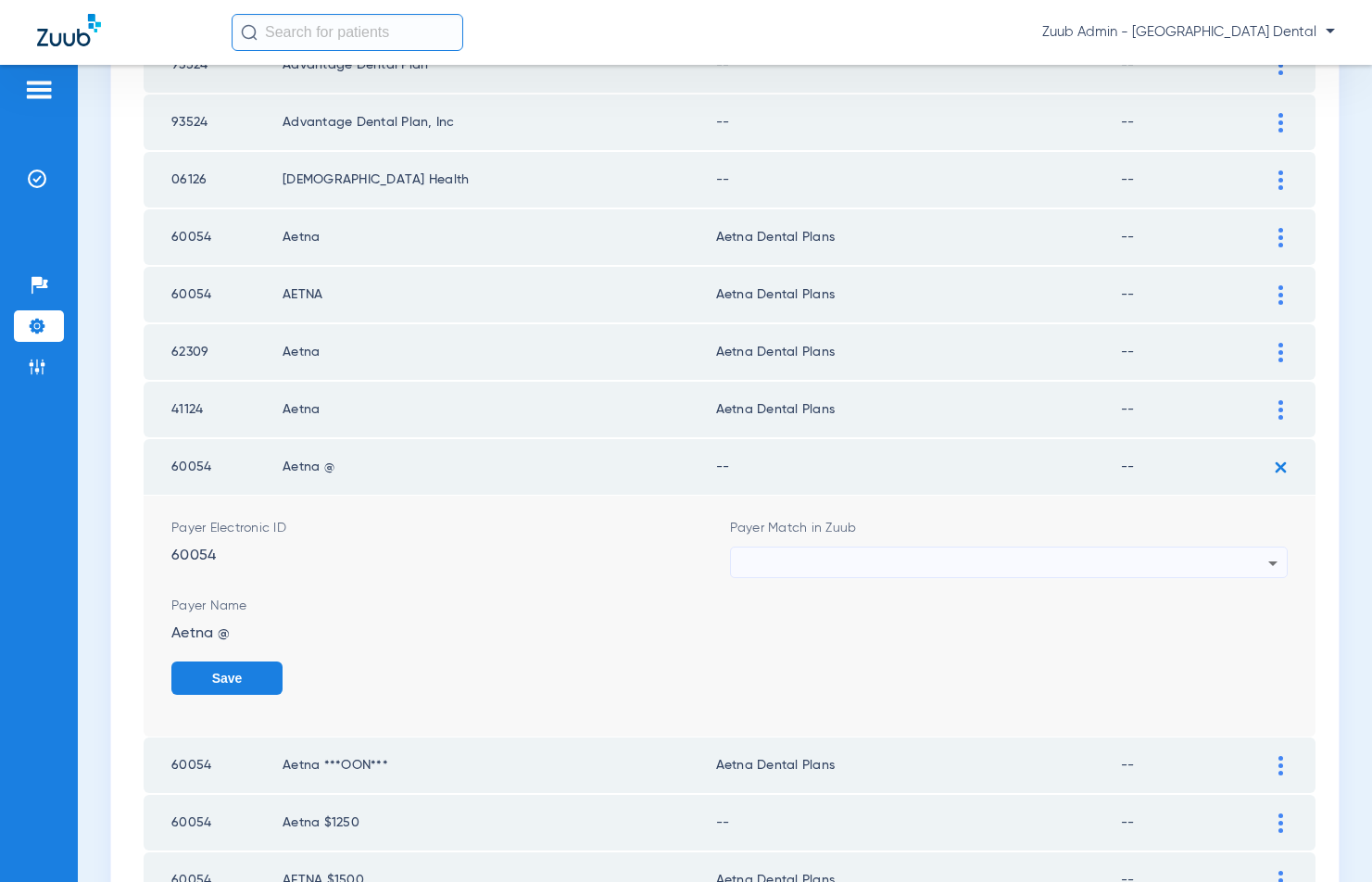 click at bounding box center (1004, 563) 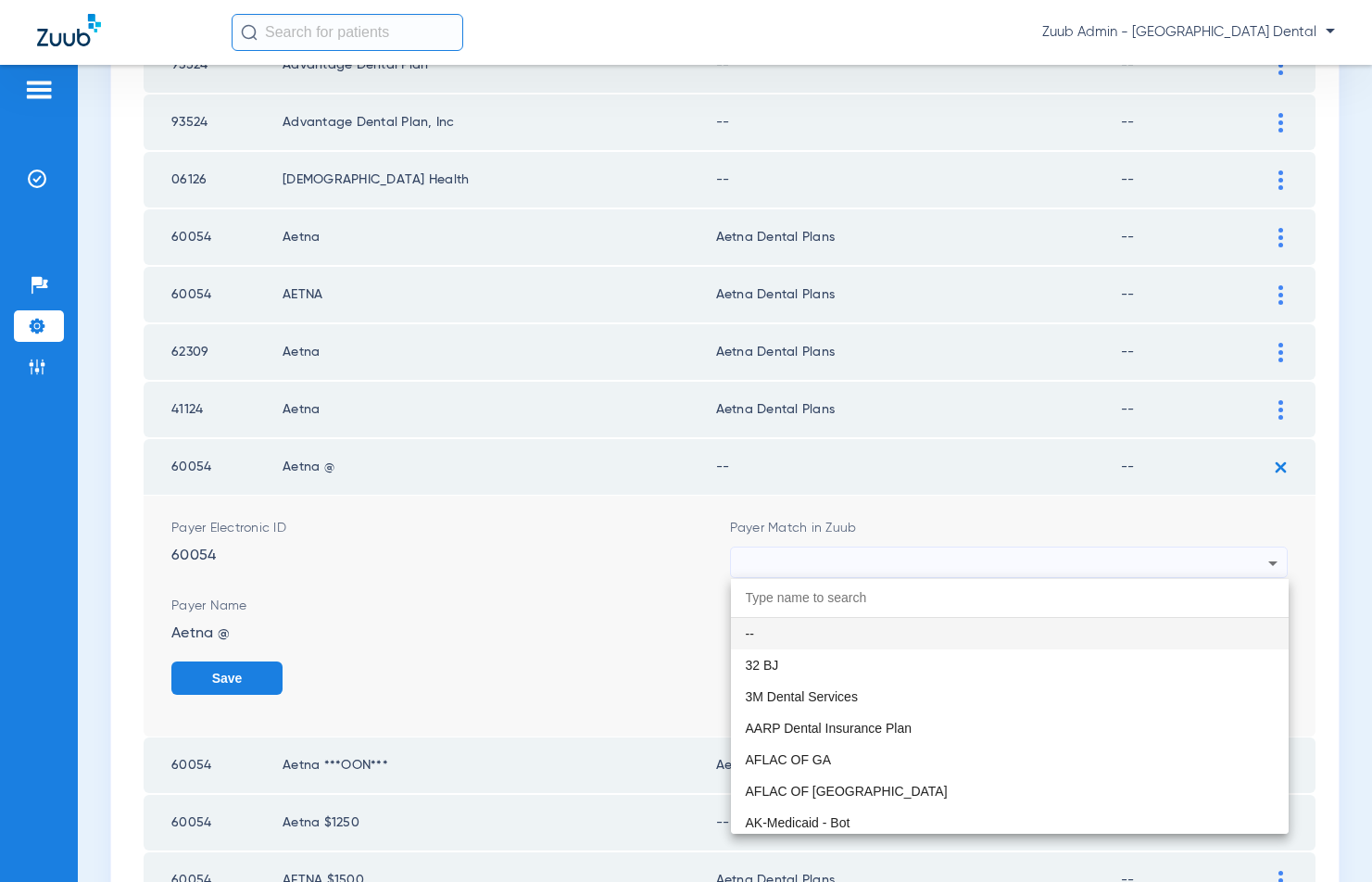 type on "w" 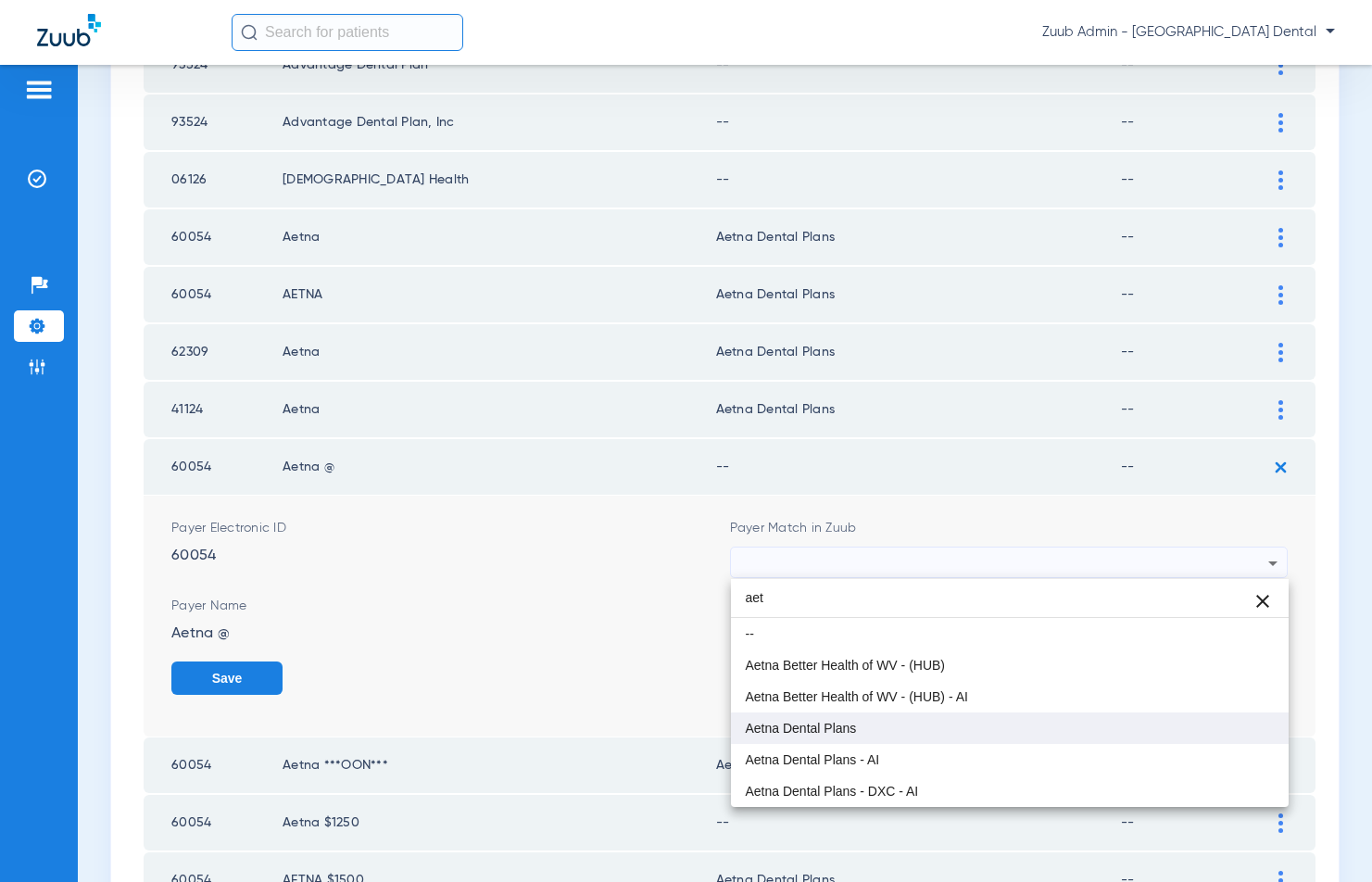 type on "aet" 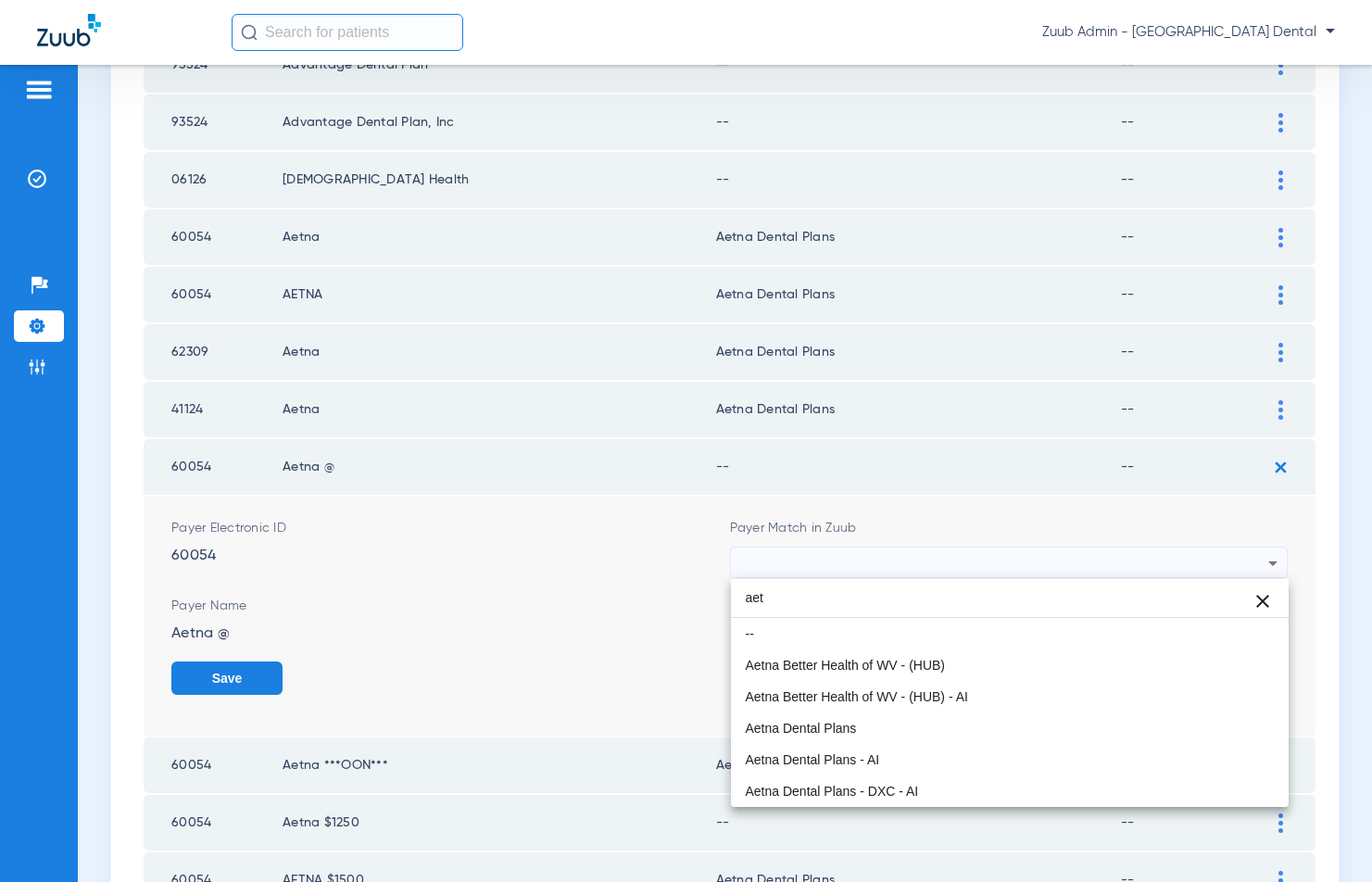 click on "Aetna Dental Plans" at bounding box center [1010, 728] 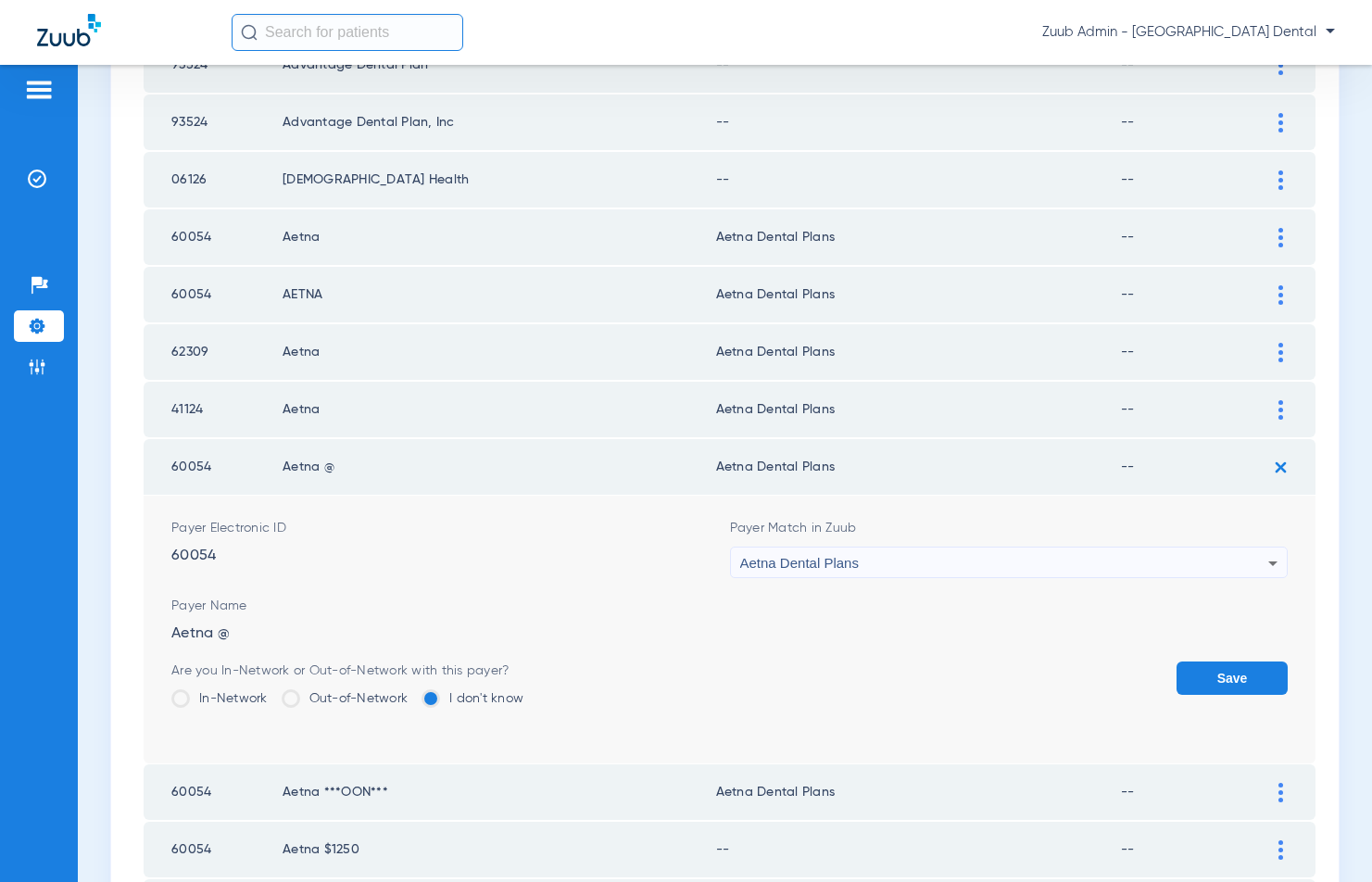 click on "Save" 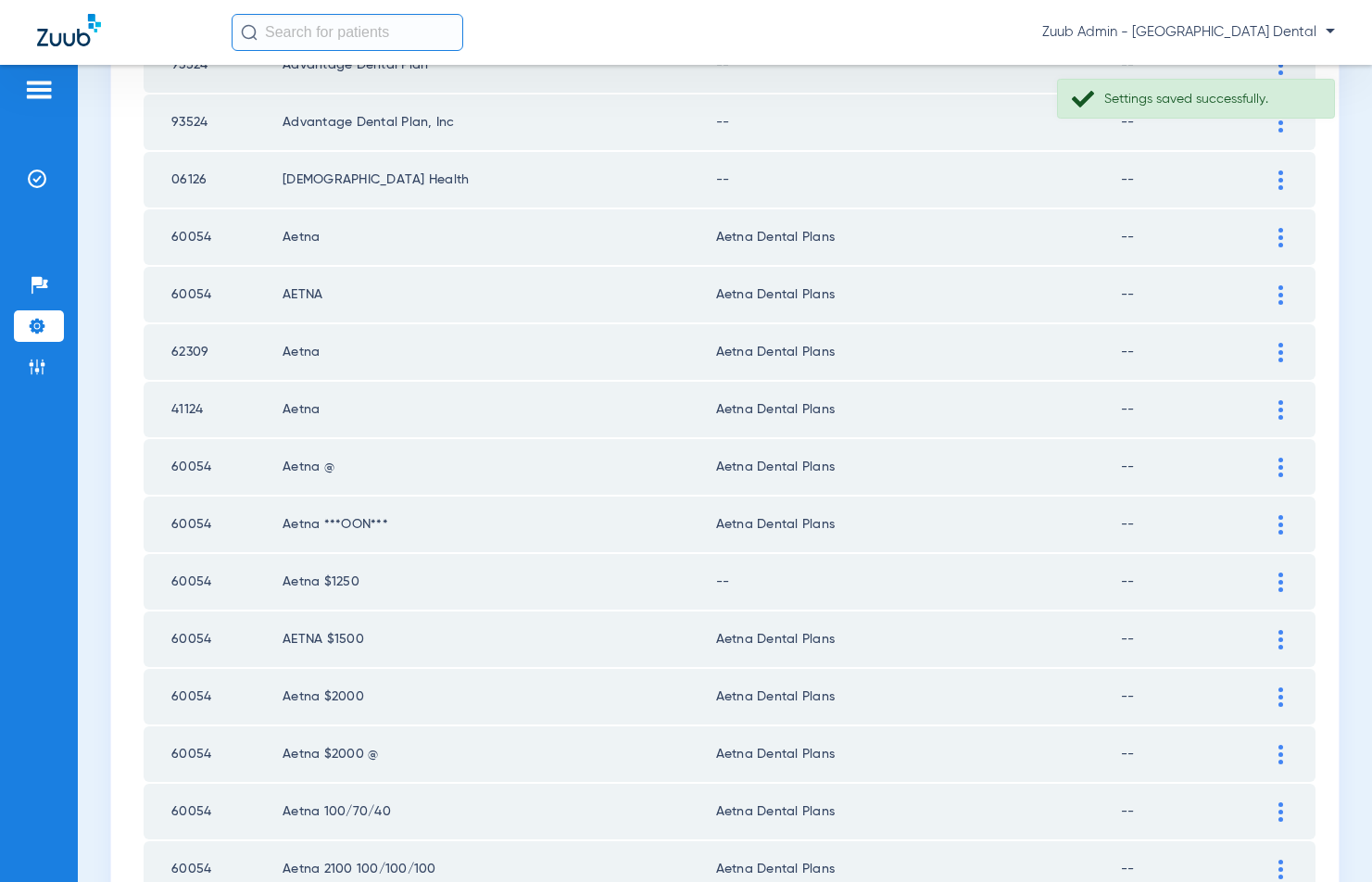 click 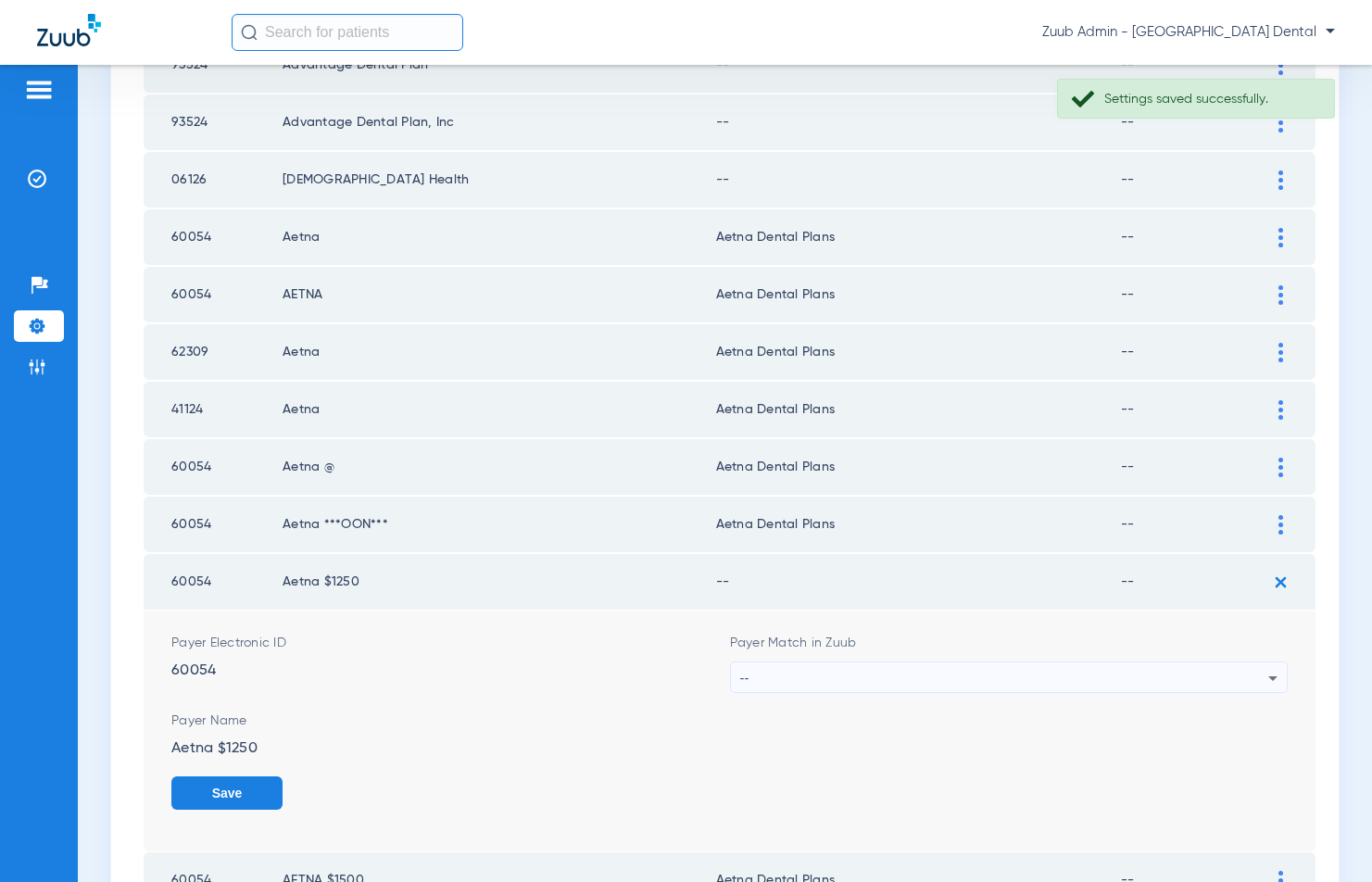 click on "--" at bounding box center [1004, 678] 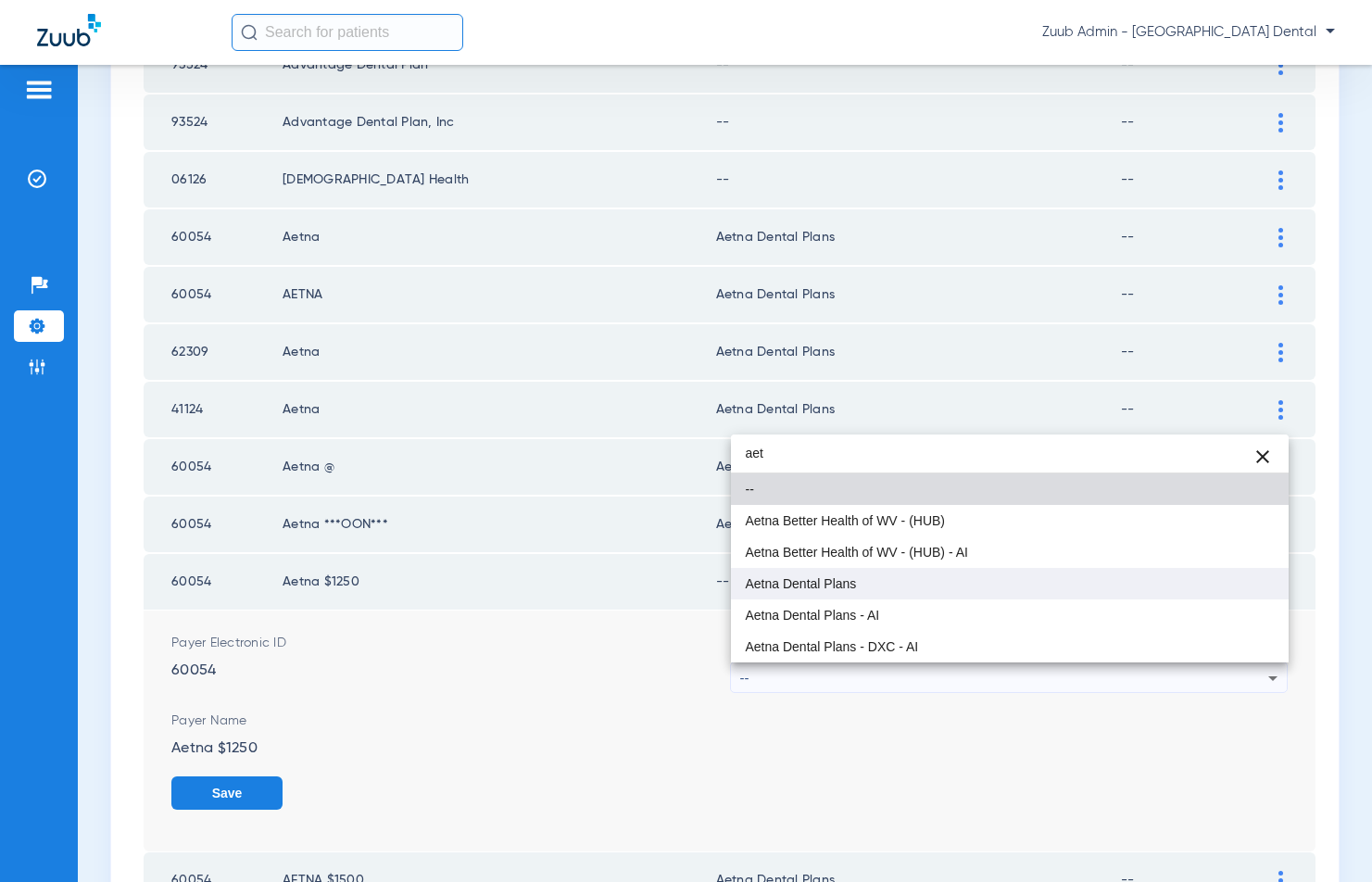 type on "aet" 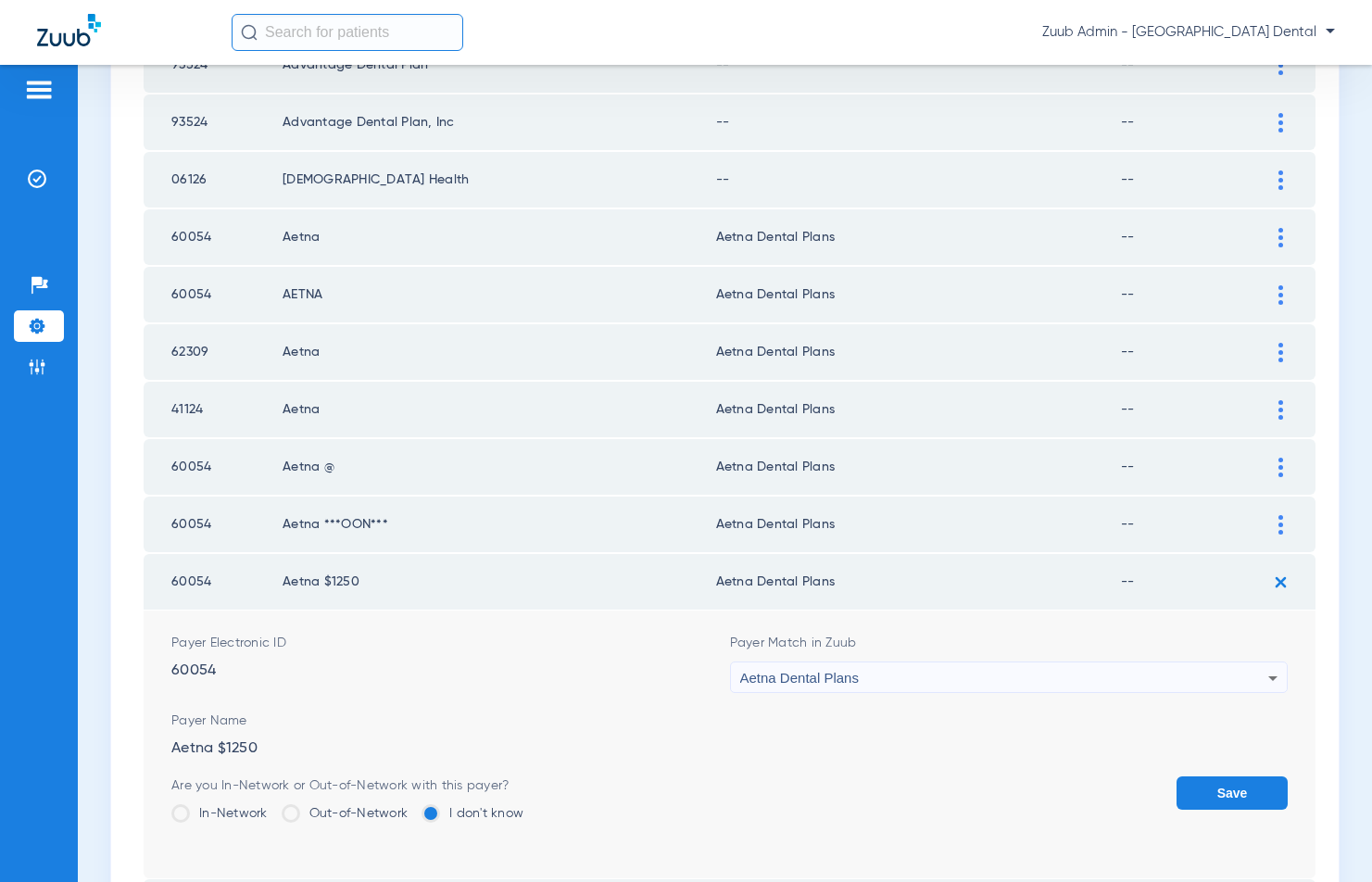 drag, startPoint x: 1224, startPoint y: 779, endPoint x: 1126, endPoint y: 765, distance: 98.99495 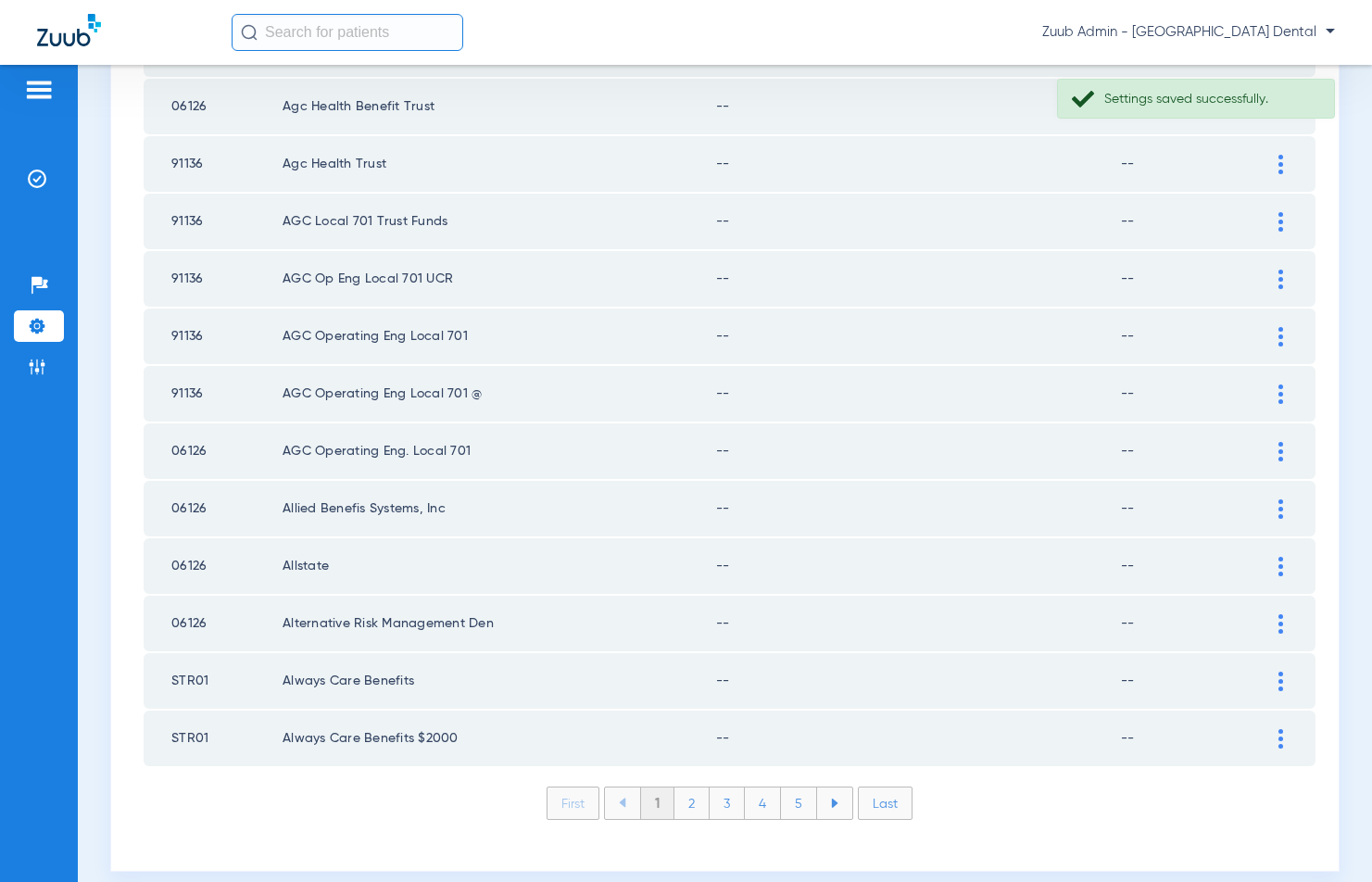 scroll, scrollTop: 2464, scrollLeft: 0, axis: vertical 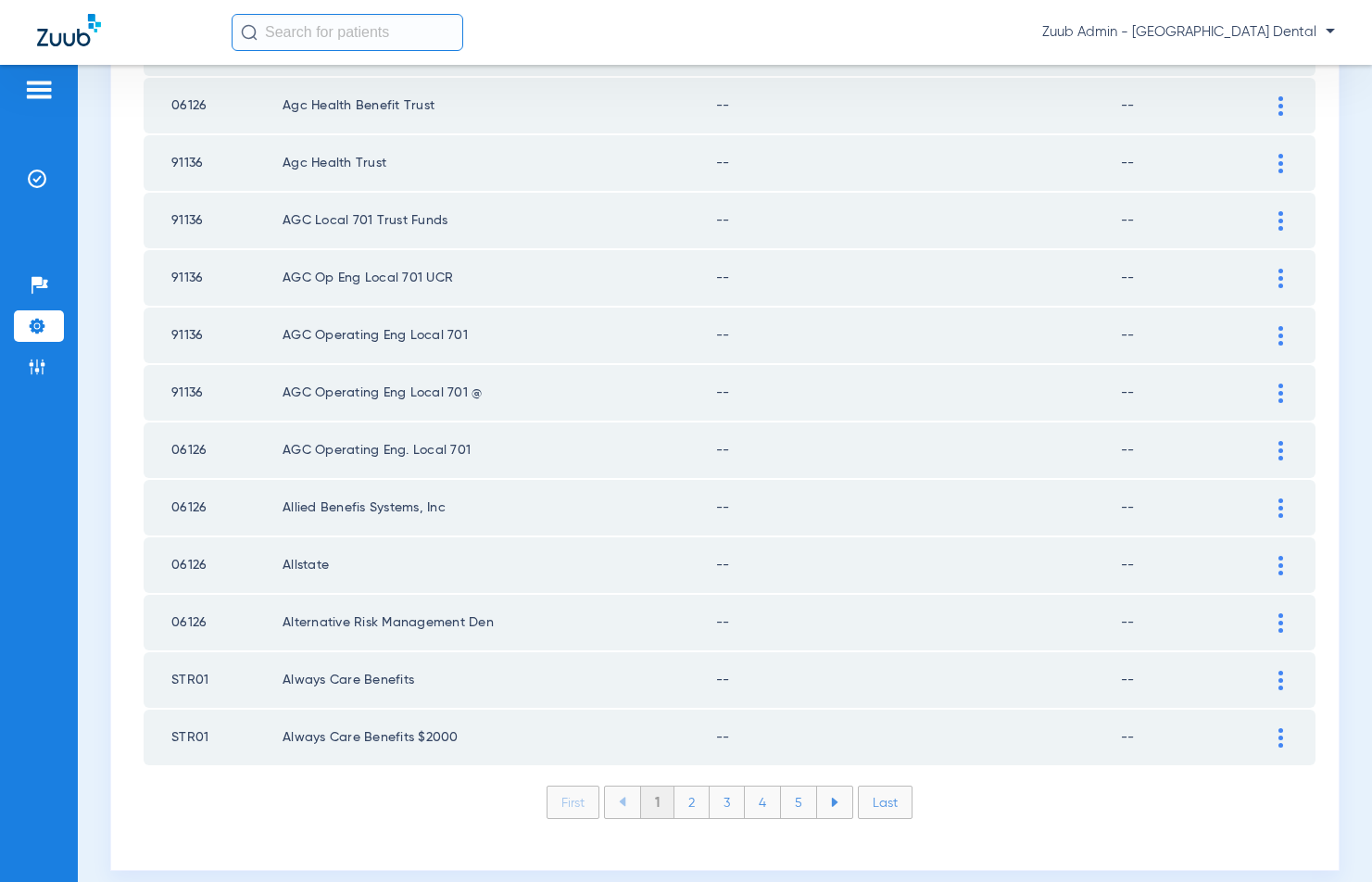 click on "2" 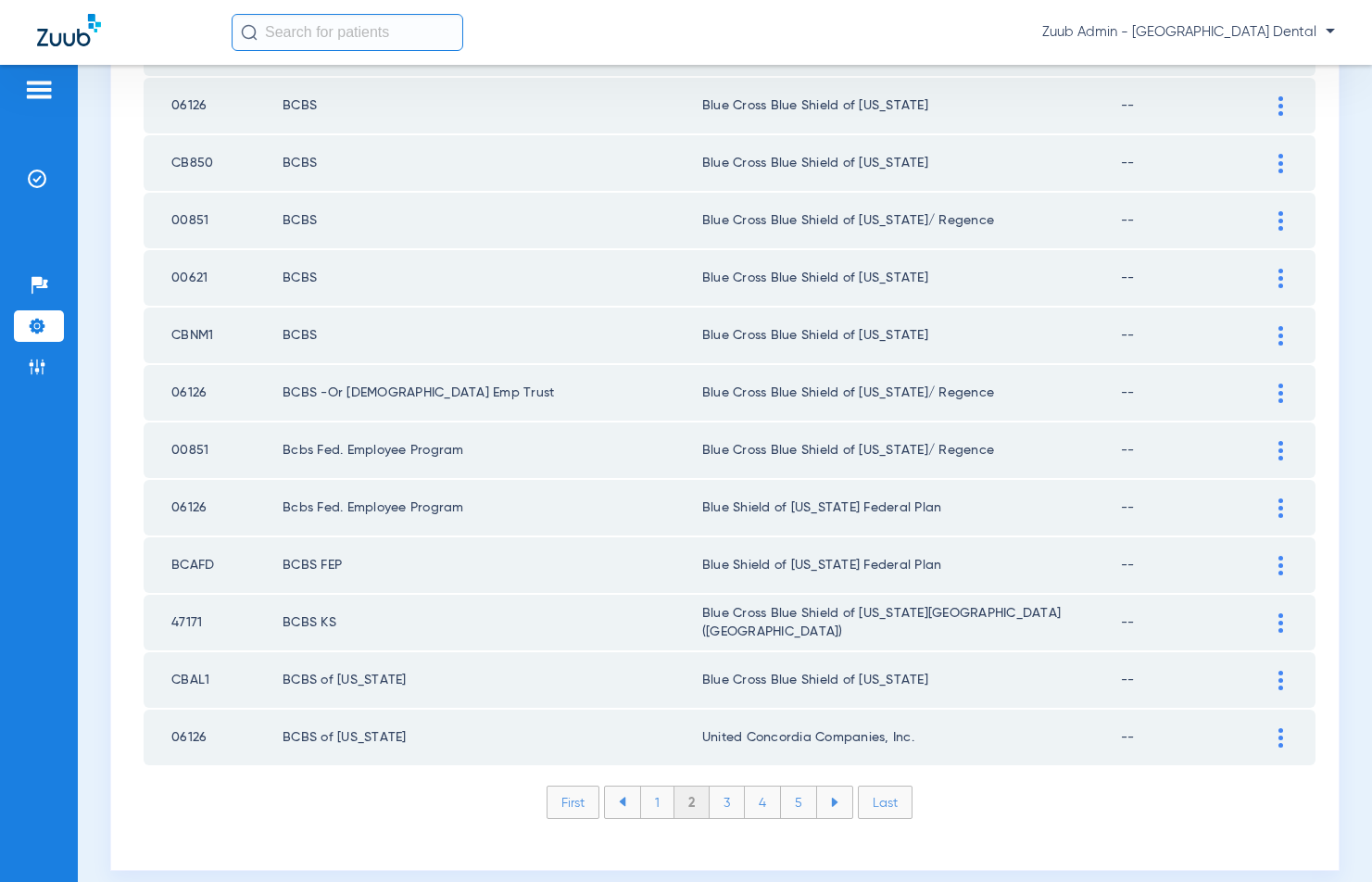 click on "3" 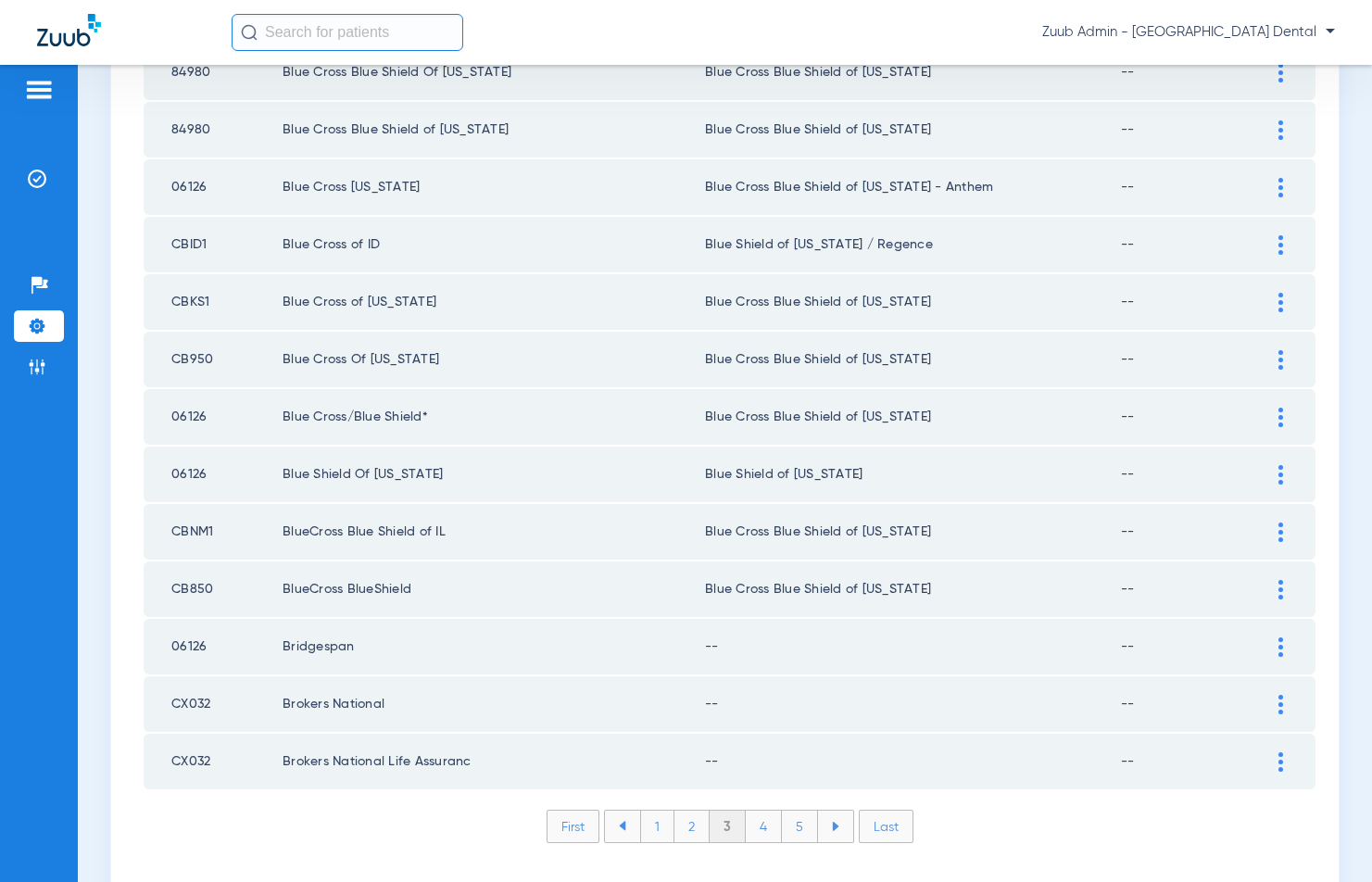 scroll, scrollTop: 2437, scrollLeft: 0, axis: vertical 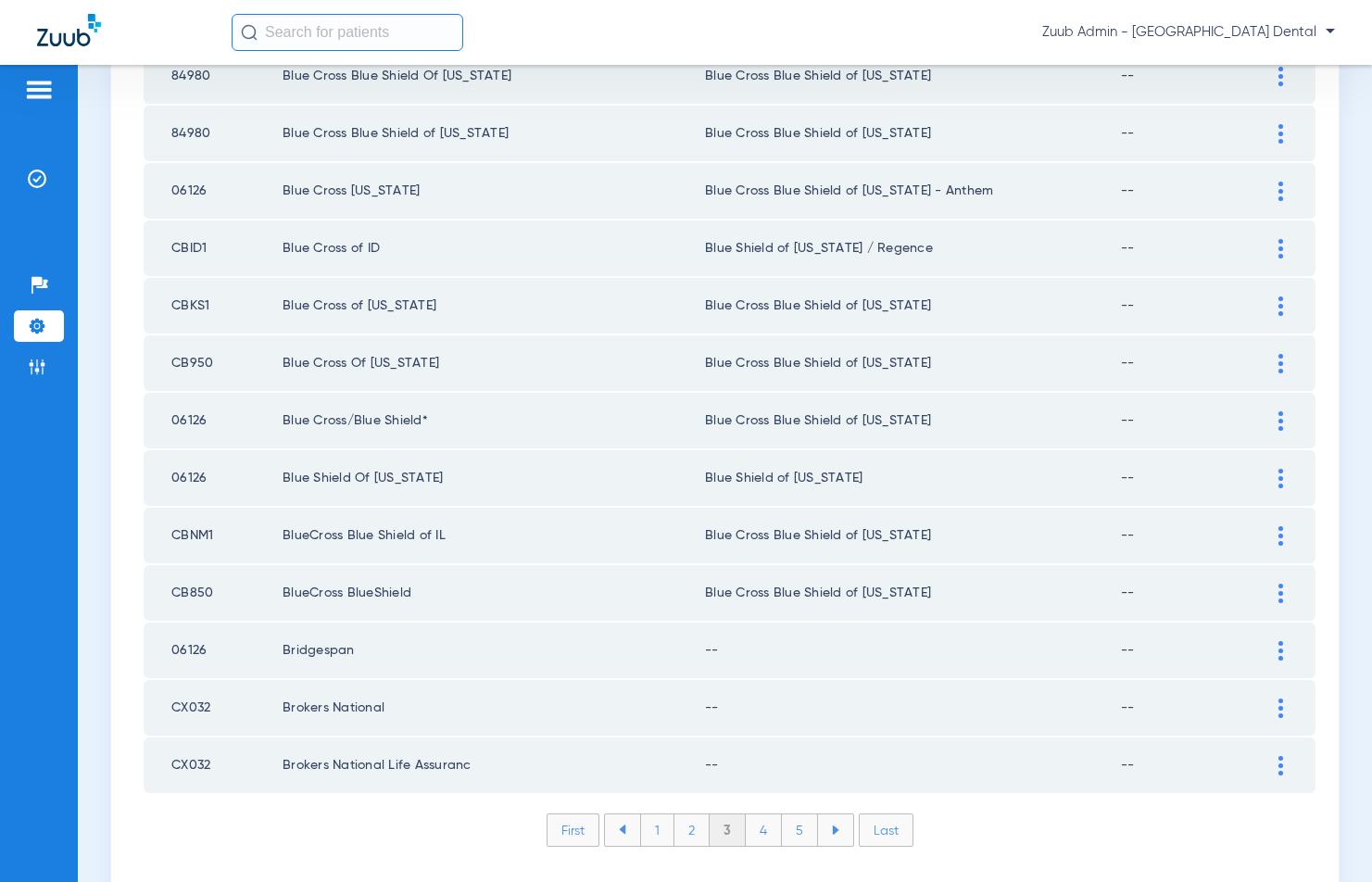 click on "4" 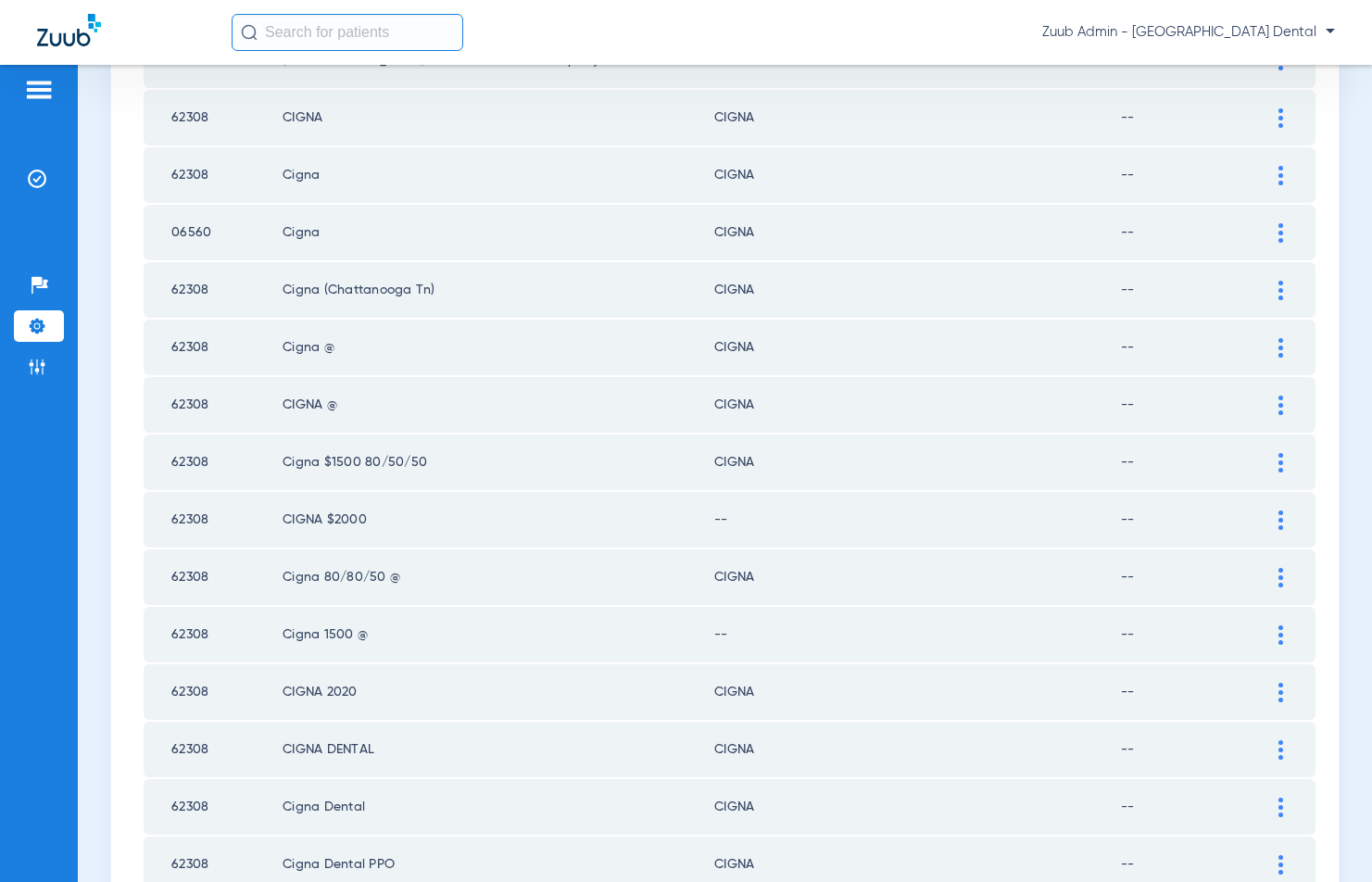 scroll, scrollTop: 1431, scrollLeft: 0, axis: vertical 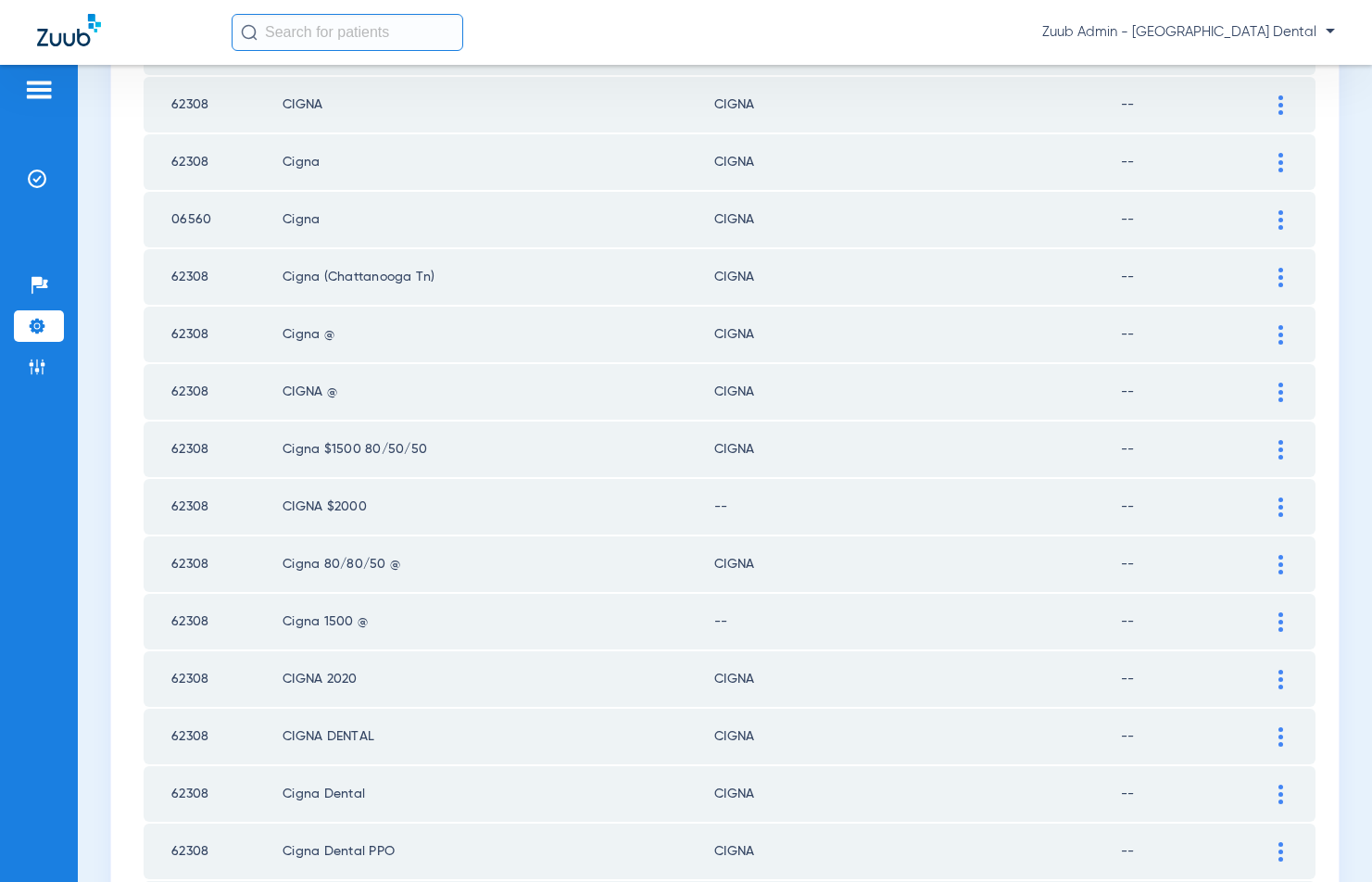 click 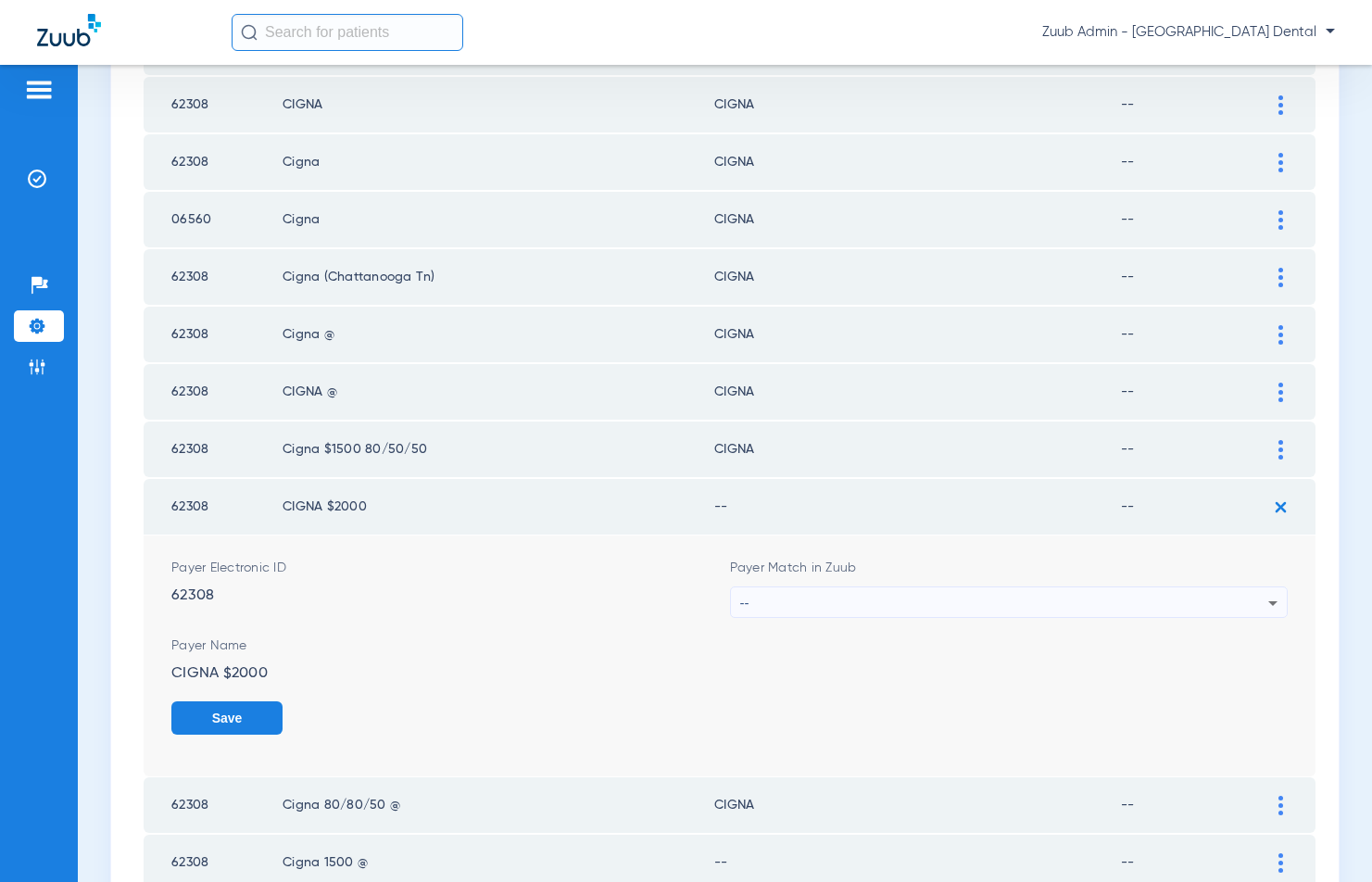 click on "--" at bounding box center (1004, 603) 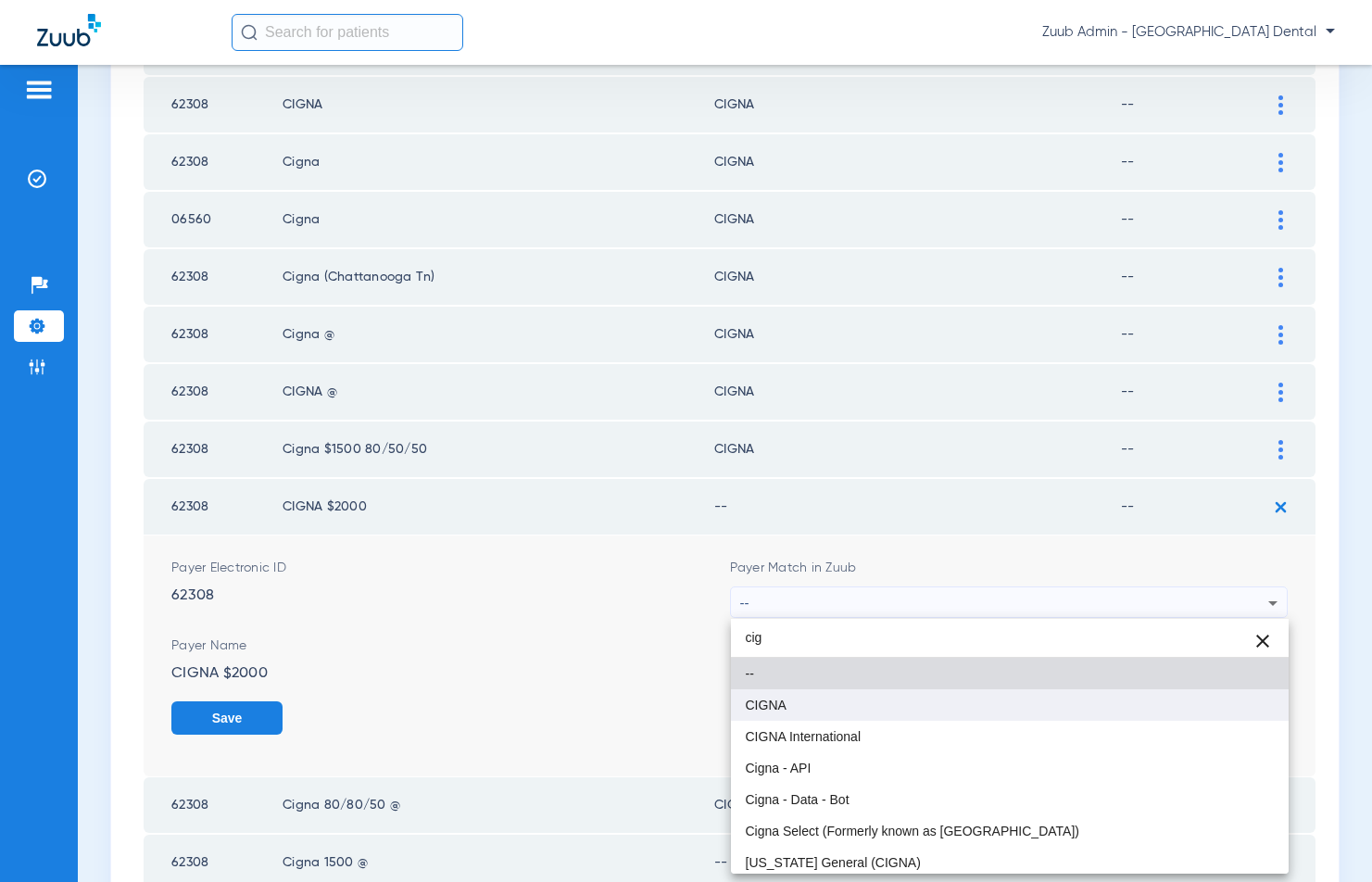 type on "cig" 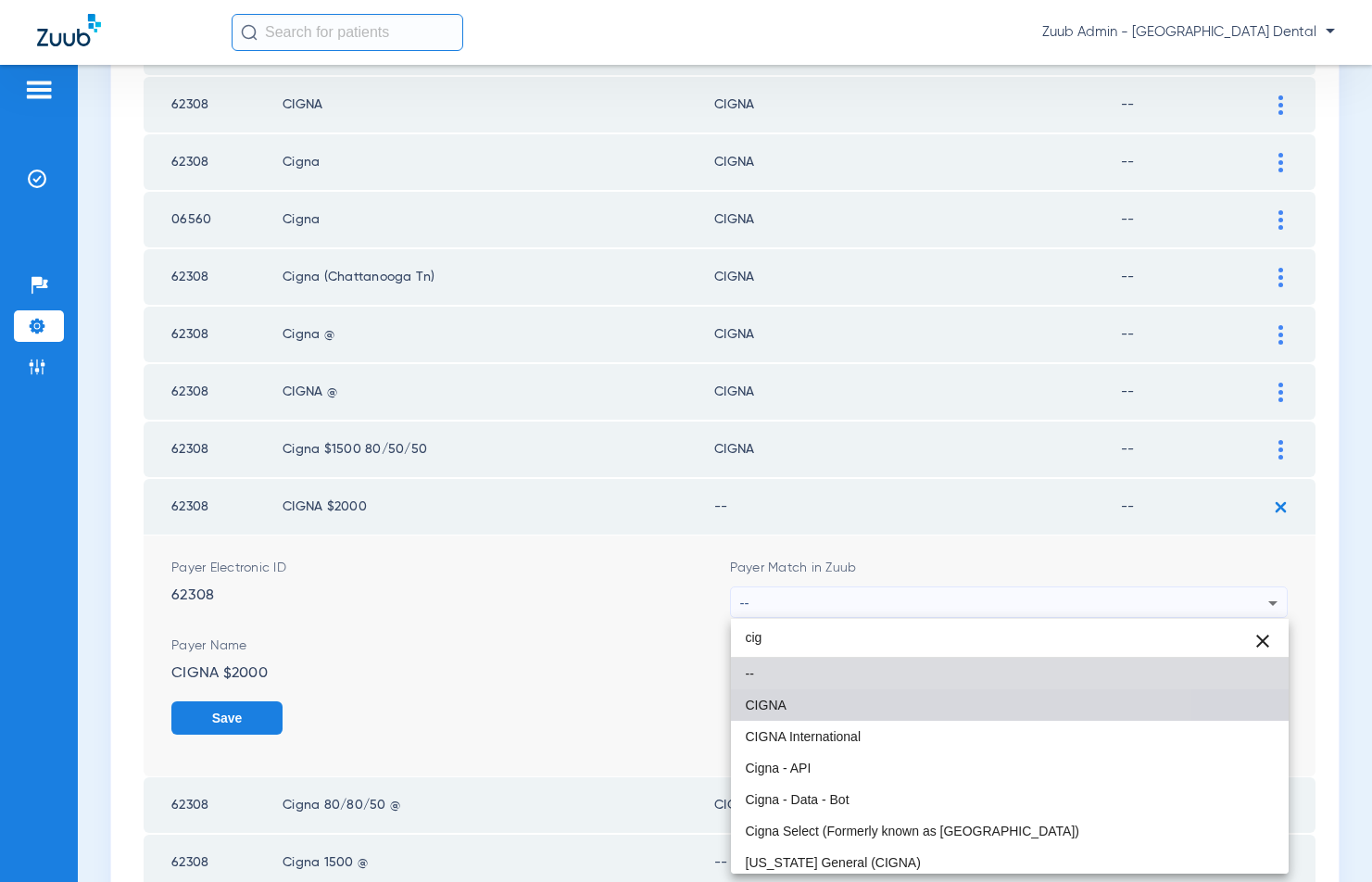 click on "CIGNA" at bounding box center (766, 705) 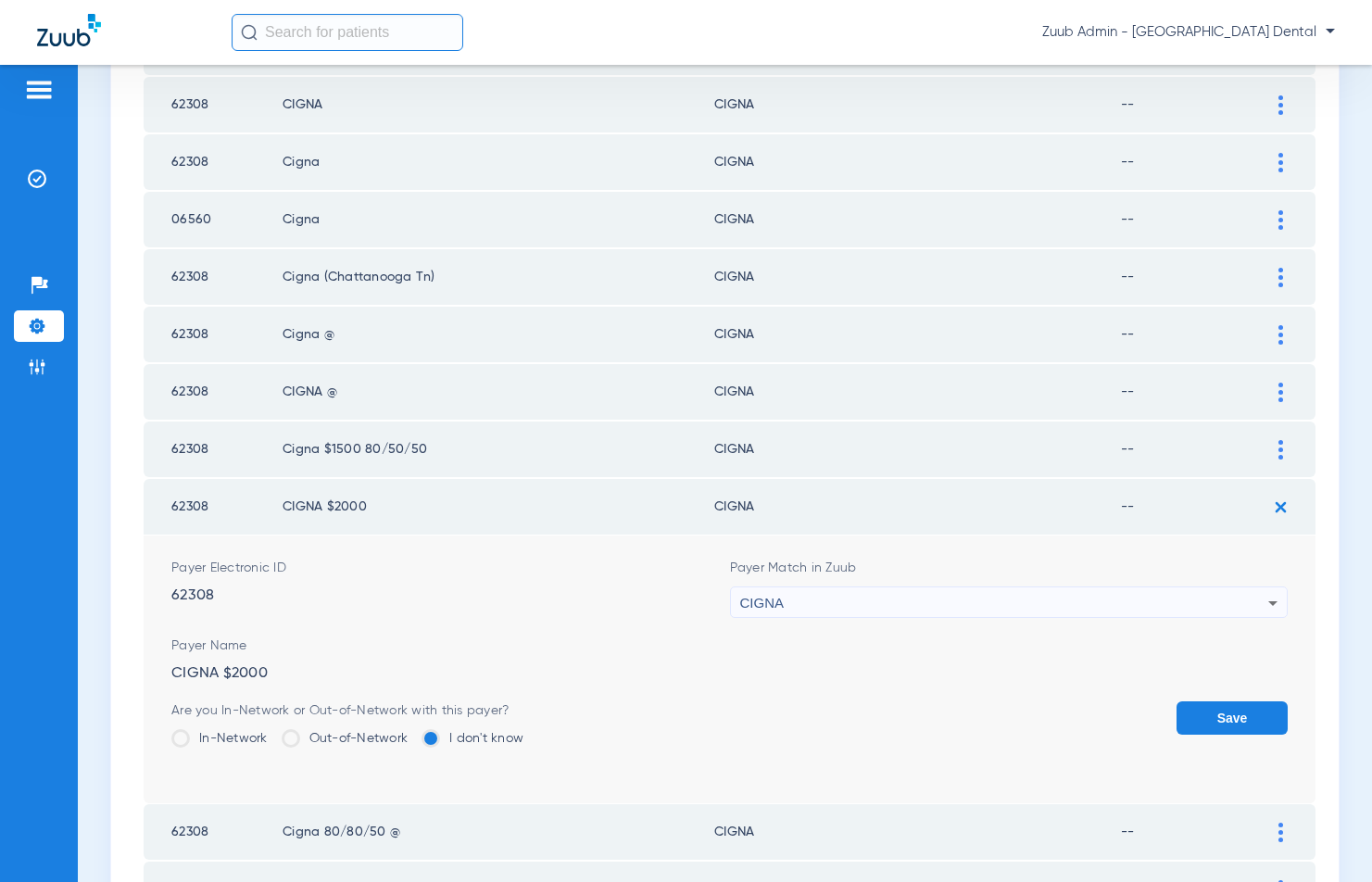 click on "Save" 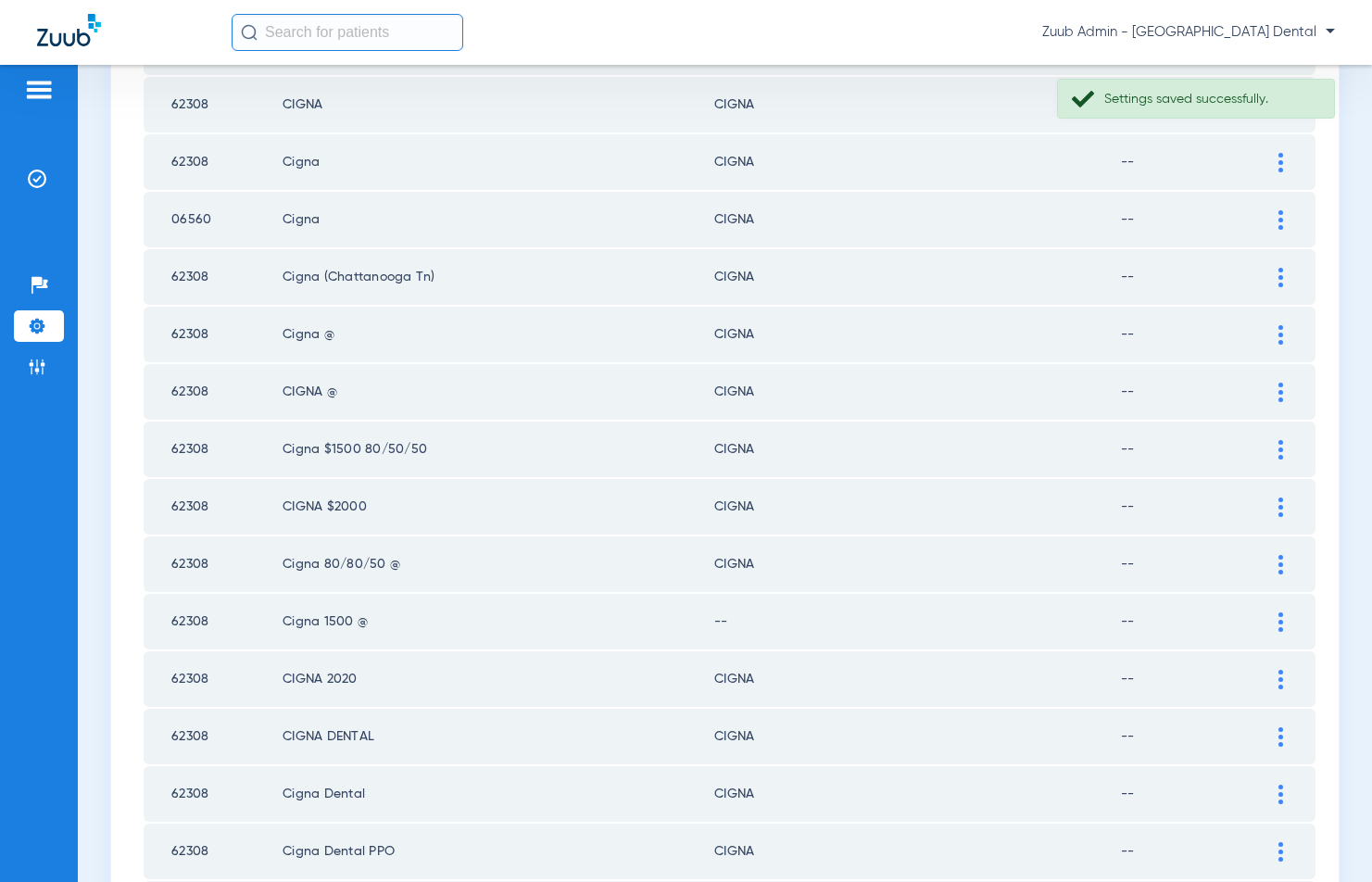 click 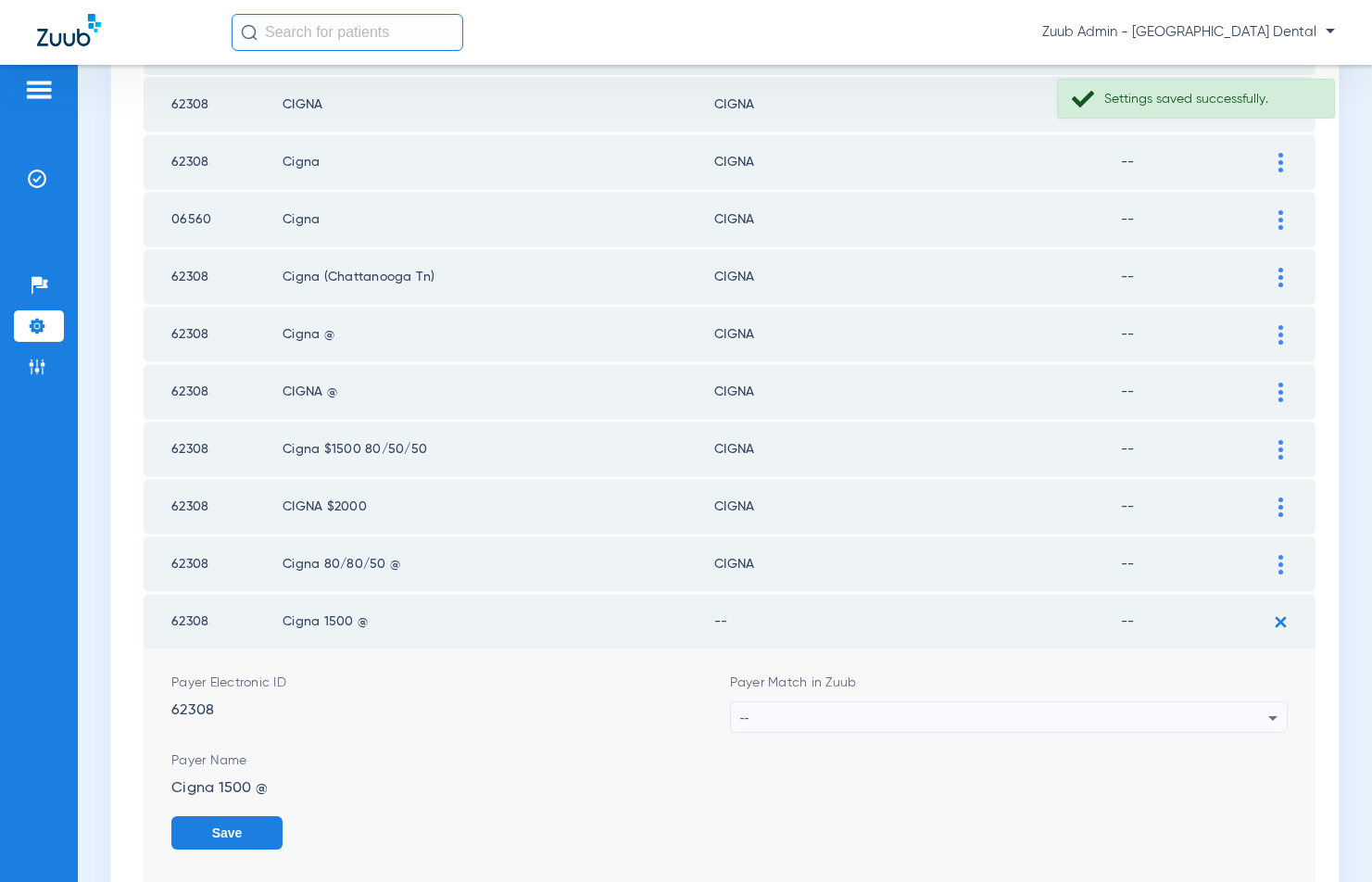 click on "--" at bounding box center (1004, 718) 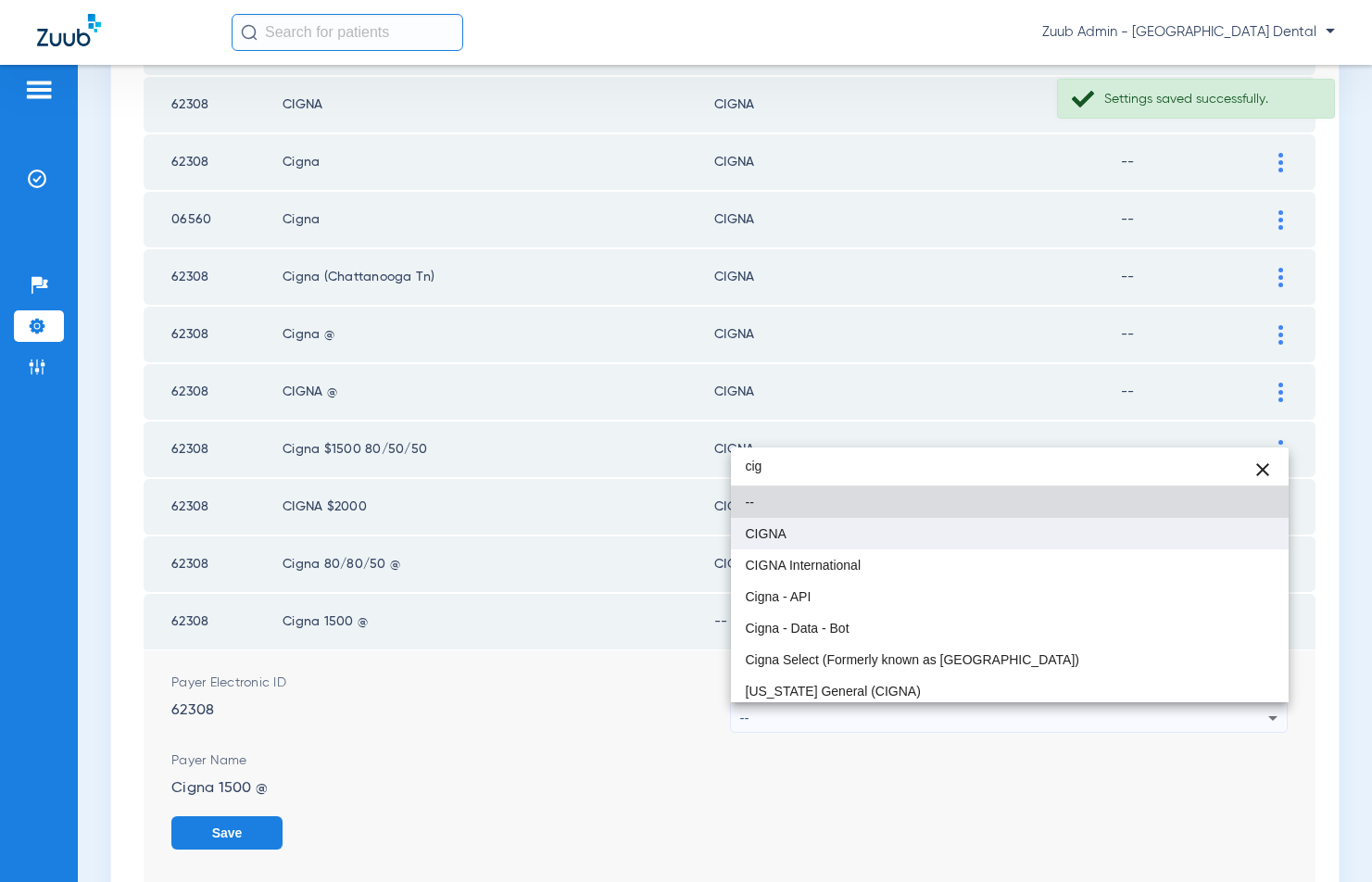 type on "cig" 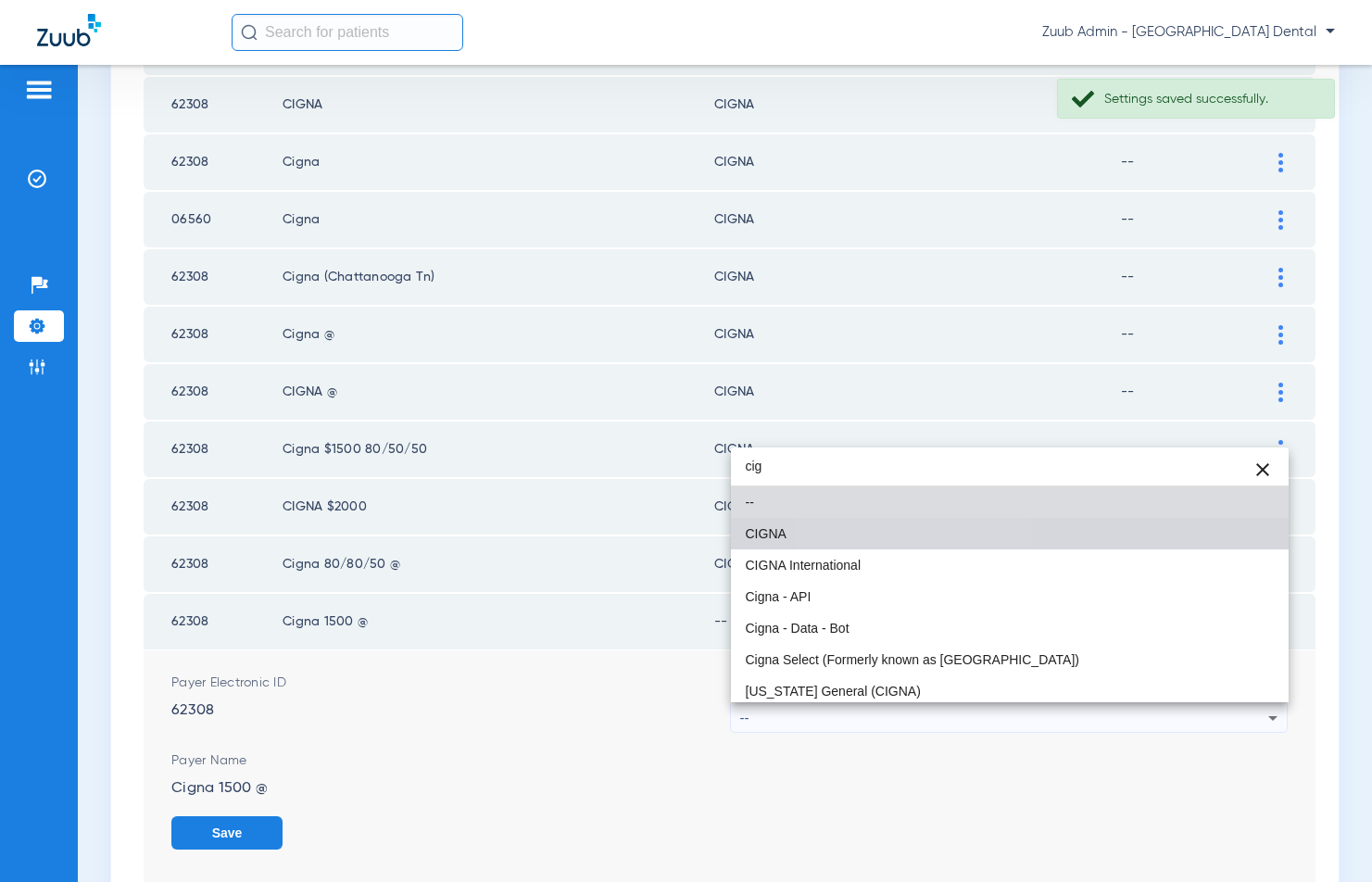 click on "CIGNA" at bounding box center (1010, 534) 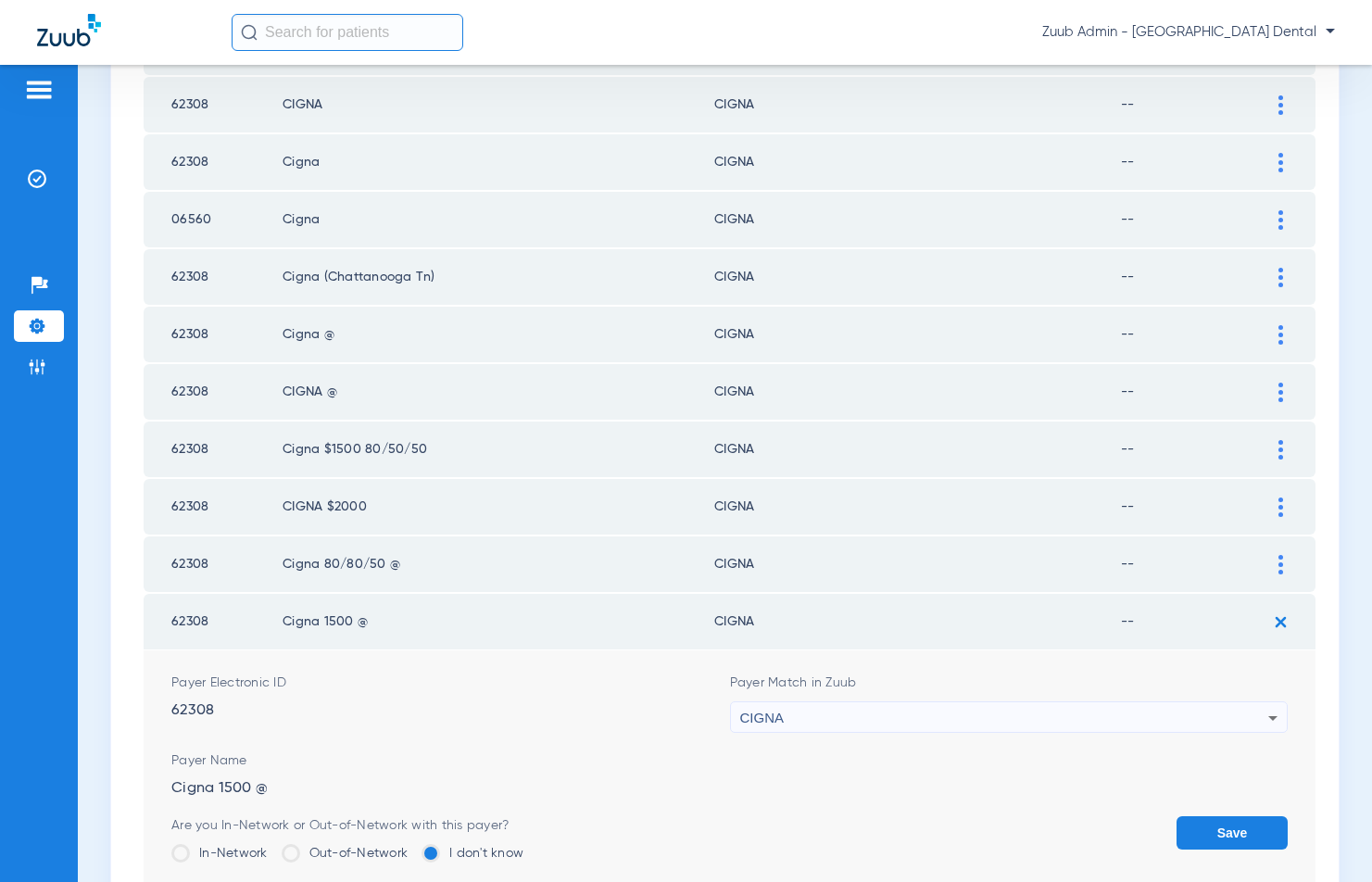 click on "Save" 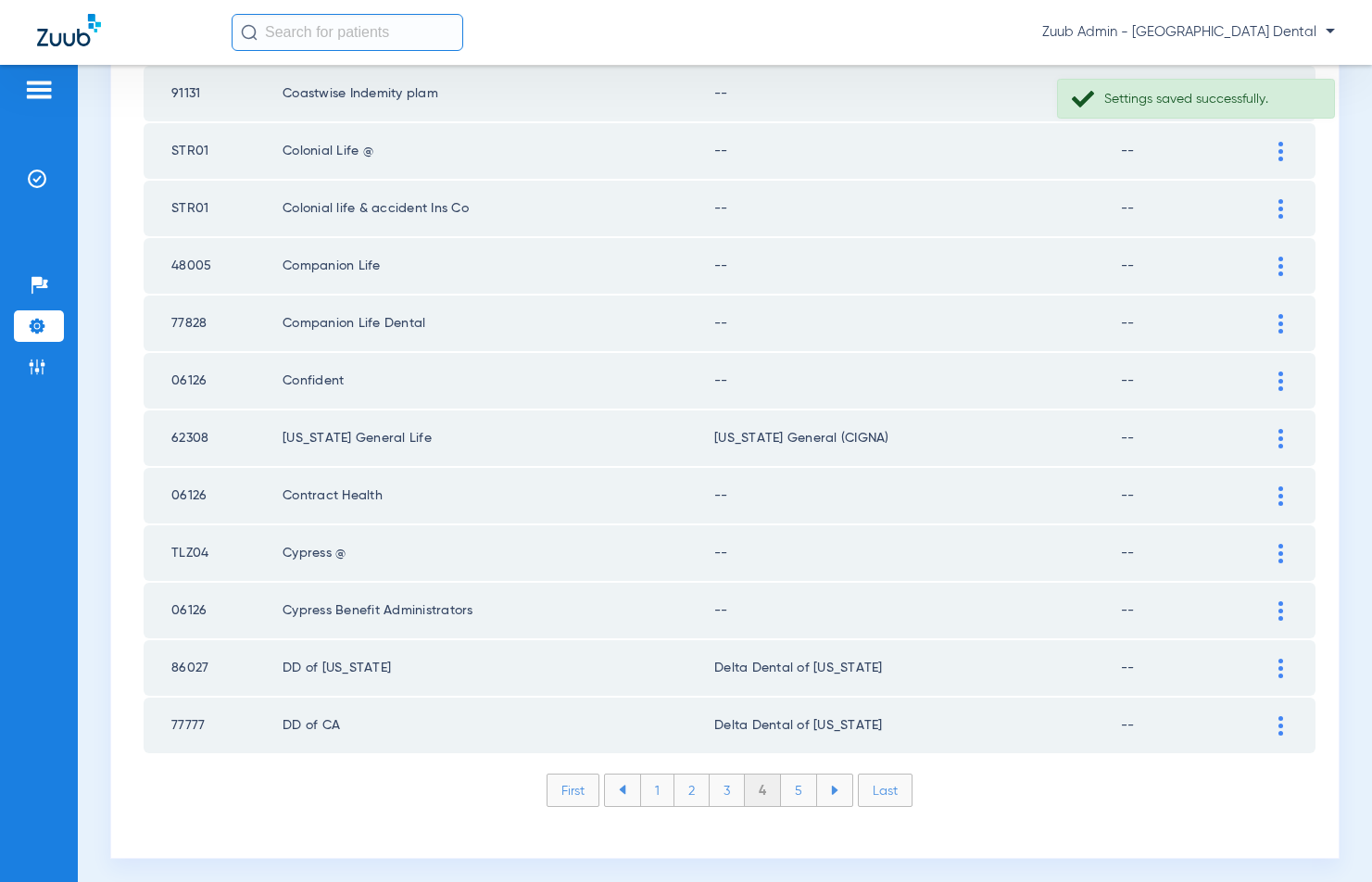 scroll, scrollTop: 2486, scrollLeft: 0, axis: vertical 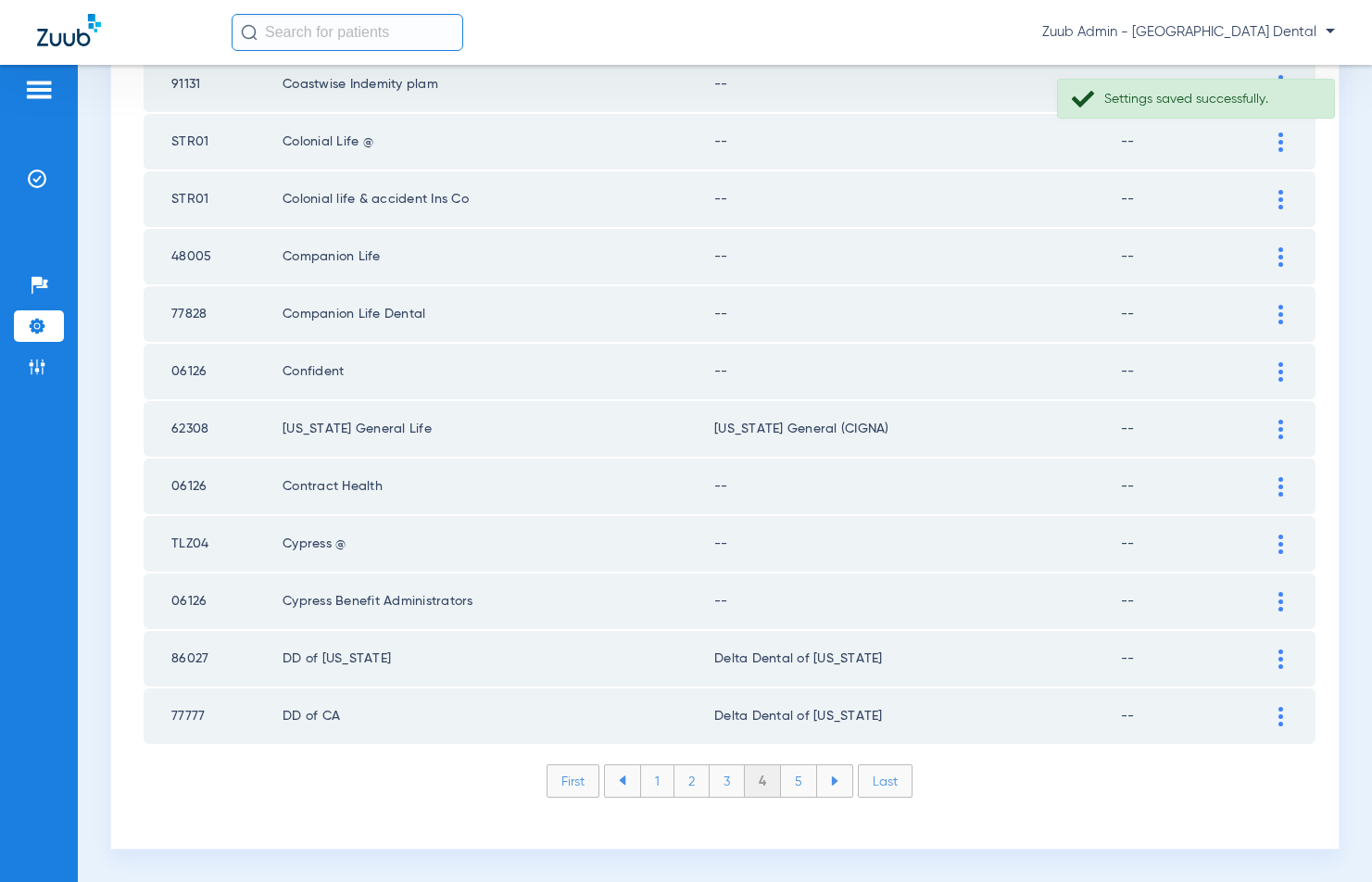 click on "5" 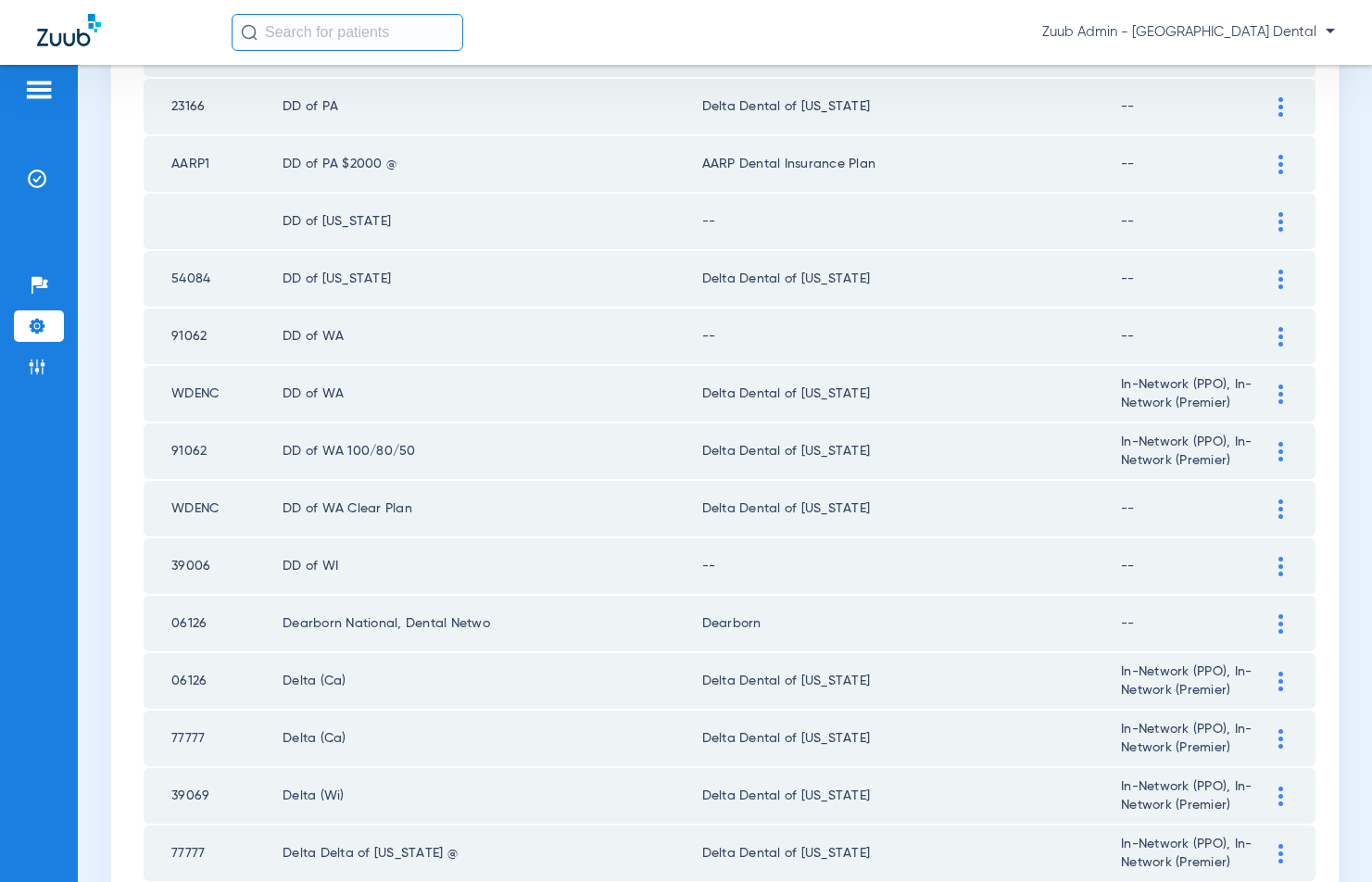 scroll, scrollTop: 598, scrollLeft: 0, axis: vertical 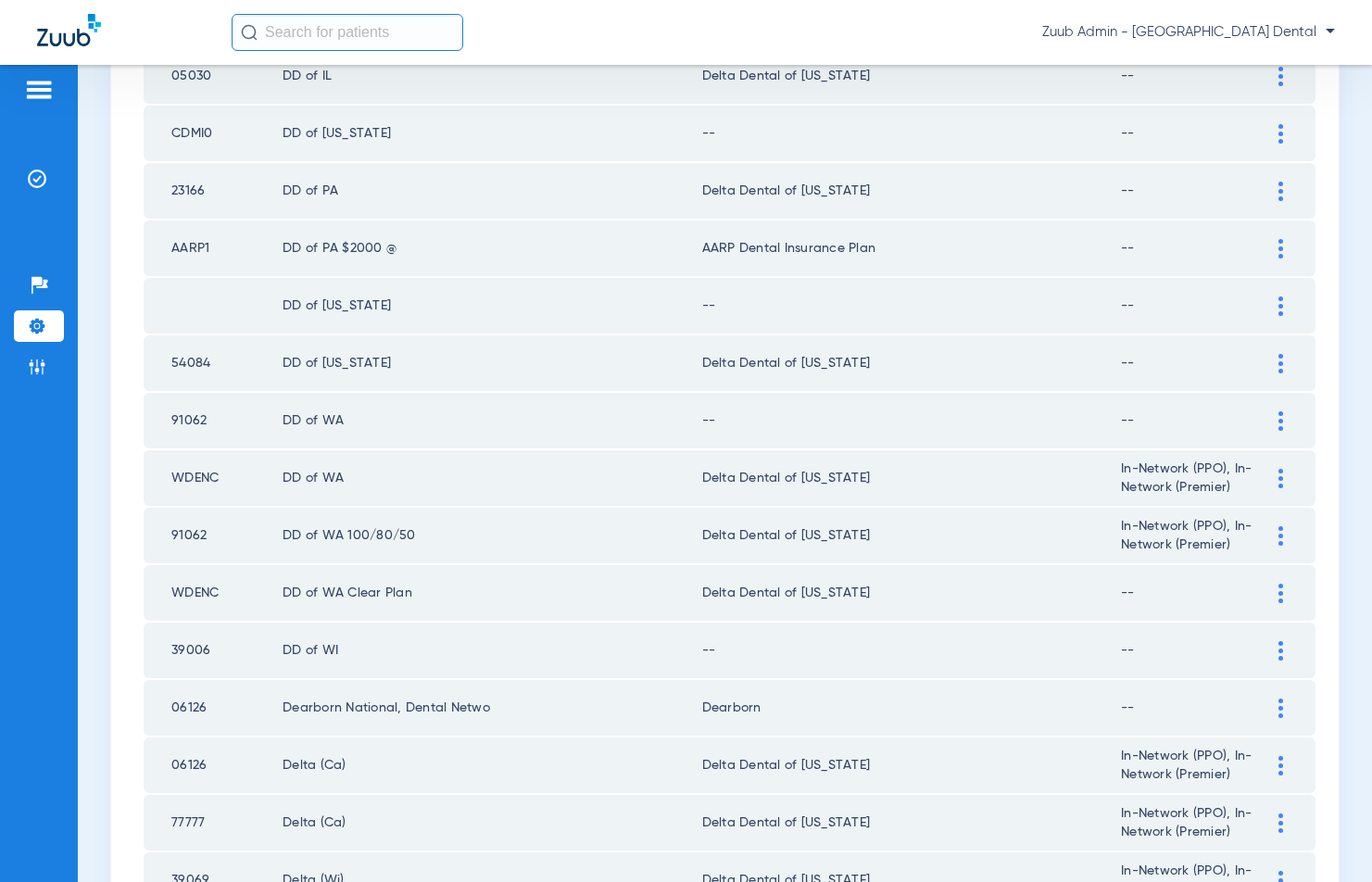 click 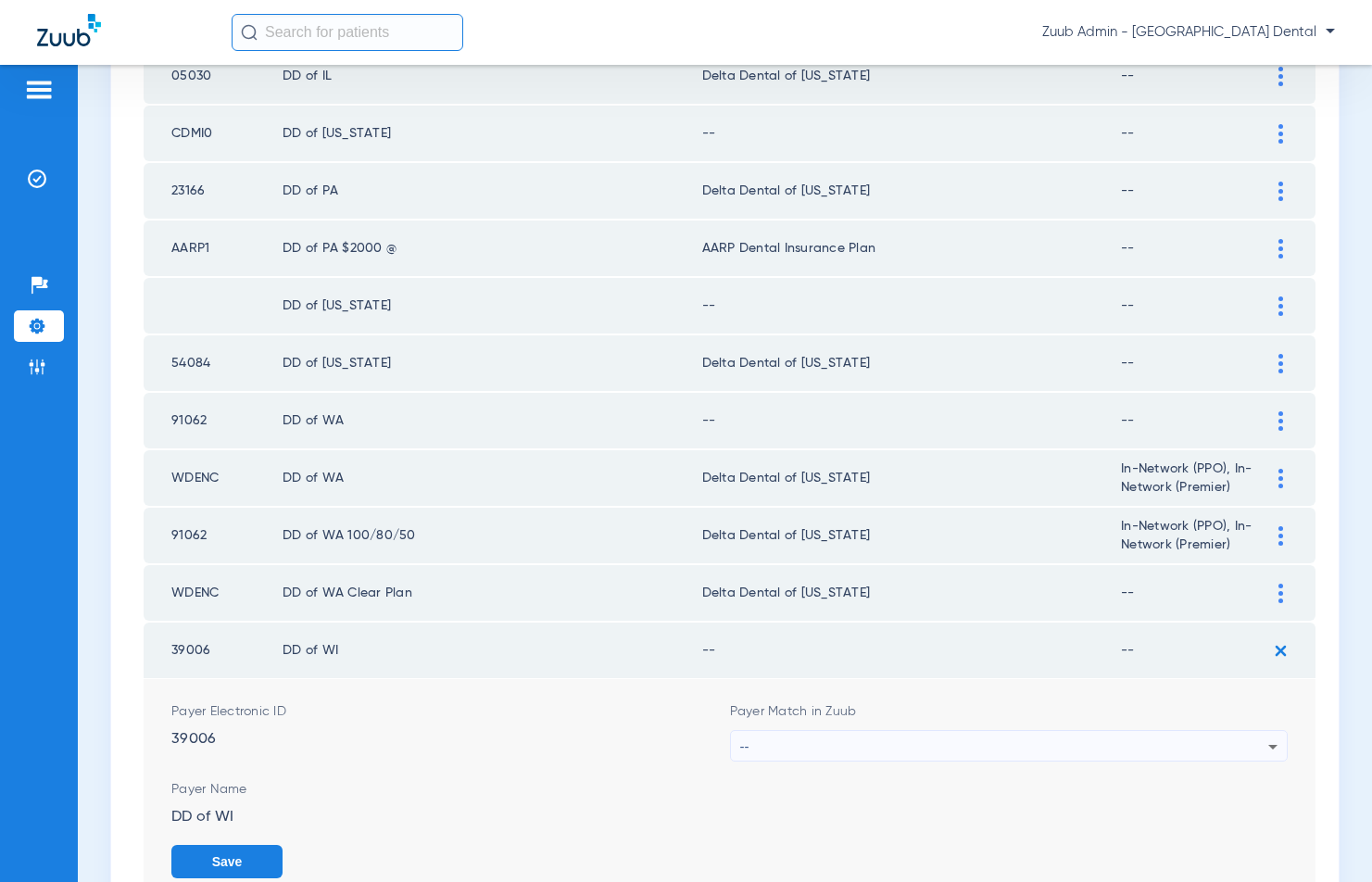 click on "--" at bounding box center (1004, 747) 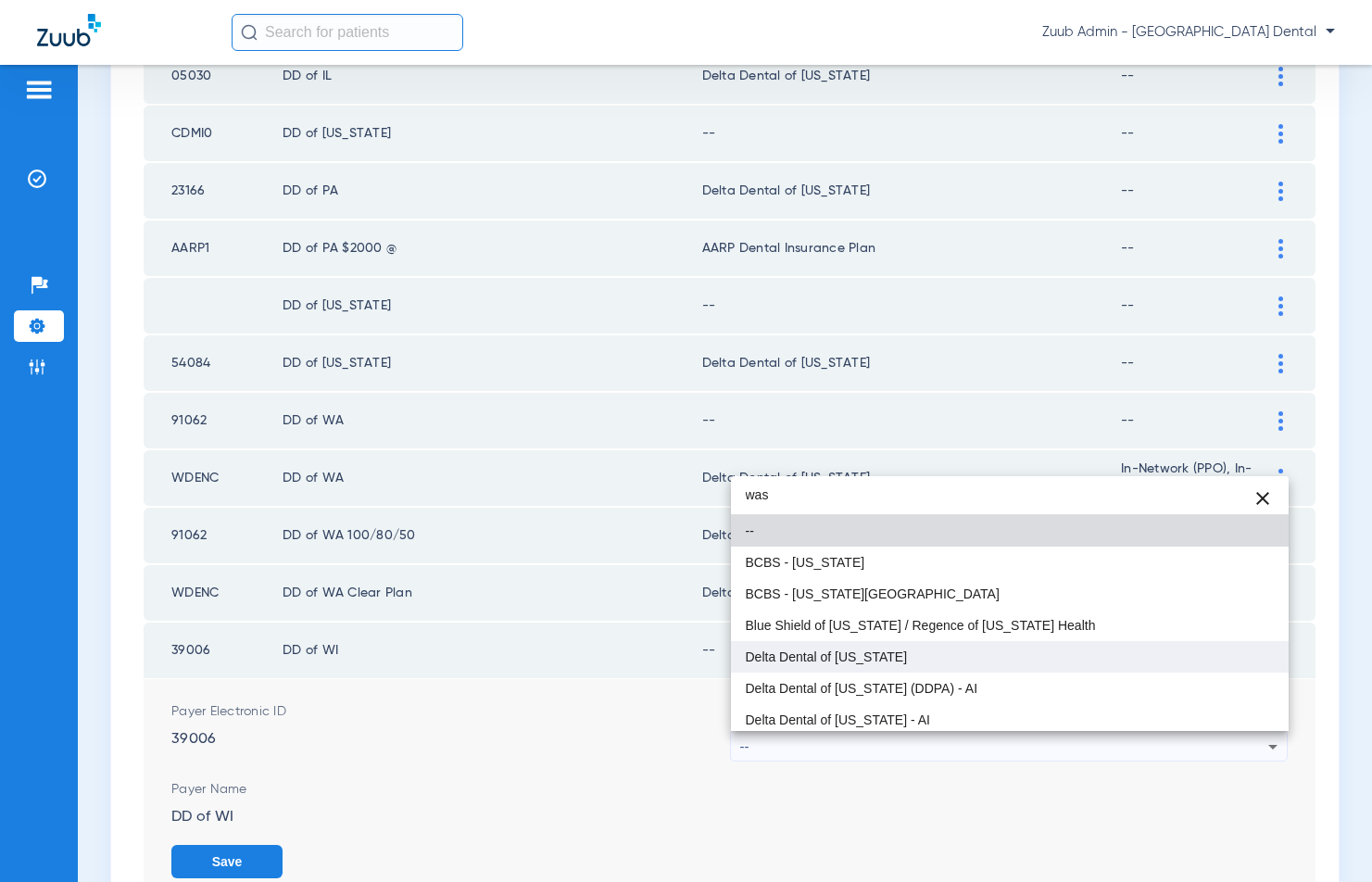 type on "was" 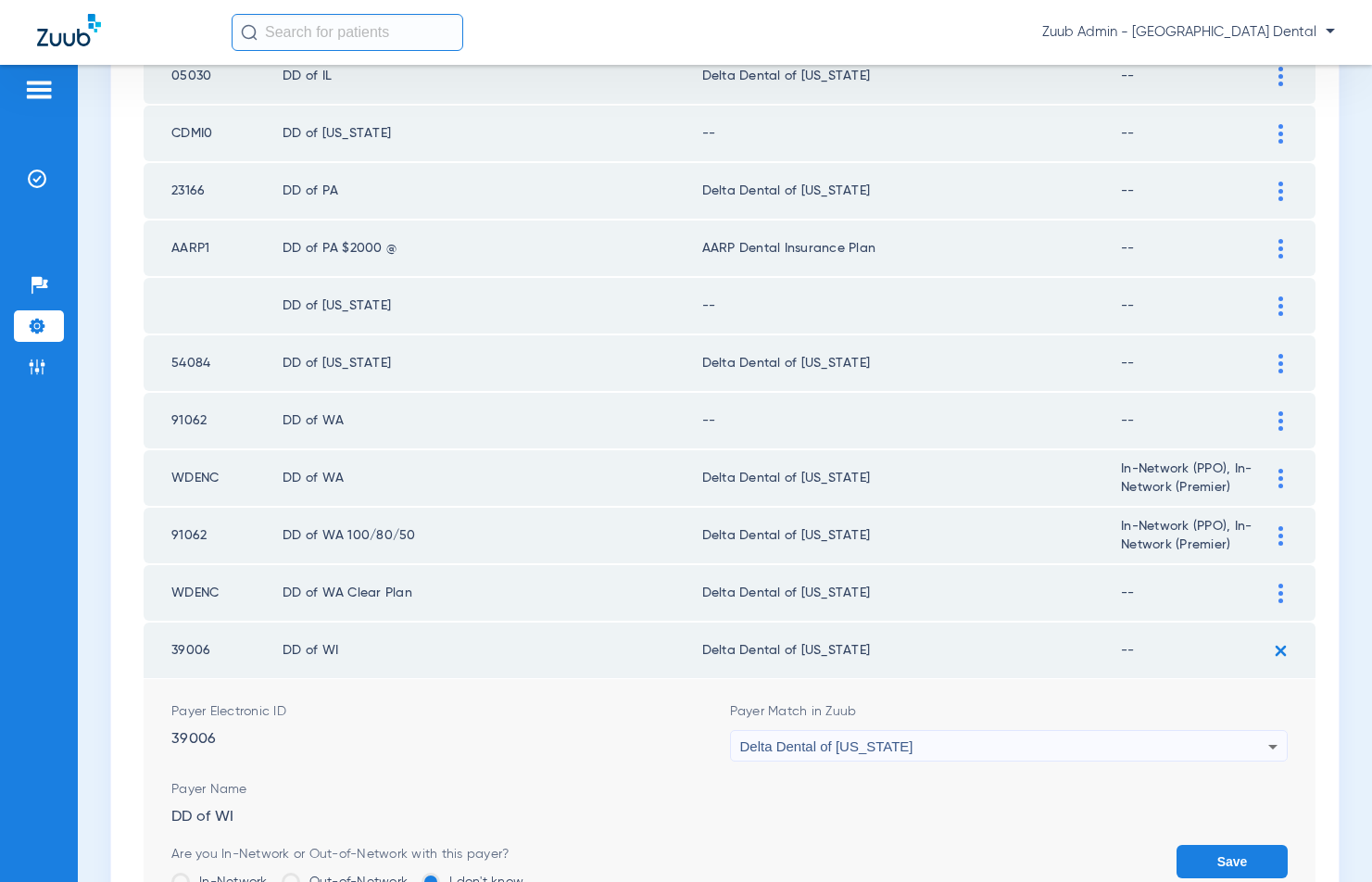 click on "Save" 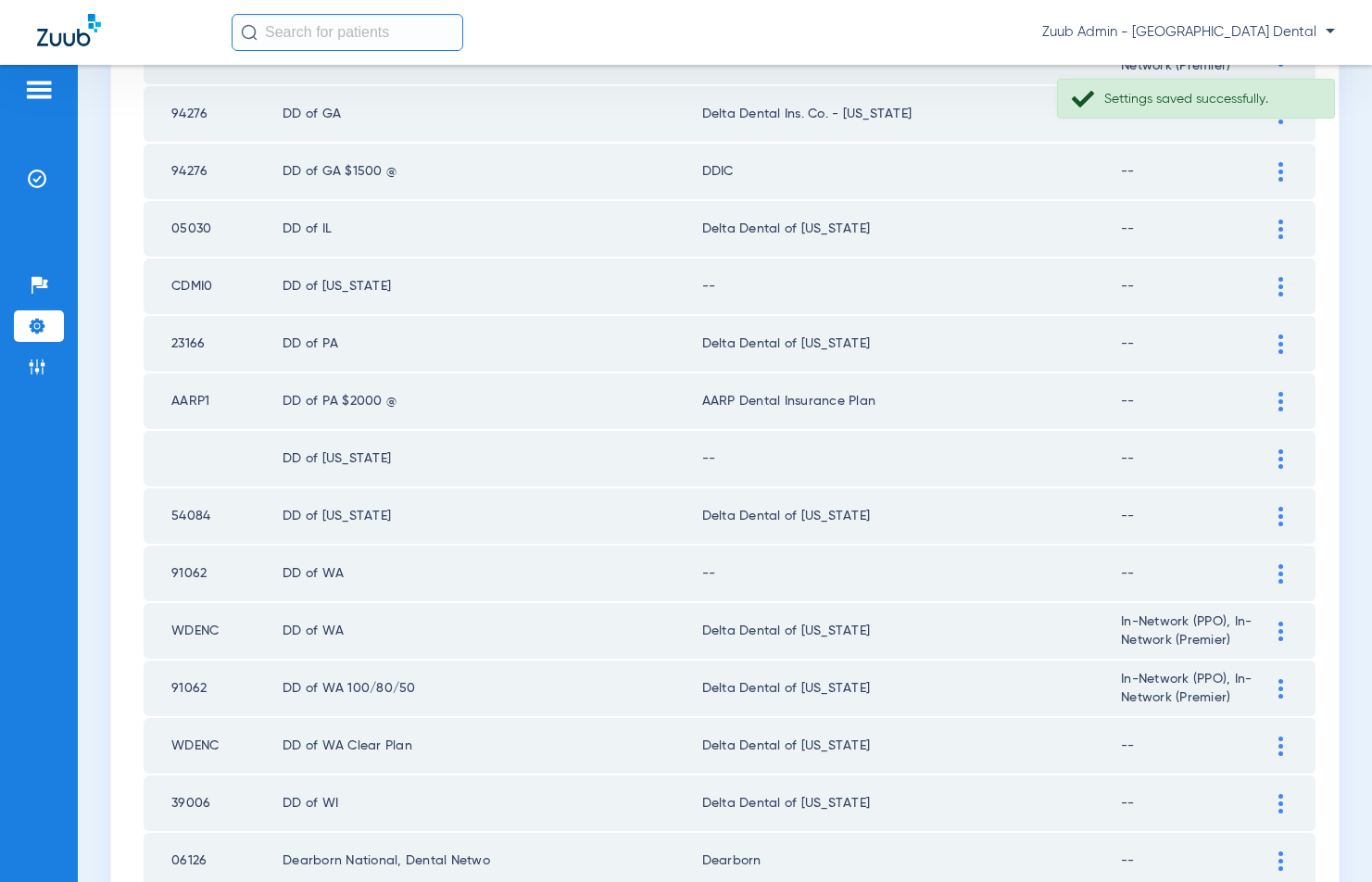 scroll, scrollTop: 443, scrollLeft: 0, axis: vertical 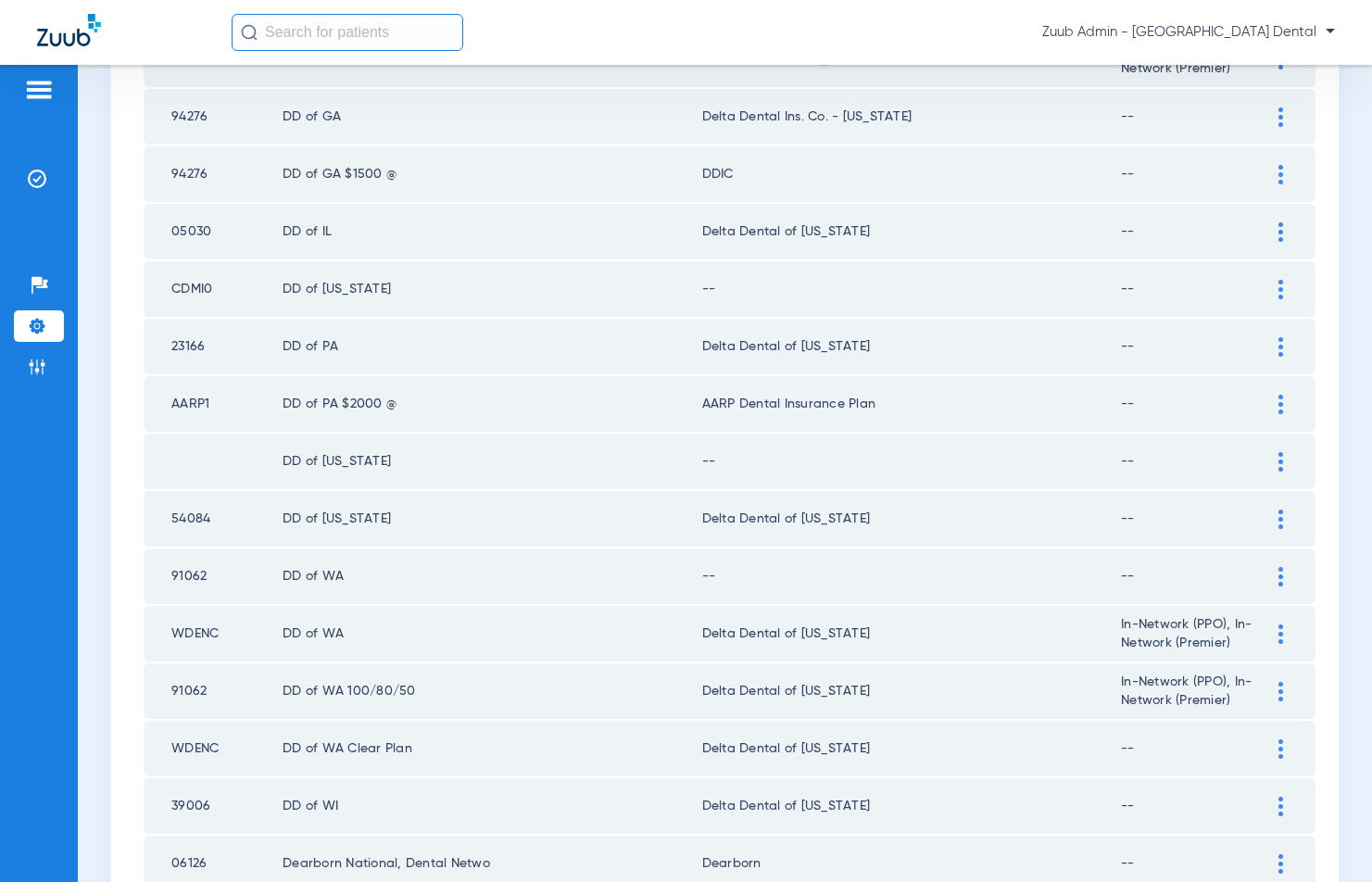 click 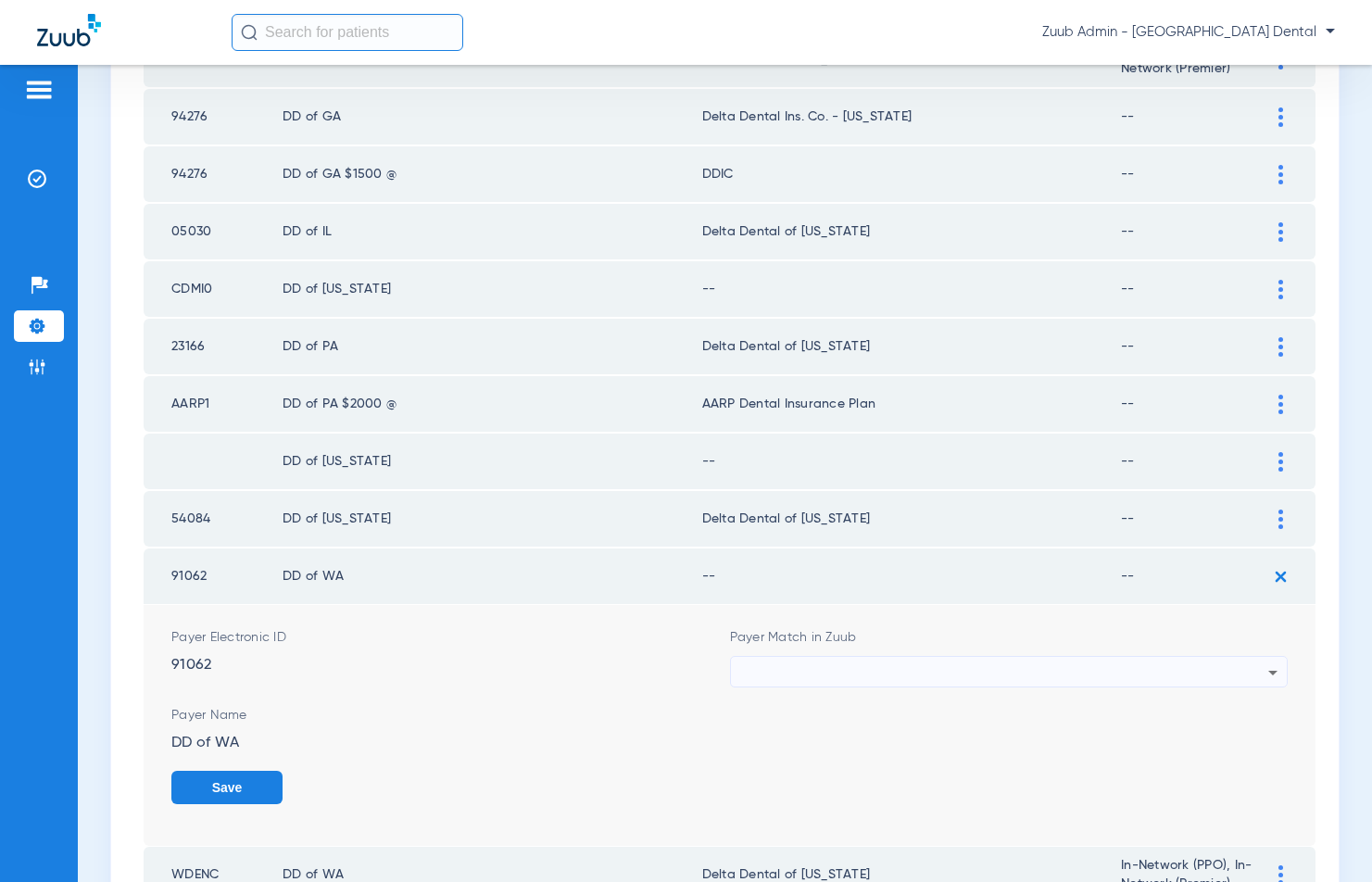 click at bounding box center (1004, 673) 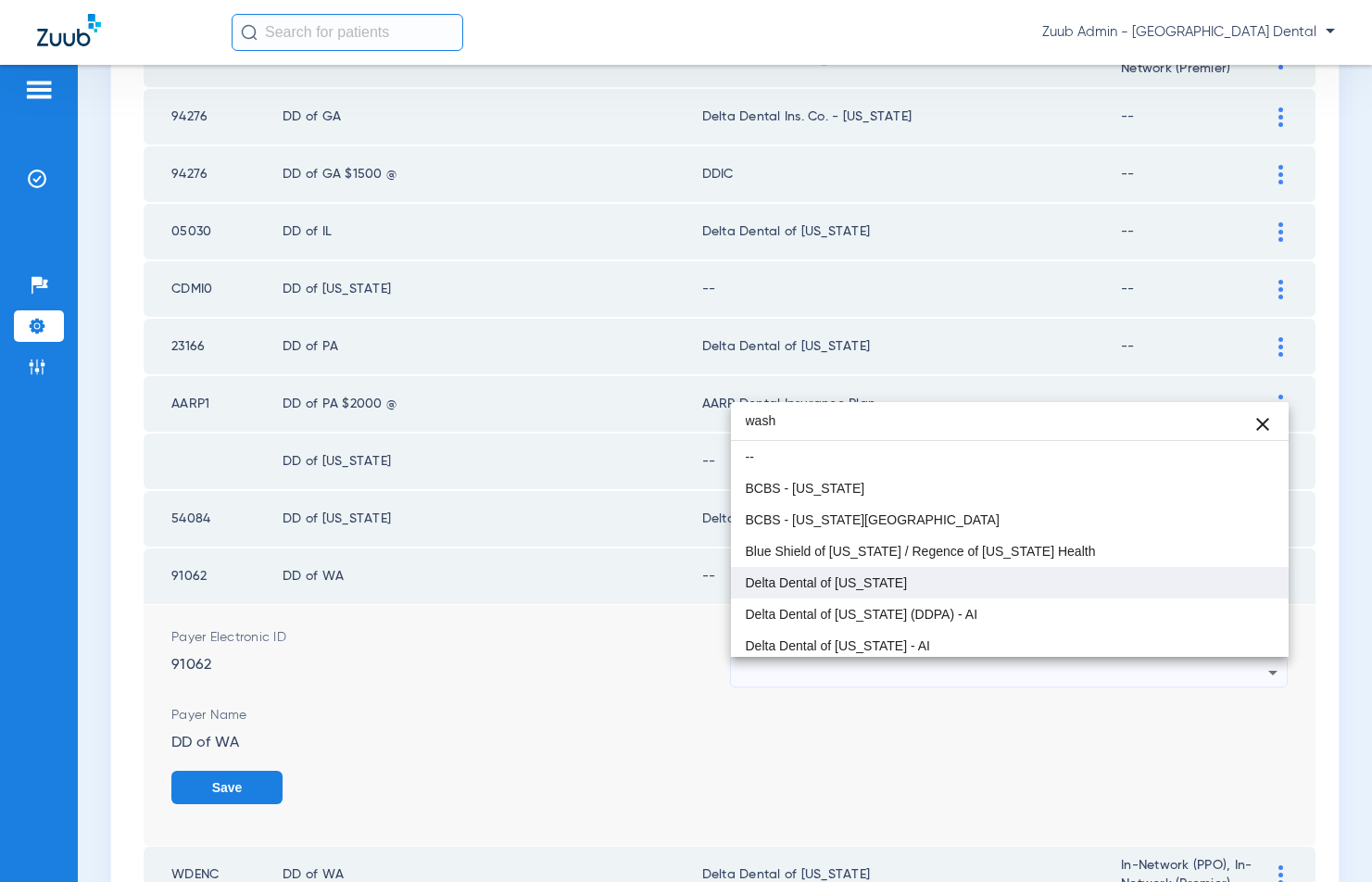 type on "wash" 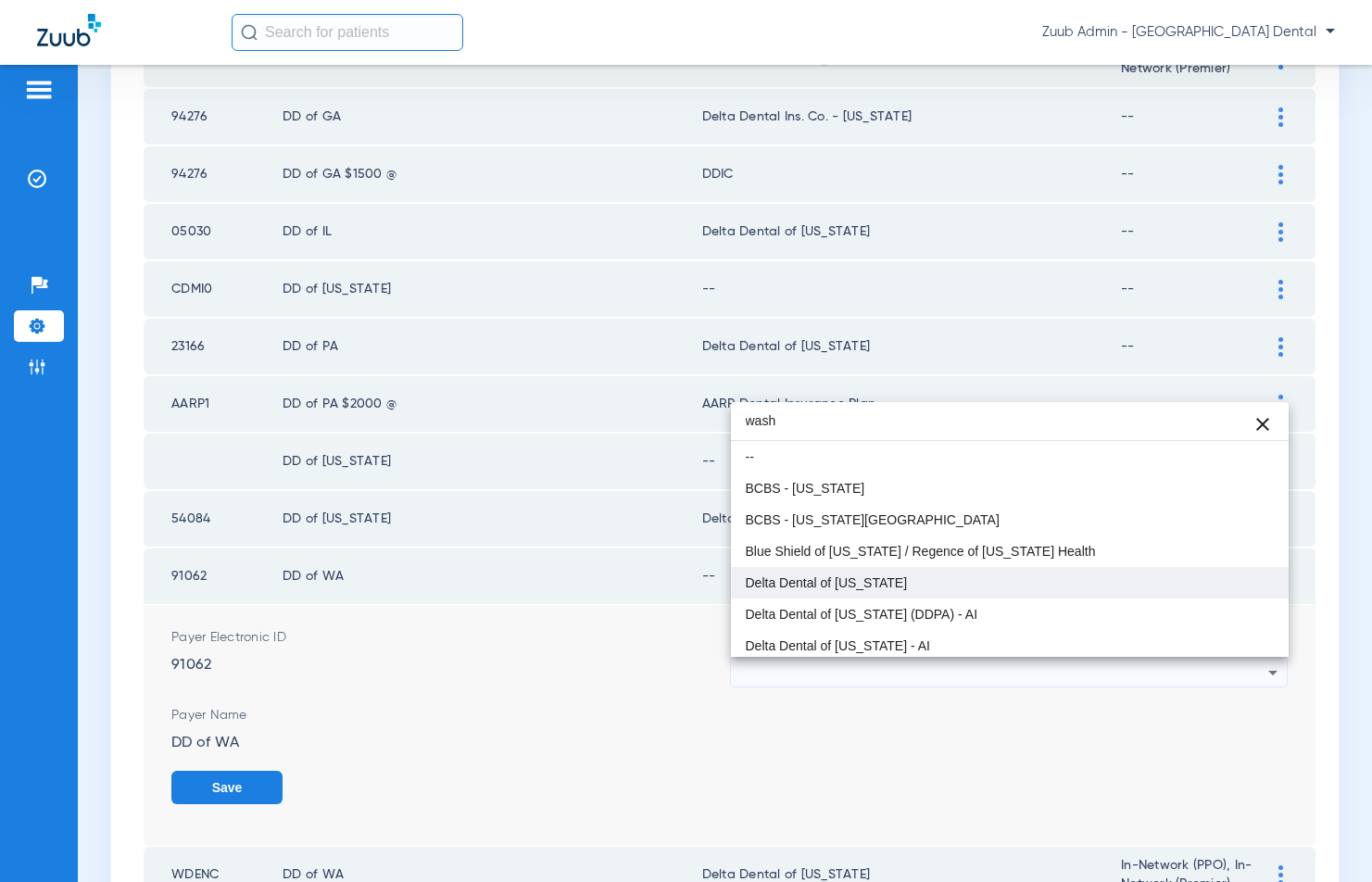 click on "Delta Dental of [US_STATE]" at bounding box center [1010, 583] 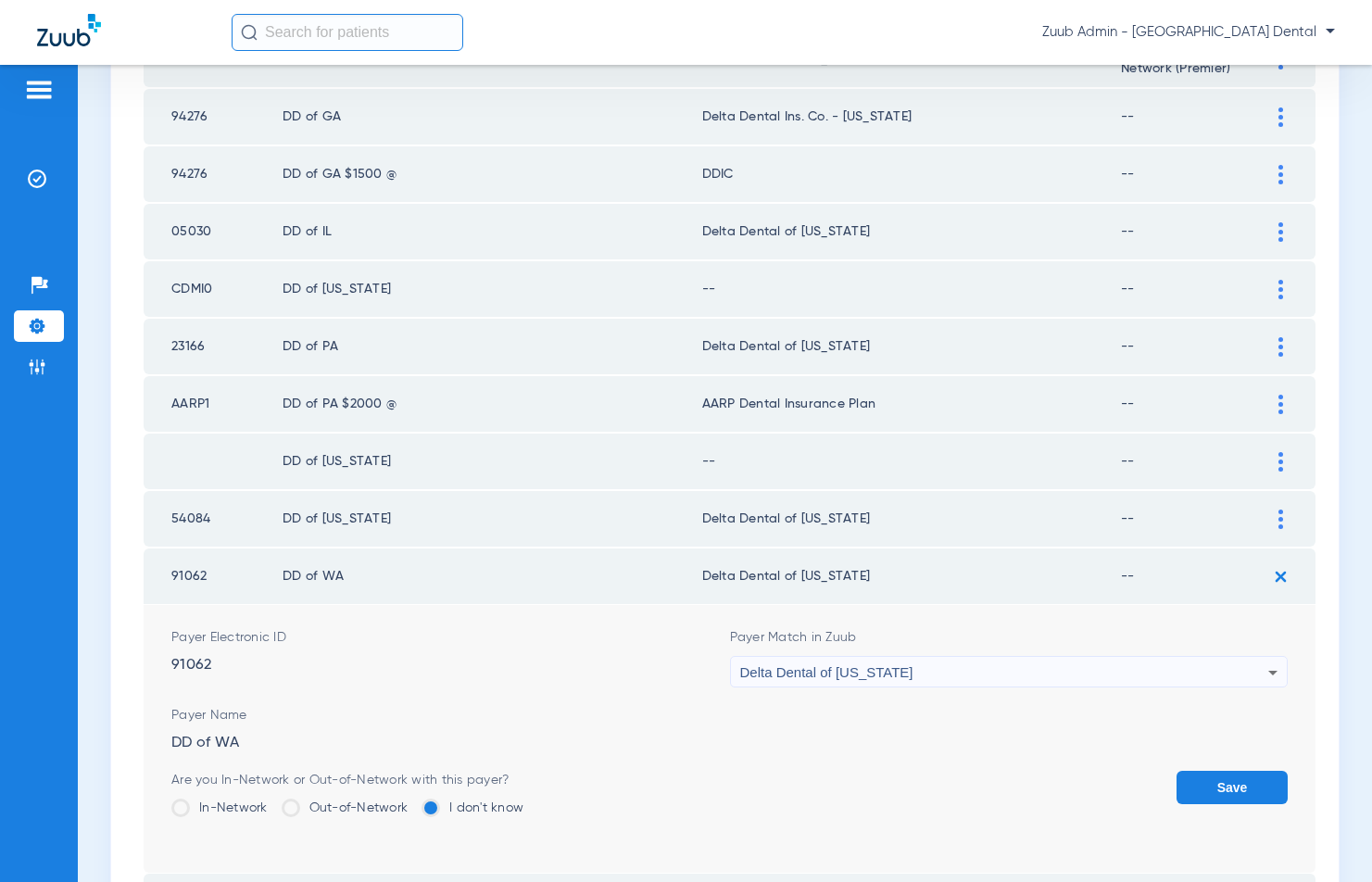 click on "In-Network" 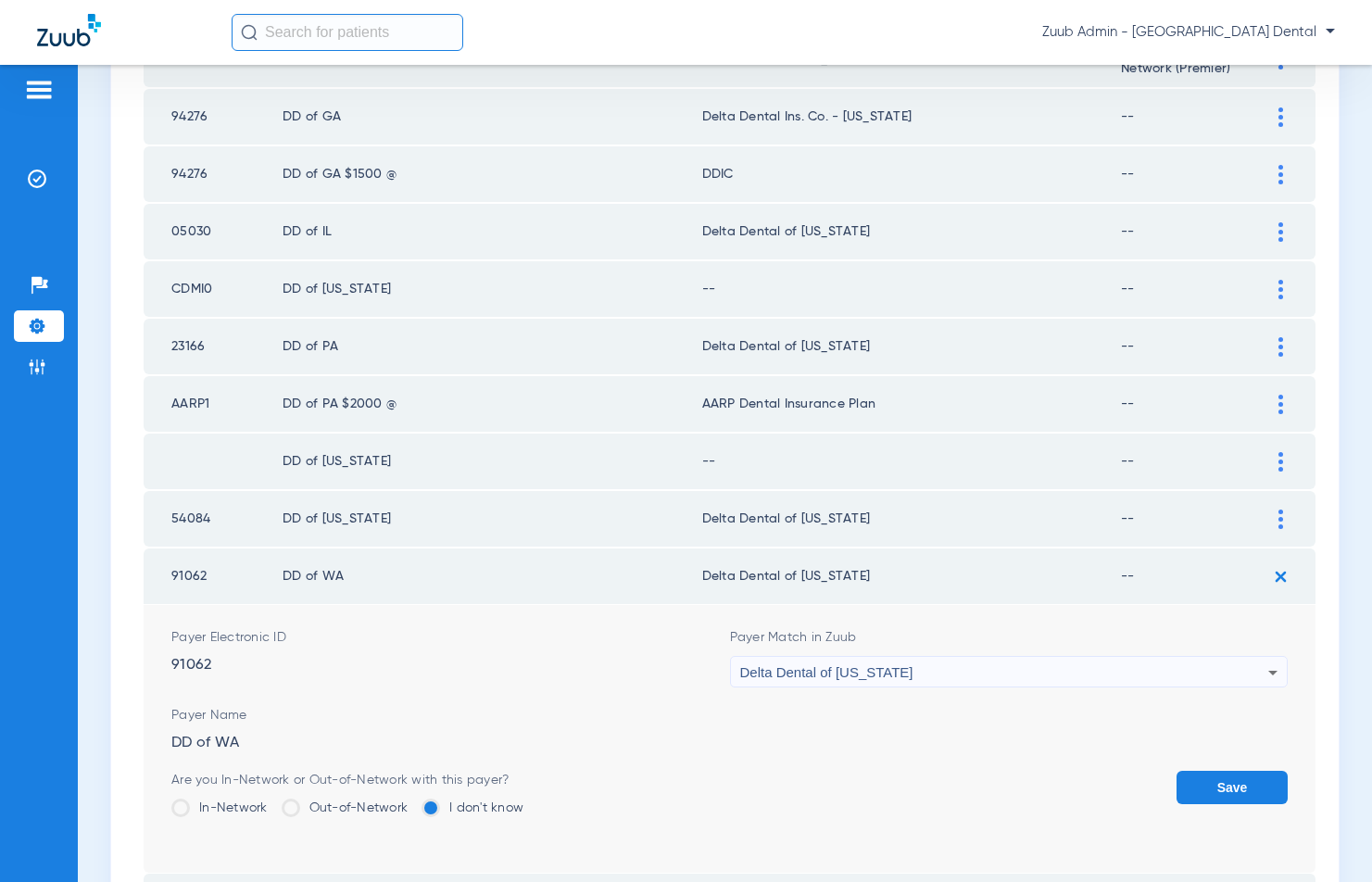 click on "In-Network" 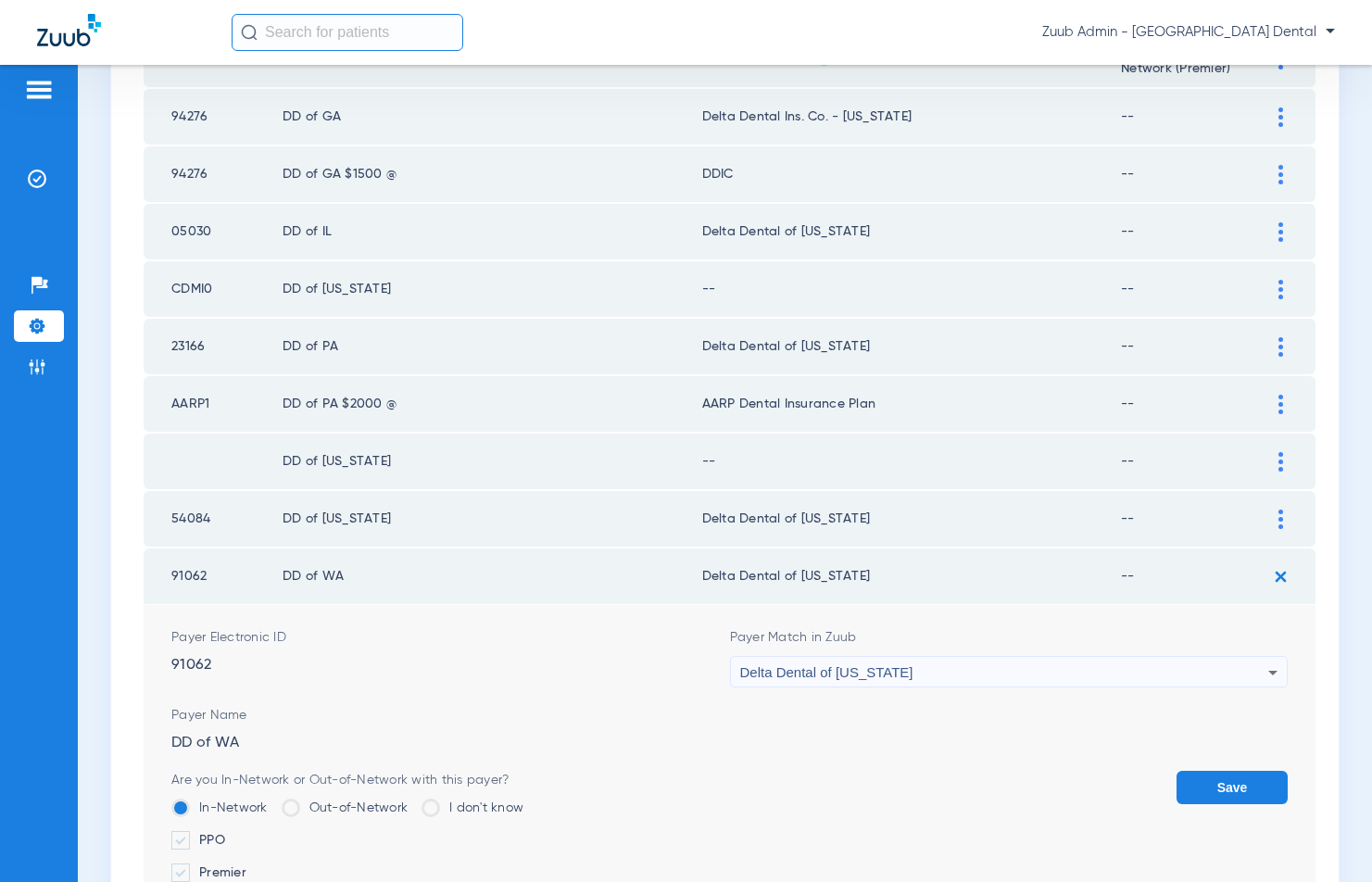 click on "PPO" 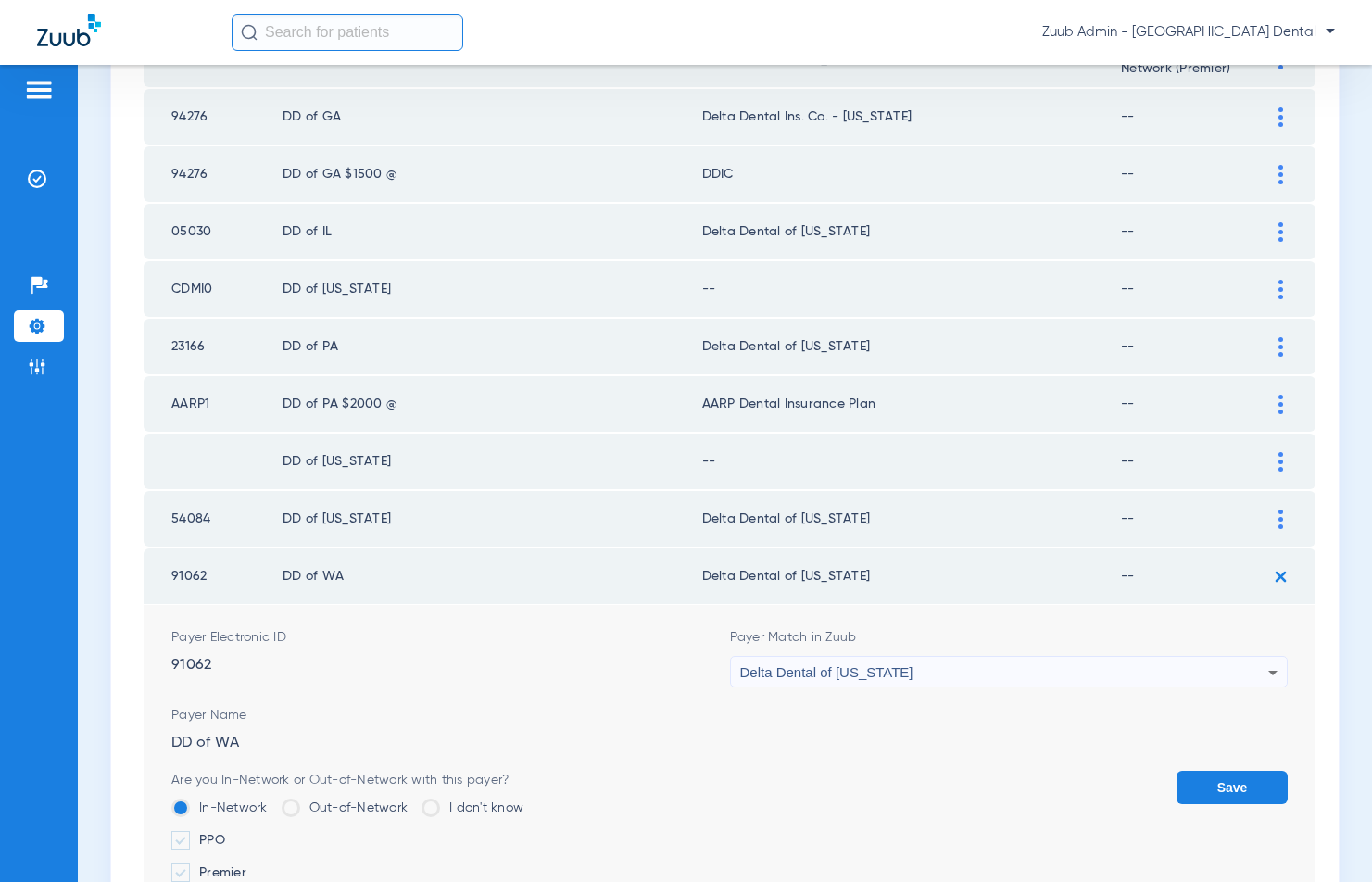 click on "PPO" 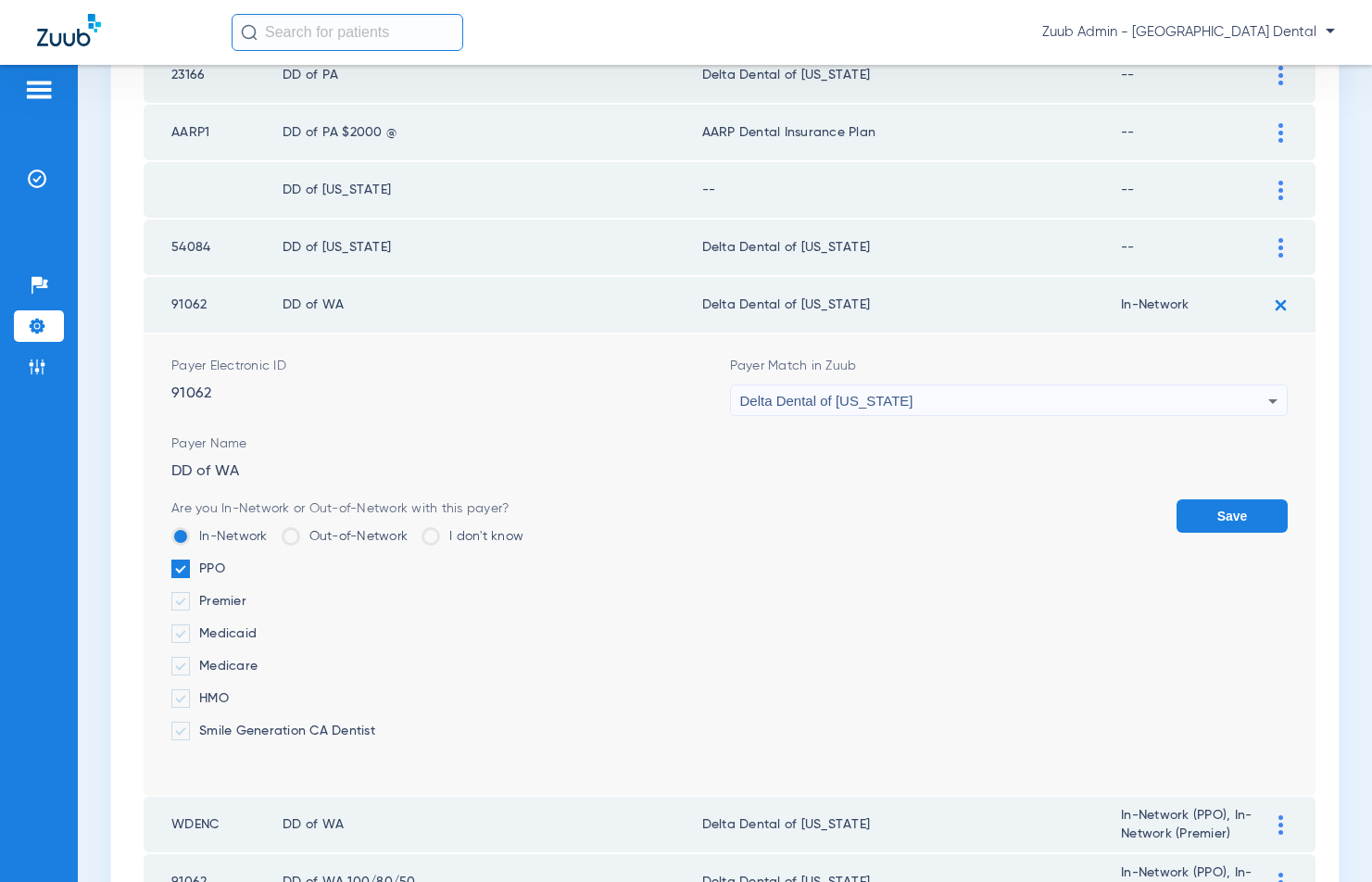 scroll, scrollTop: 740, scrollLeft: 0, axis: vertical 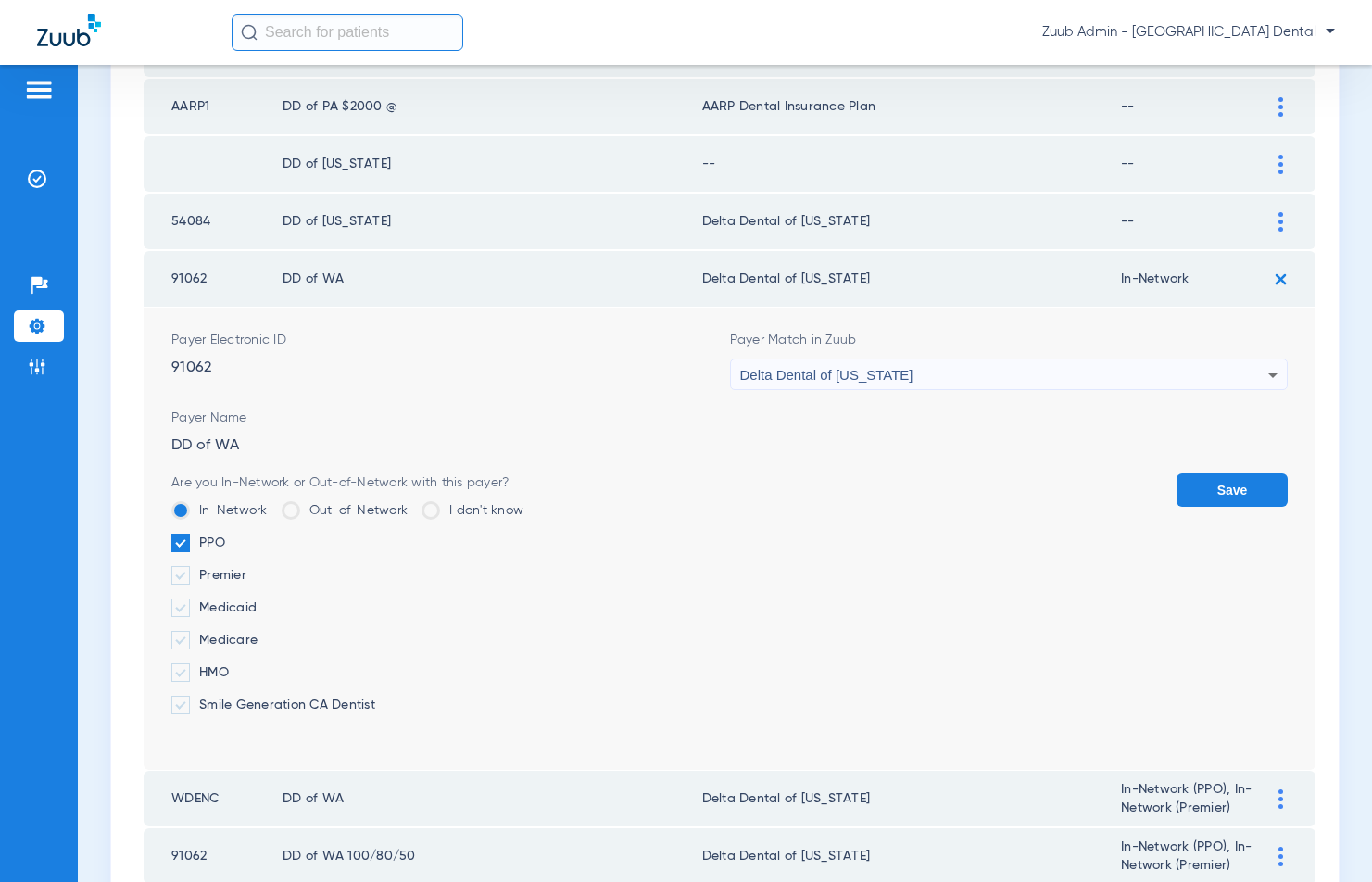 drag, startPoint x: 233, startPoint y: 580, endPoint x: 334, endPoint y: 586, distance: 101.1781 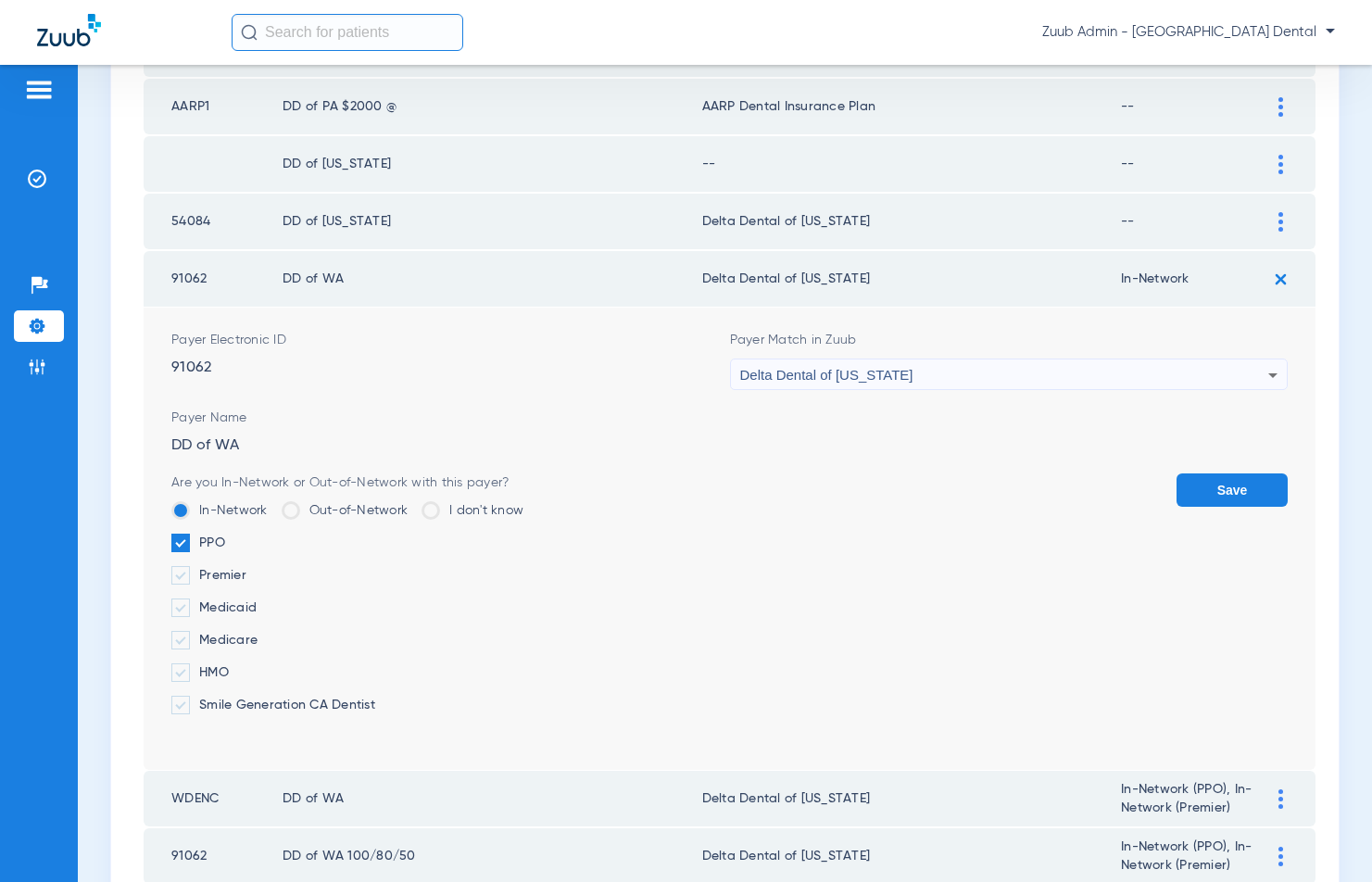 click on "Premier" 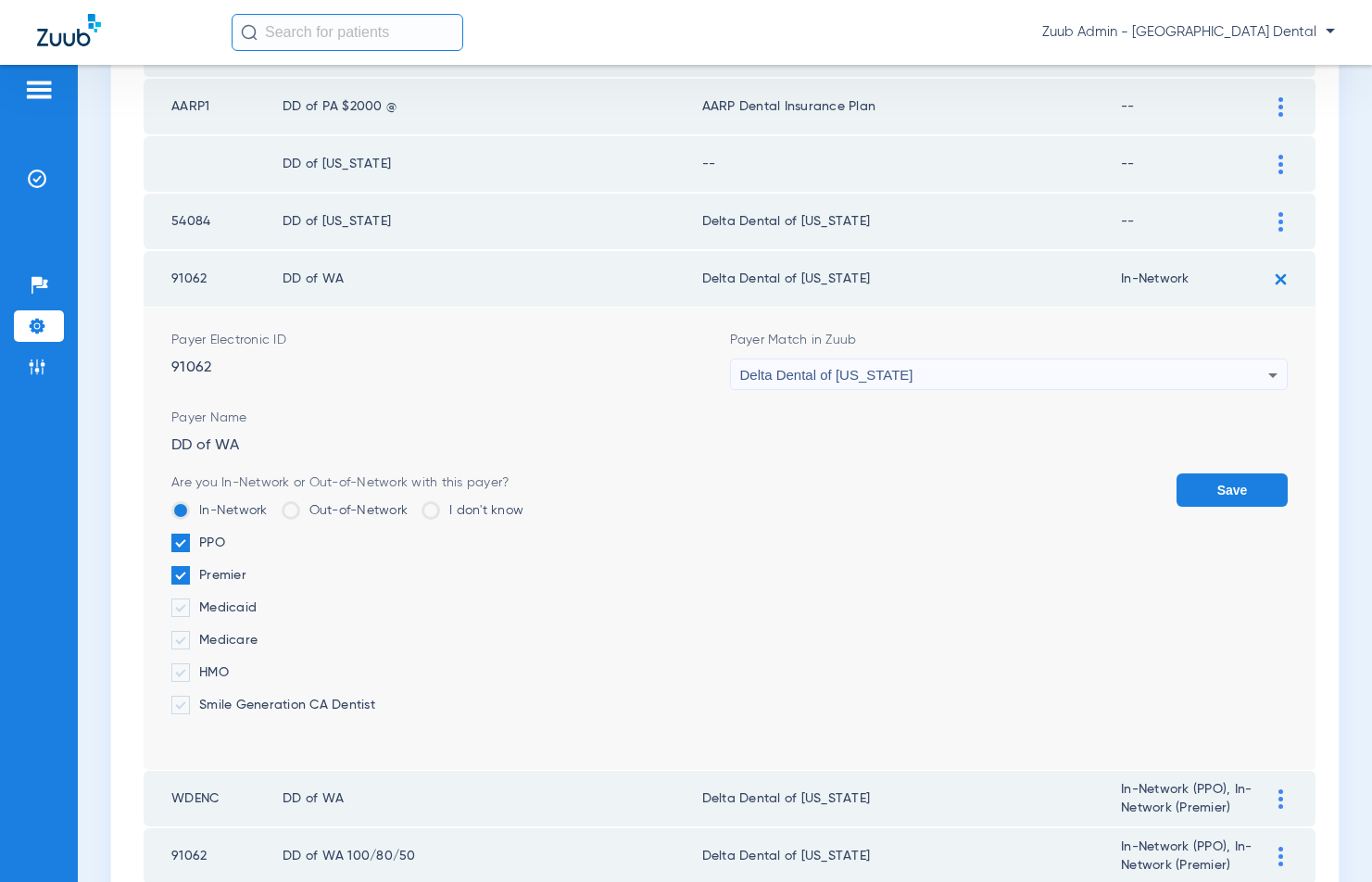 click on "Save" 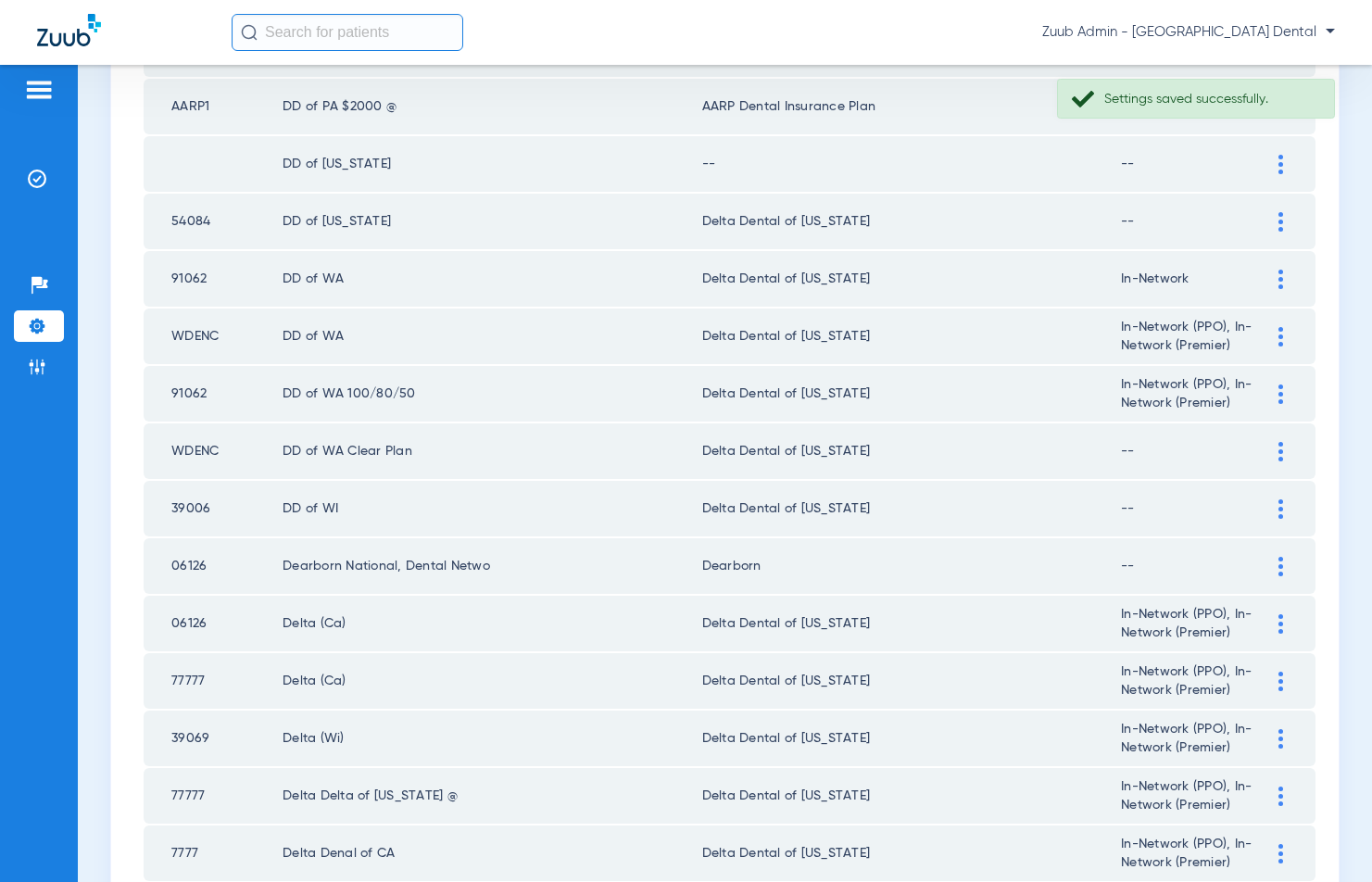 click 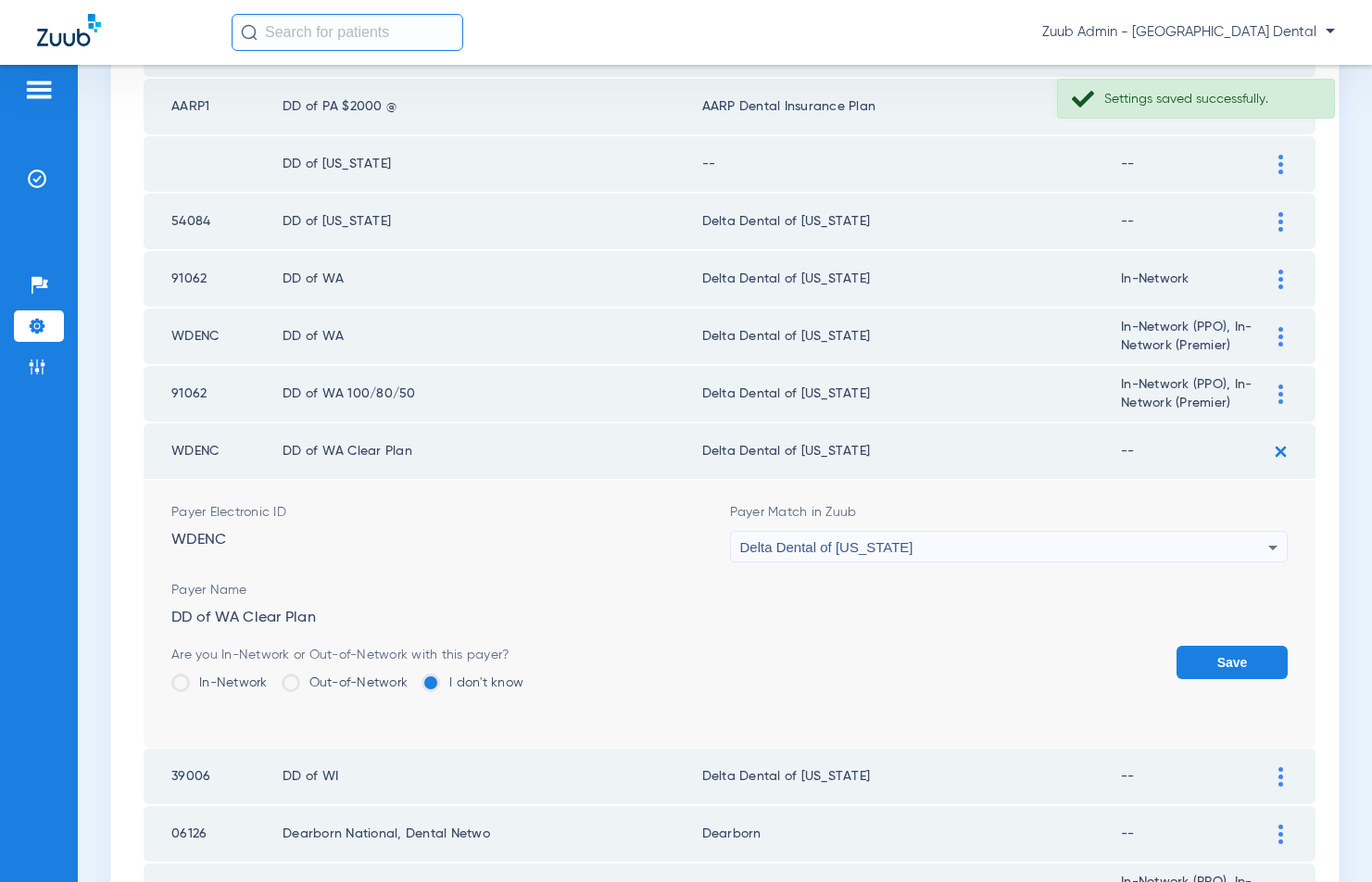 click on "In-Network" 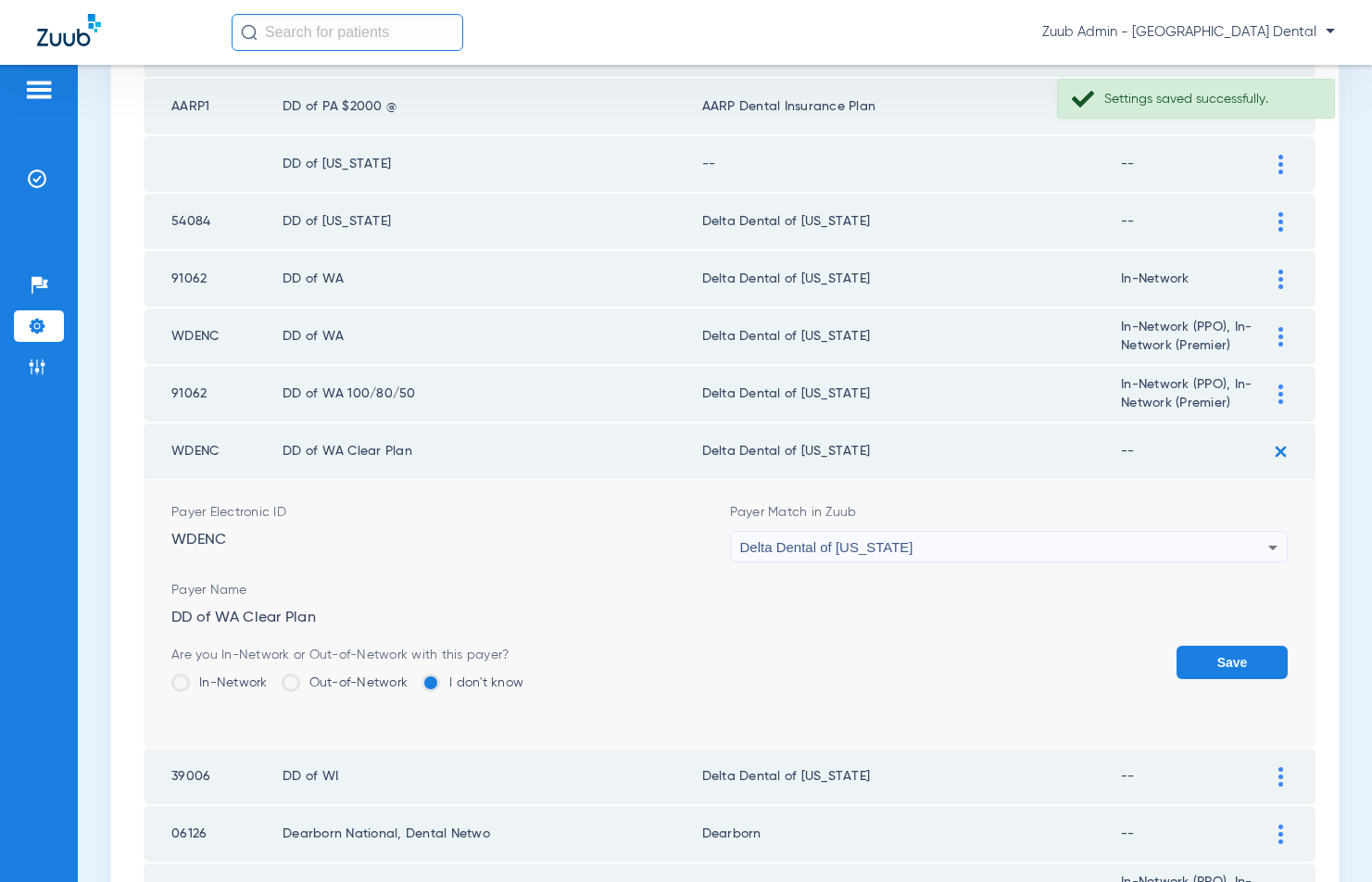 click on "In-Network" 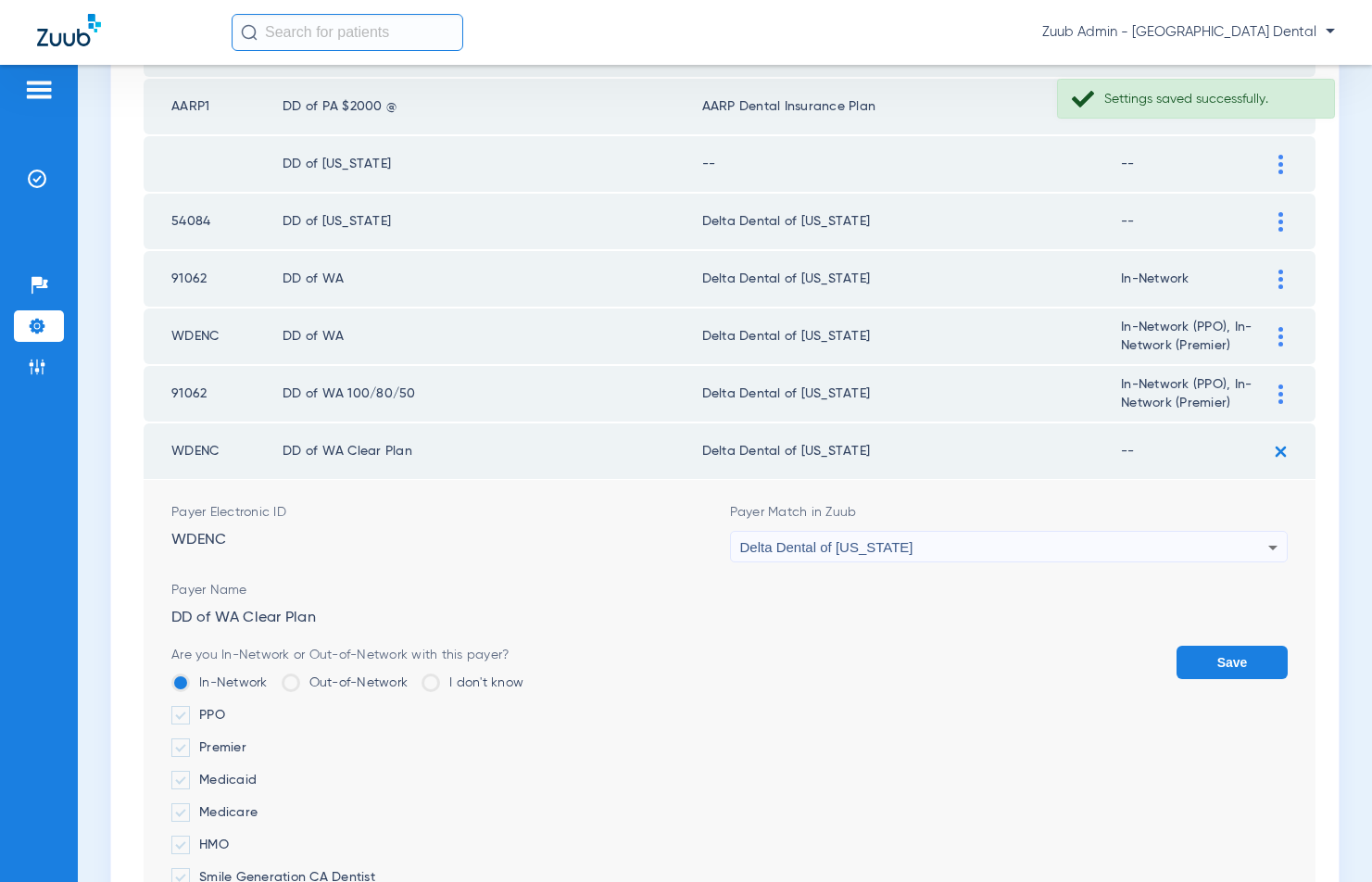 click on "PPO" 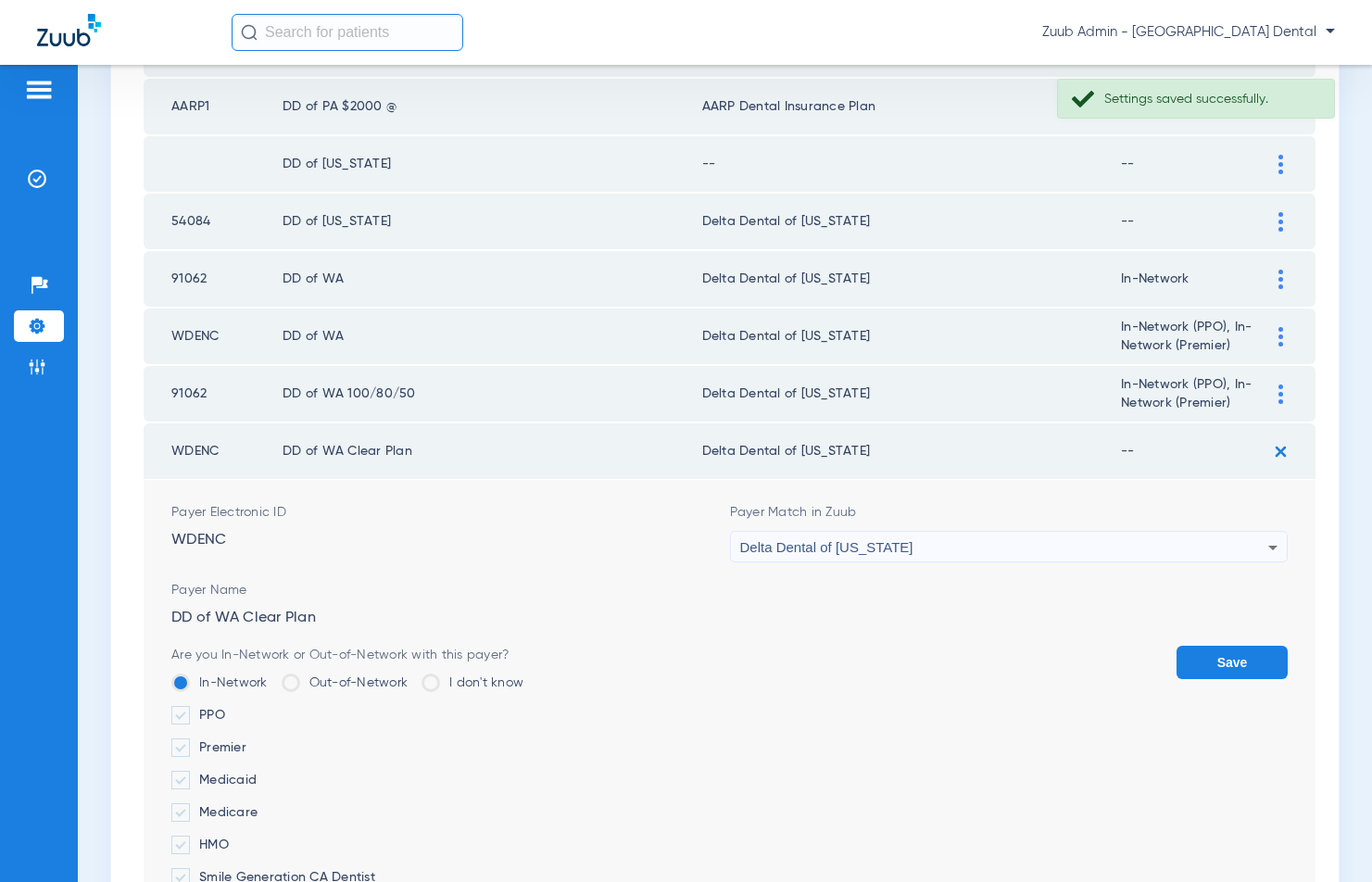 click on "PPO" 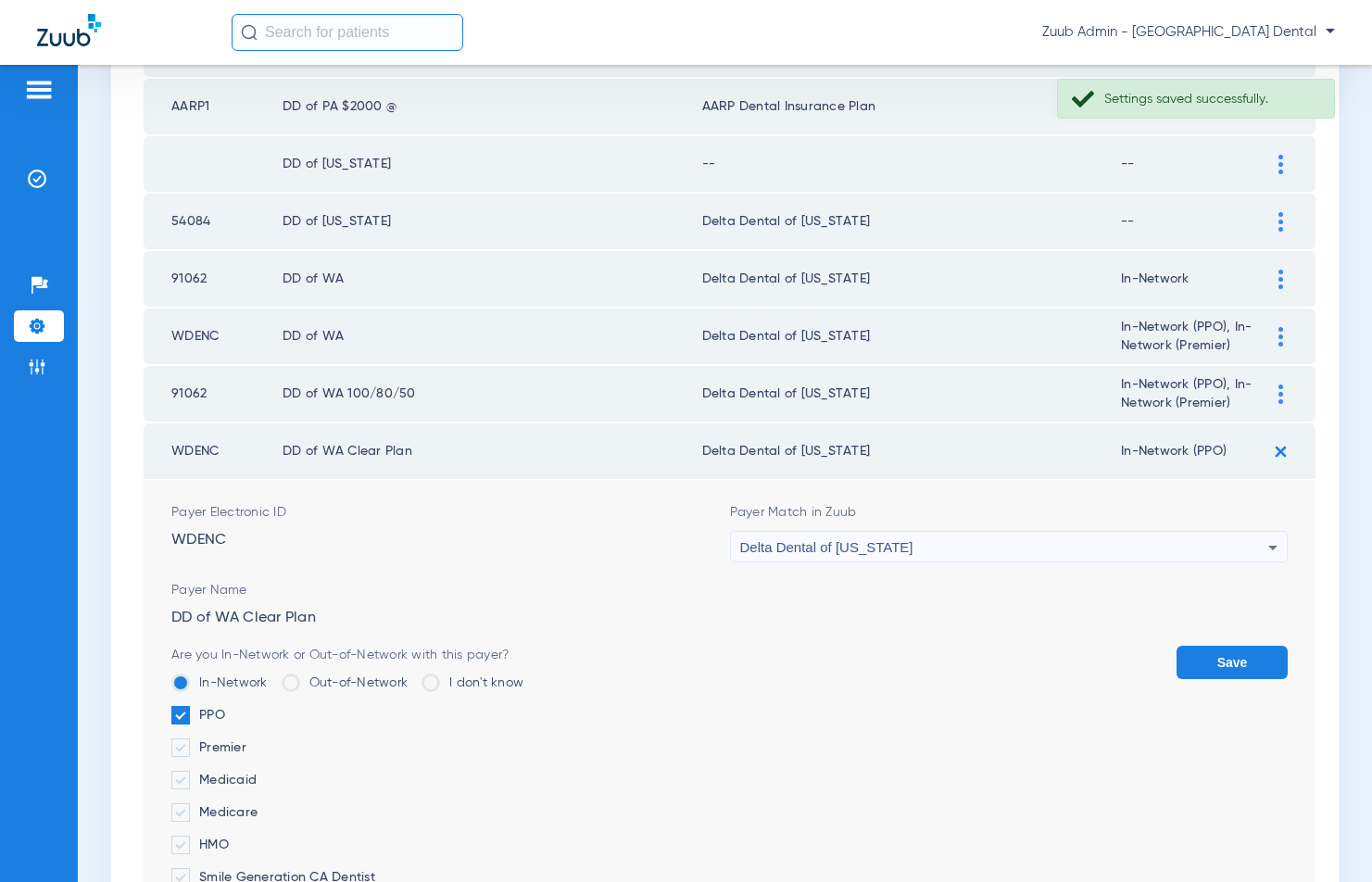 click on "Premier" 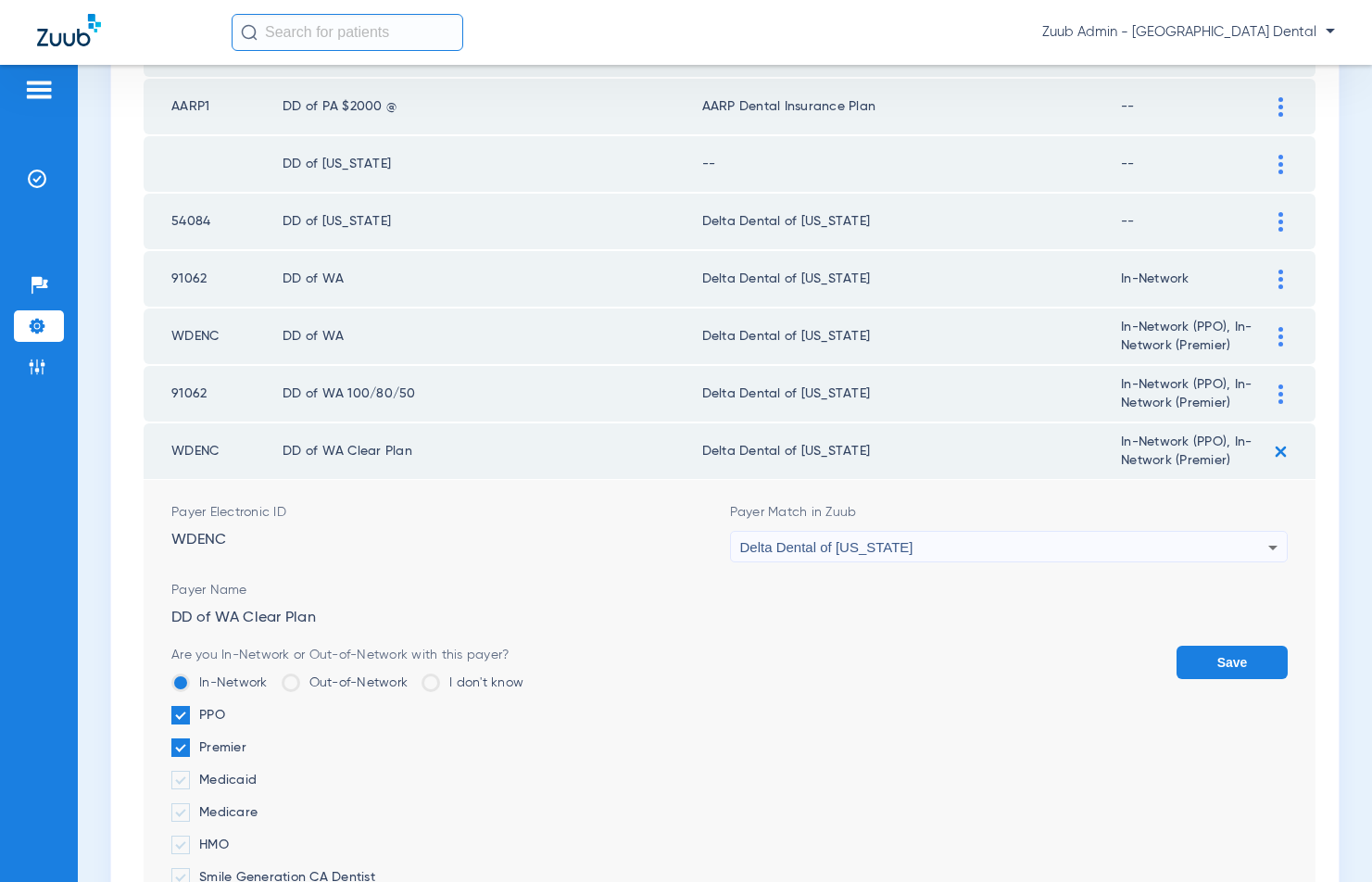 click on "Save" 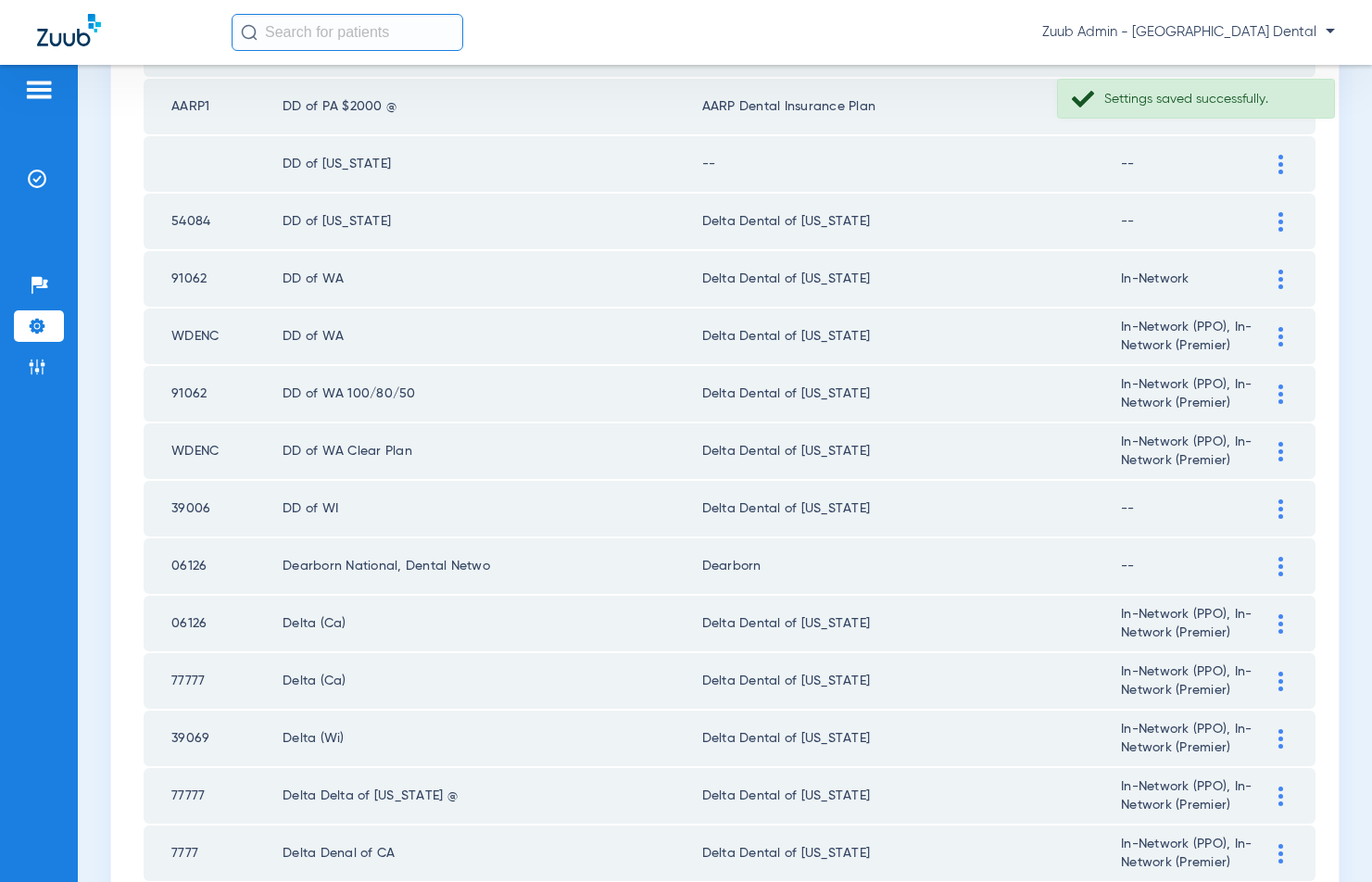 click 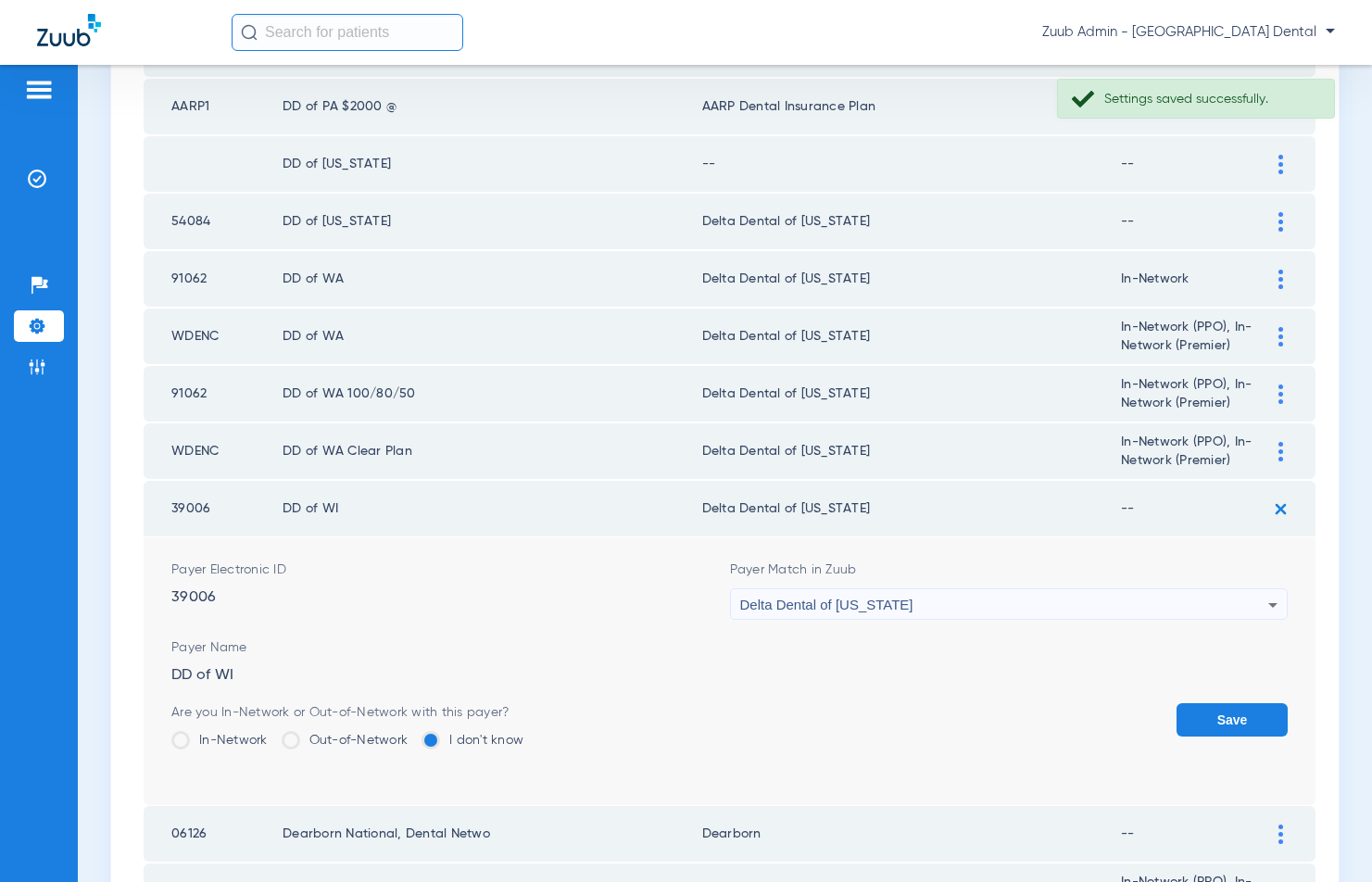 click on "In-Network" 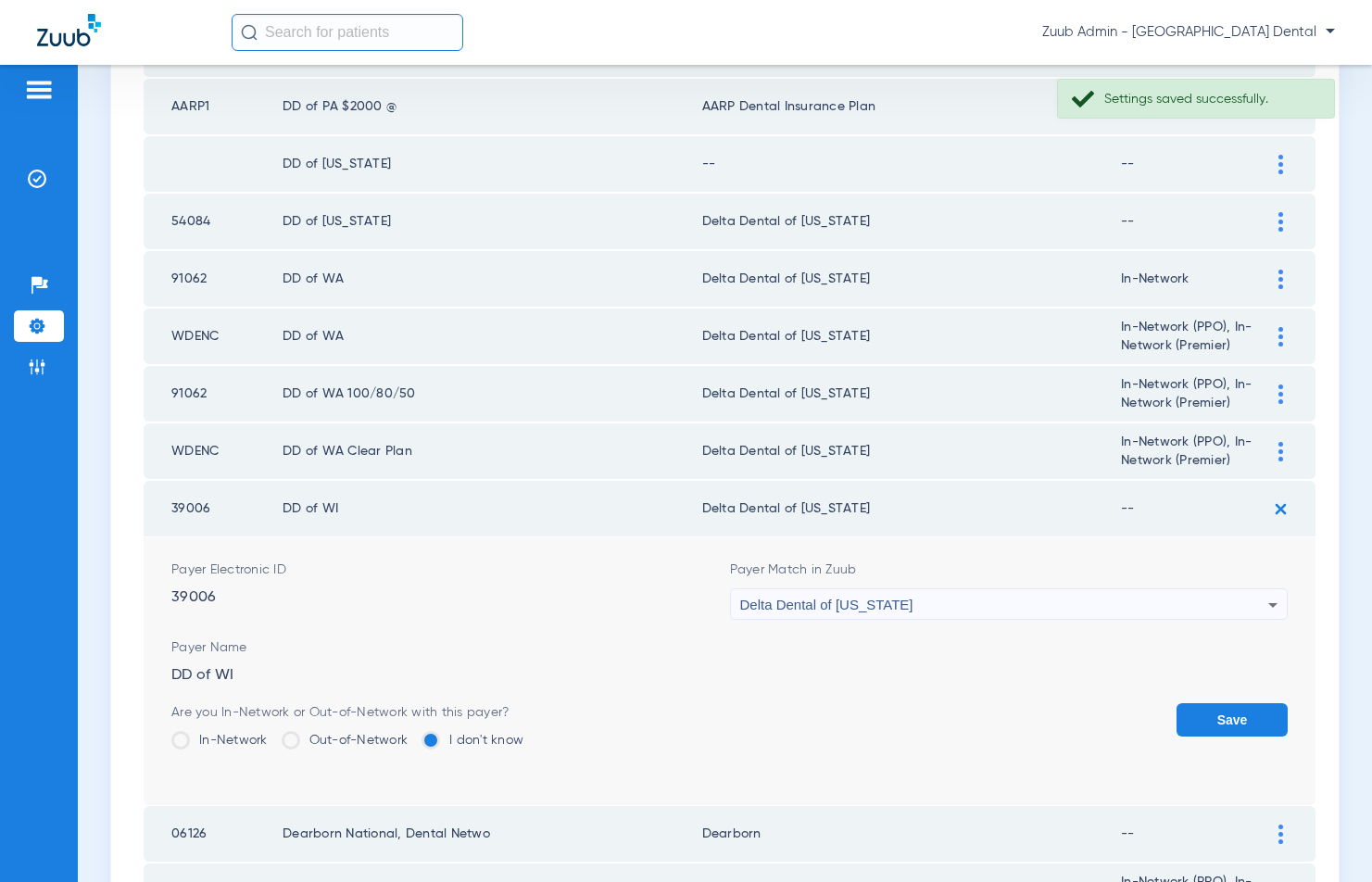 click on "In-Network" 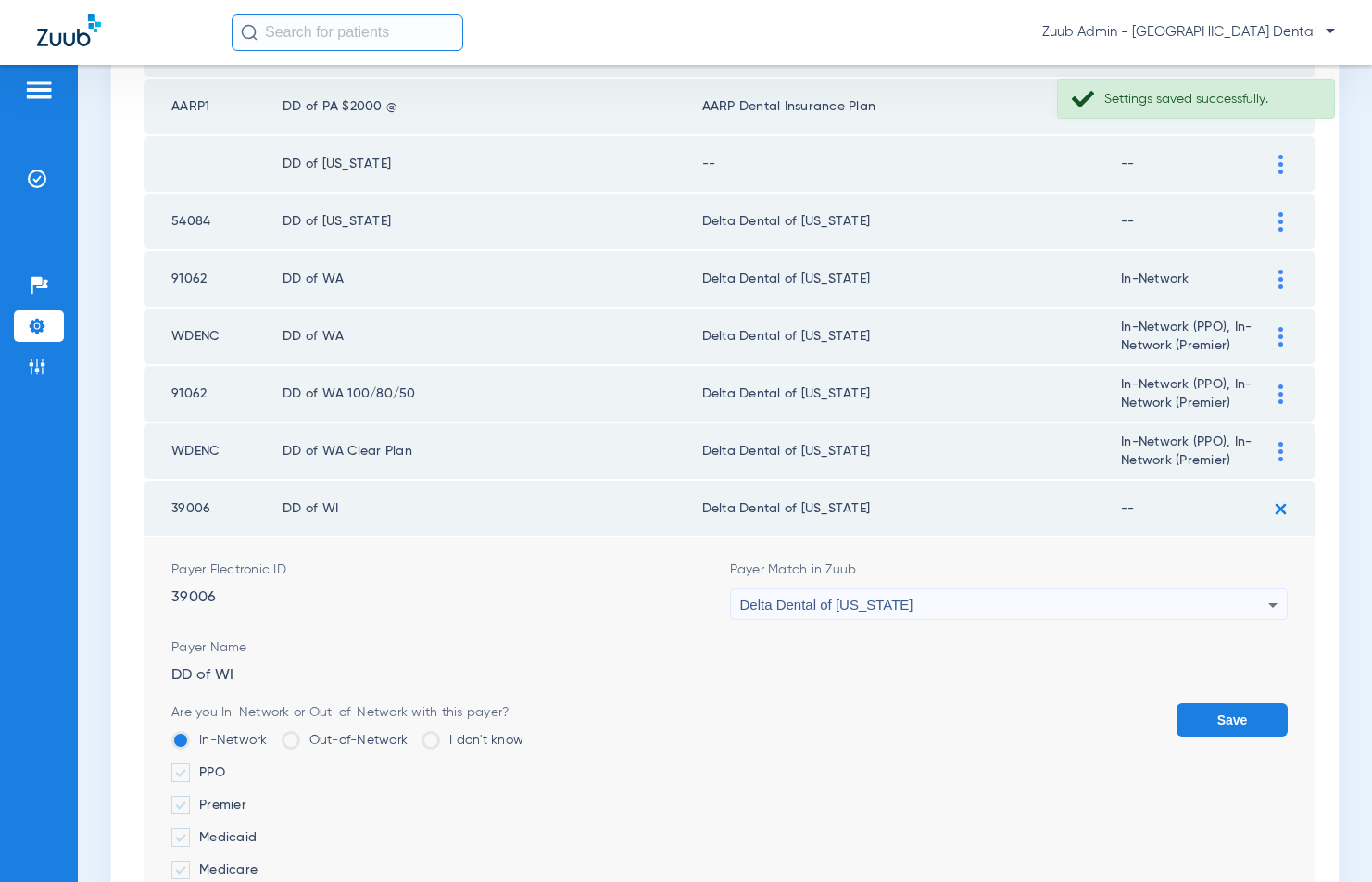 drag, startPoint x: 189, startPoint y: 779, endPoint x: 183, endPoint y: 798, distance: 19.924859 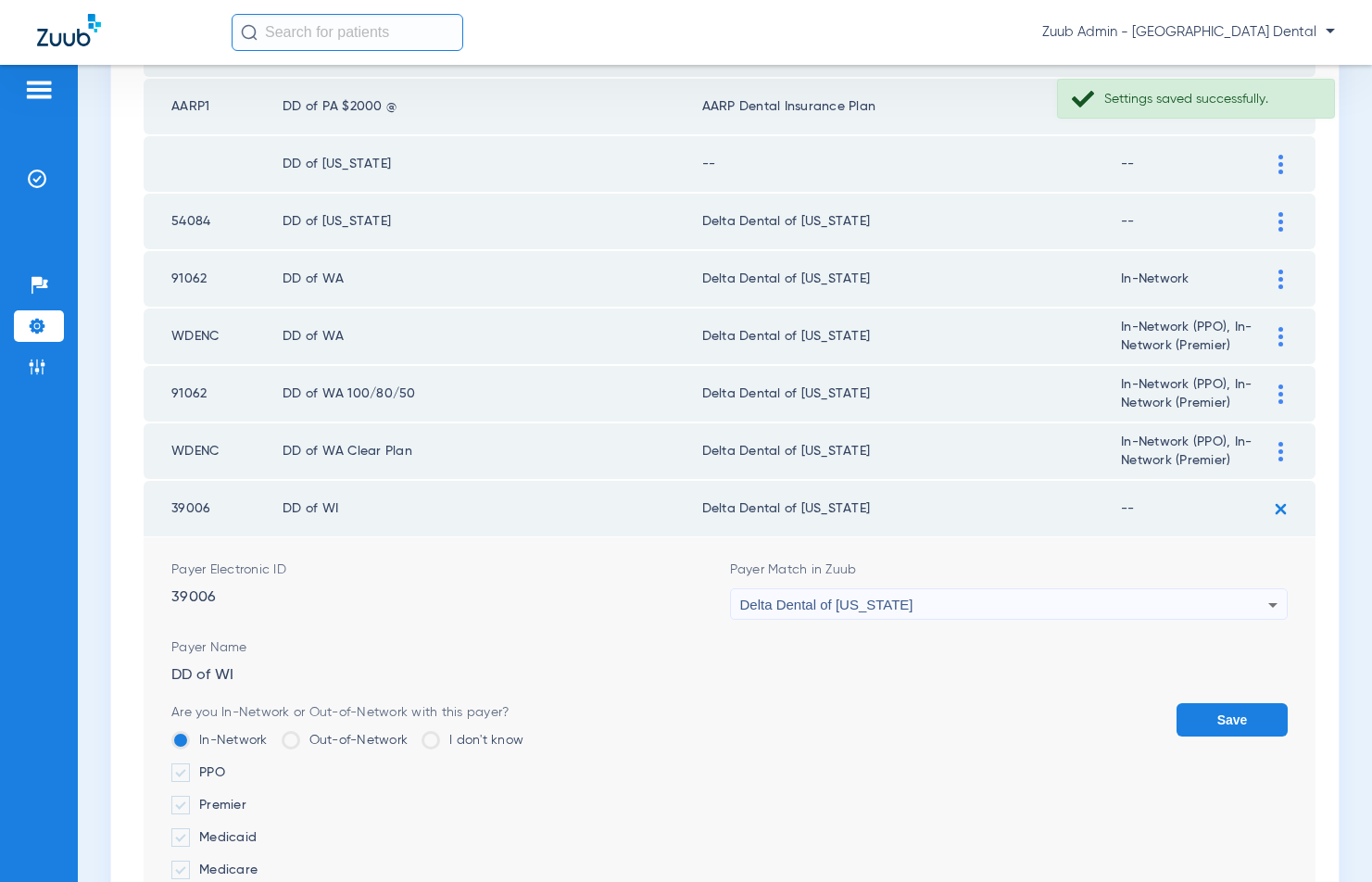 click 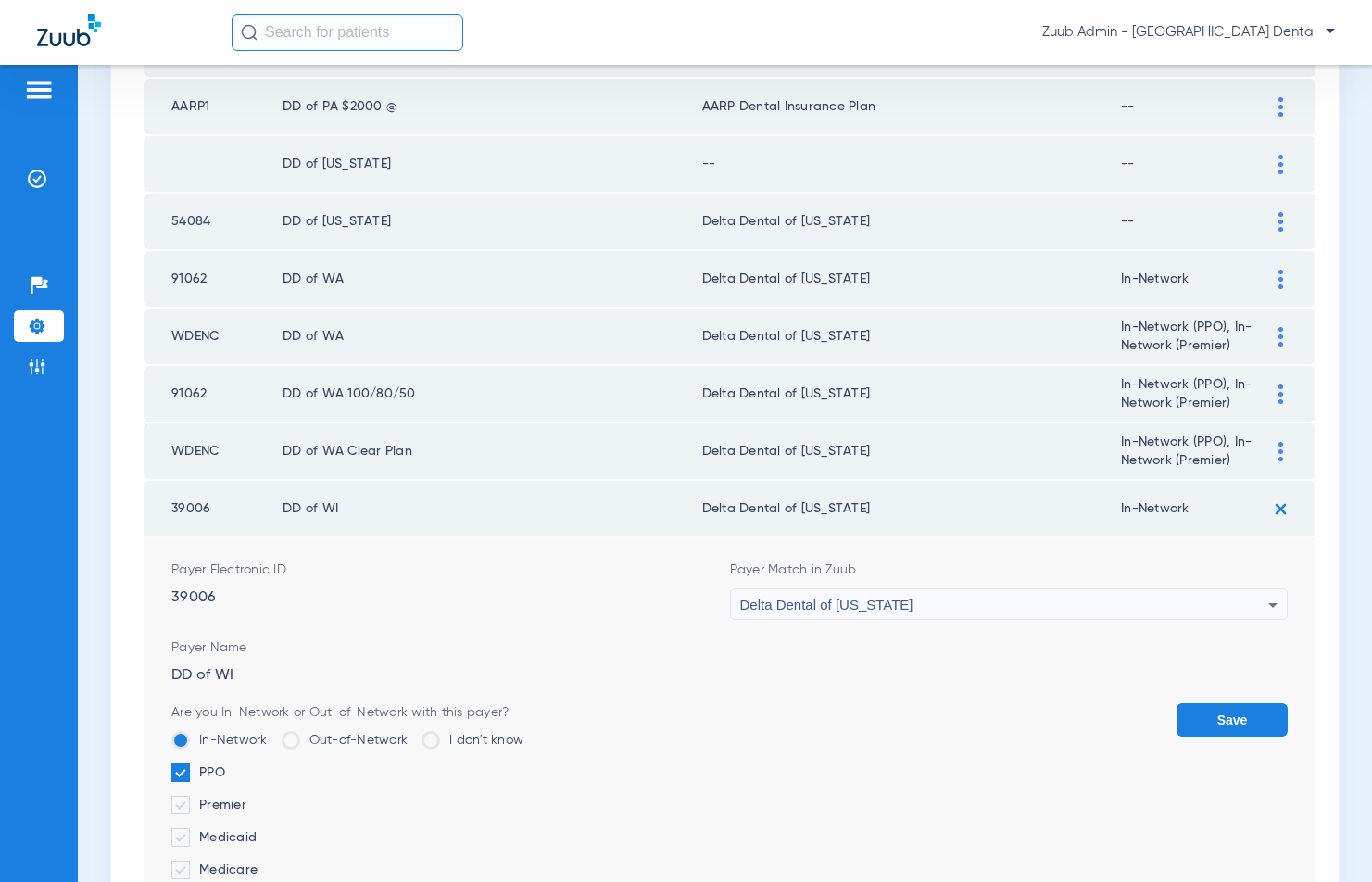 drag, startPoint x: 183, startPoint y: 800, endPoint x: 220, endPoint y: 807, distance: 37.656341 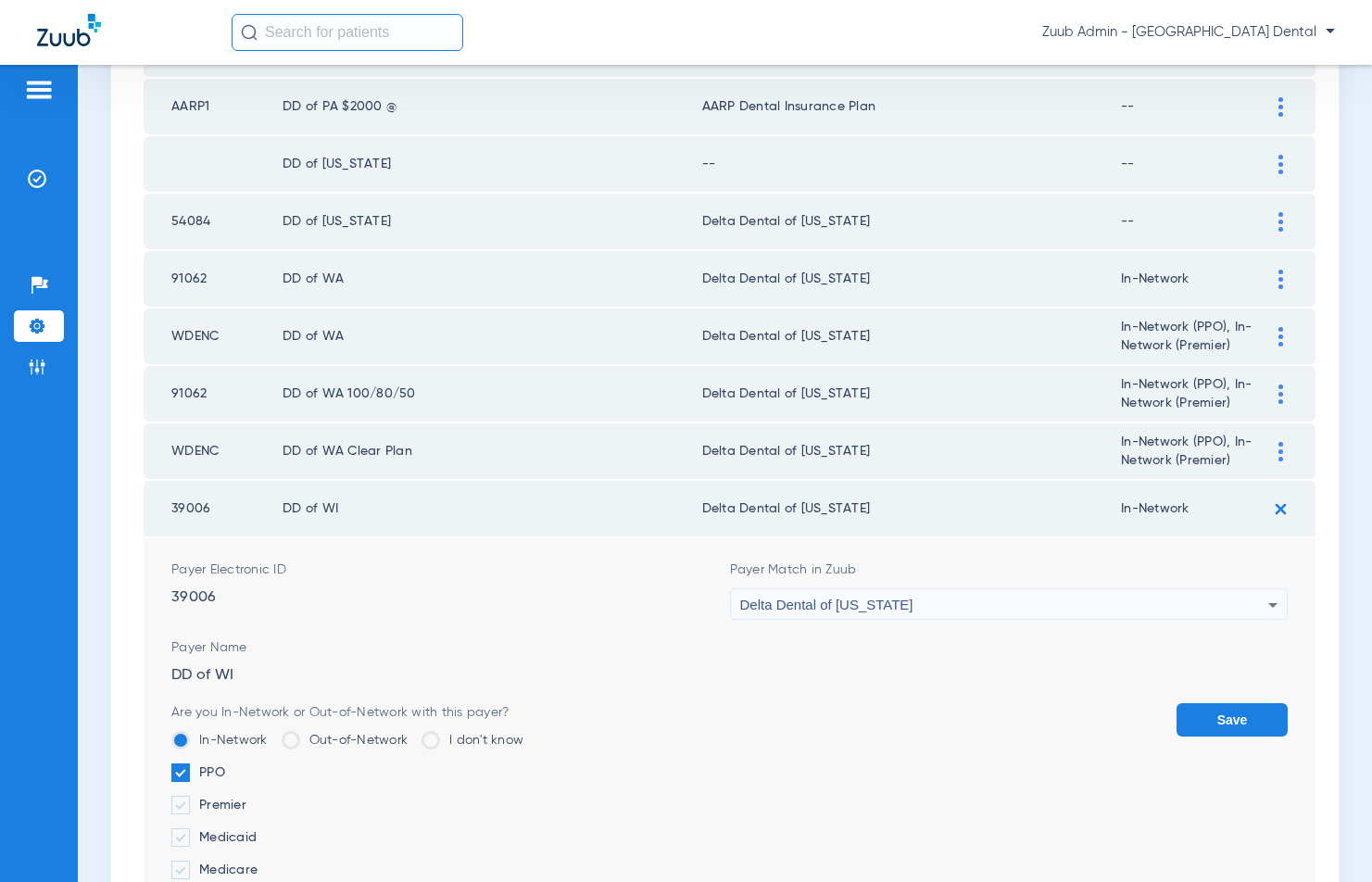 click 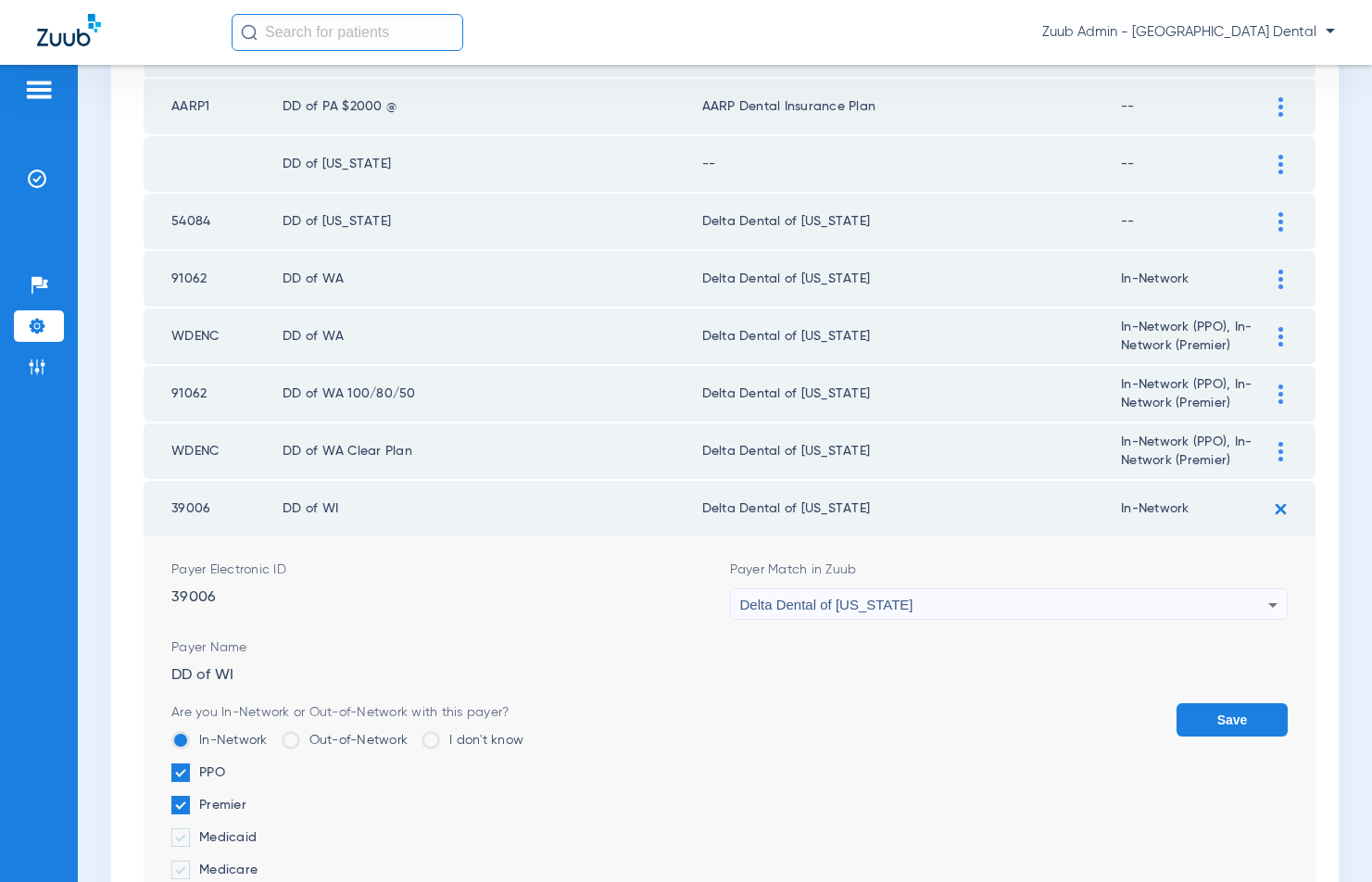 drag, startPoint x: 1178, startPoint y: 711, endPoint x: 1188, endPoint y: 715, distance: 10.77033 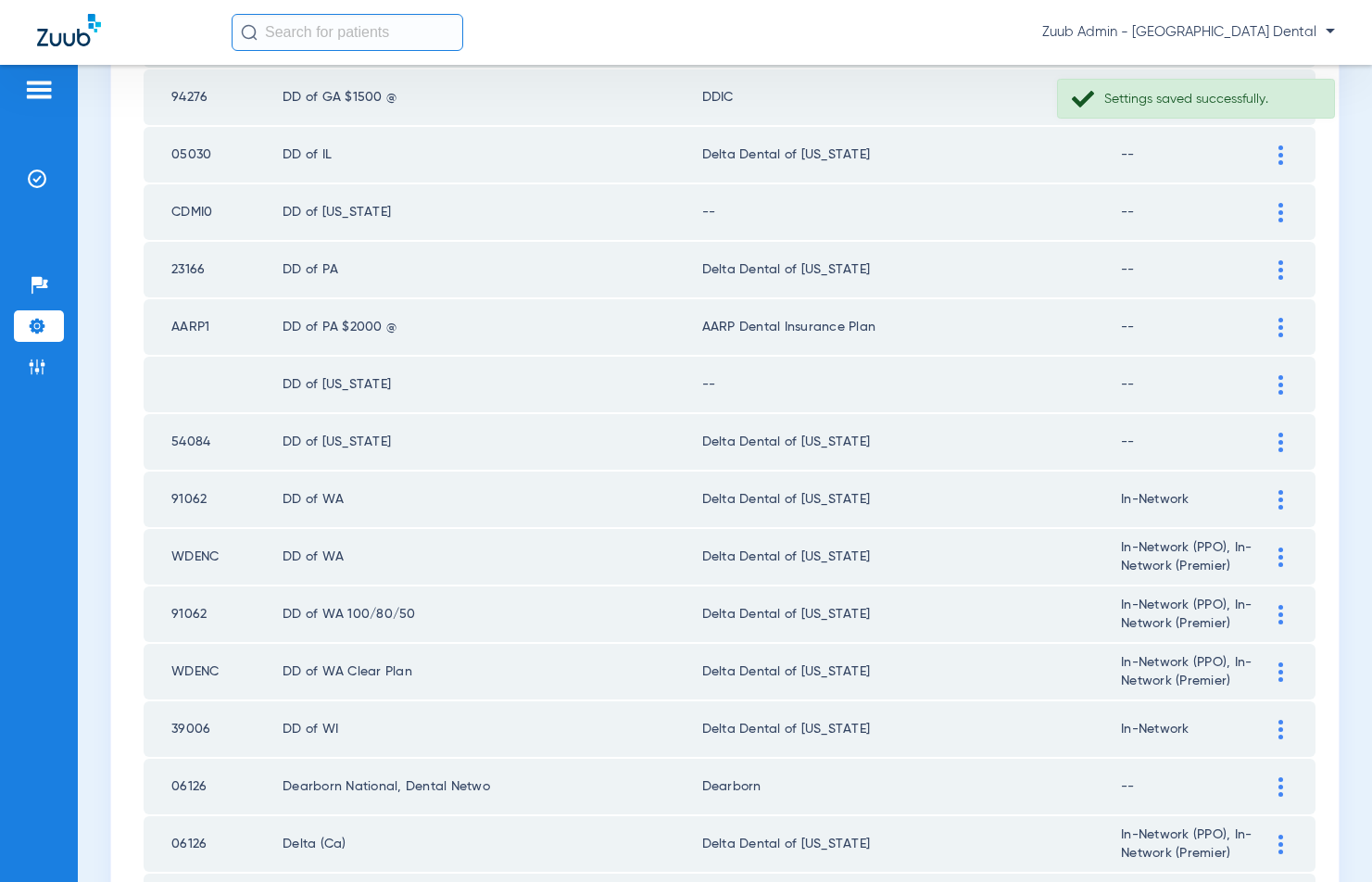 scroll, scrollTop: 501, scrollLeft: 0, axis: vertical 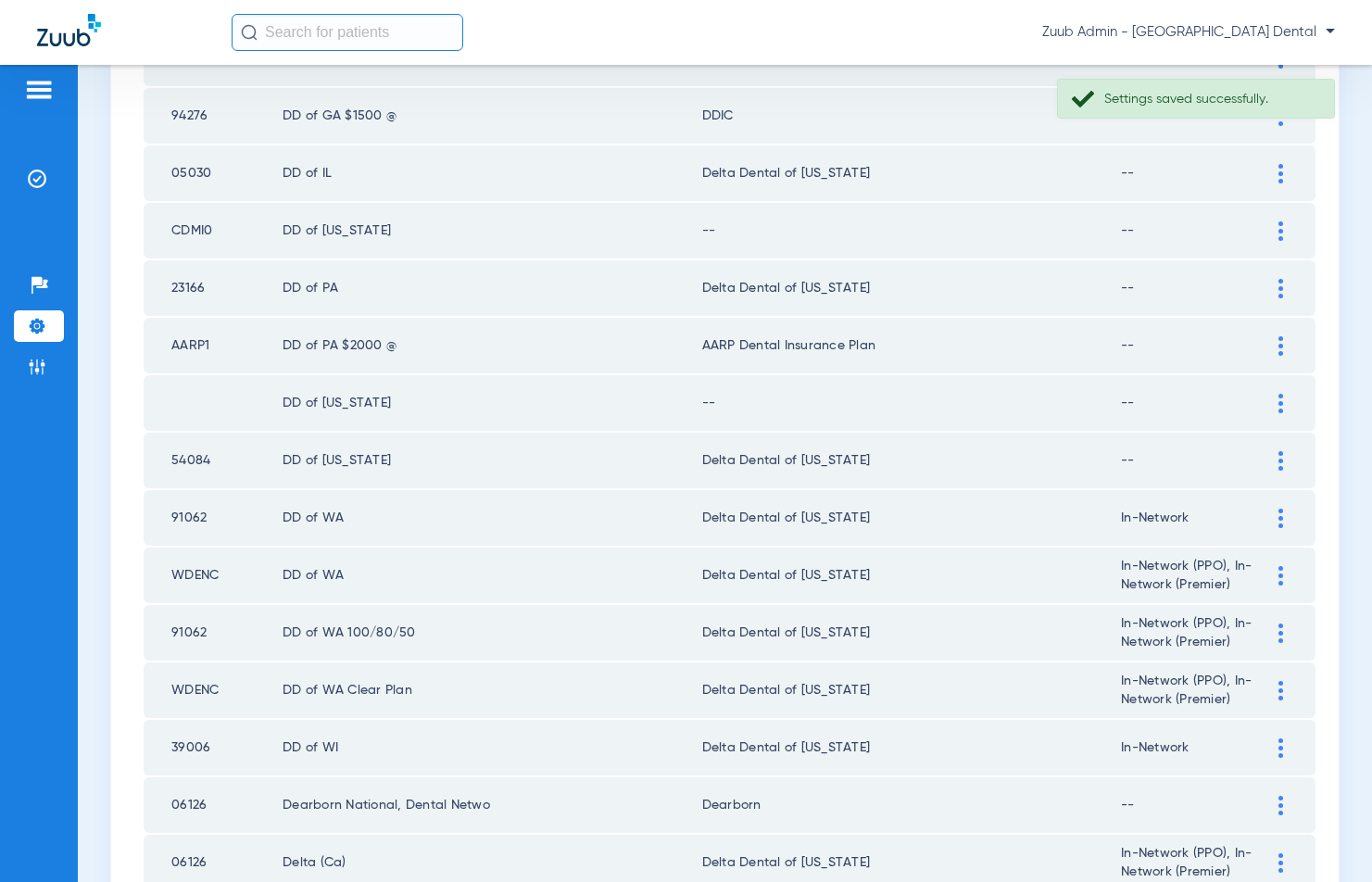 click 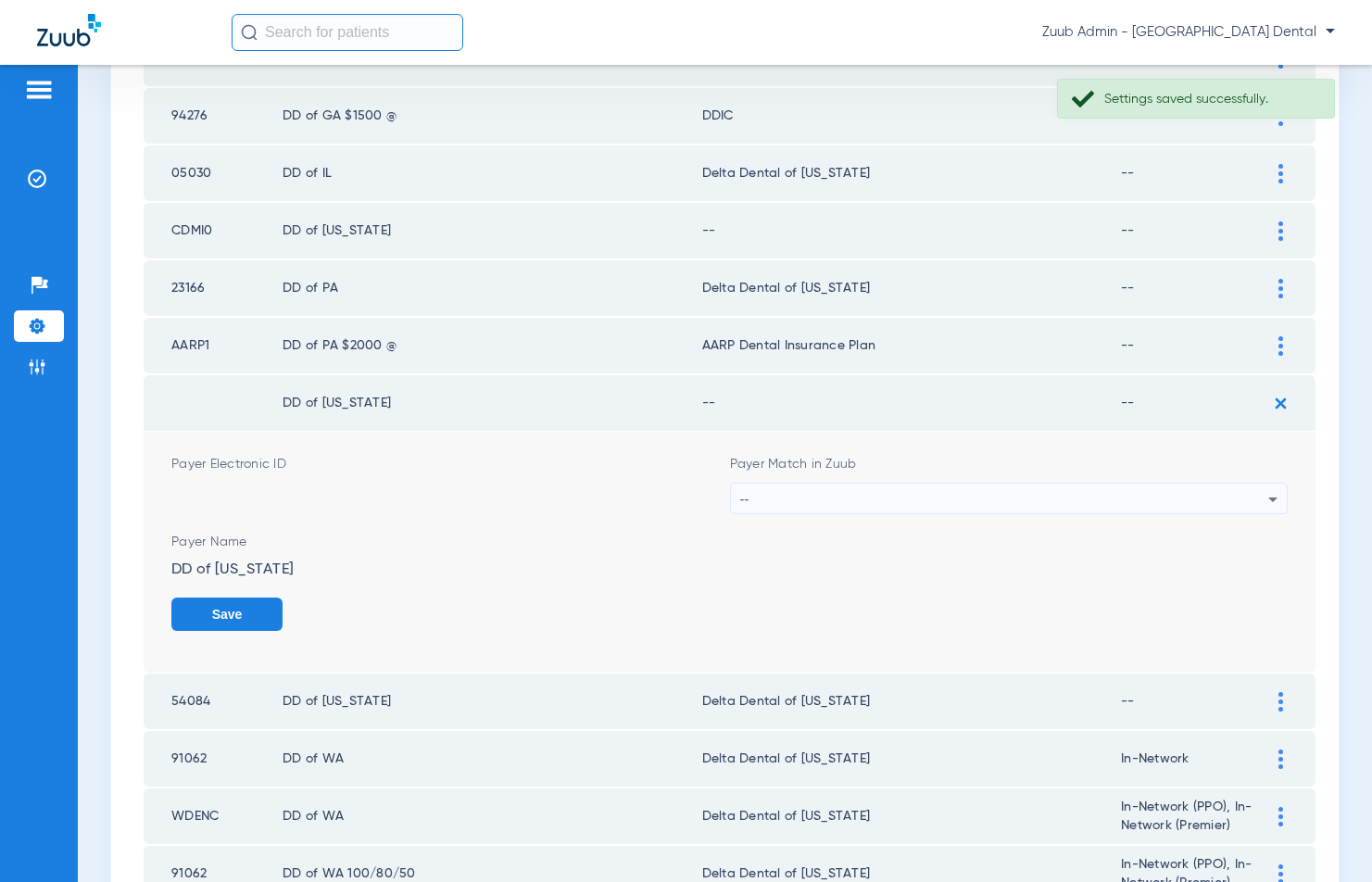 click on "--" at bounding box center (1004, 499) 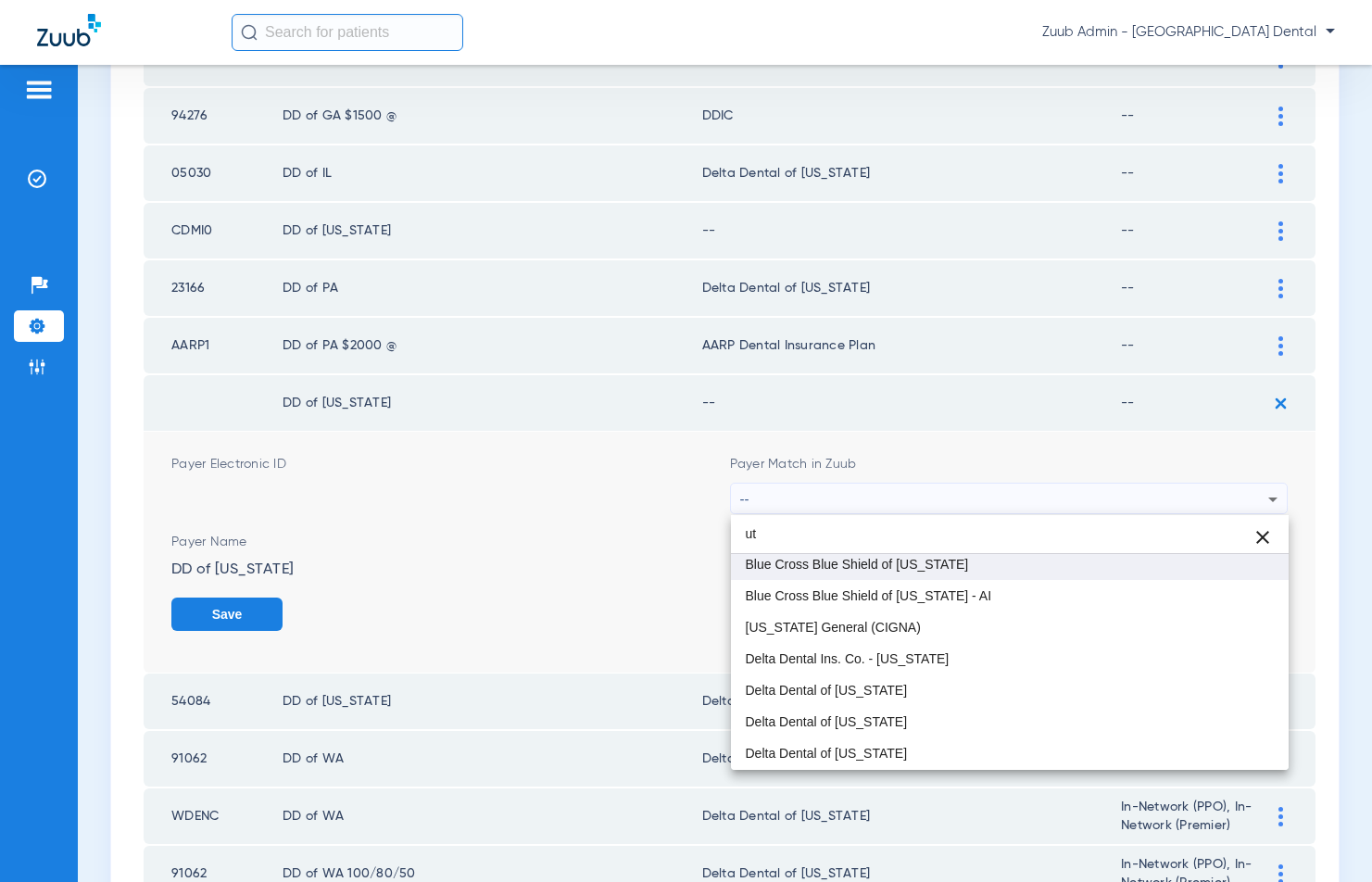 scroll, scrollTop: 140, scrollLeft: 0, axis: vertical 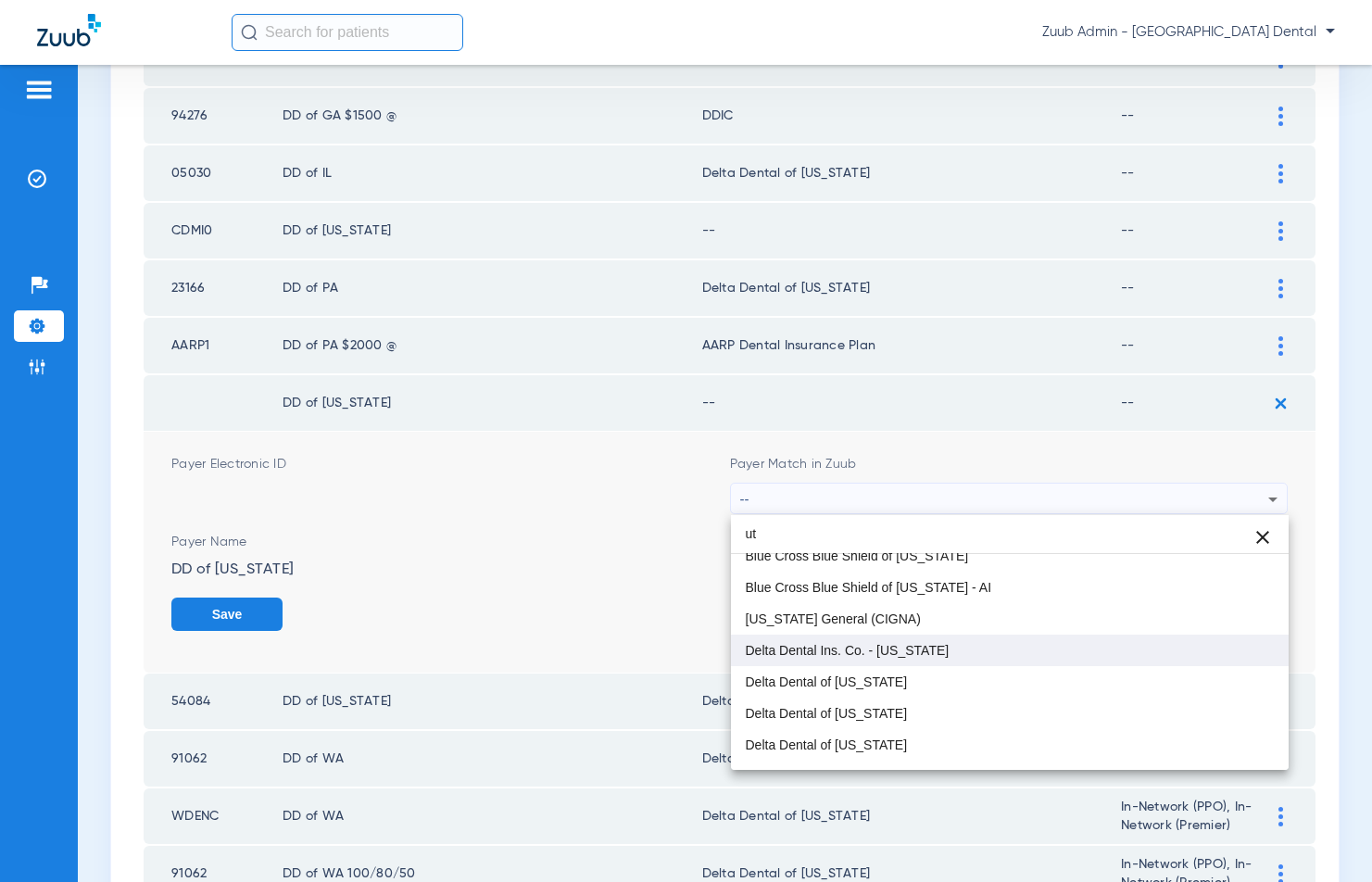 type on "ut" 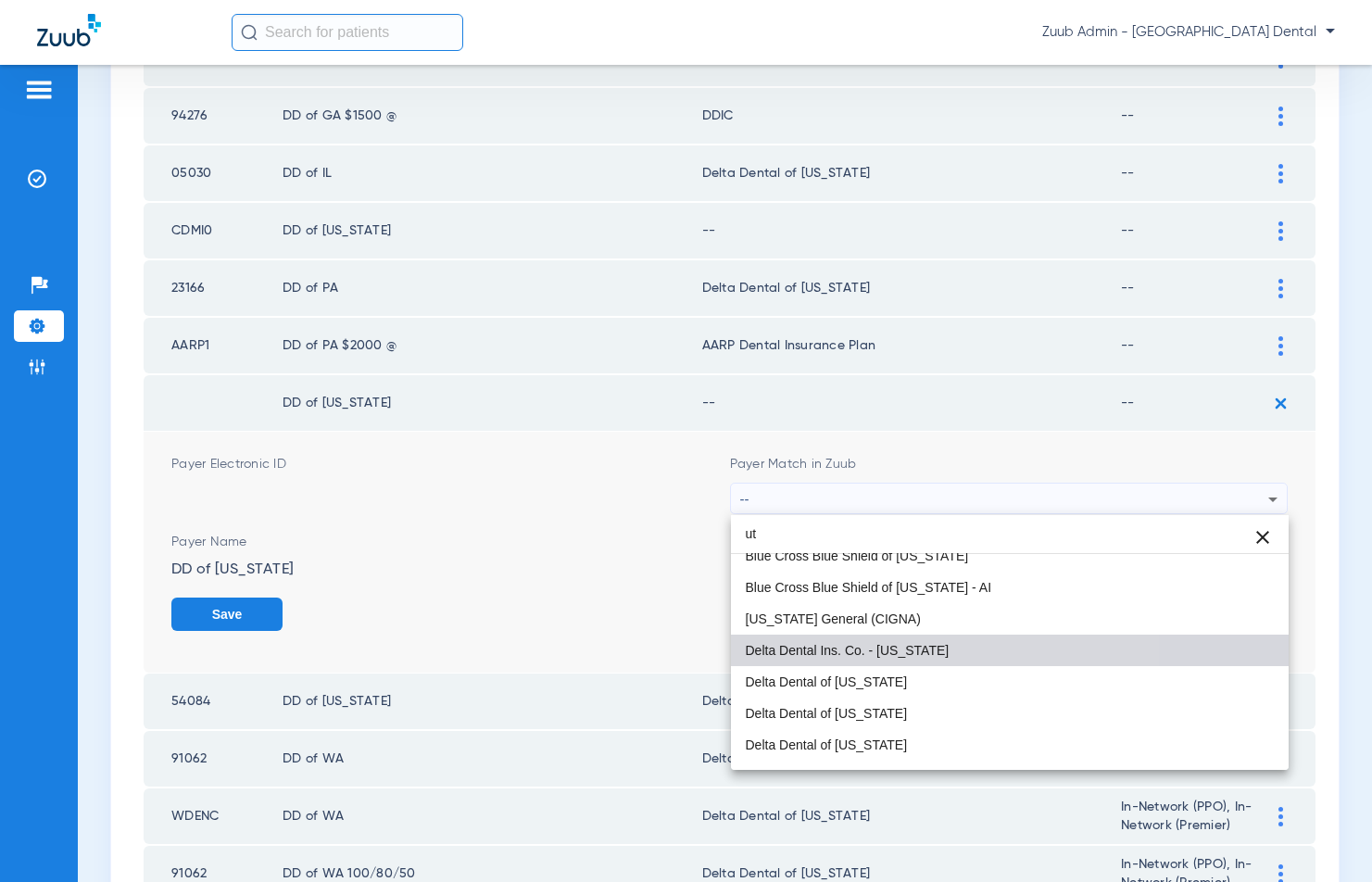 click on "Delta Dental Ins. Co. - [US_STATE]" at bounding box center [1010, 650] 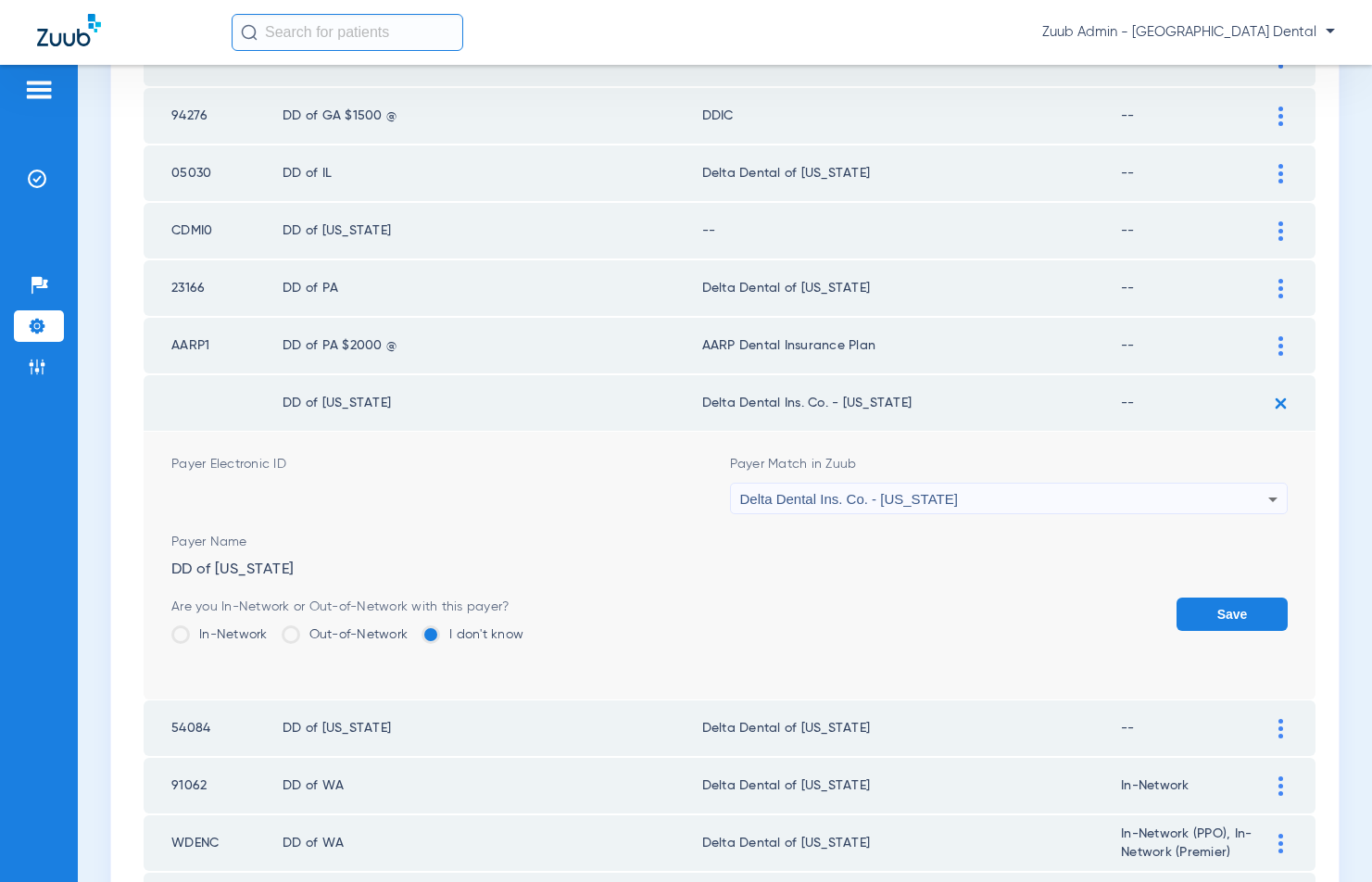 click on "Save" 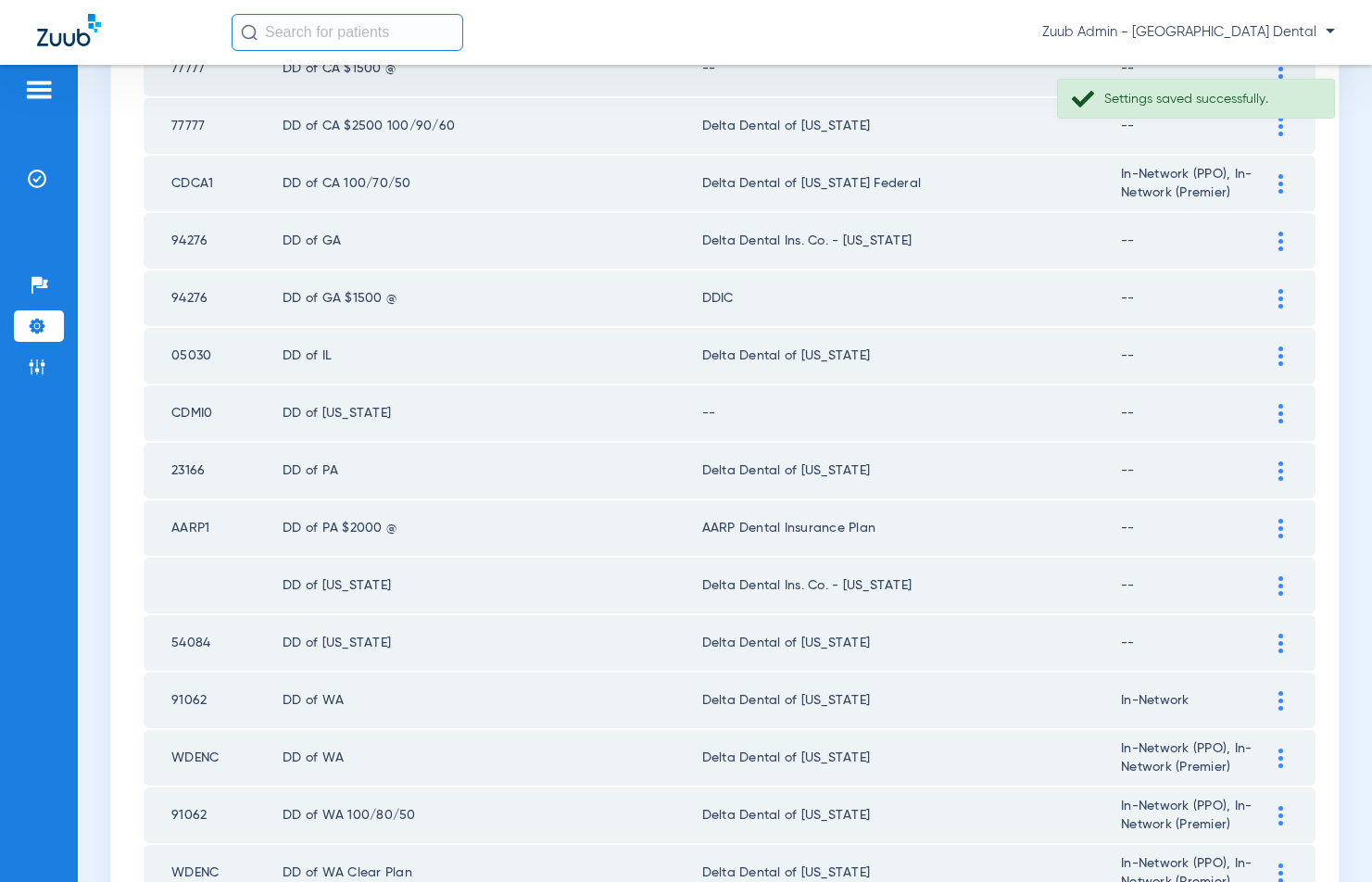 scroll, scrollTop: 317, scrollLeft: 0, axis: vertical 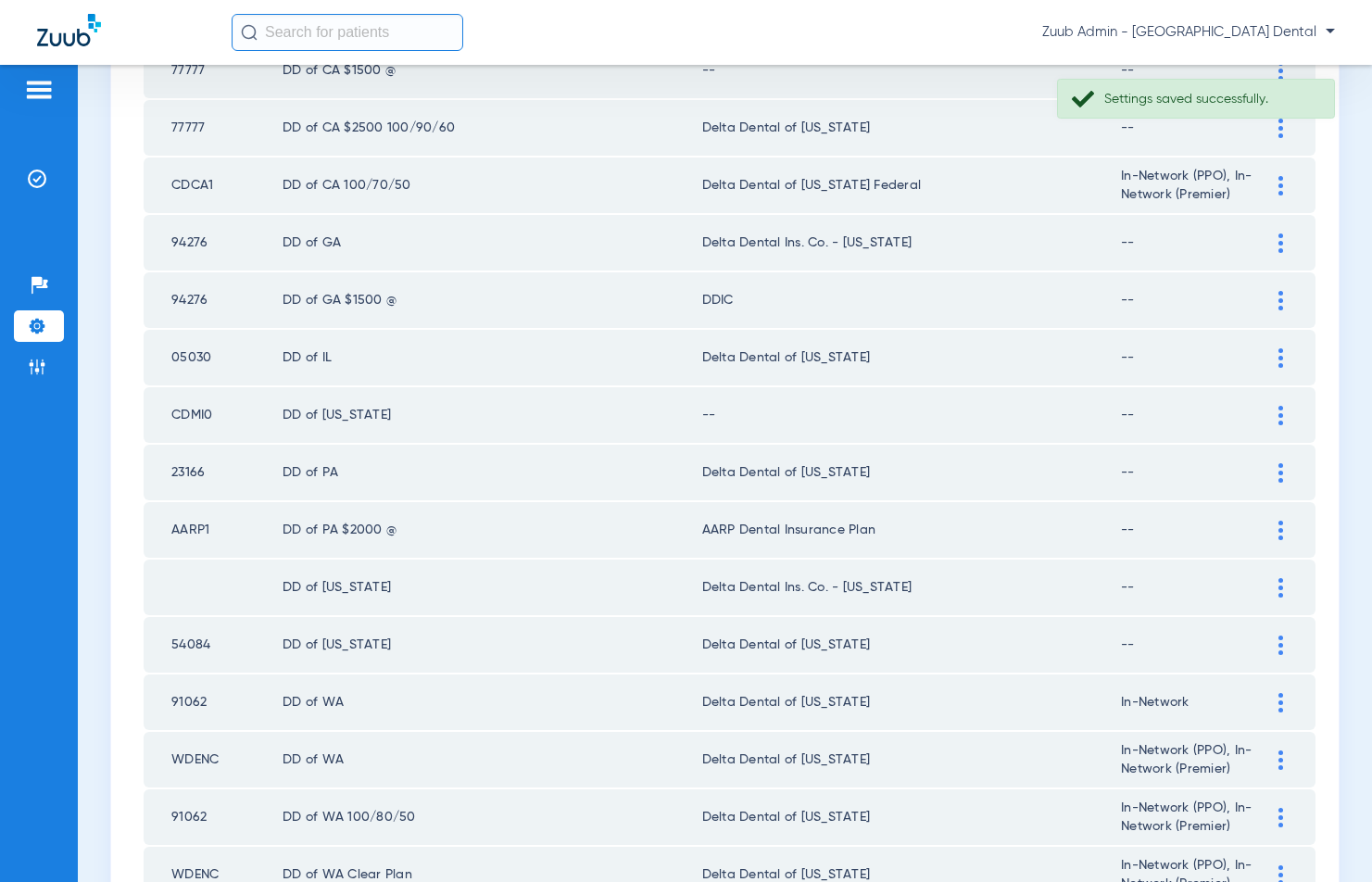 click 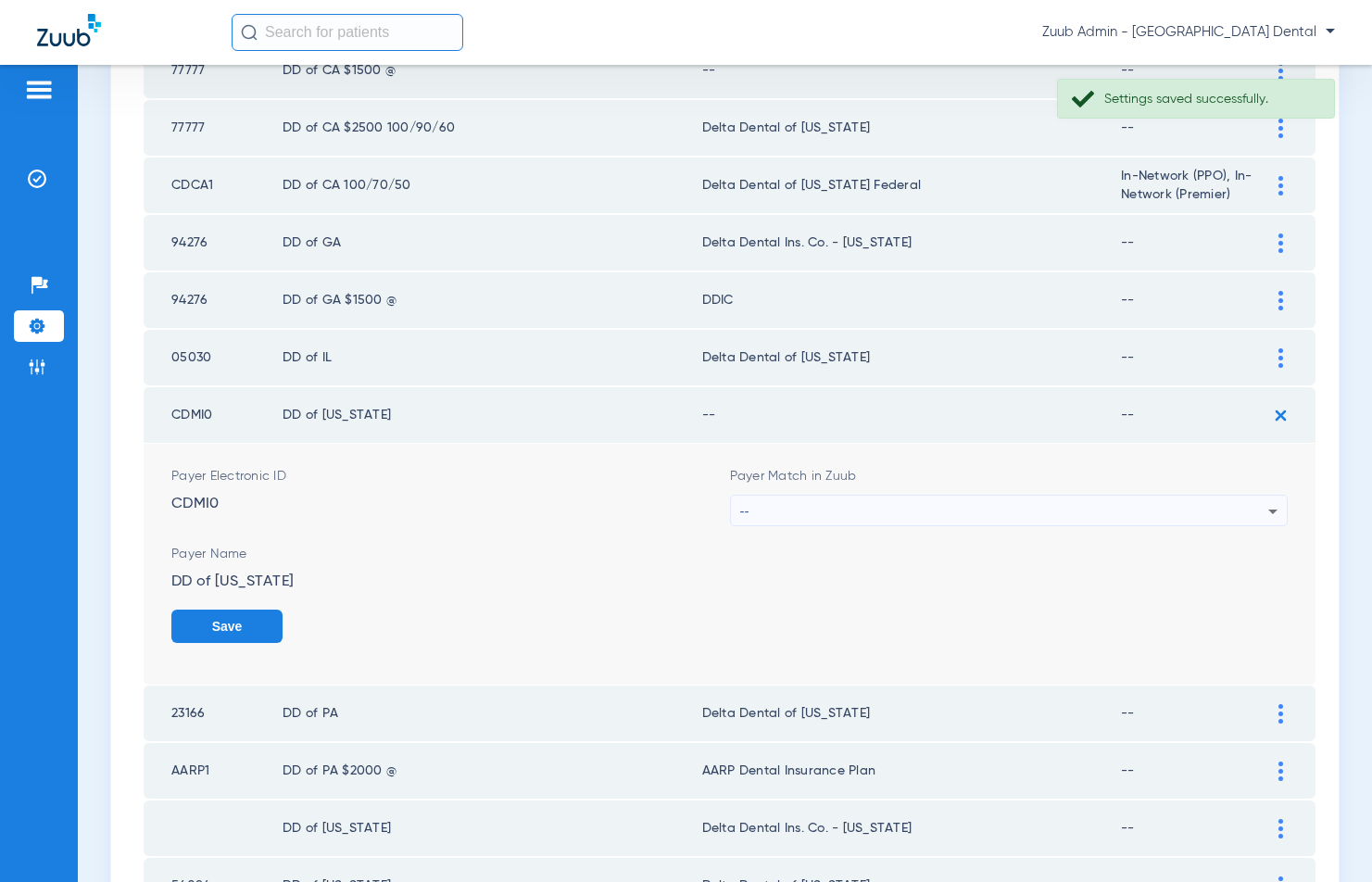 click on "--" at bounding box center [1004, 511] 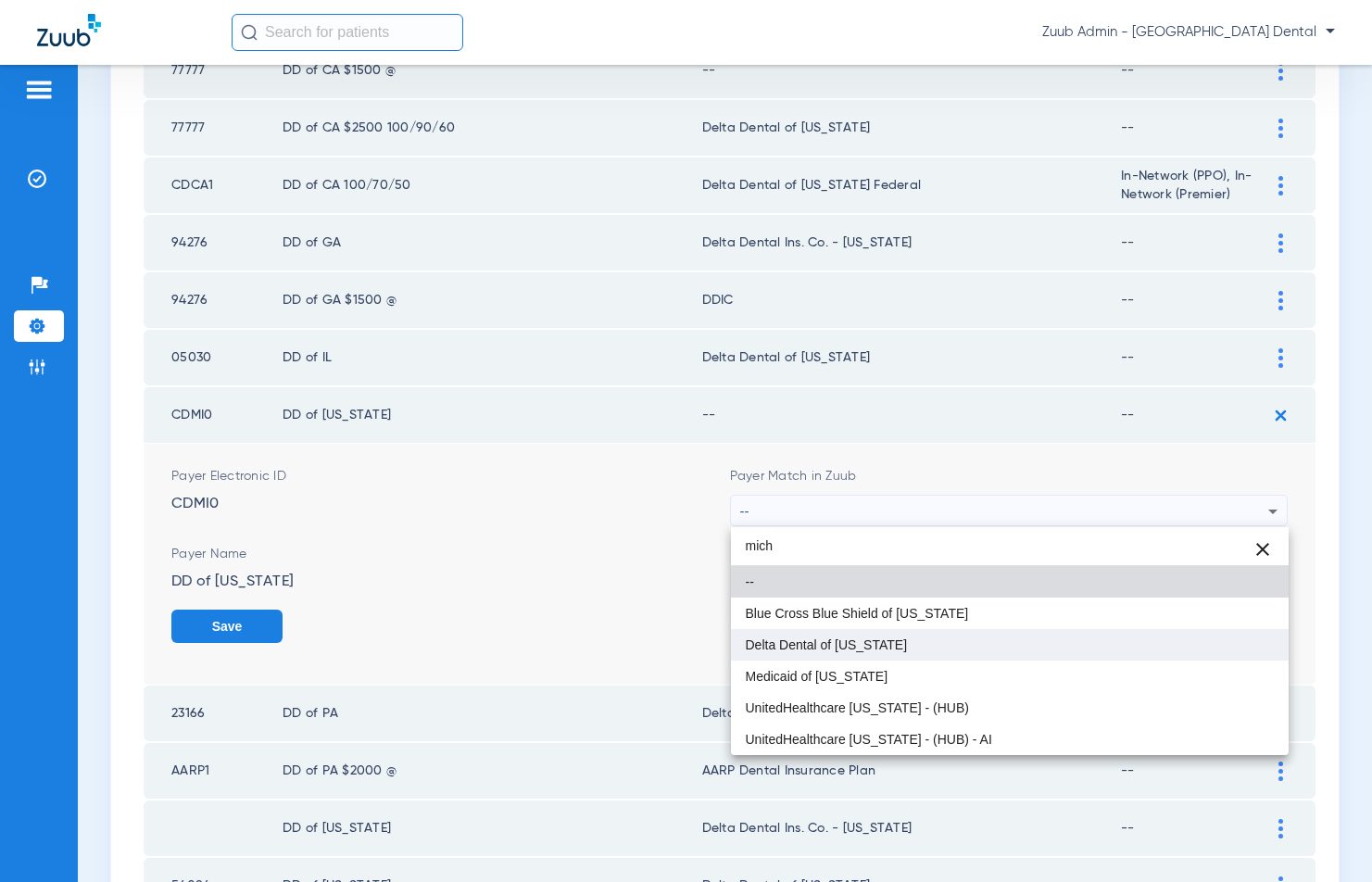 type on "mich" 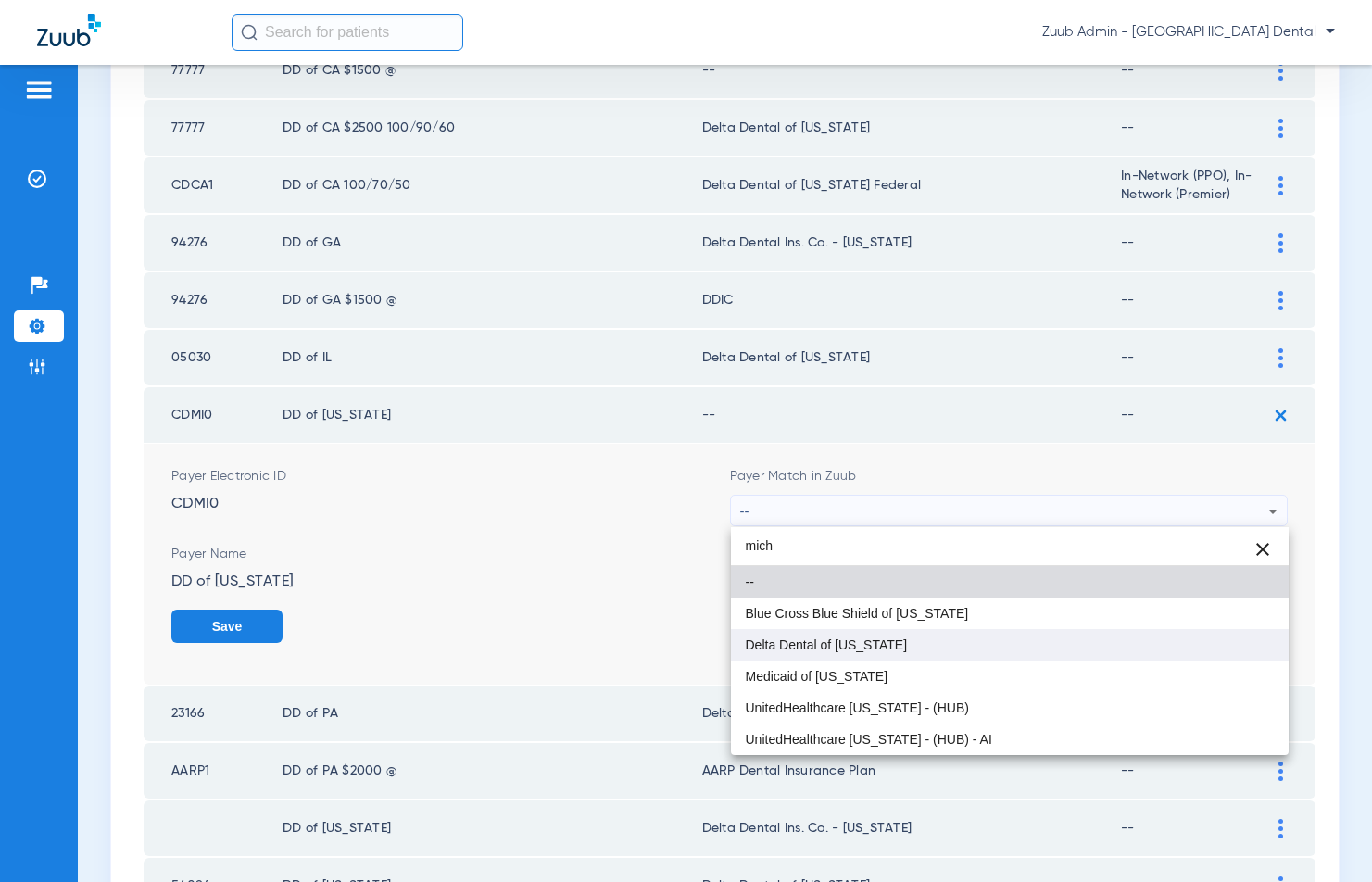 click on "Delta Dental of [US_STATE]" at bounding box center [826, 645] 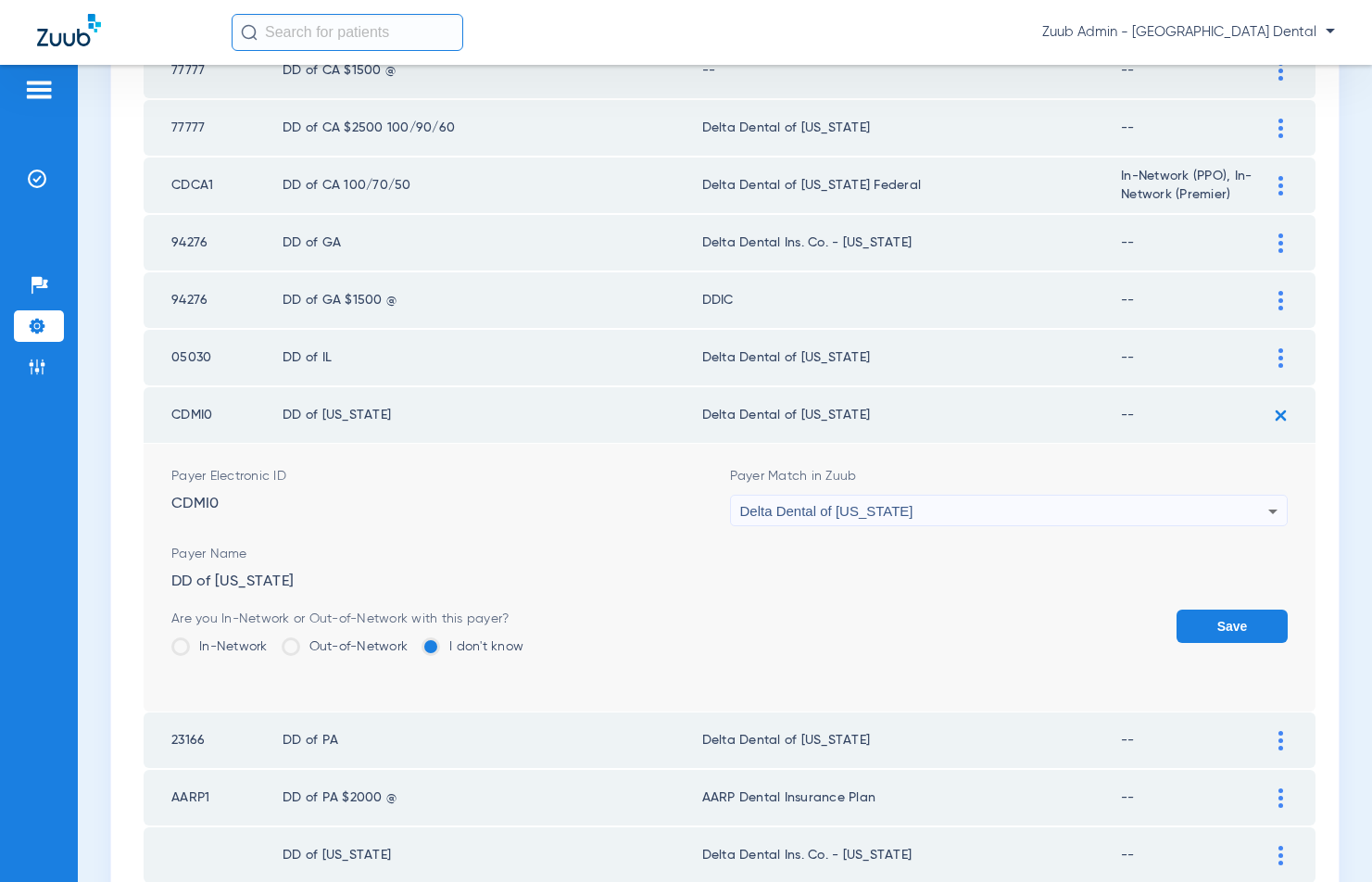 click on "Are you In-Network or Out-of-Network with this payer?  In-Network   Out-of-Network   I don't know" 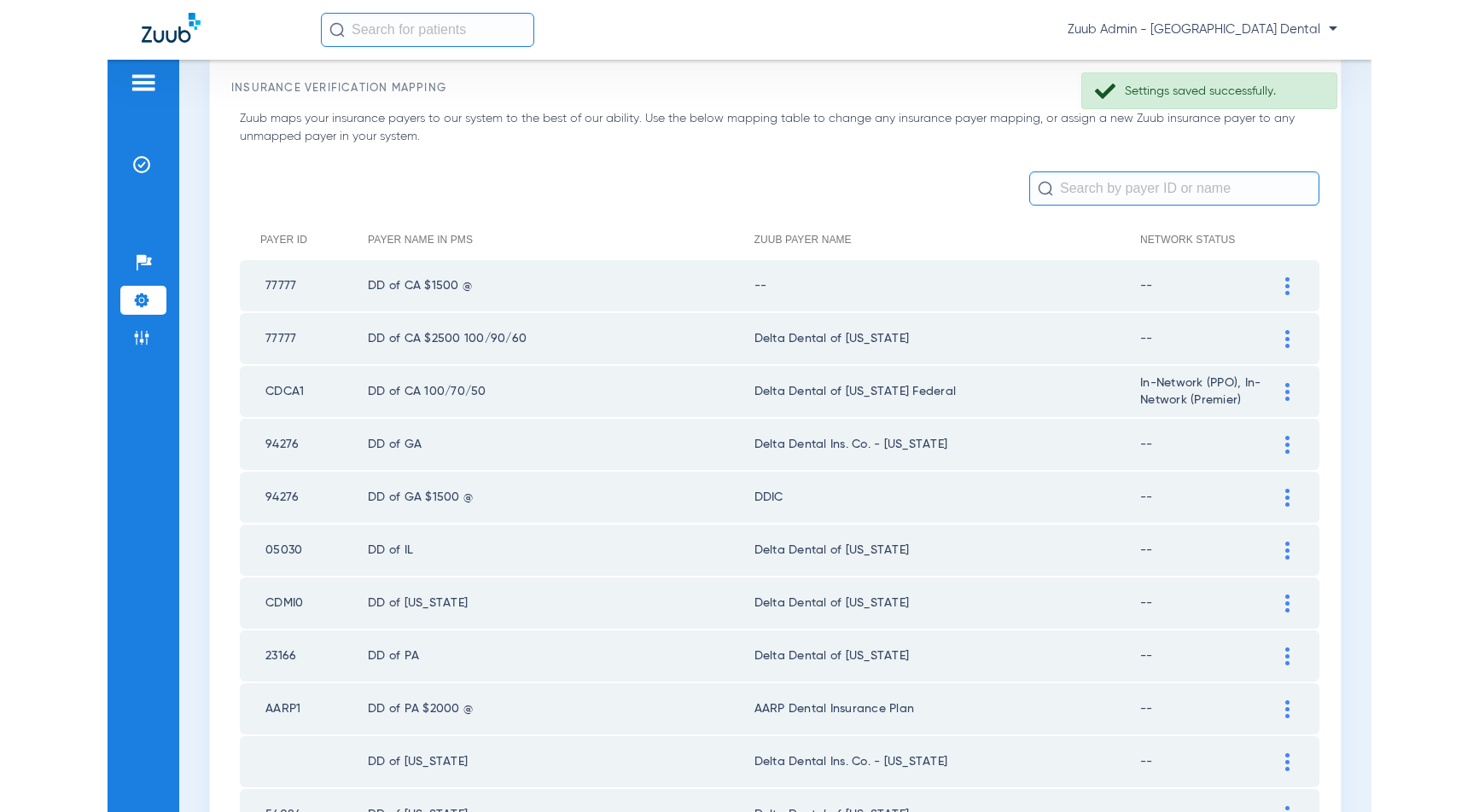 scroll, scrollTop: 62, scrollLeft: 0, axis: vertical 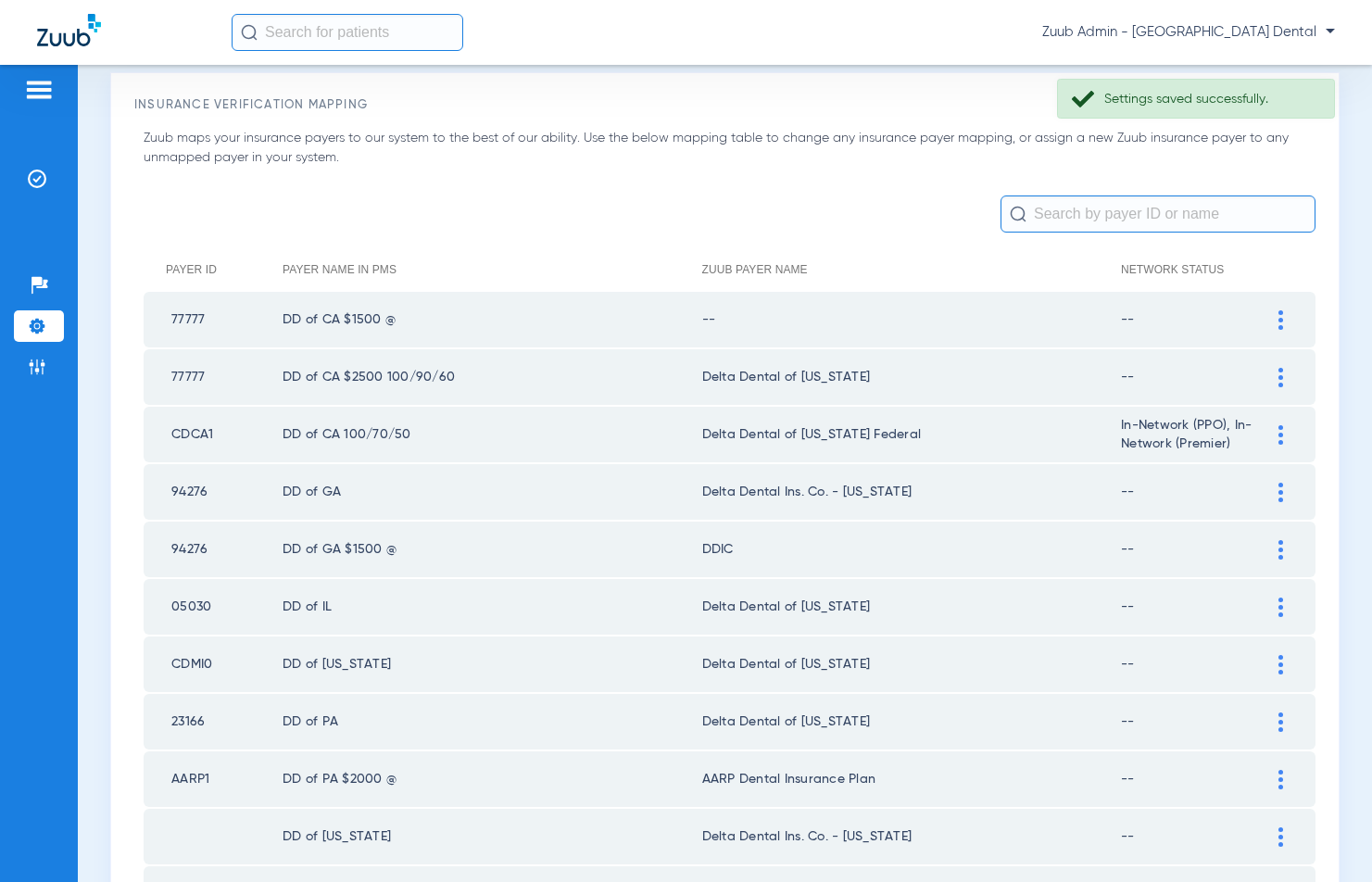 click 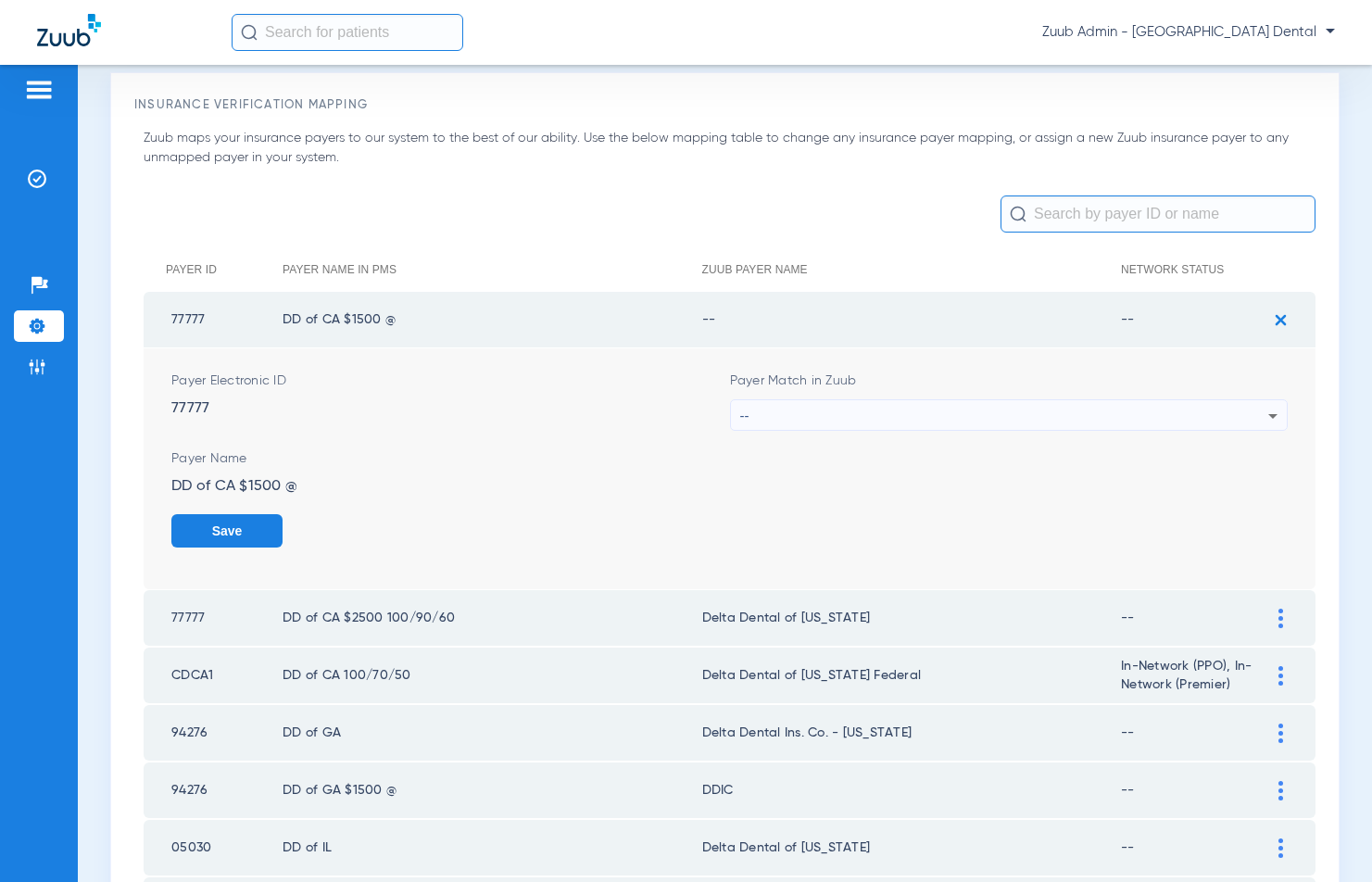 click 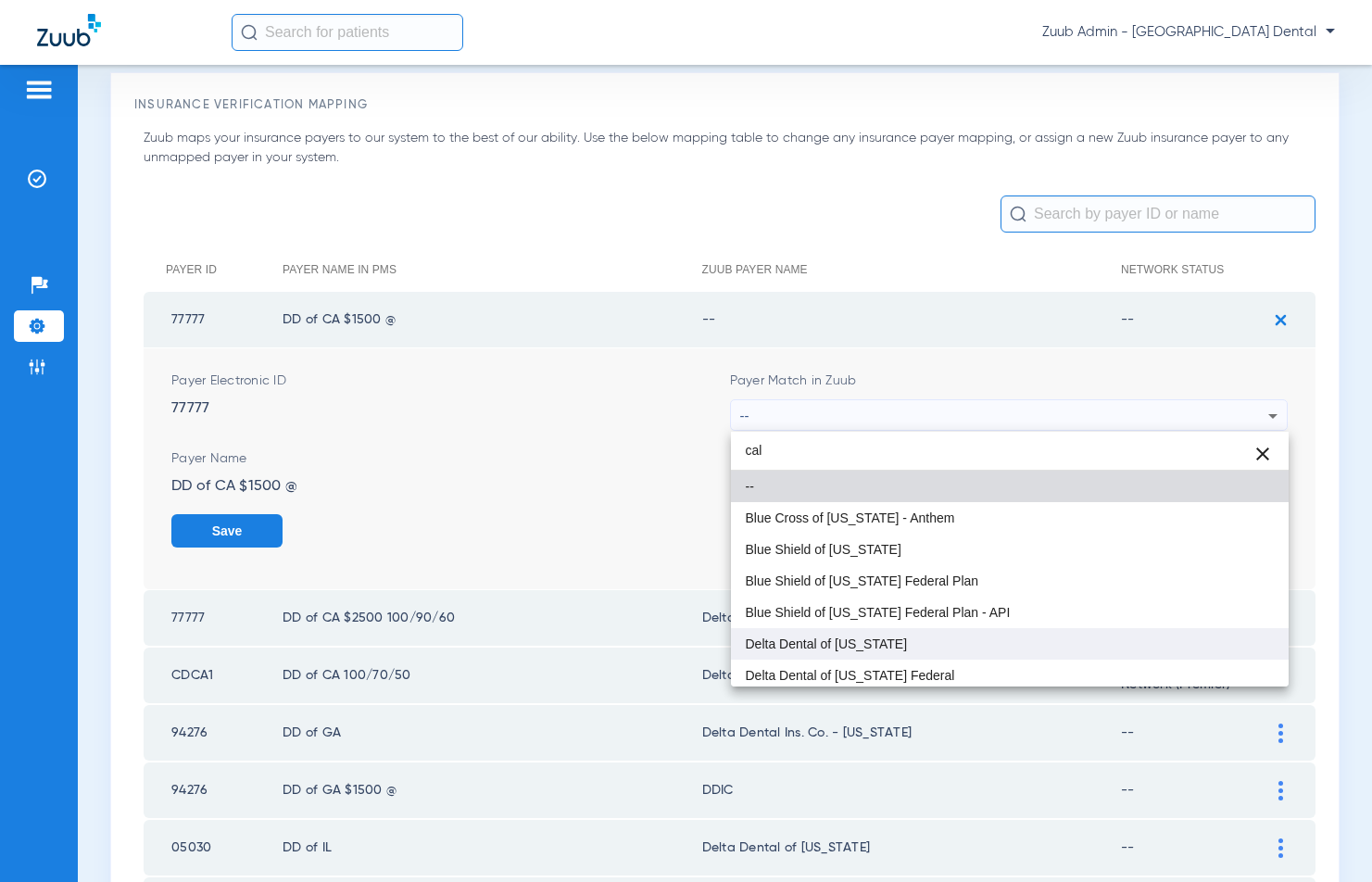 type on "cal" 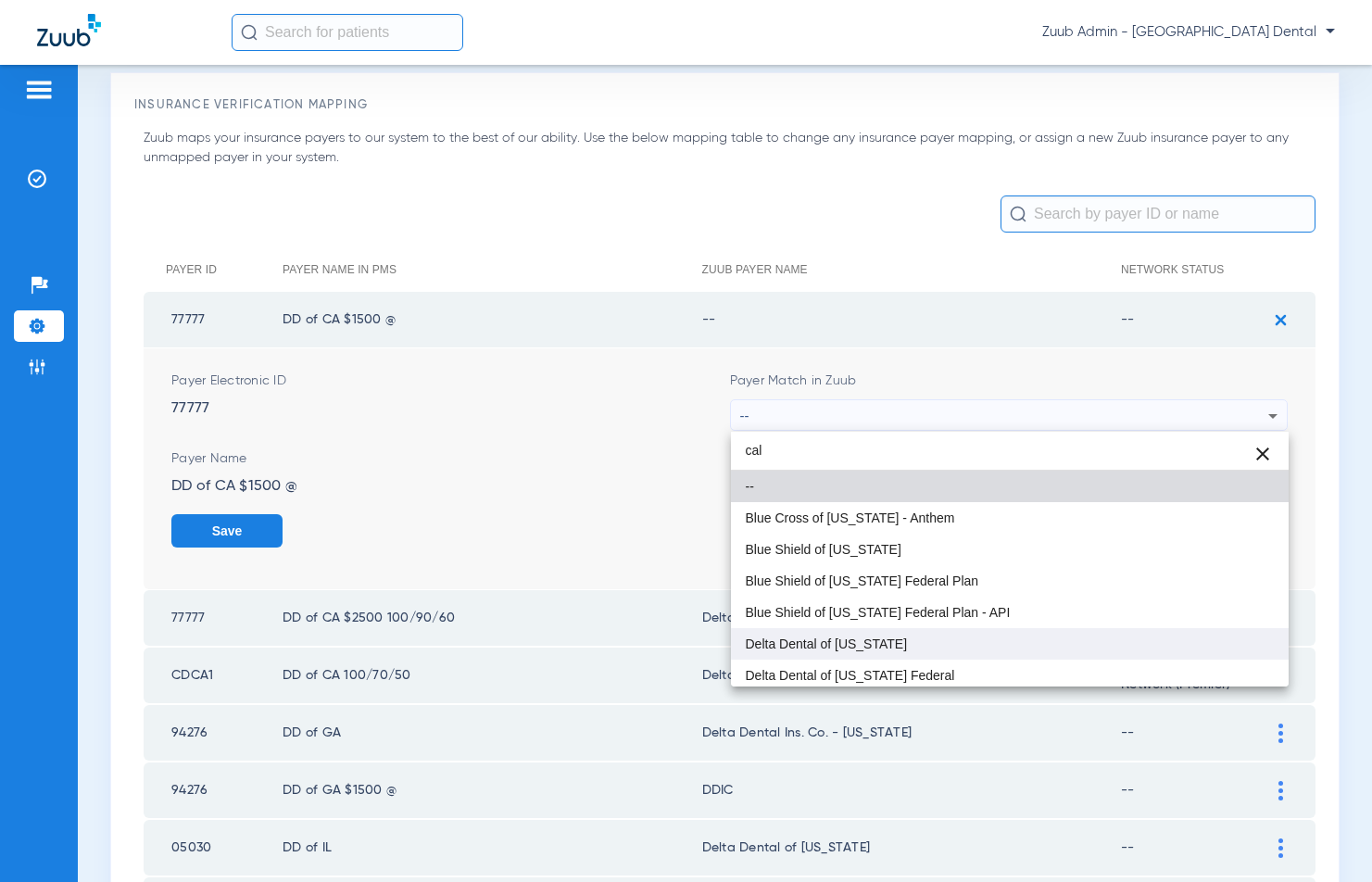 click on "Delta Dental of [US_STATE]" at bounding box center [826, 644] 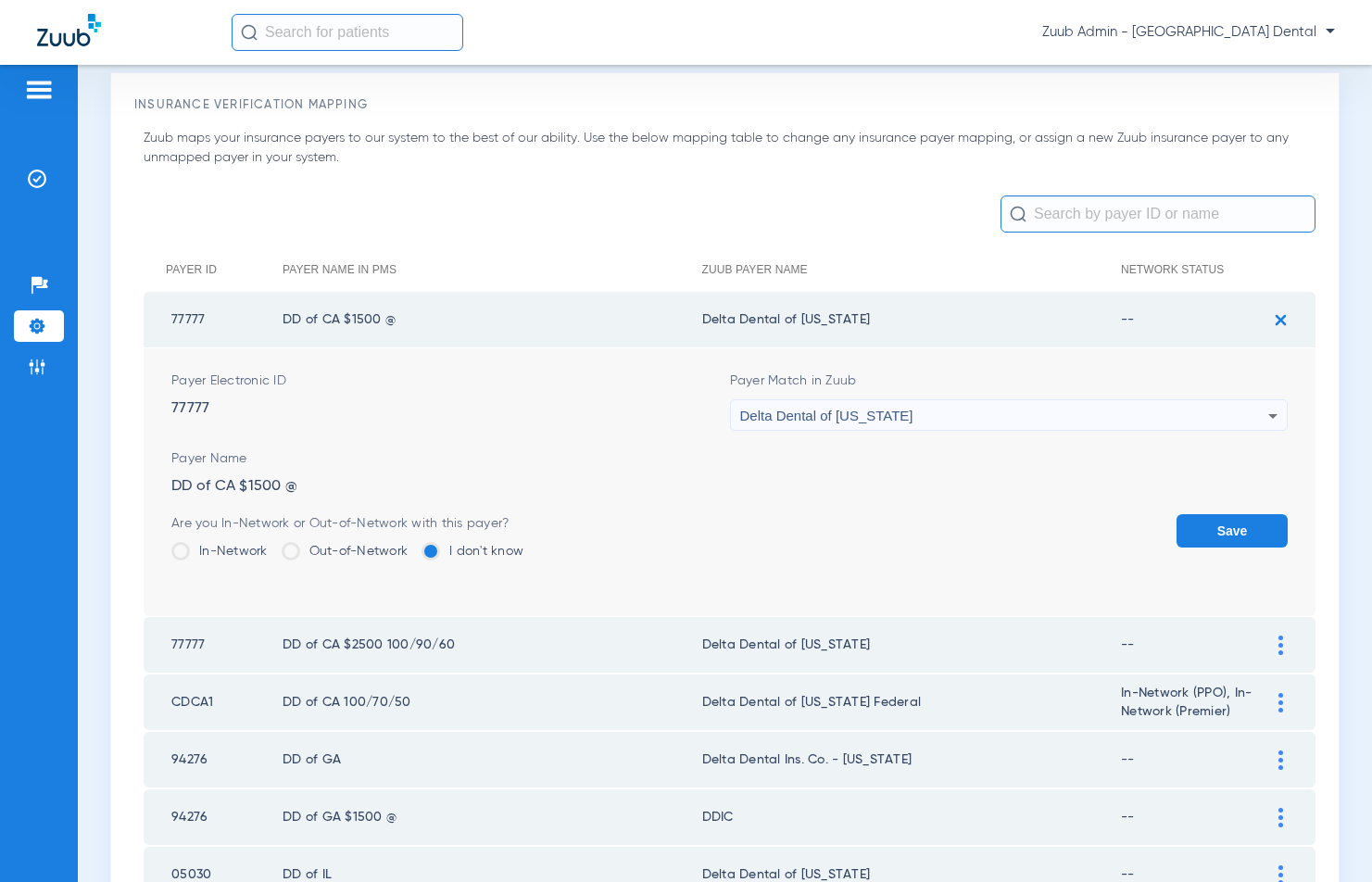 click on "Save" 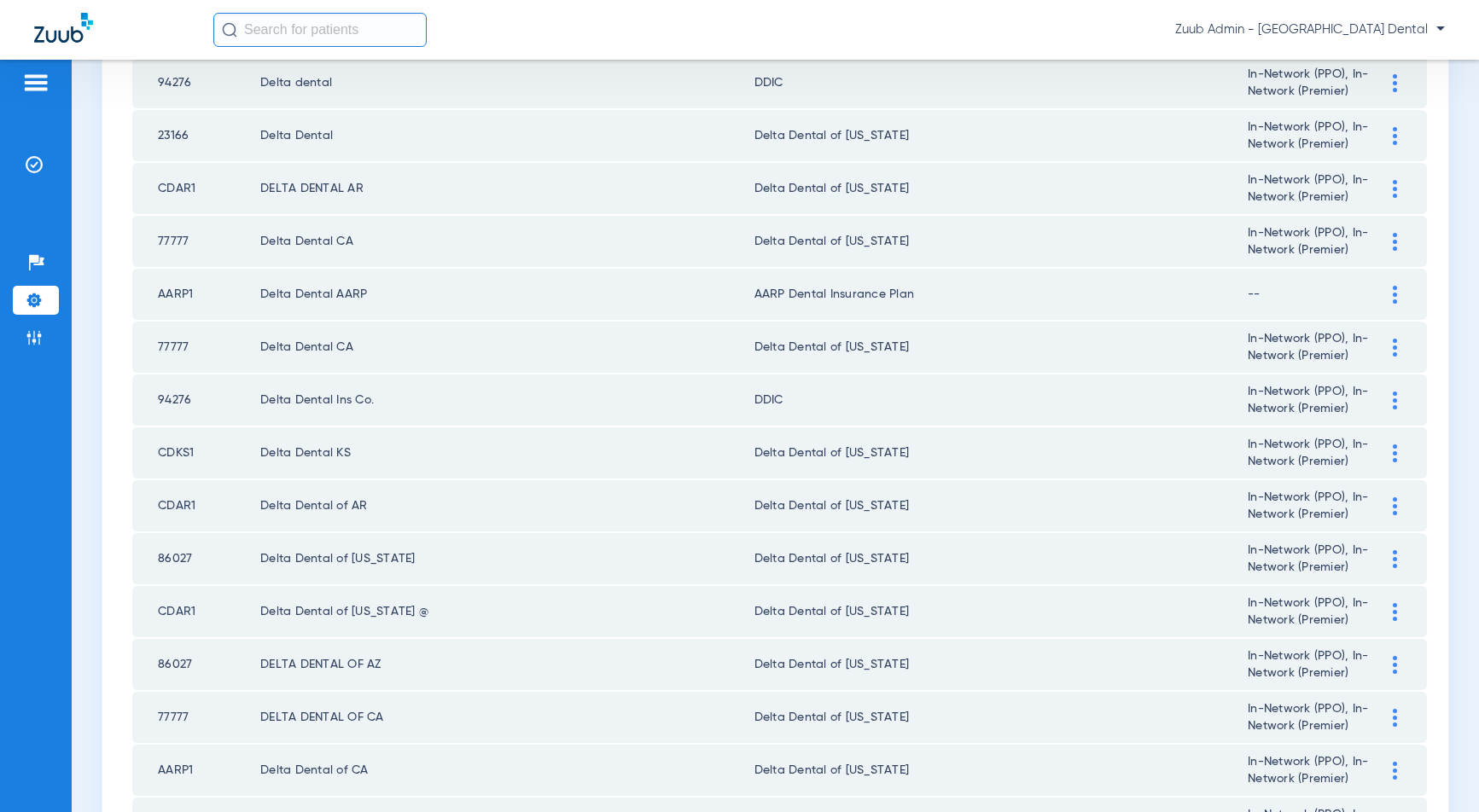 scroll, scrollTop: 2271, scrollLeft: 0, axis: vertical 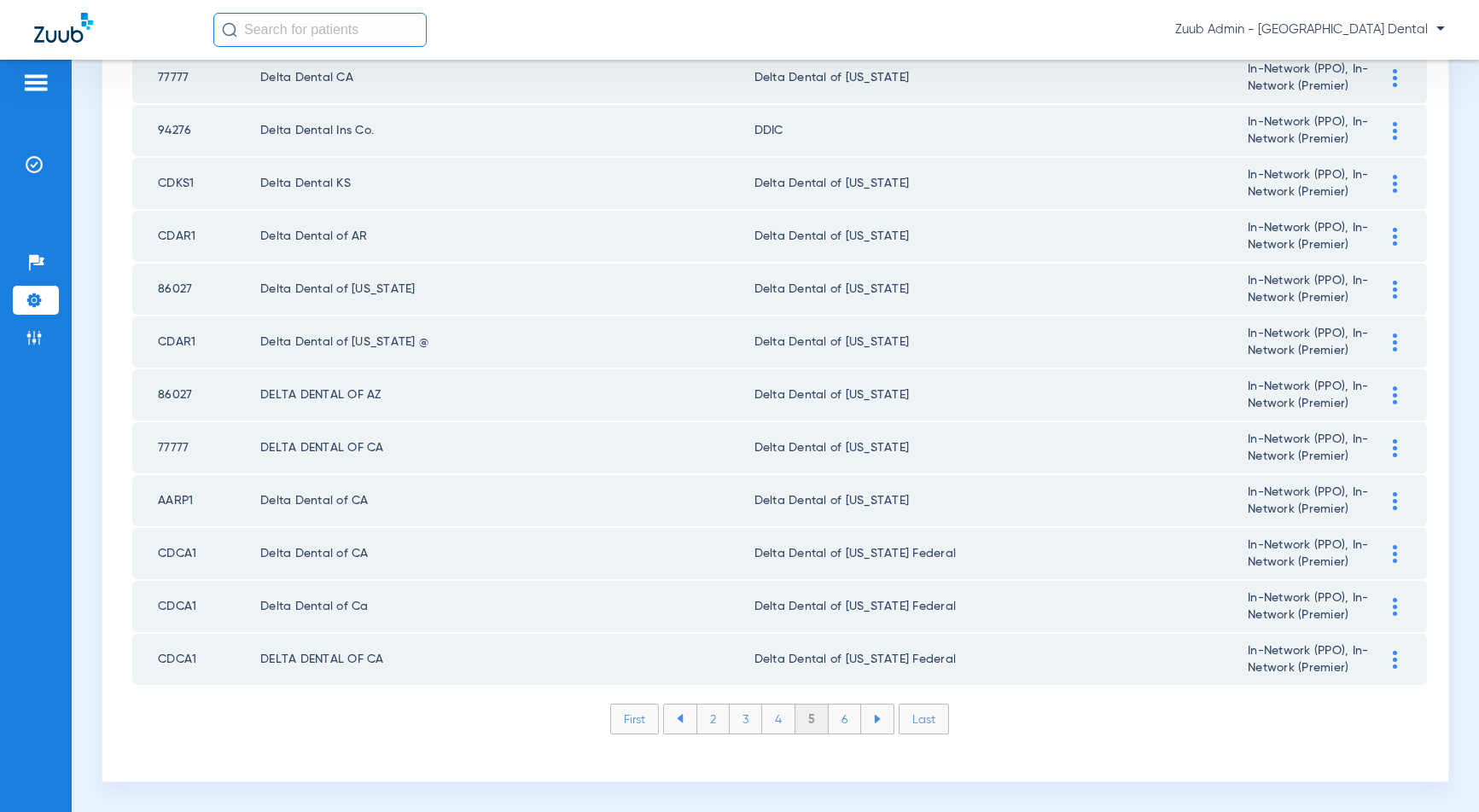 click on "6" 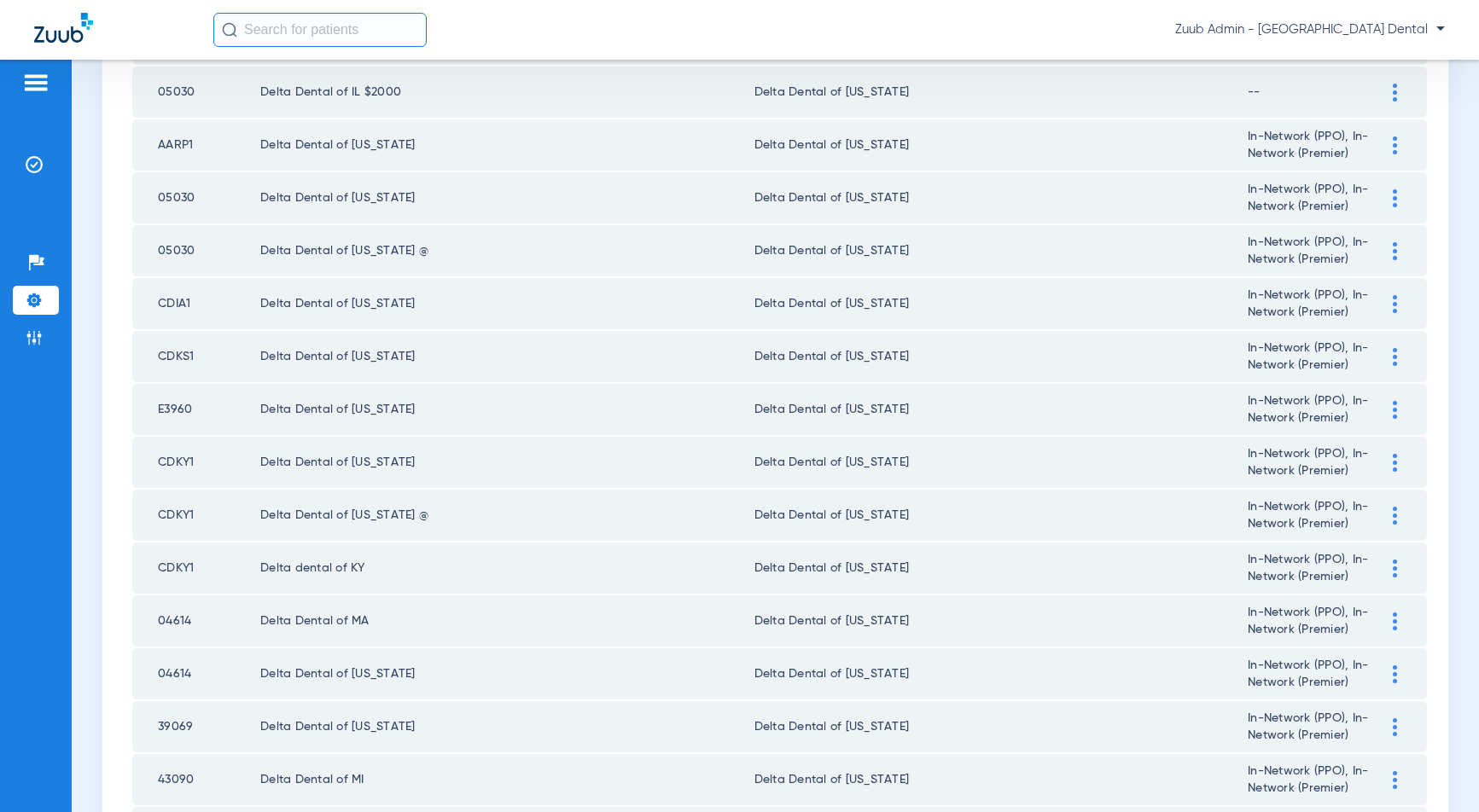 scroll, scrollTop: 2271, scrollLeft: 0, axis: vertical 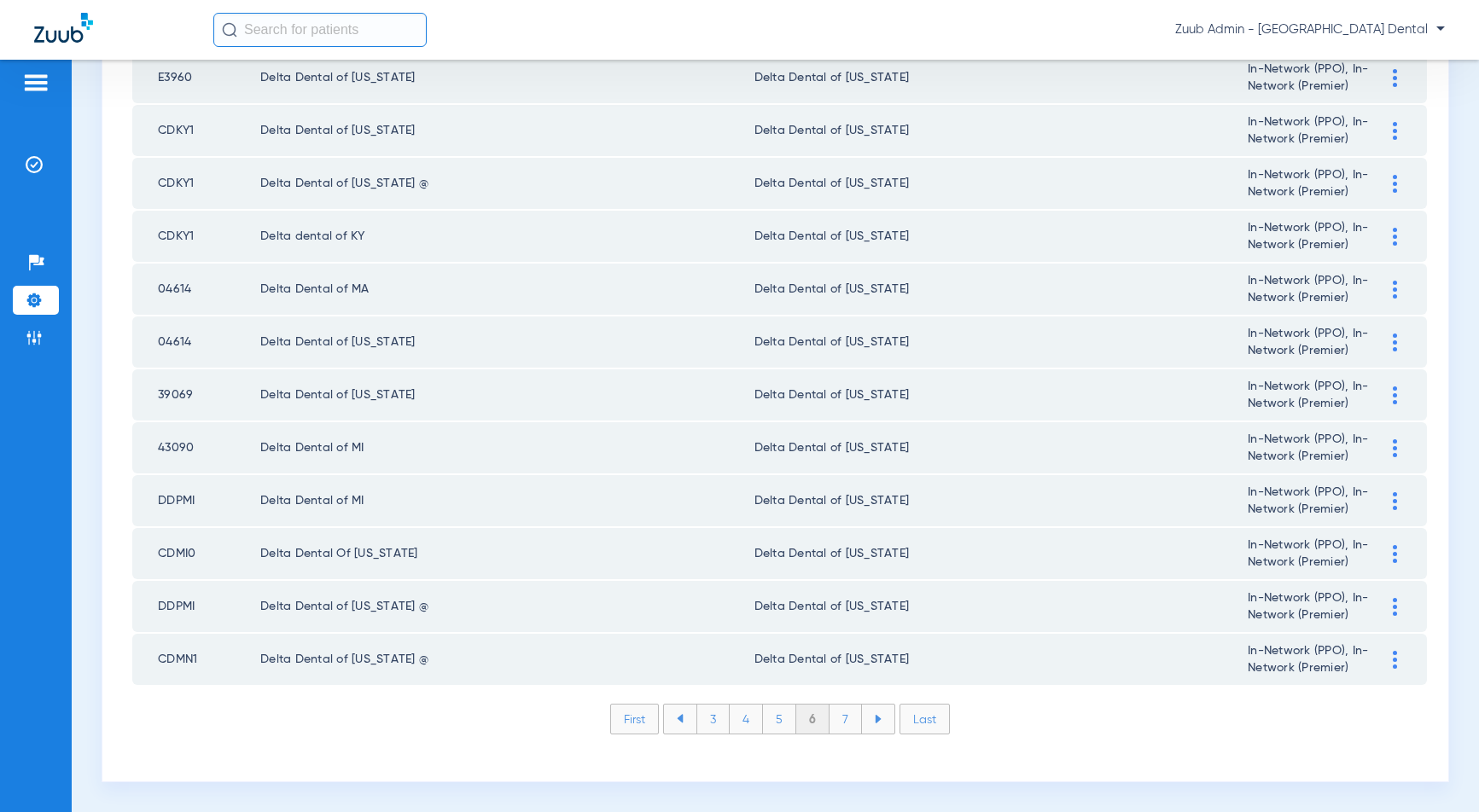click on "7" 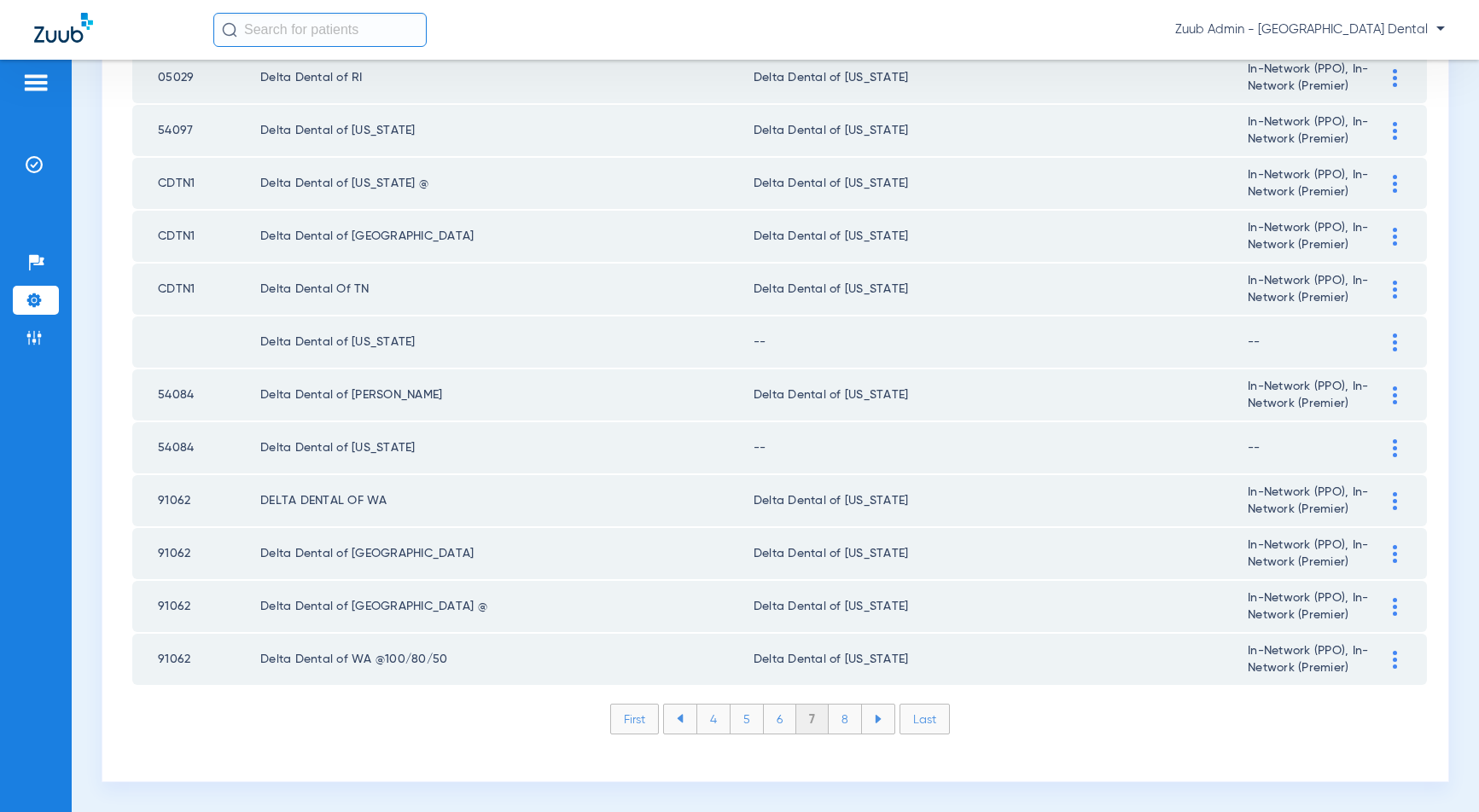 click 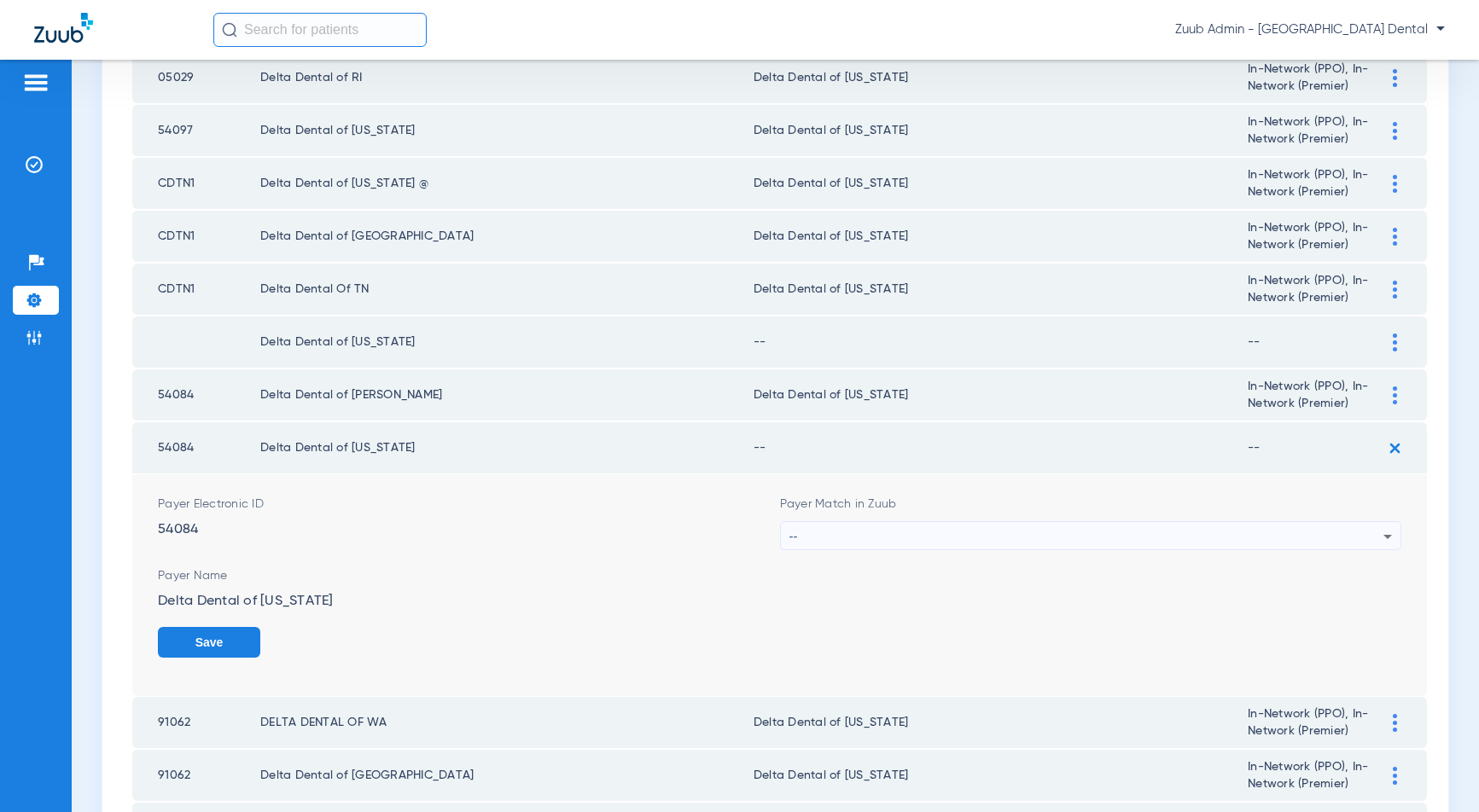 click on "--" at bounding box center [1086, 536] 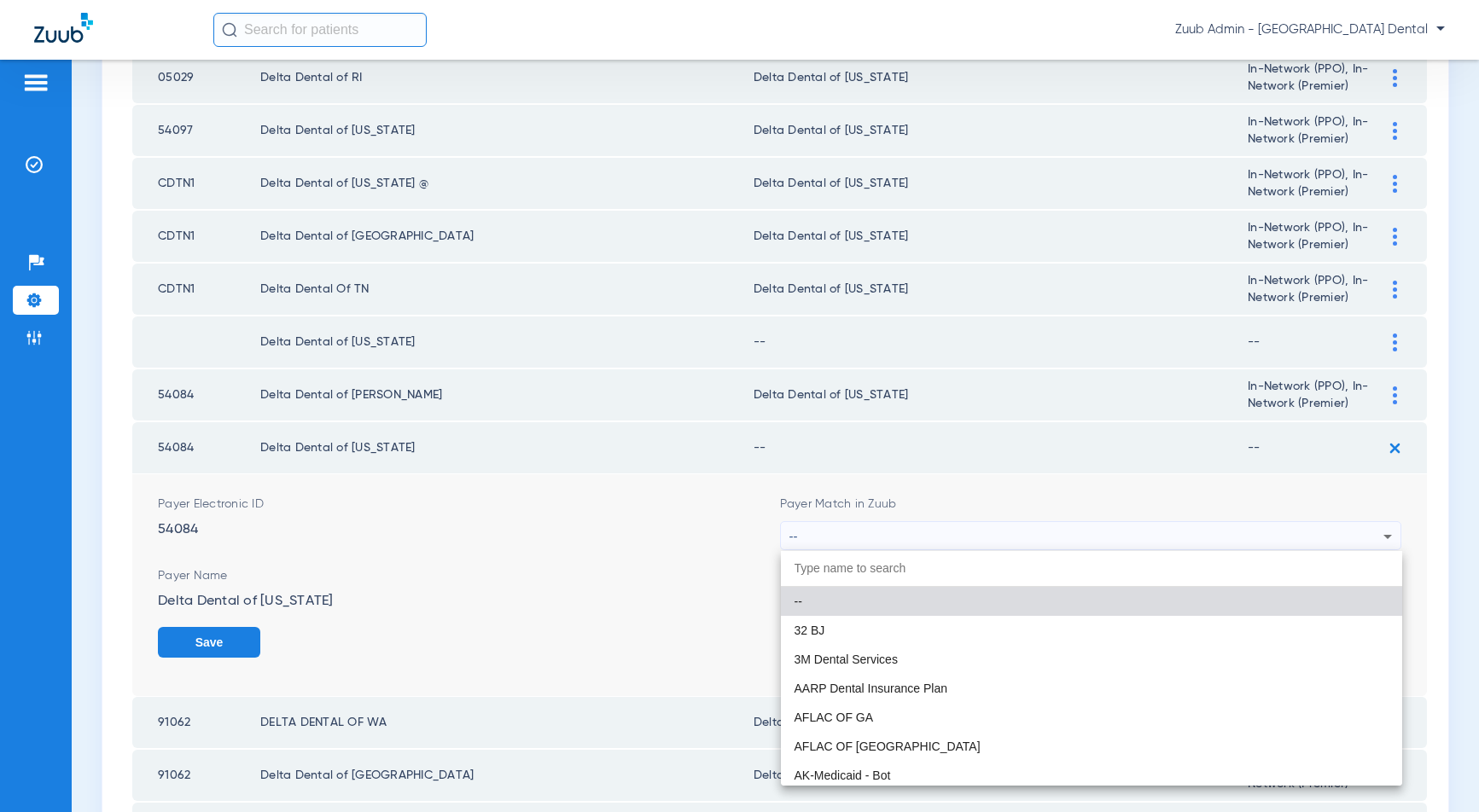 click at bounding box center [739, 406] 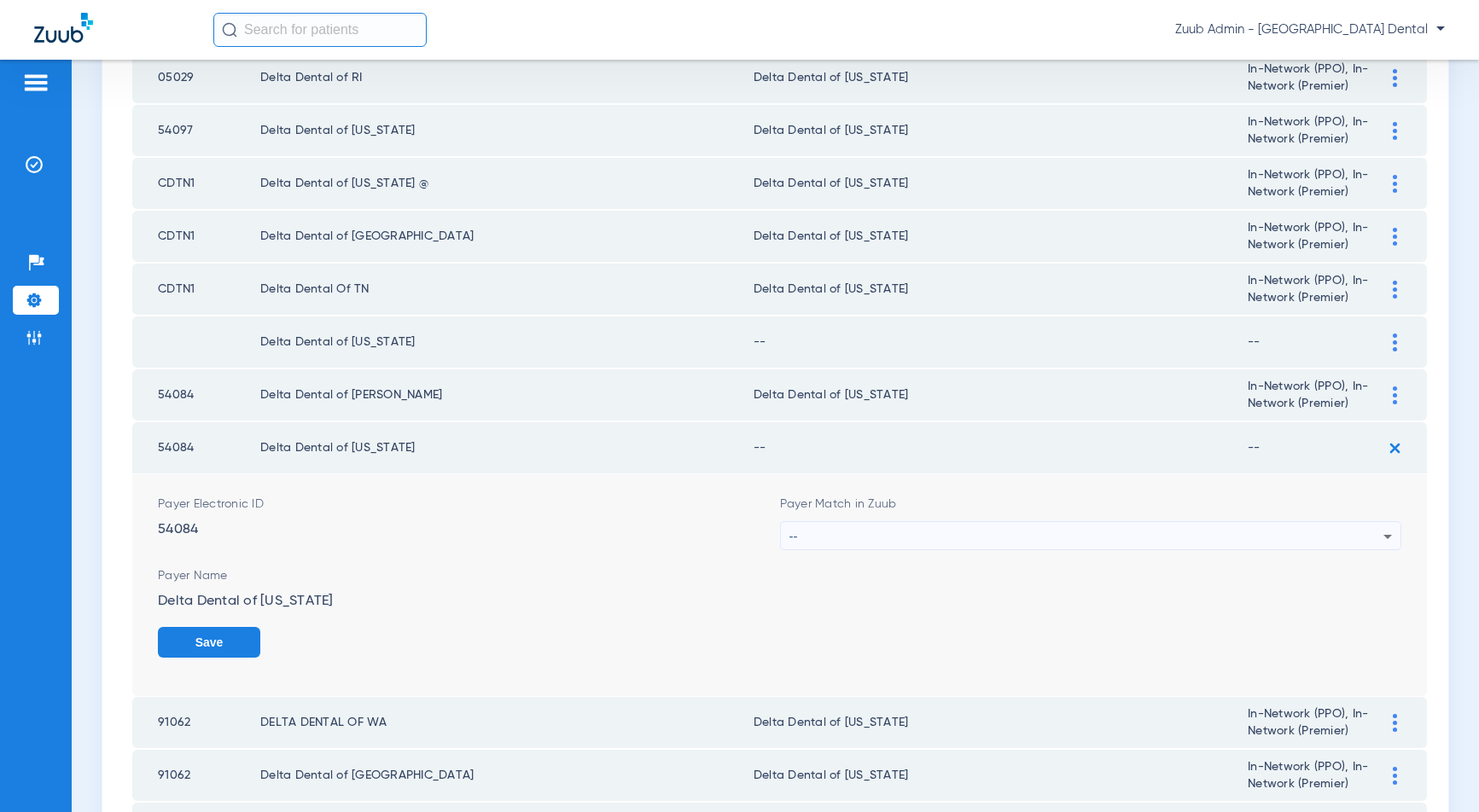 click on "--" at bounding box center (1086, 536) 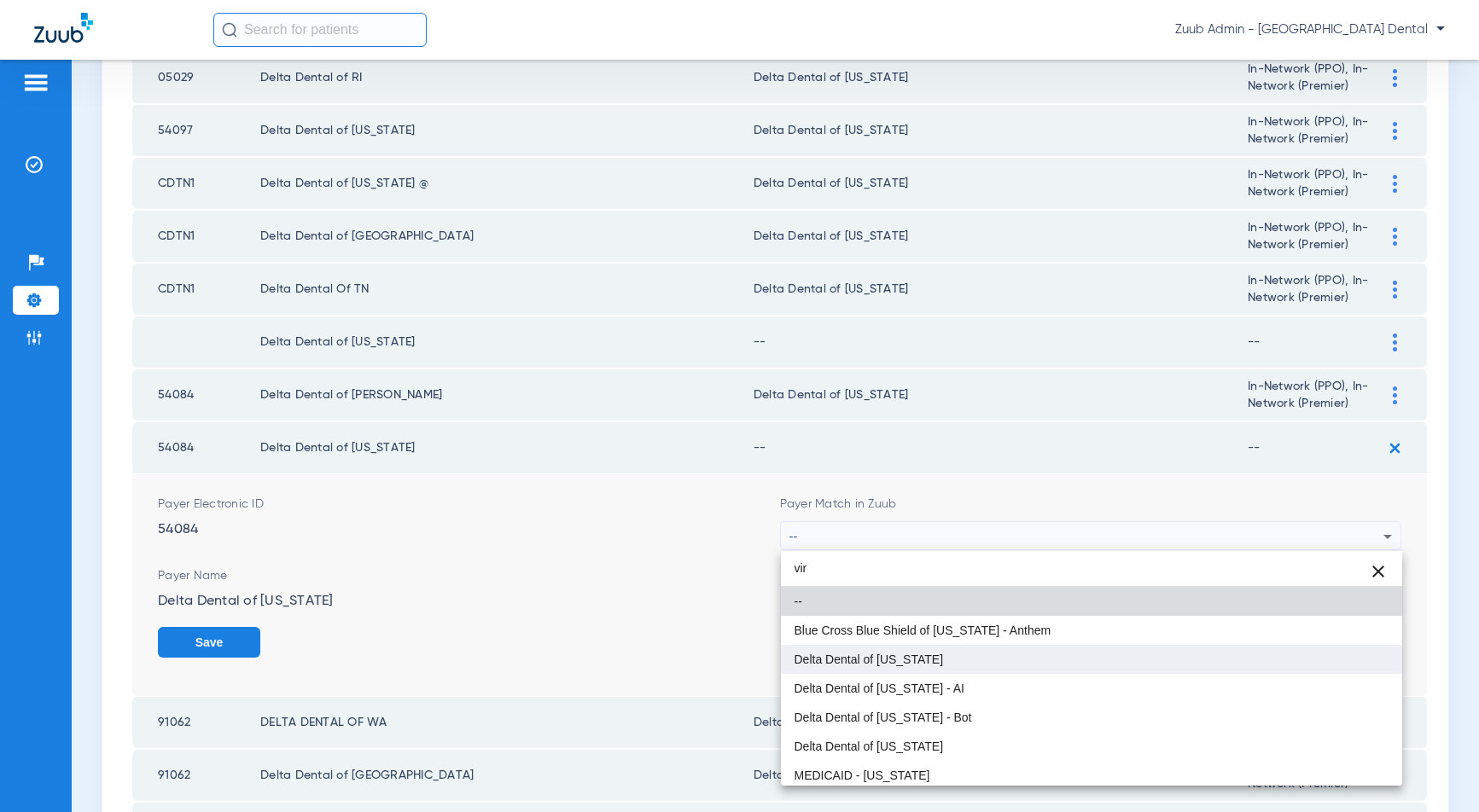 type on "vir" 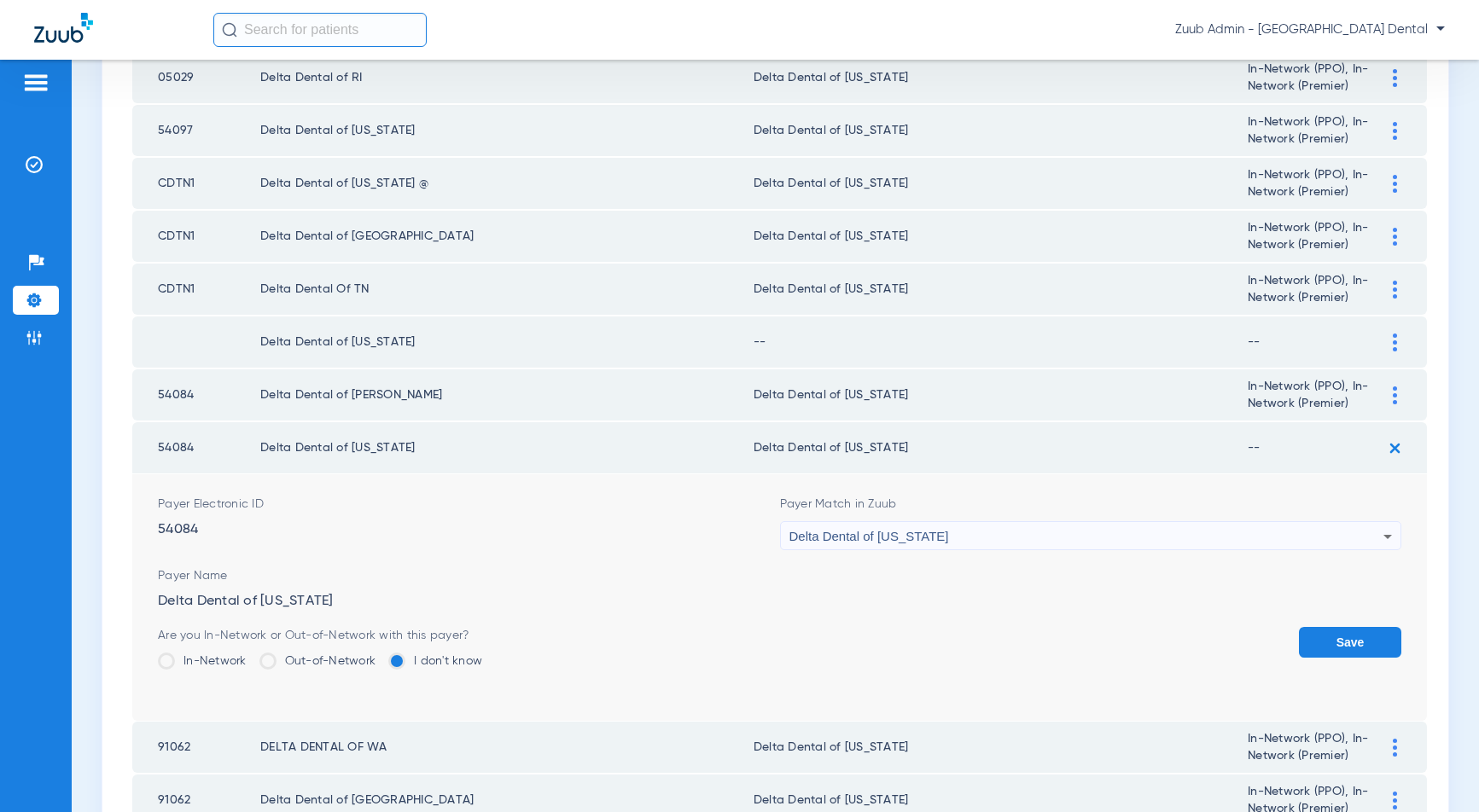 click on "Save" 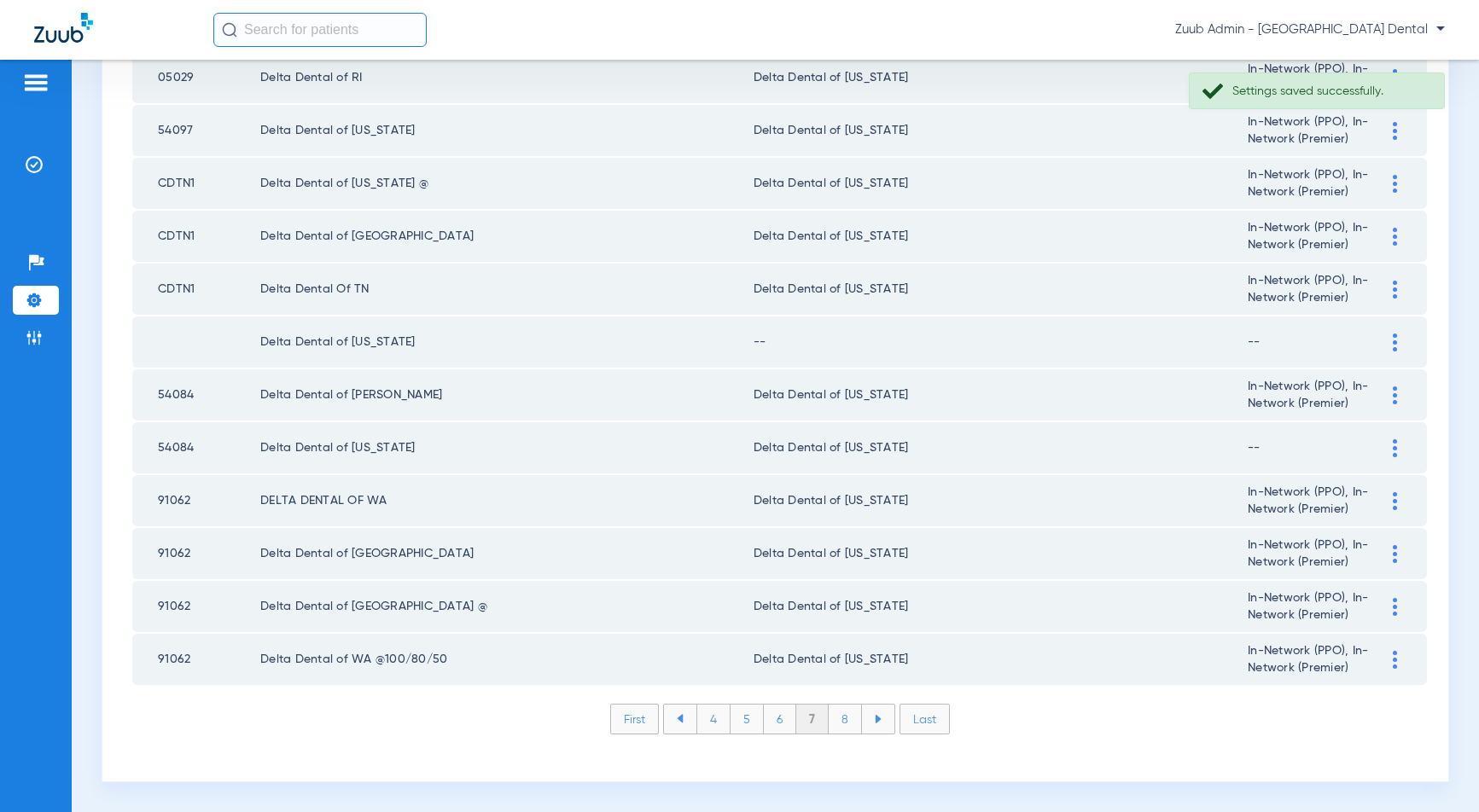 click 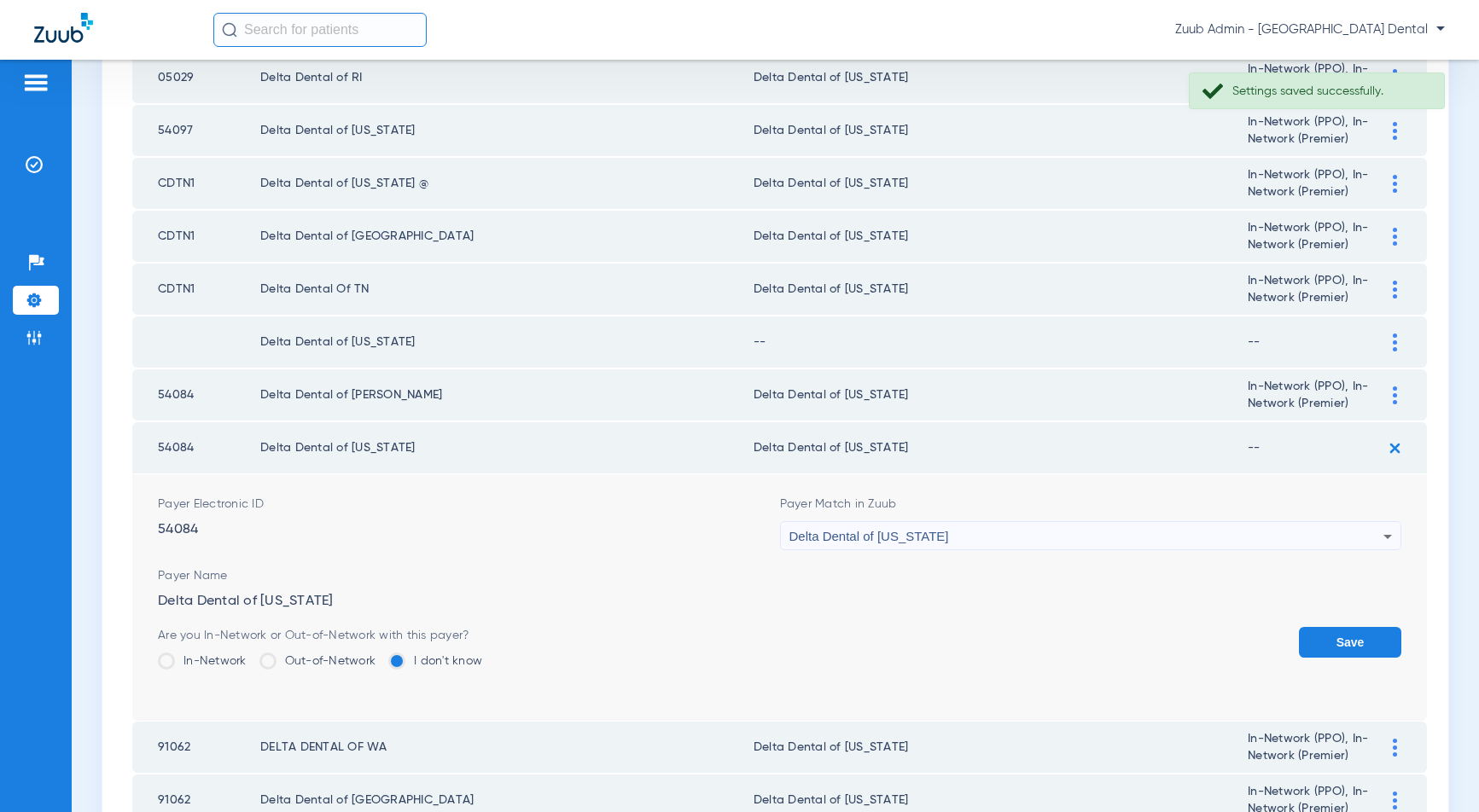 click on "In-Network" 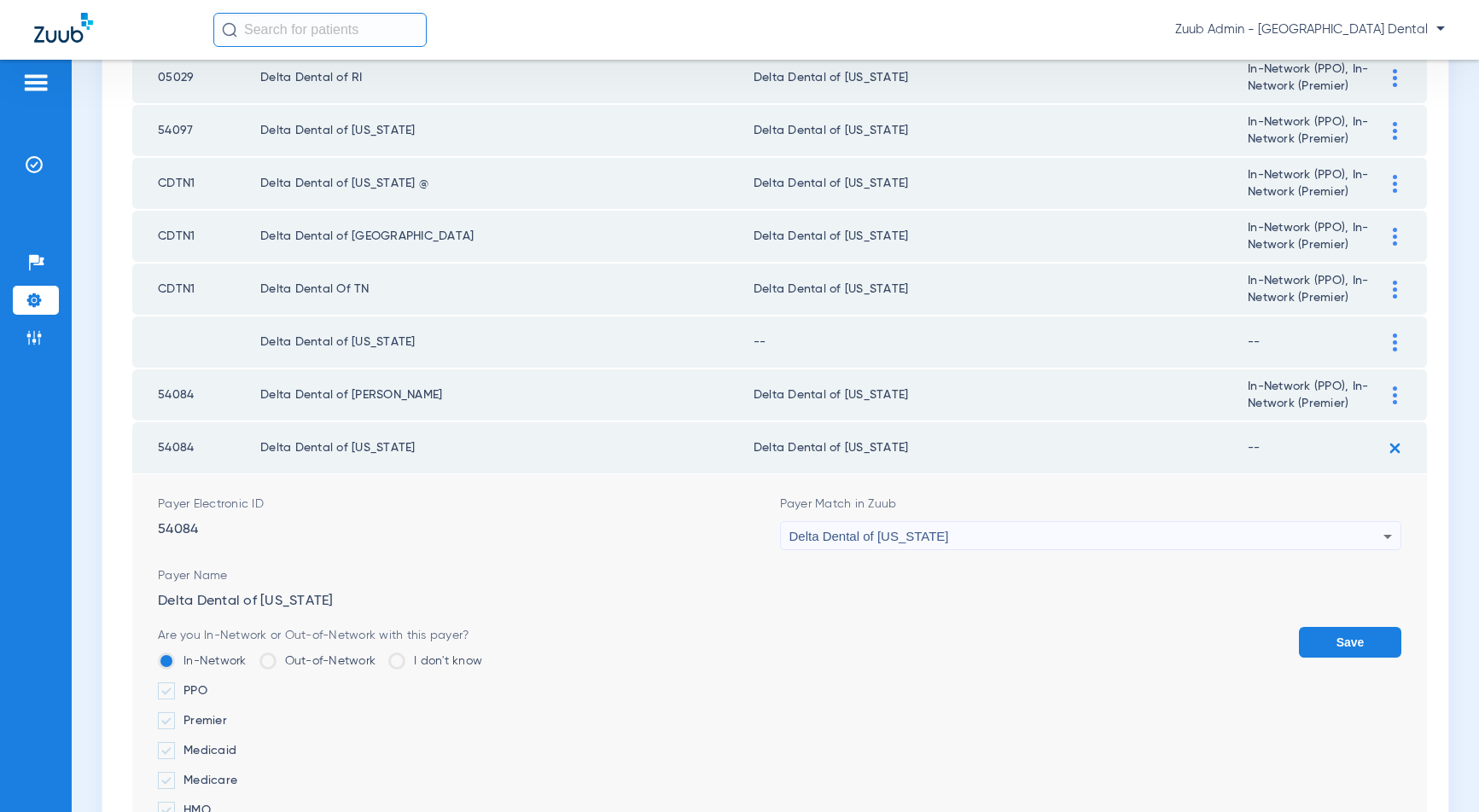 click on "PPO" 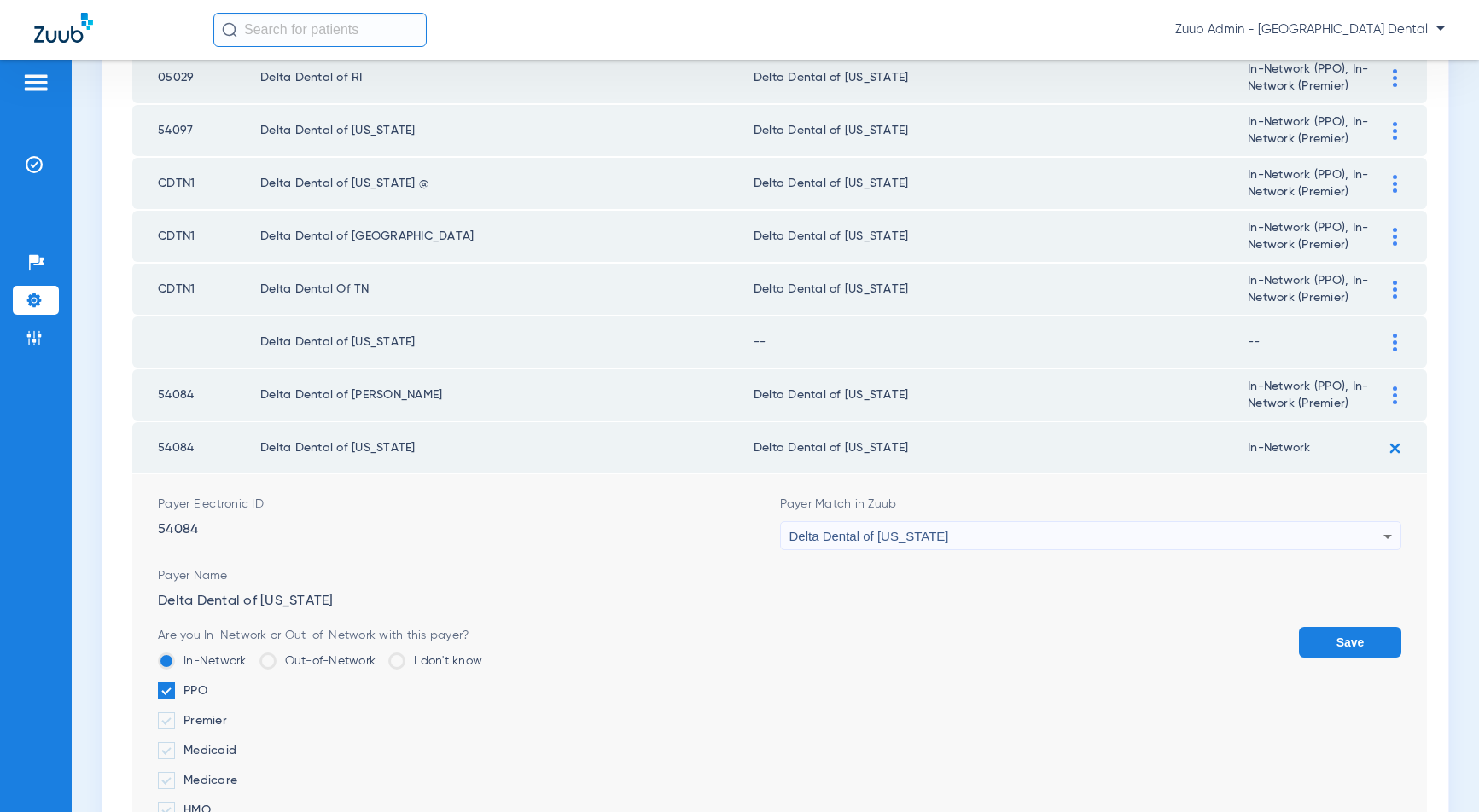 click on "Premier" 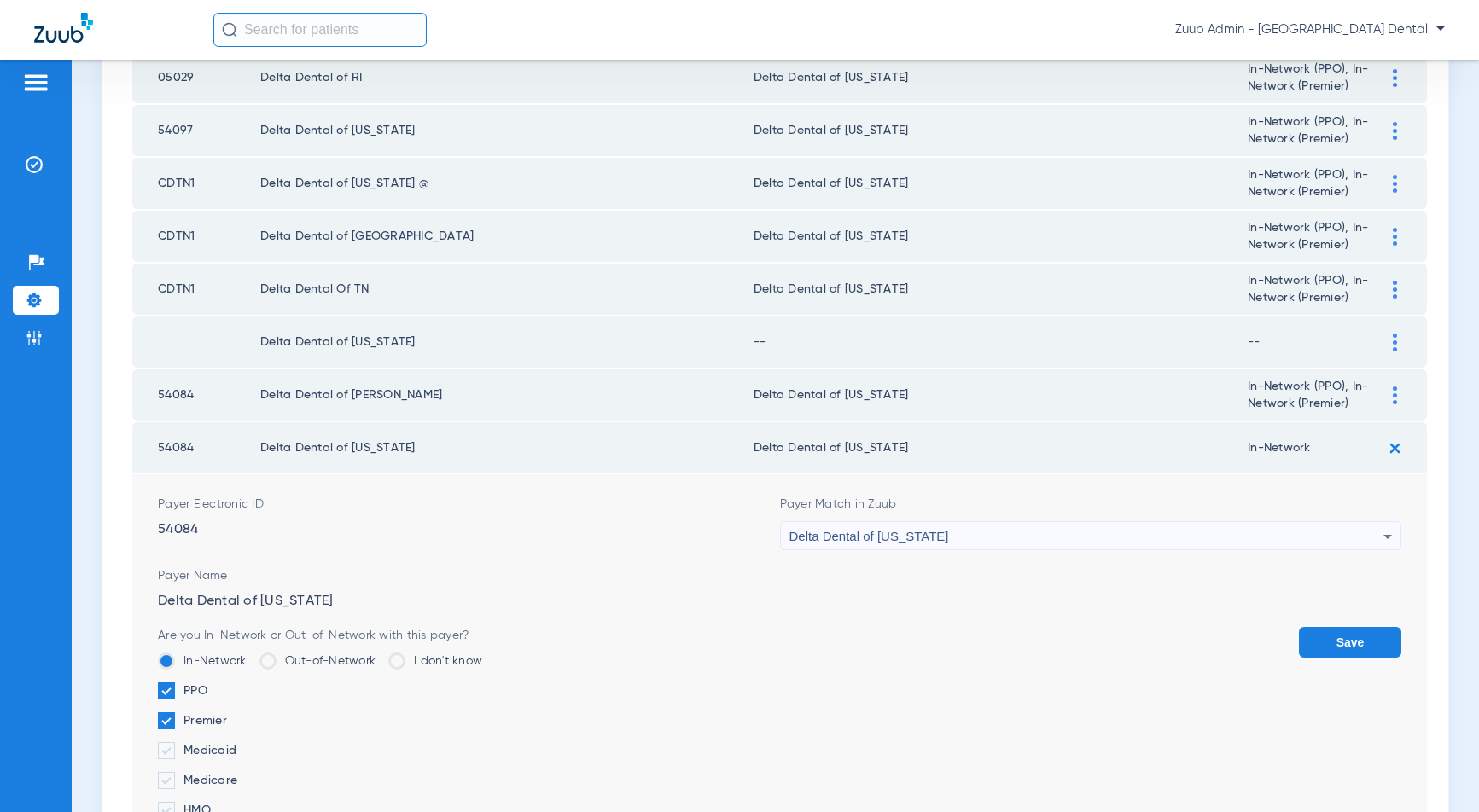 click on "Save" 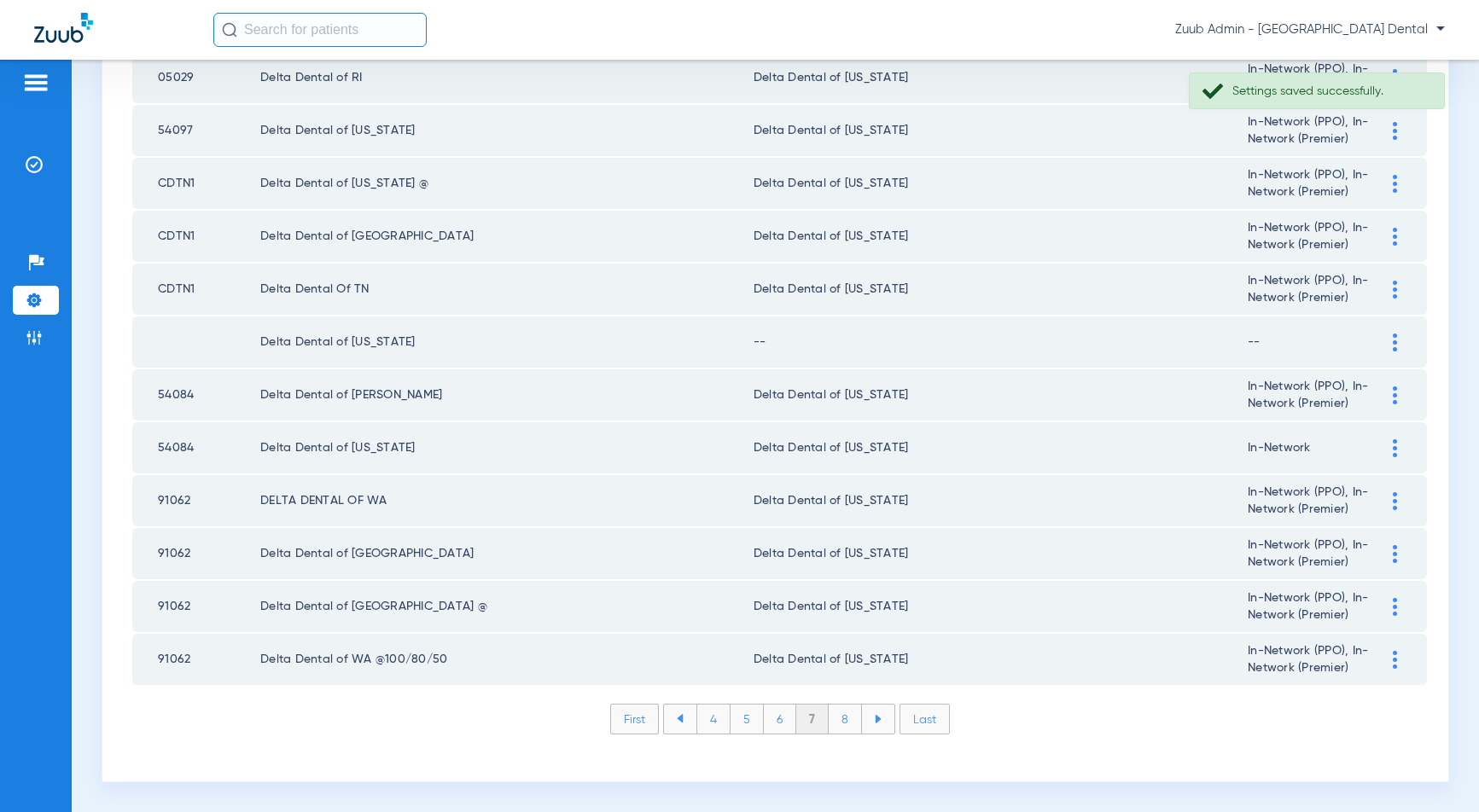 click 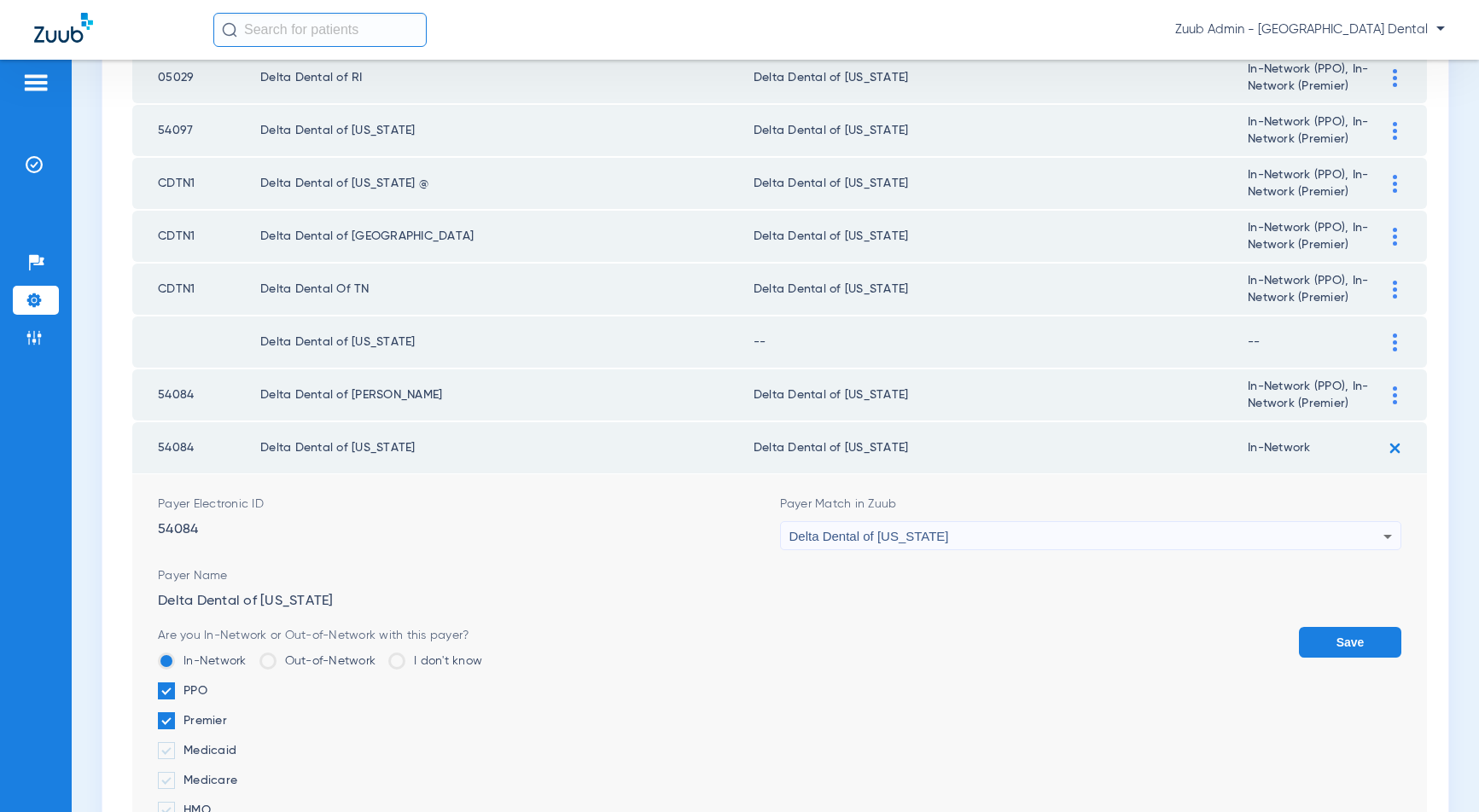 click on "Save" 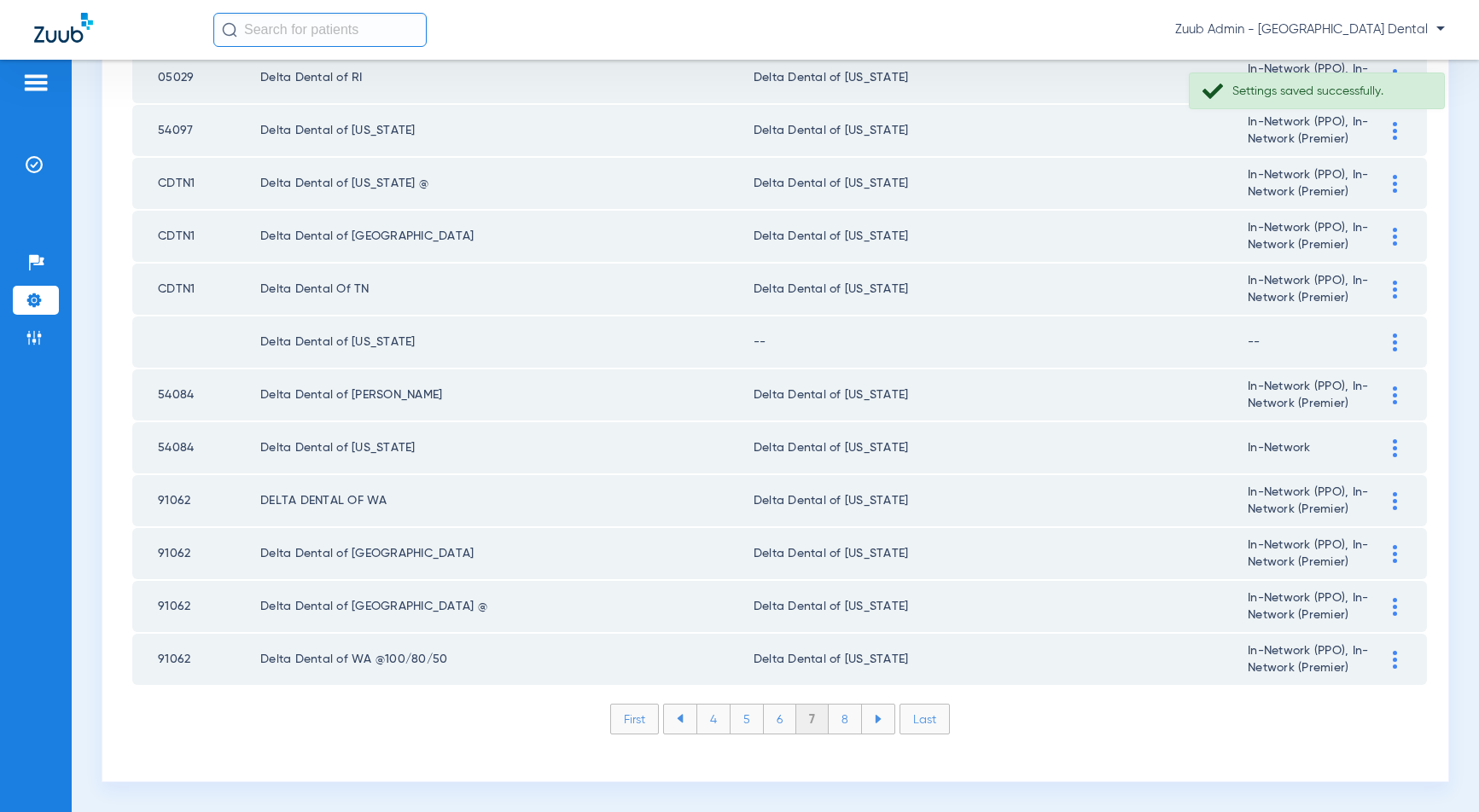 click 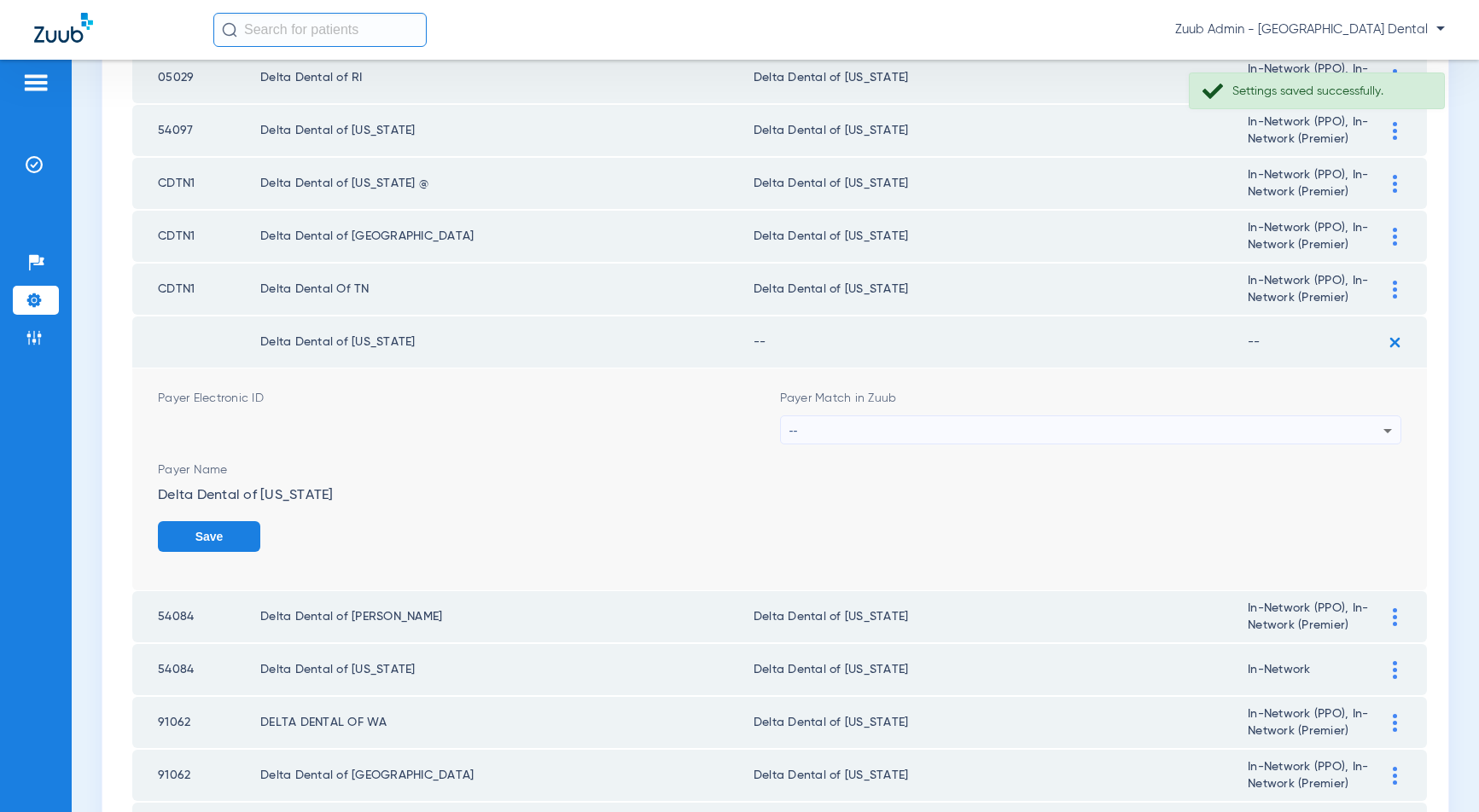 click on "--" at bounding box center [1086, 431] 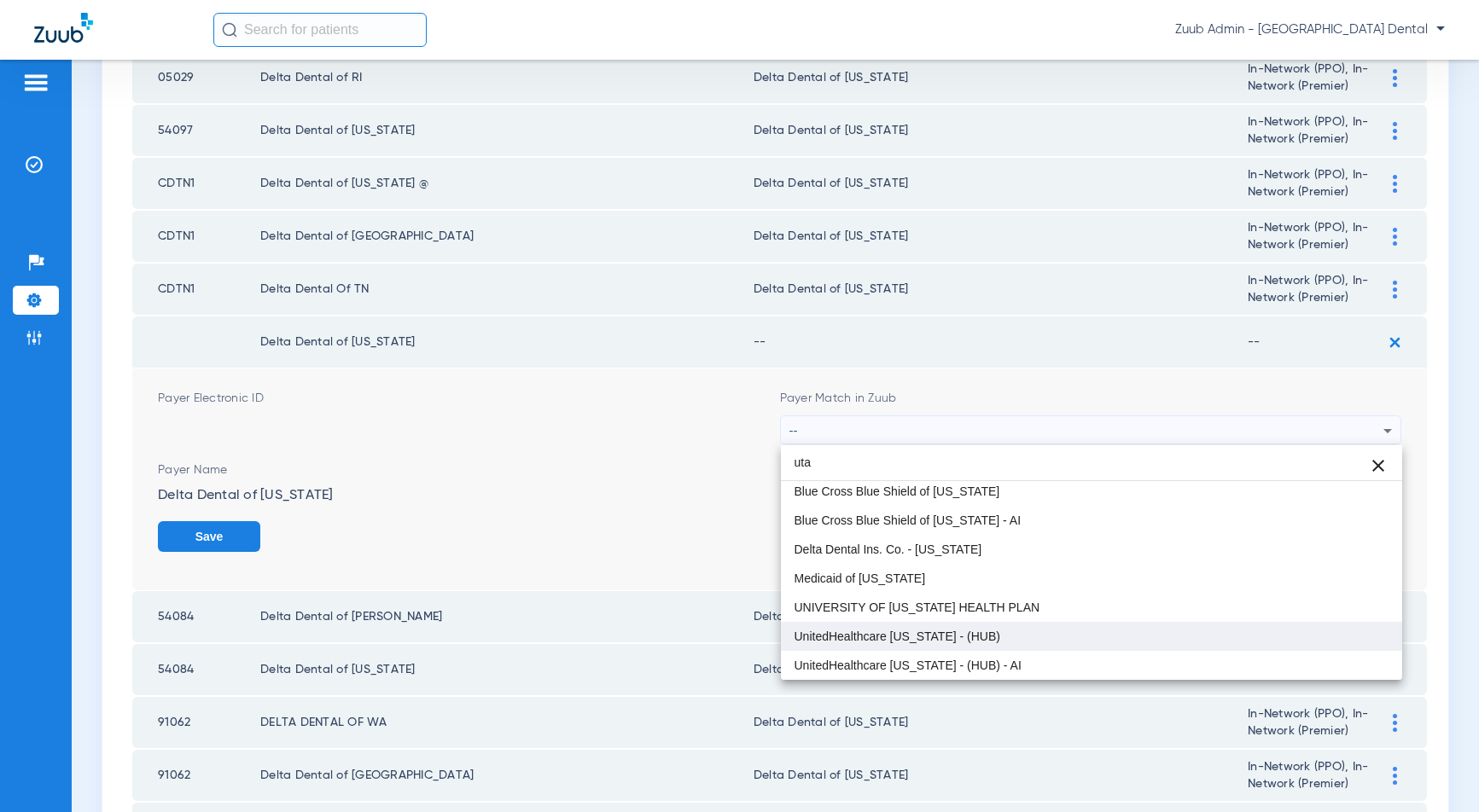 scroll, scrollTop: 0, scrollLeft: 0, axis: both 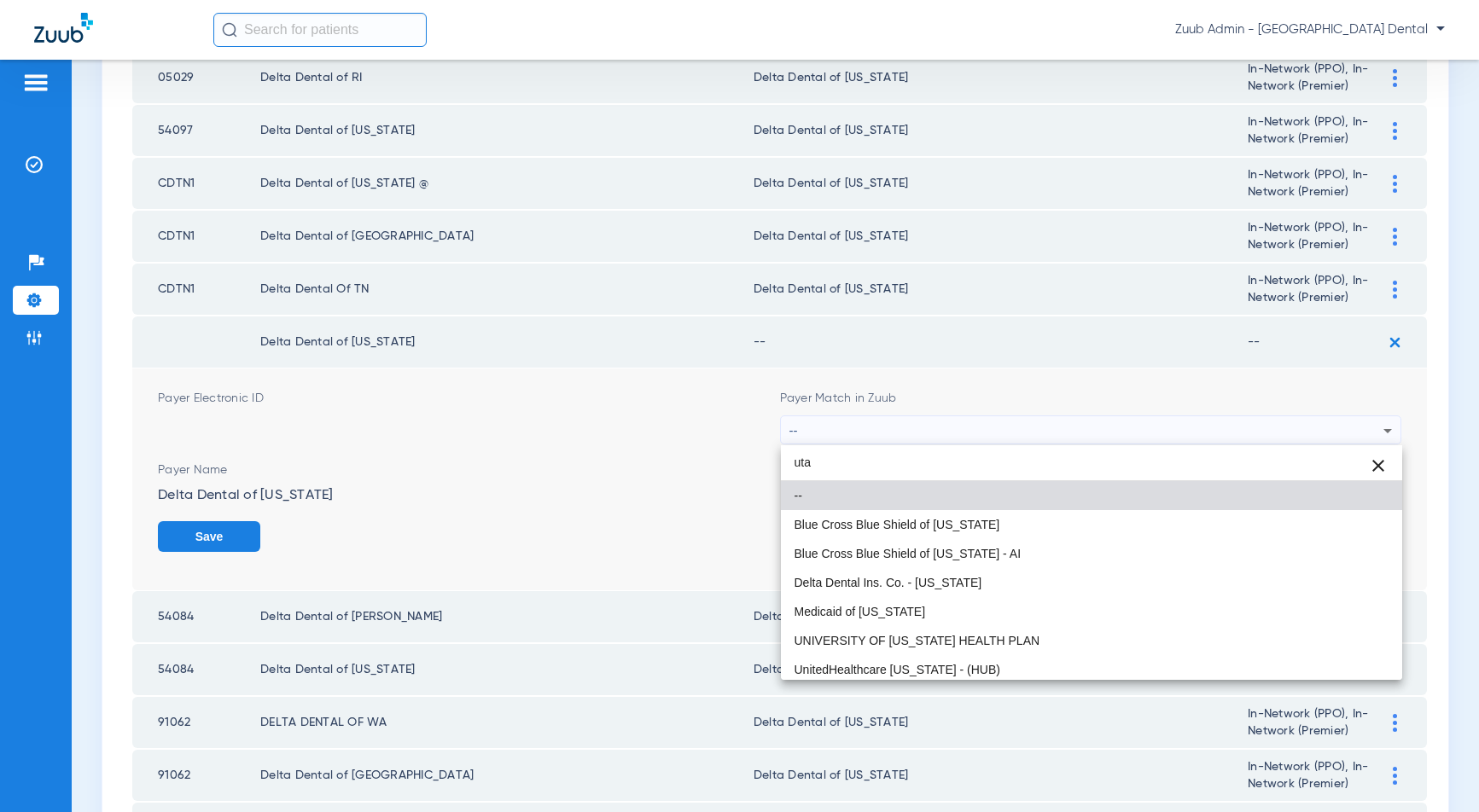 type on "uta" 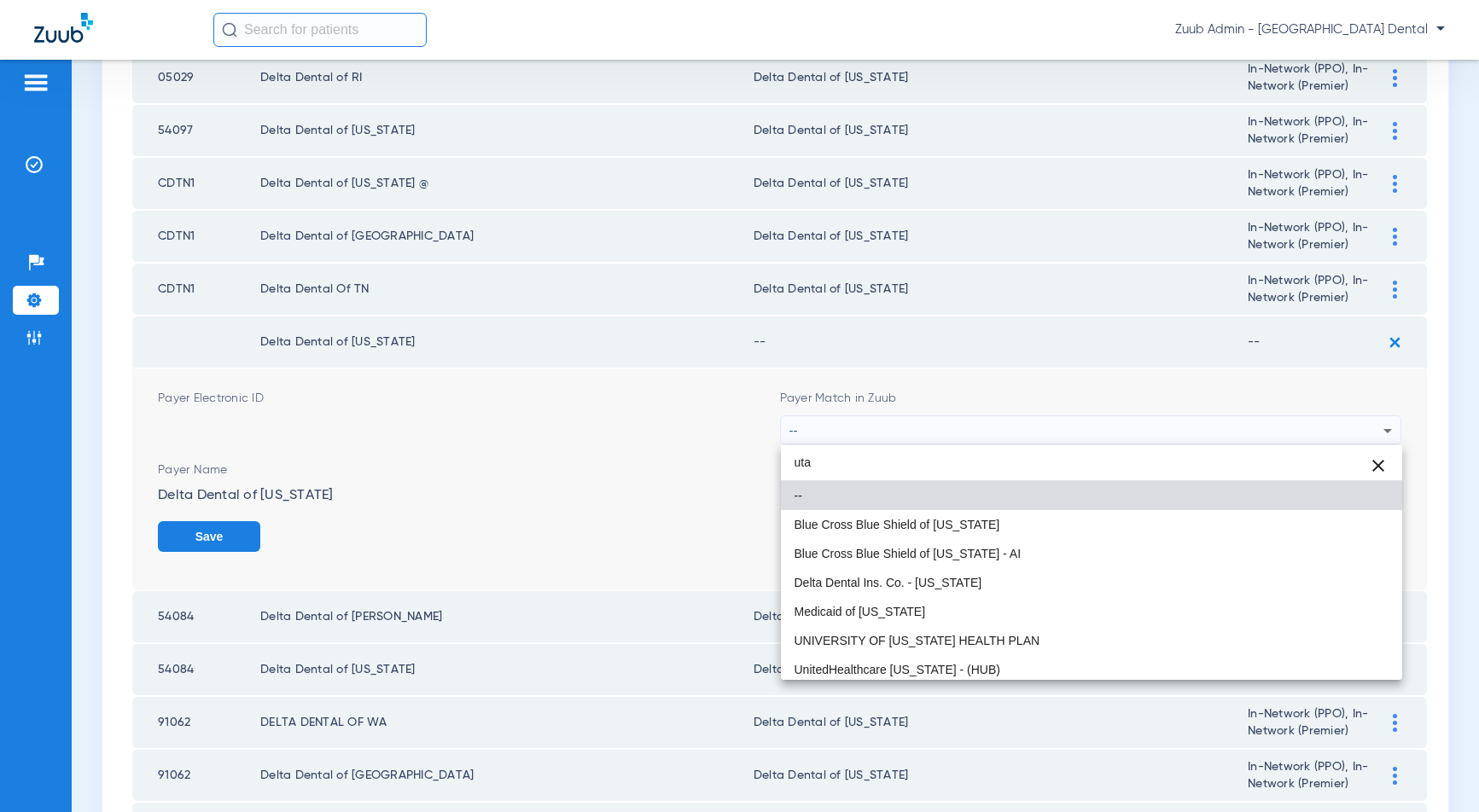 click at bounding box center (739, 406) 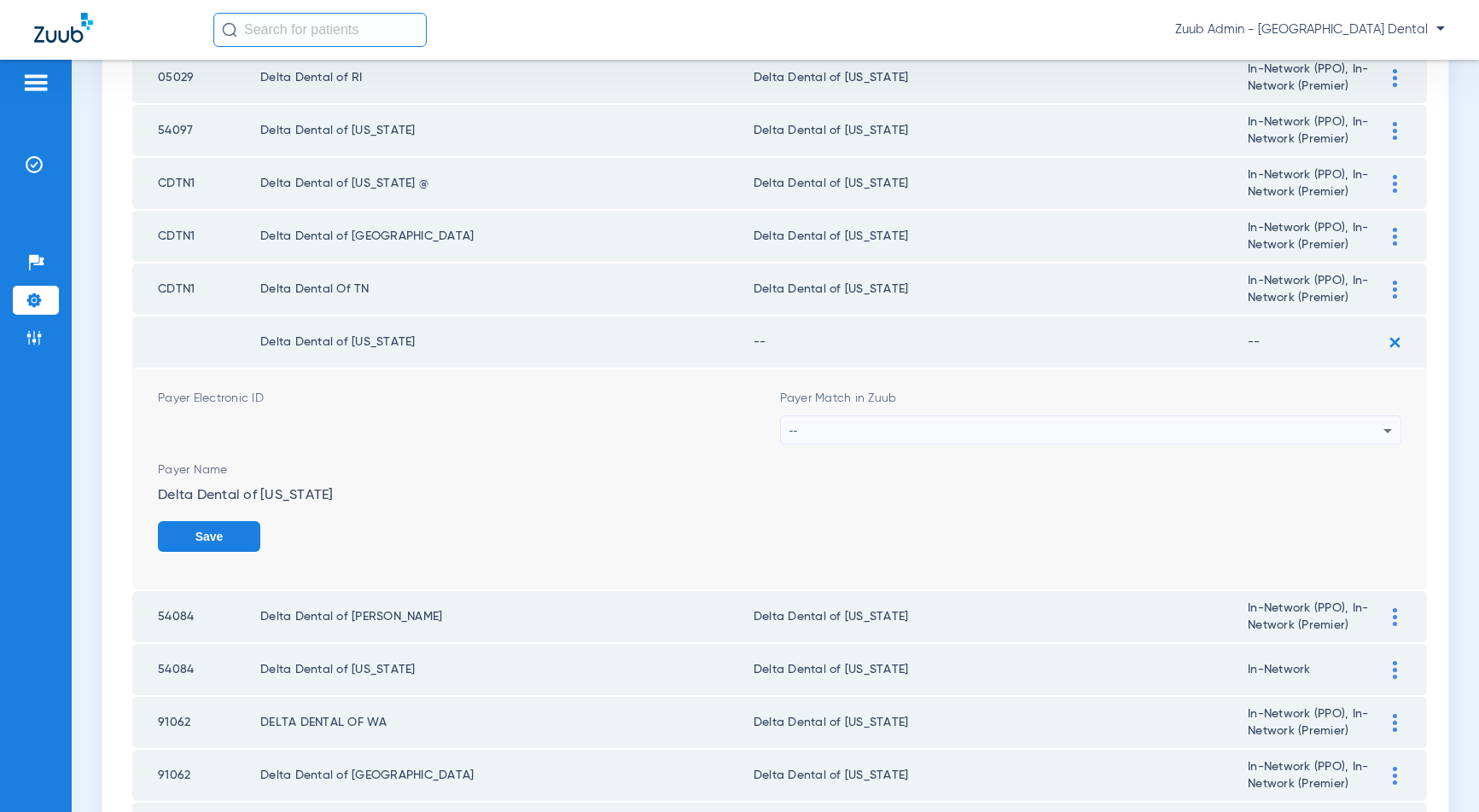 click on "--" at bounding box center [1086, 431] 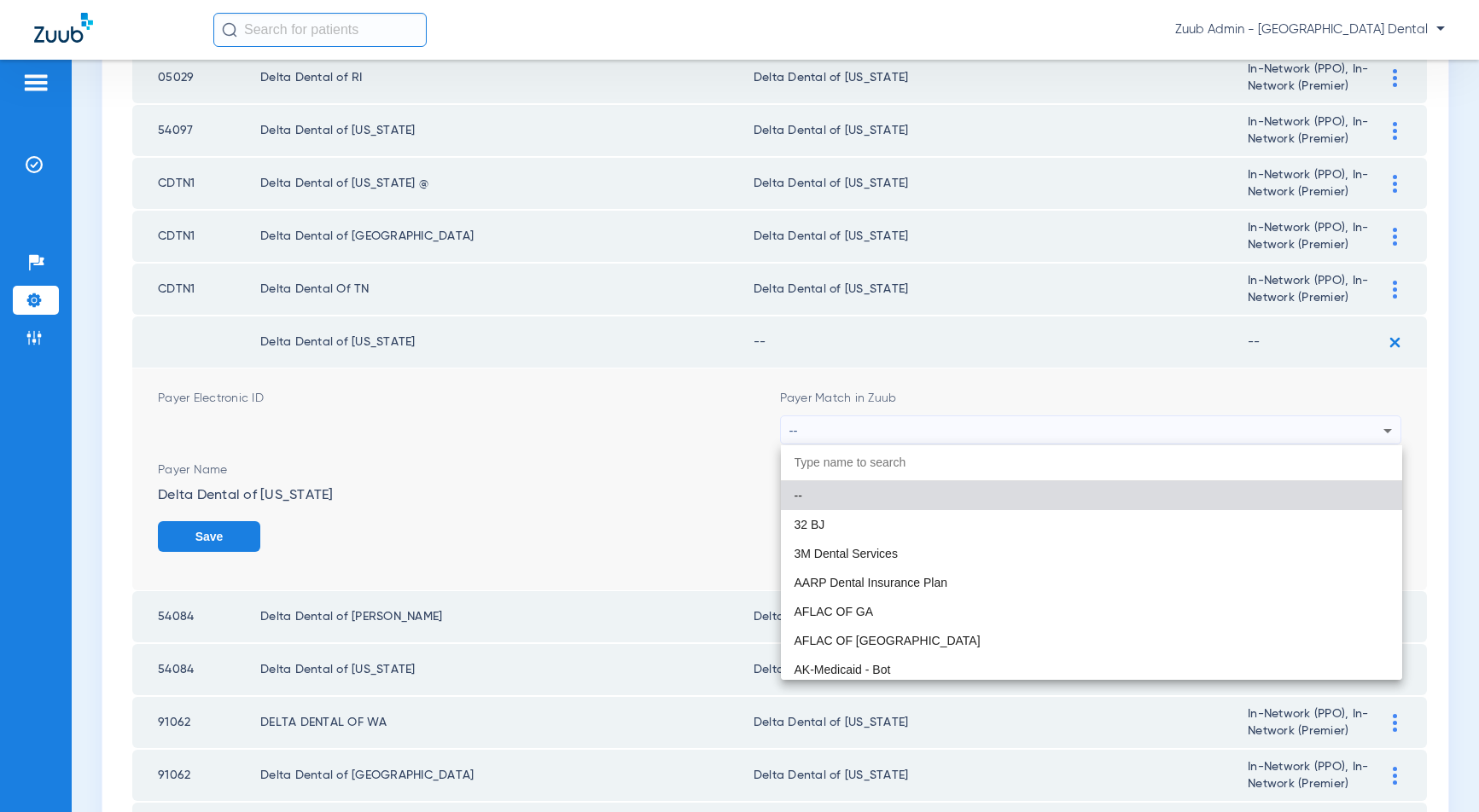 click at bounding box center [739, 406] 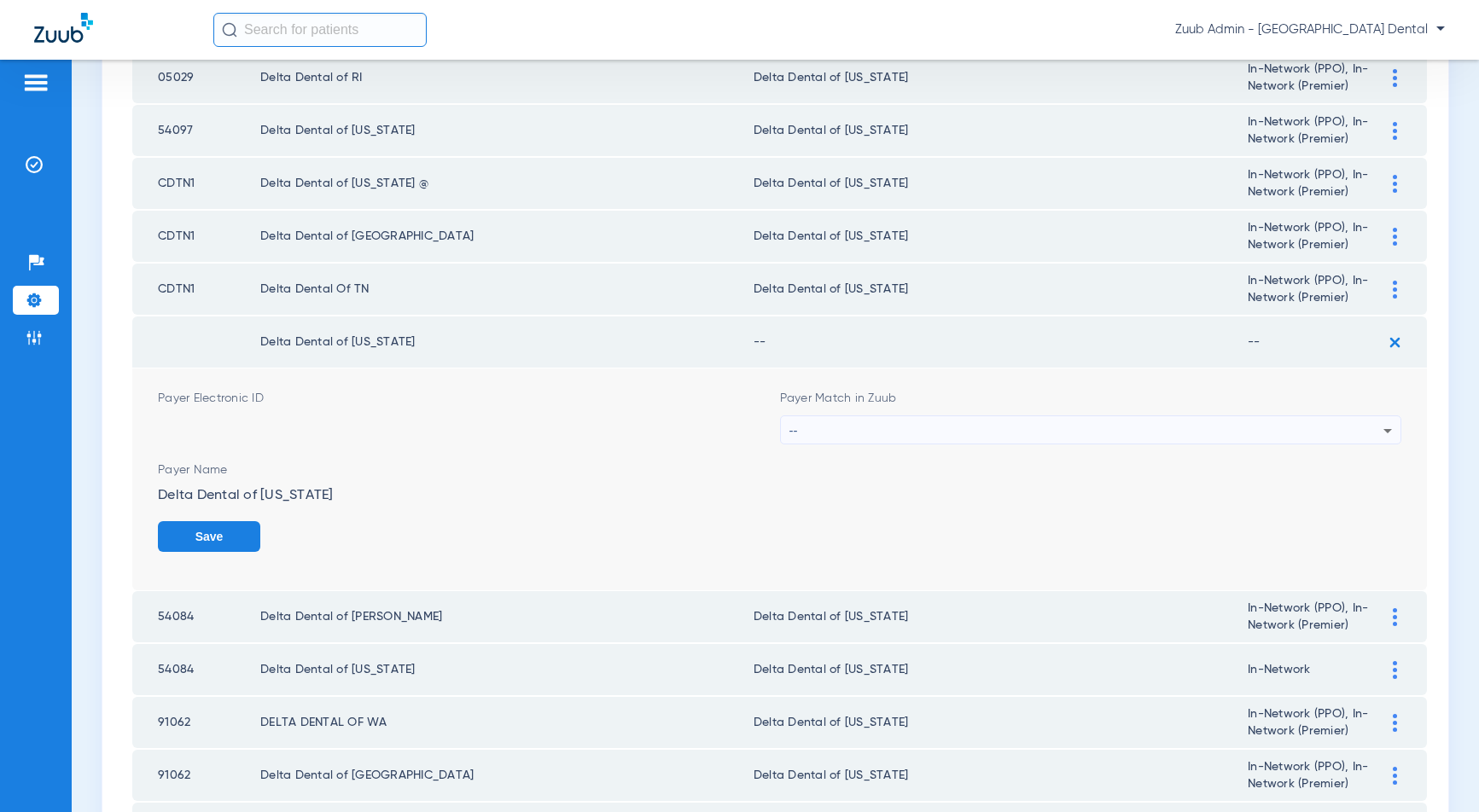 click on "Save" 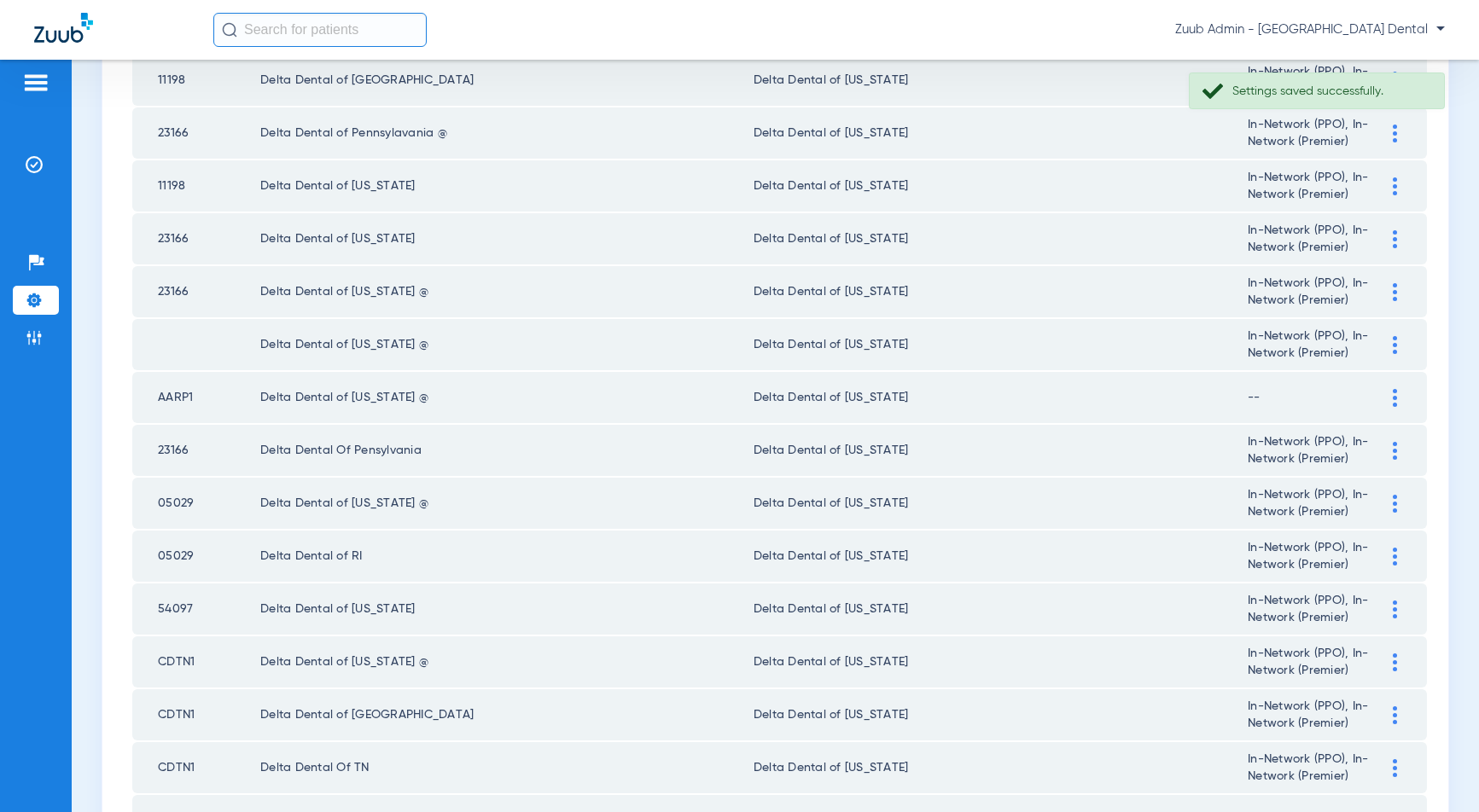 scroll, scrollTop: 1776, scrollLeft: 0, axis: vertical 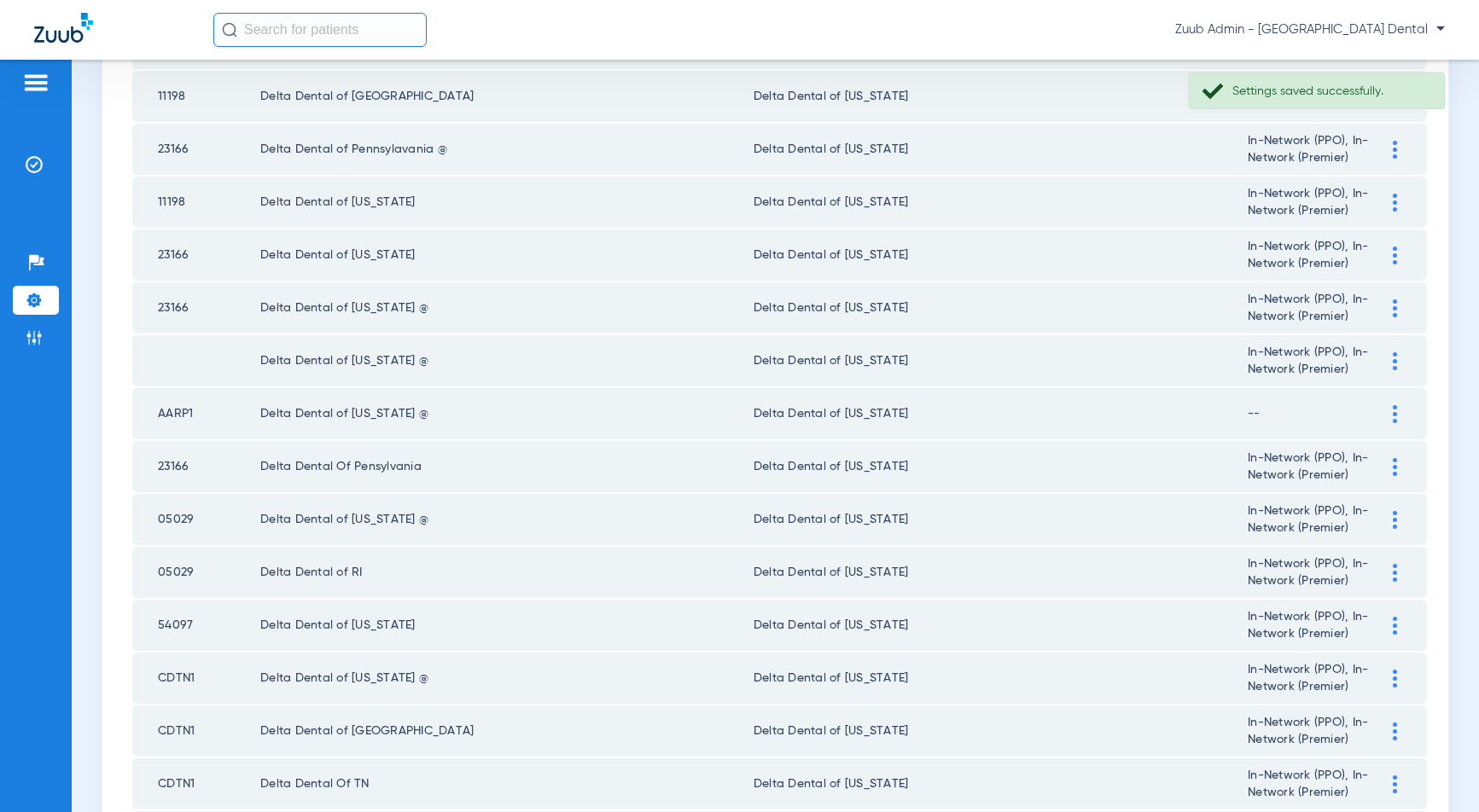 click 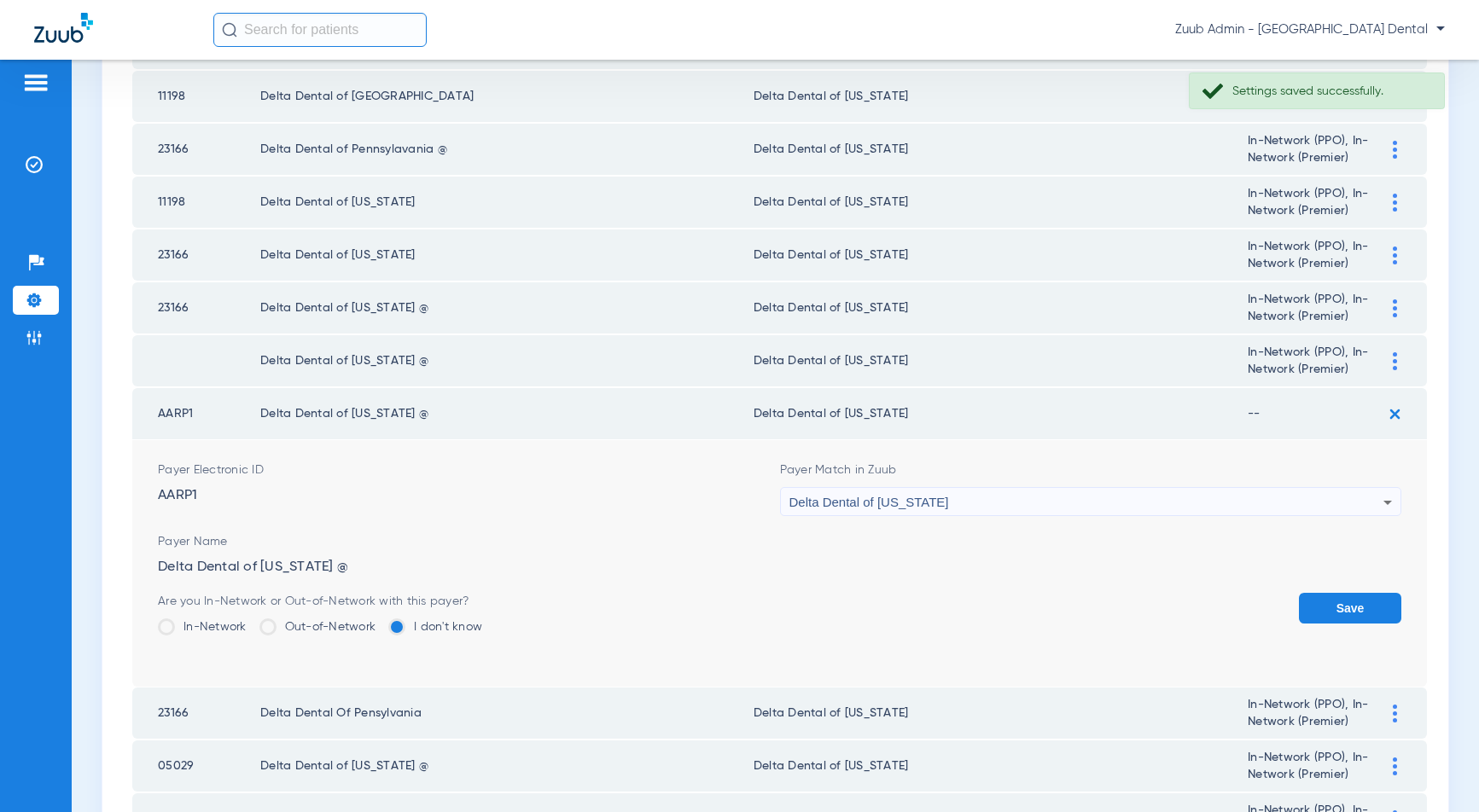 click 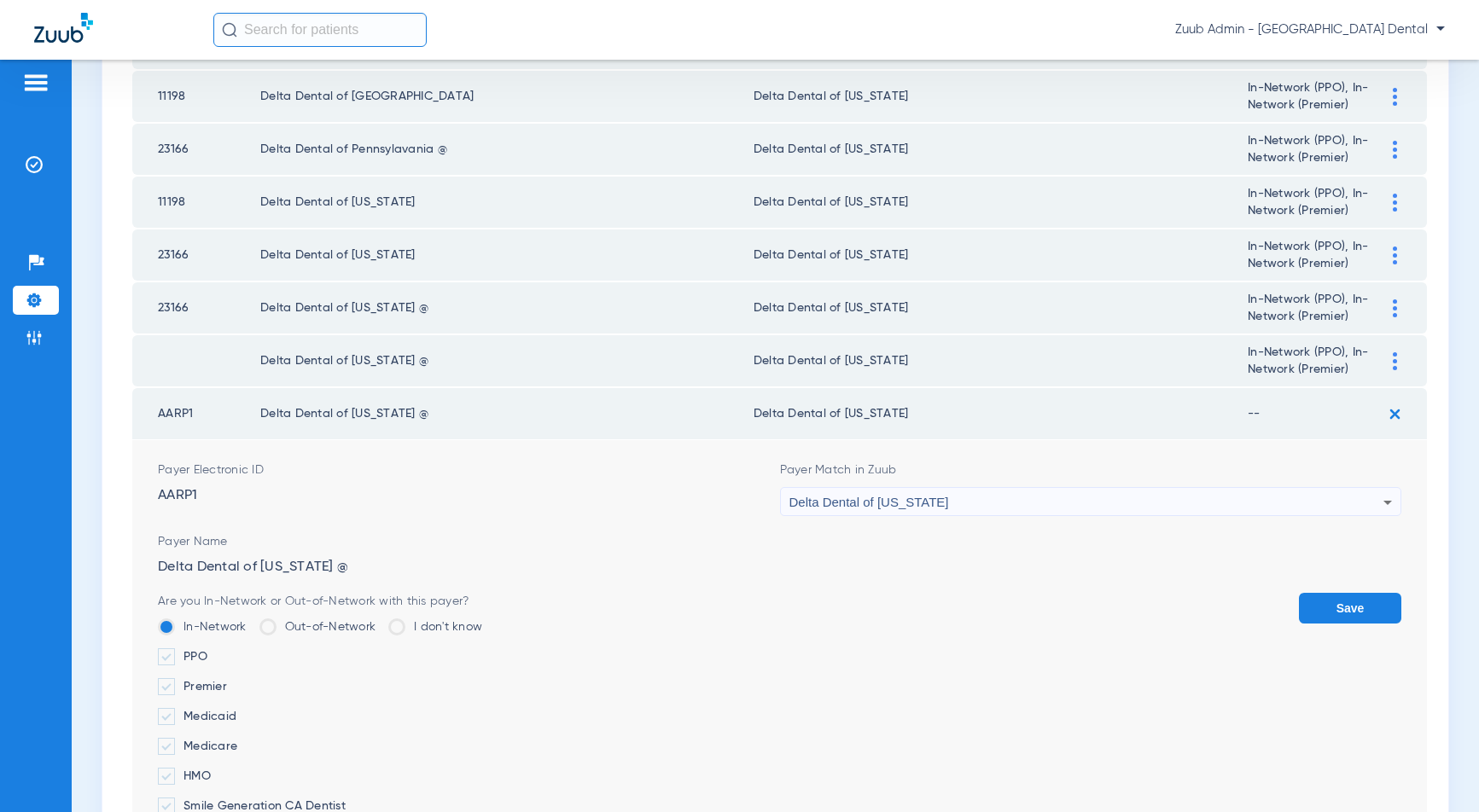 drag, startPoint x: 169, startPoint y: 657, endPoint x: 171, endPoint y: 666, distance: 9.21954 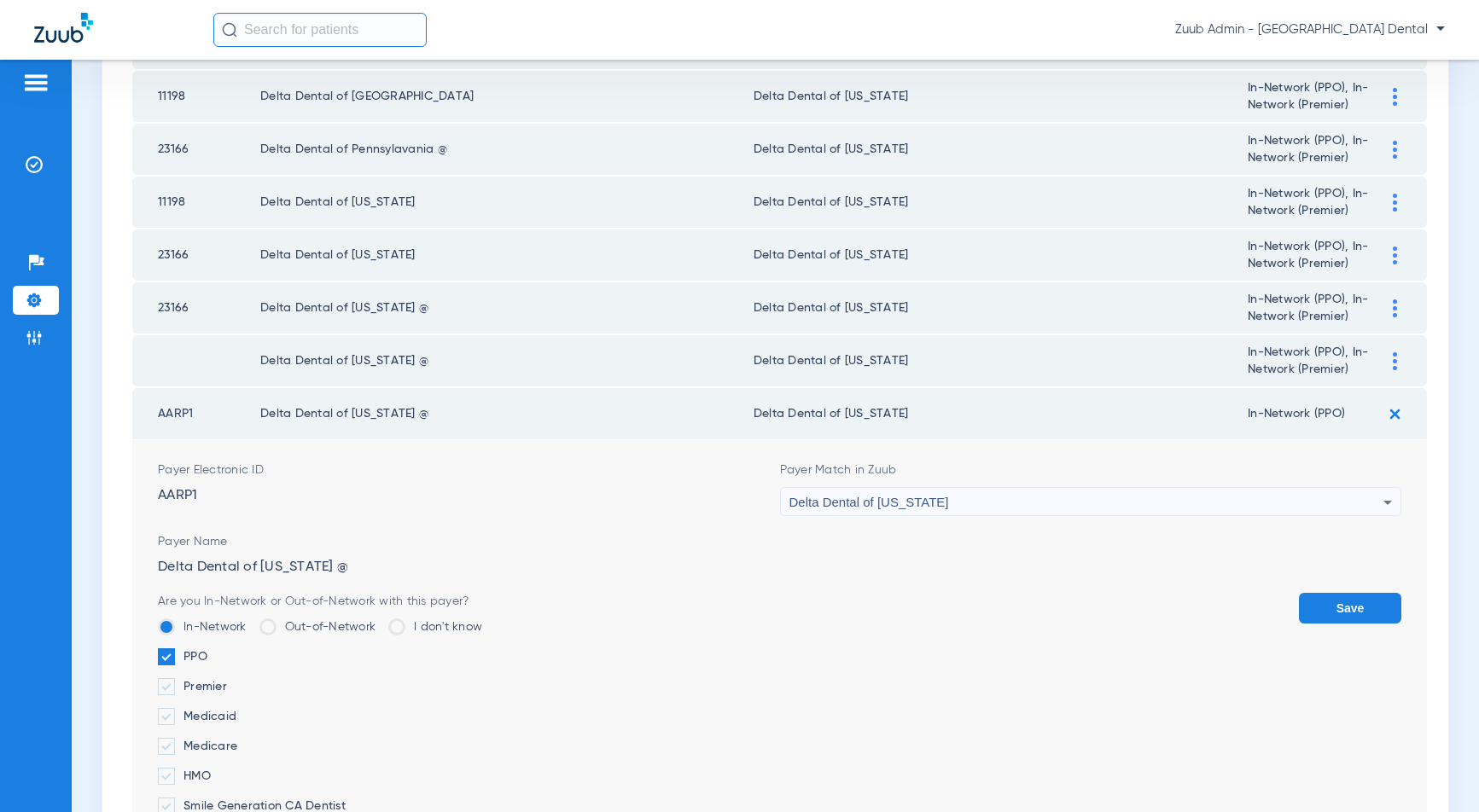drag, startPoint x: 173, startPoint y: 681, endPoint x: 202, endPoint y: 681, distance: 29 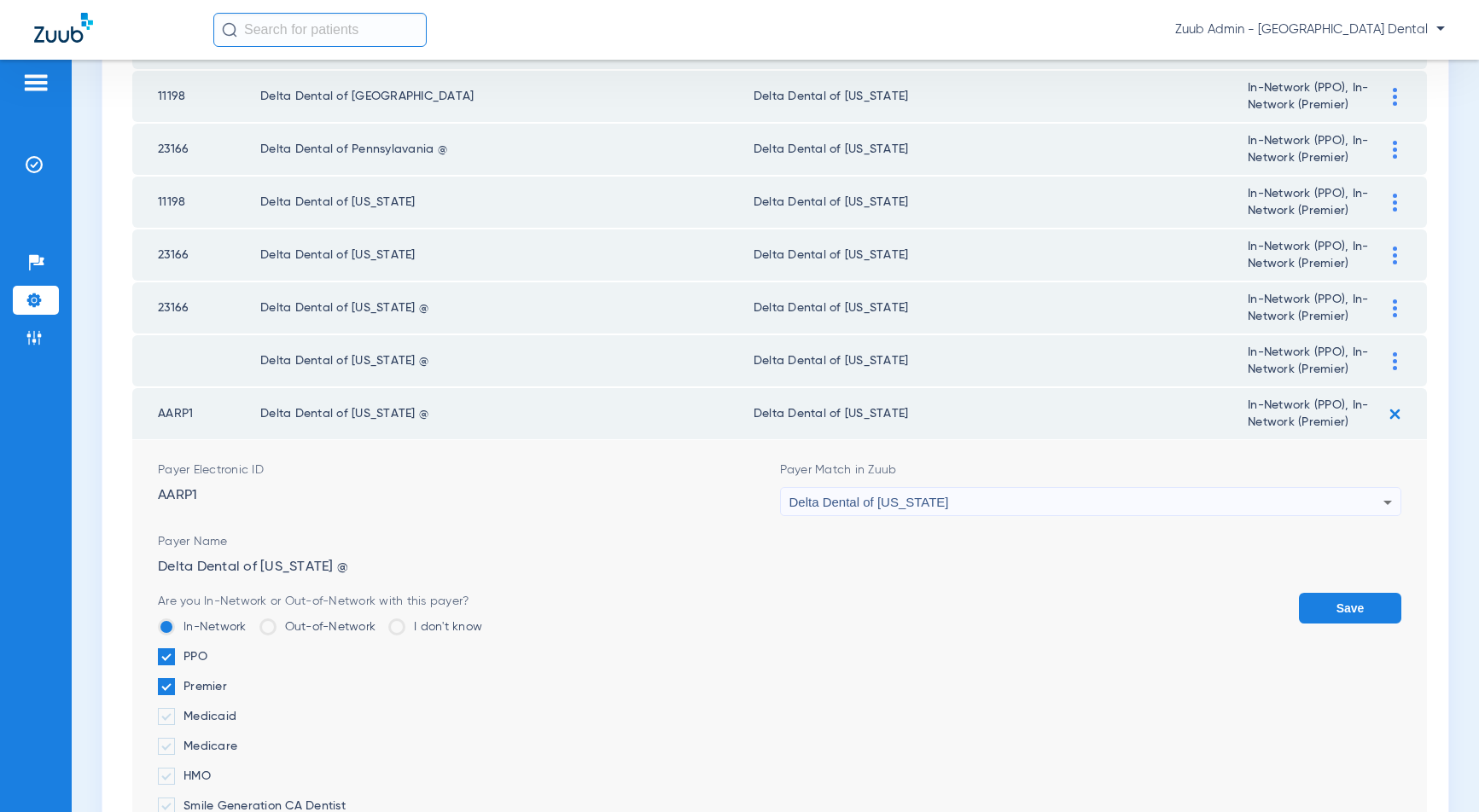 drag, startPoint x: 1362, startPoint y: 611, endPoint x: 1296, endPoint y: 594, distance: 68.154237 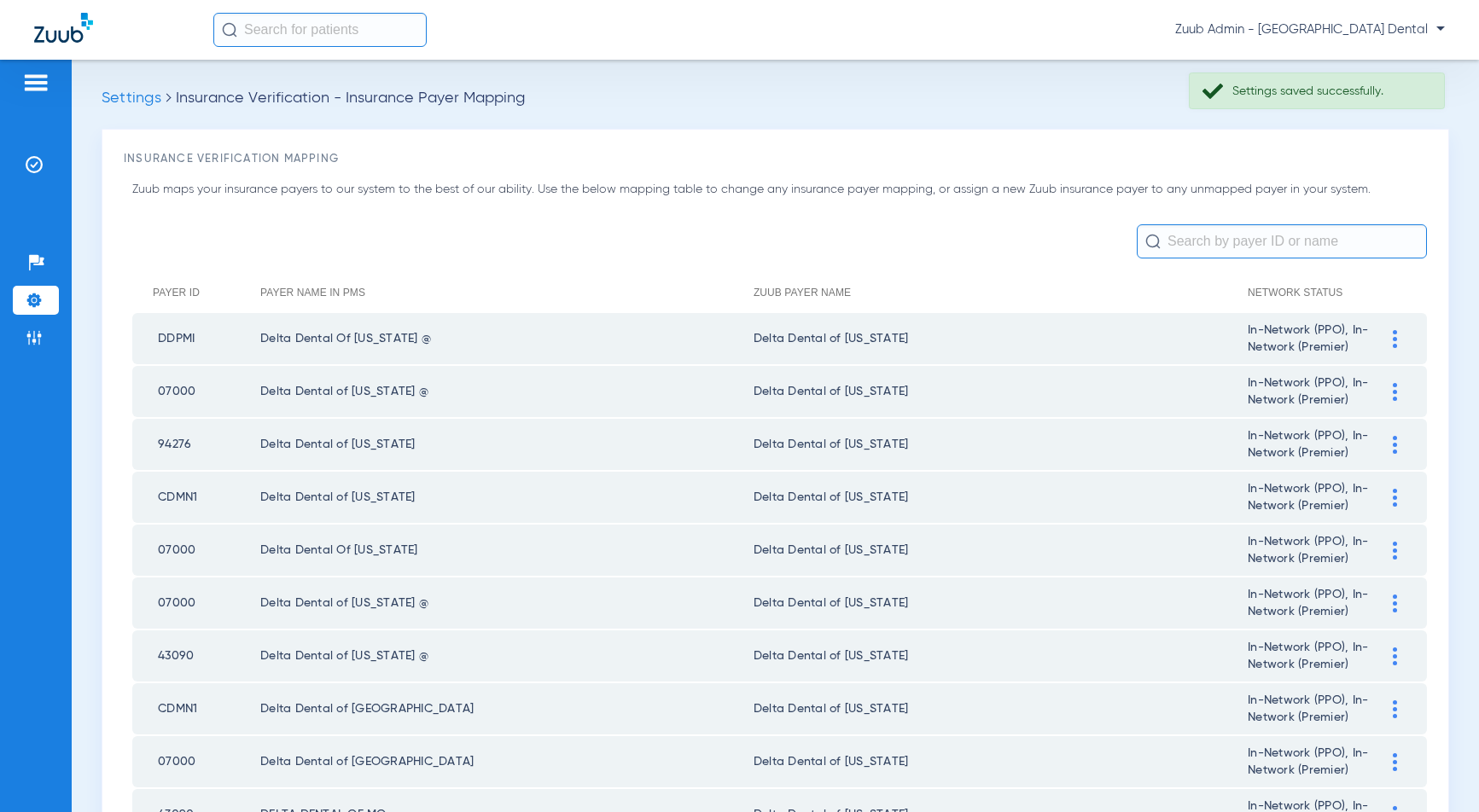 scroll, scrollTop: 2271, scrollLeft: 0, axis: vertical 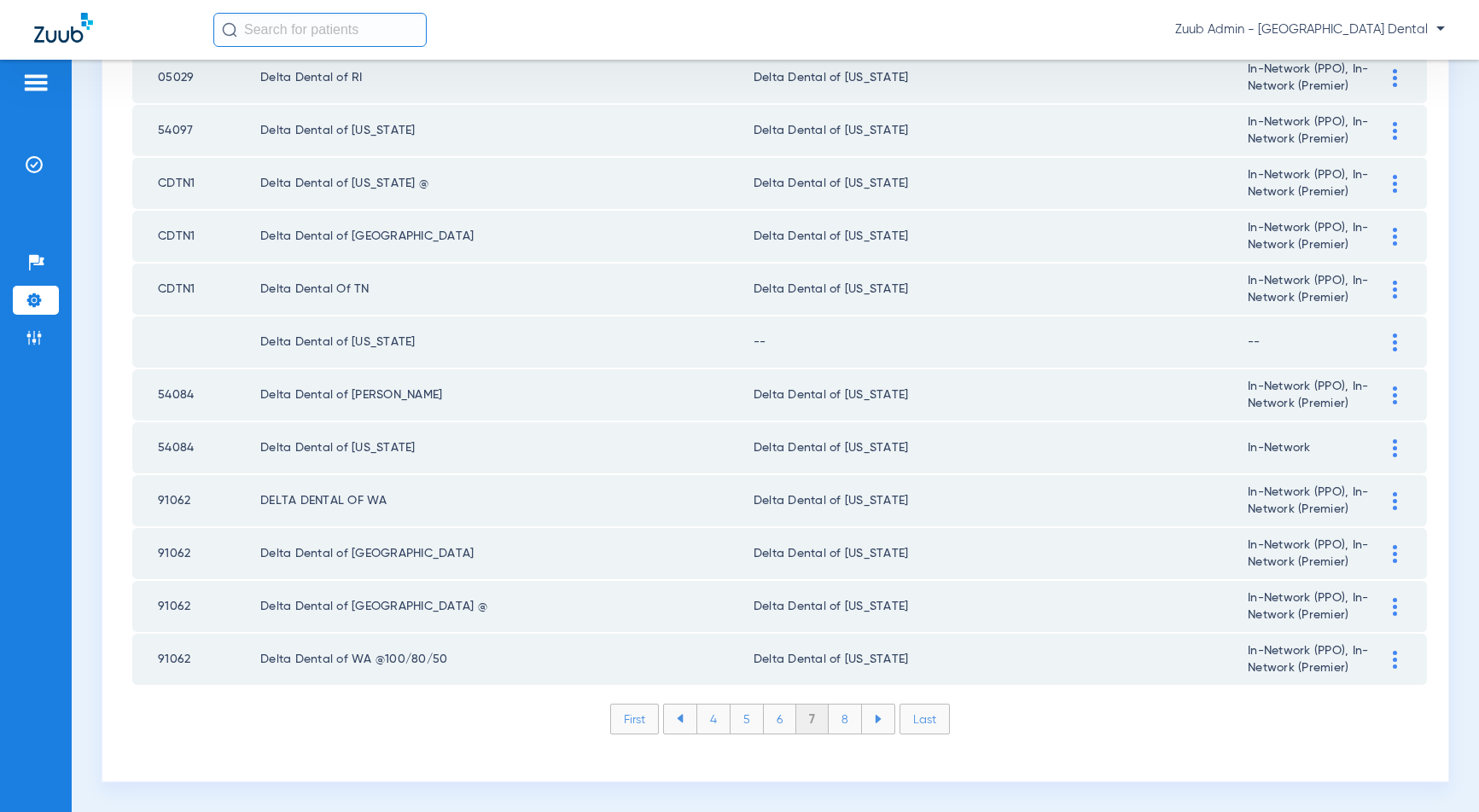 drag, startPoint x: 843, startPoint y: 725, endPoint x: 983, endPoint y: 740, distance: 140.80128 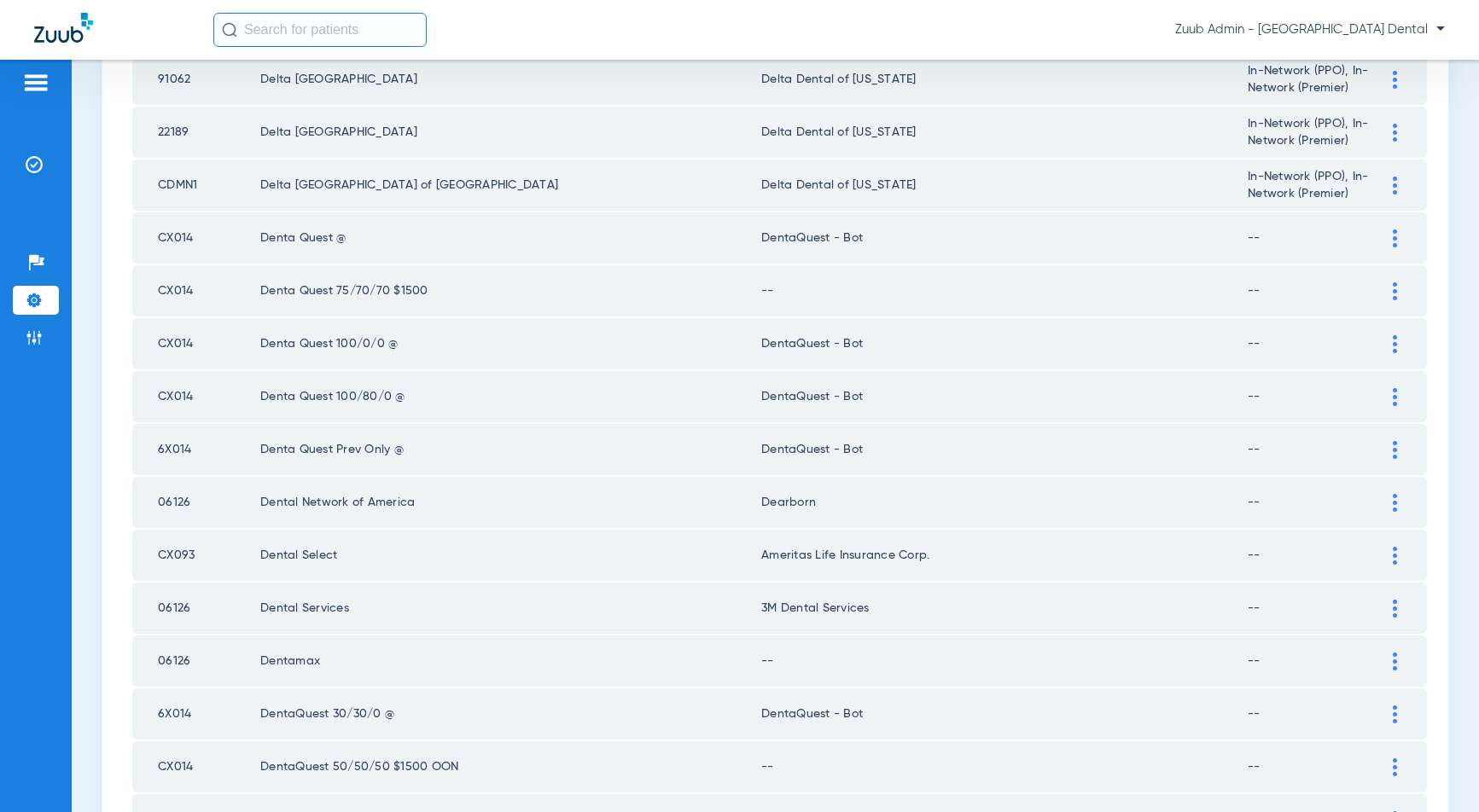 scroll, scrollTop: 1685, scrollLeft: 0, axis: vertical 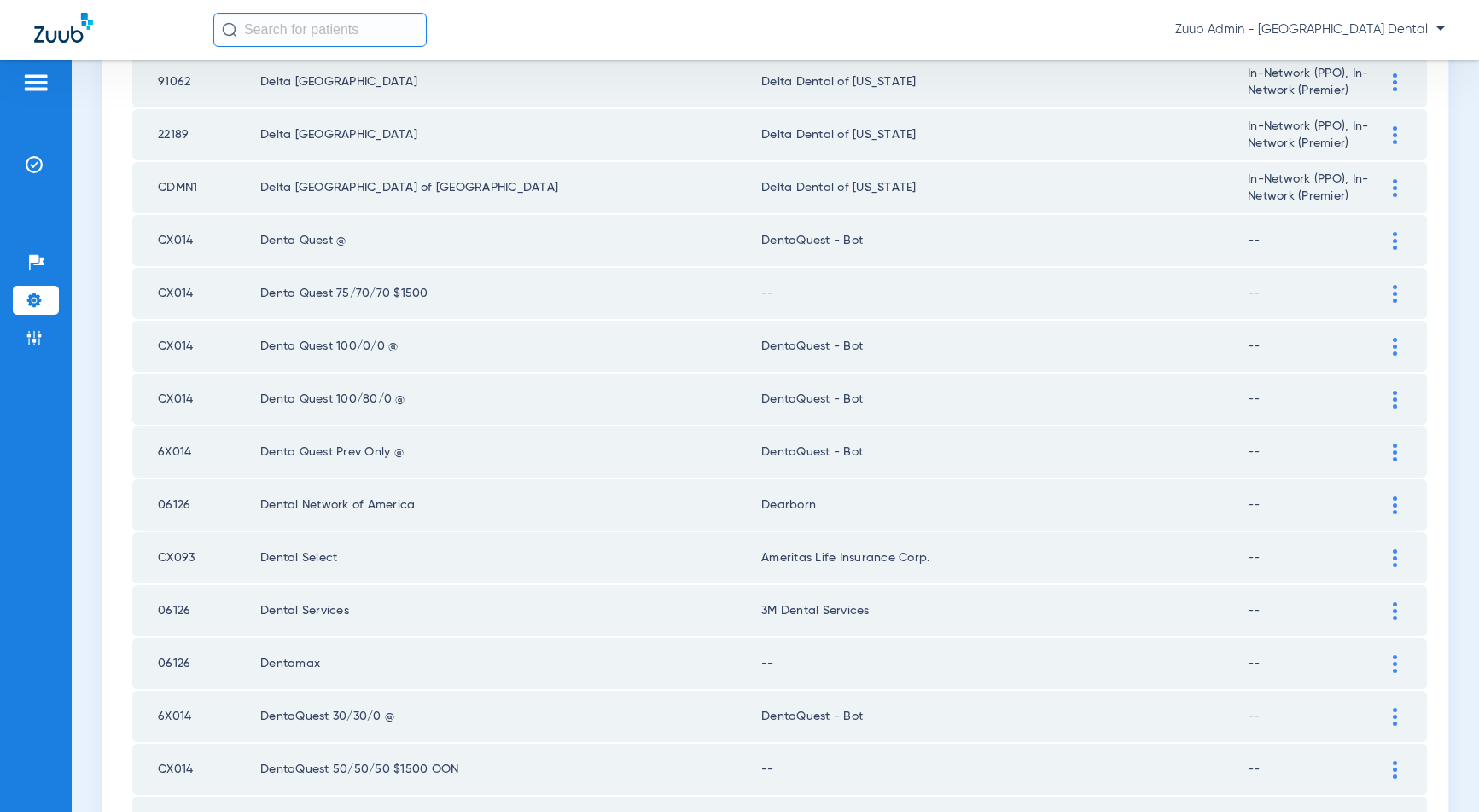 click 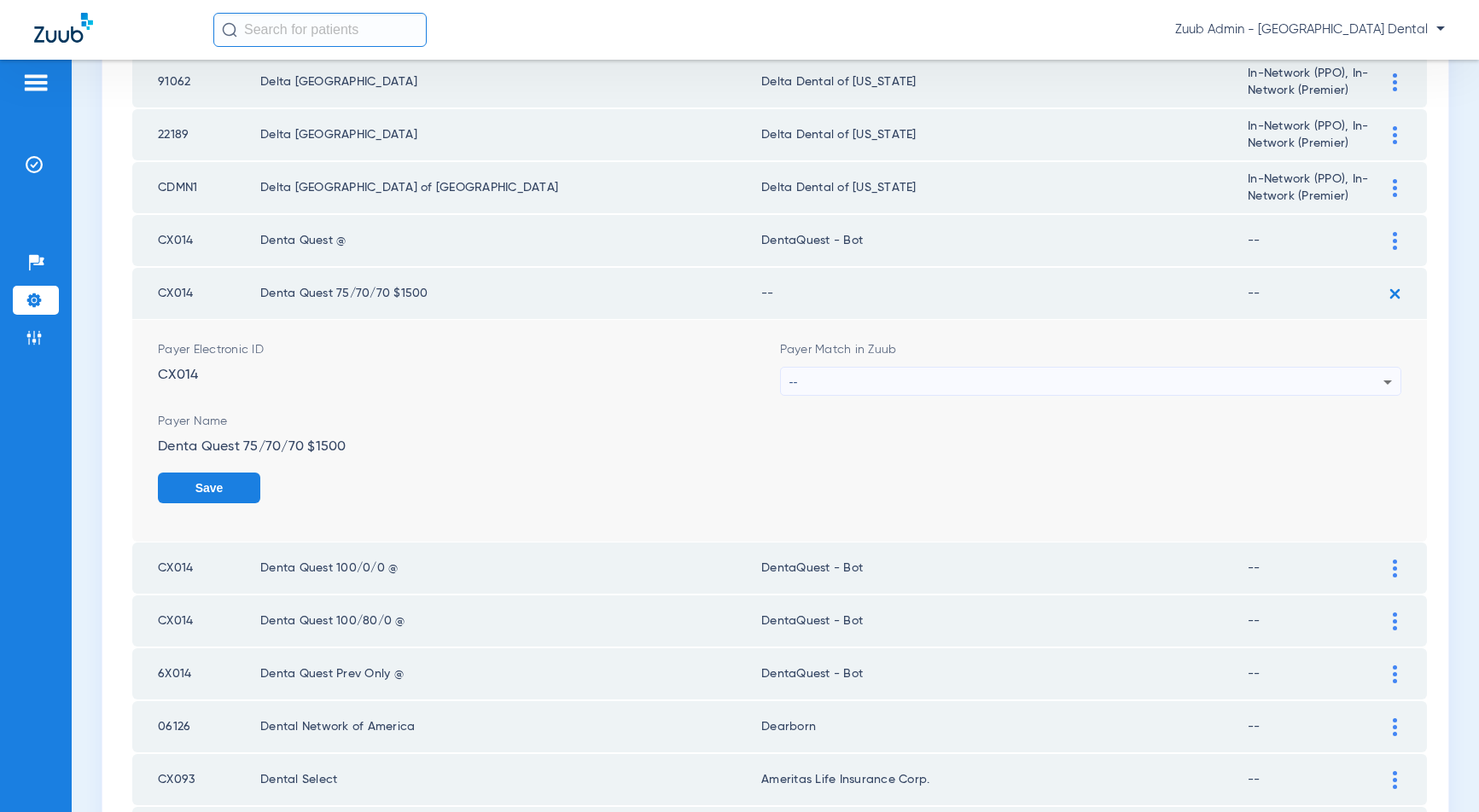 click on "--" at bounding box center [1086, 382] 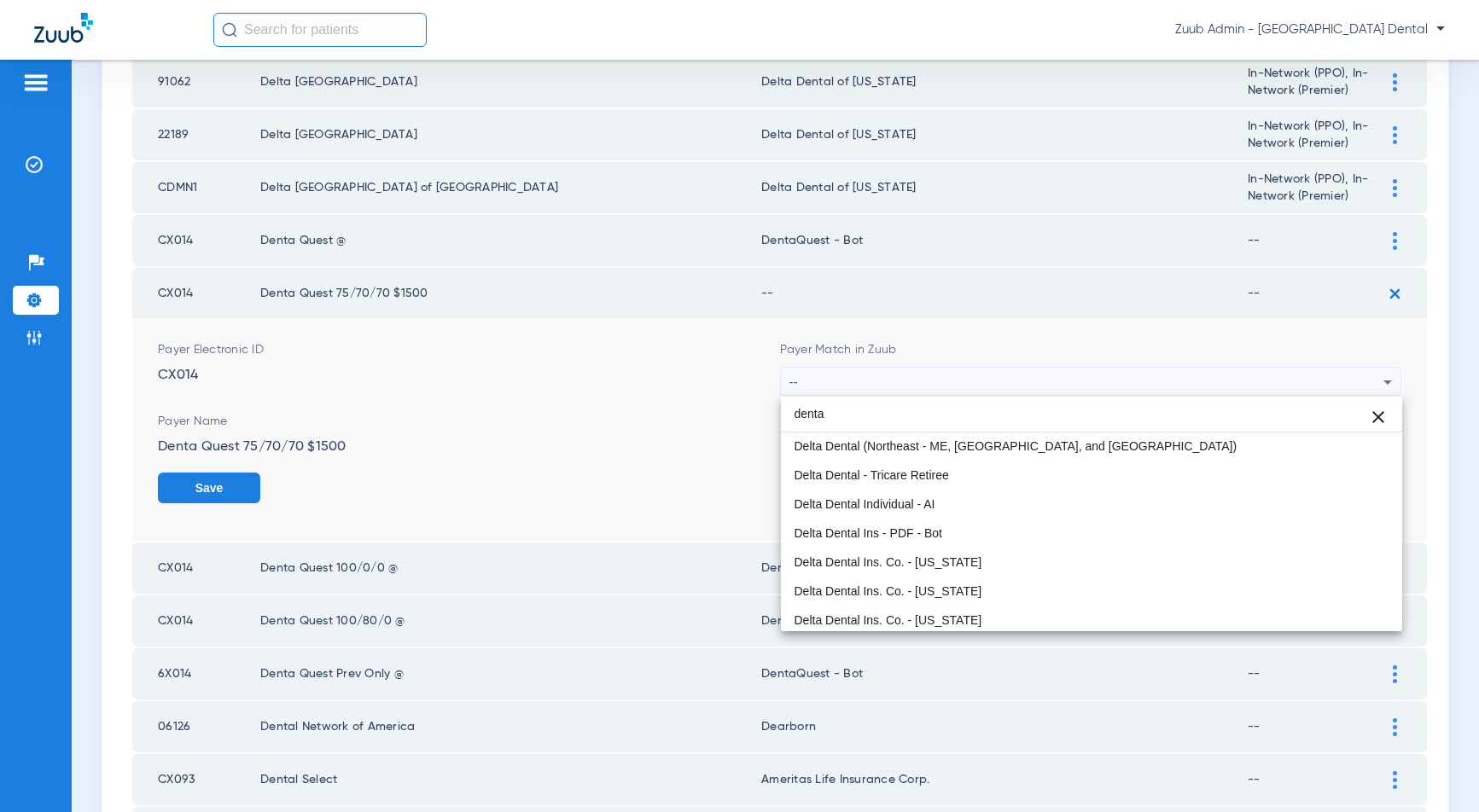 scroll, scrollTop: 293, scrollLeft: 0, axis: vertical 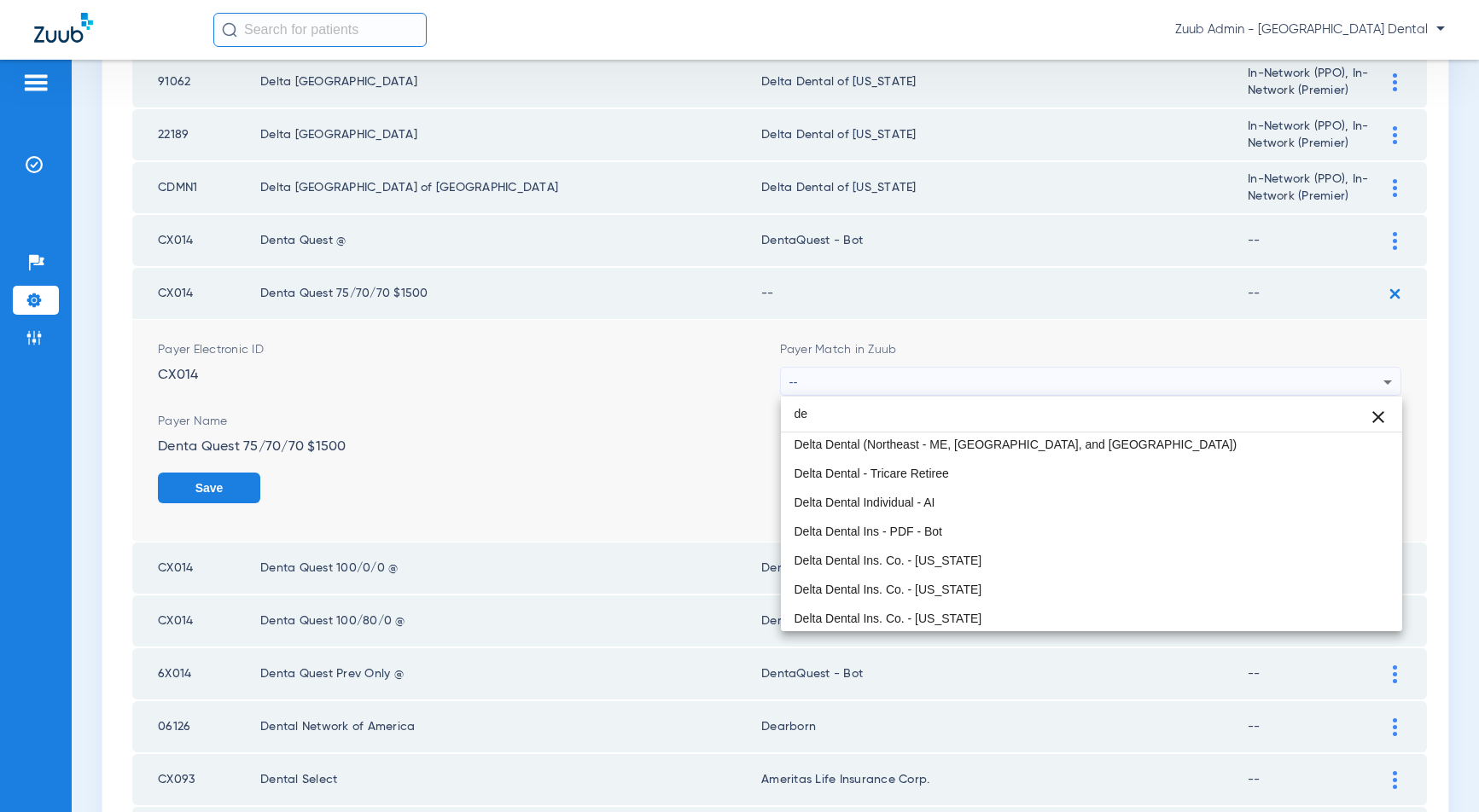 type on "d" 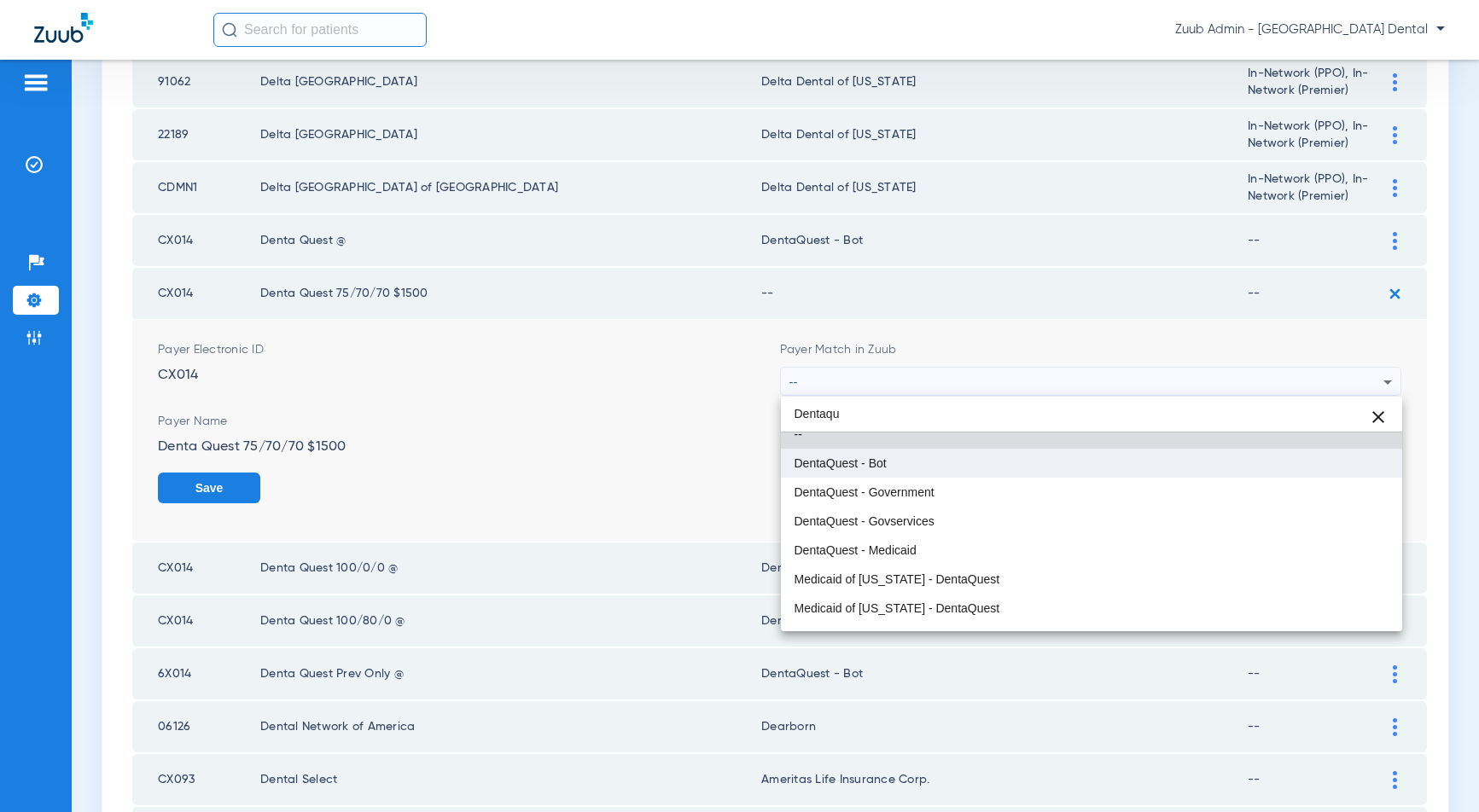 scroll, scrollTop: 0, scrollLeft: 0, axis: both 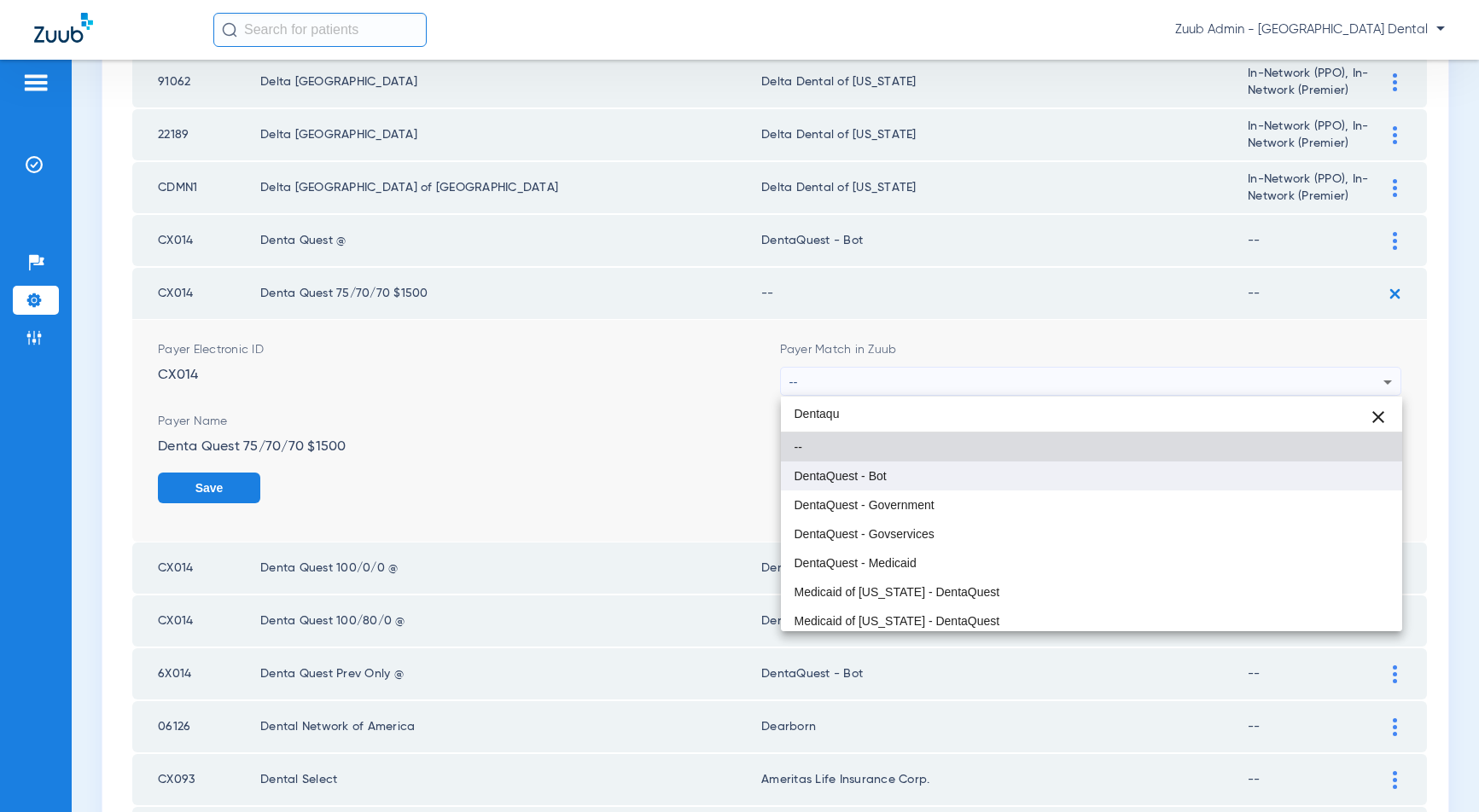 type on "Dentaqu" 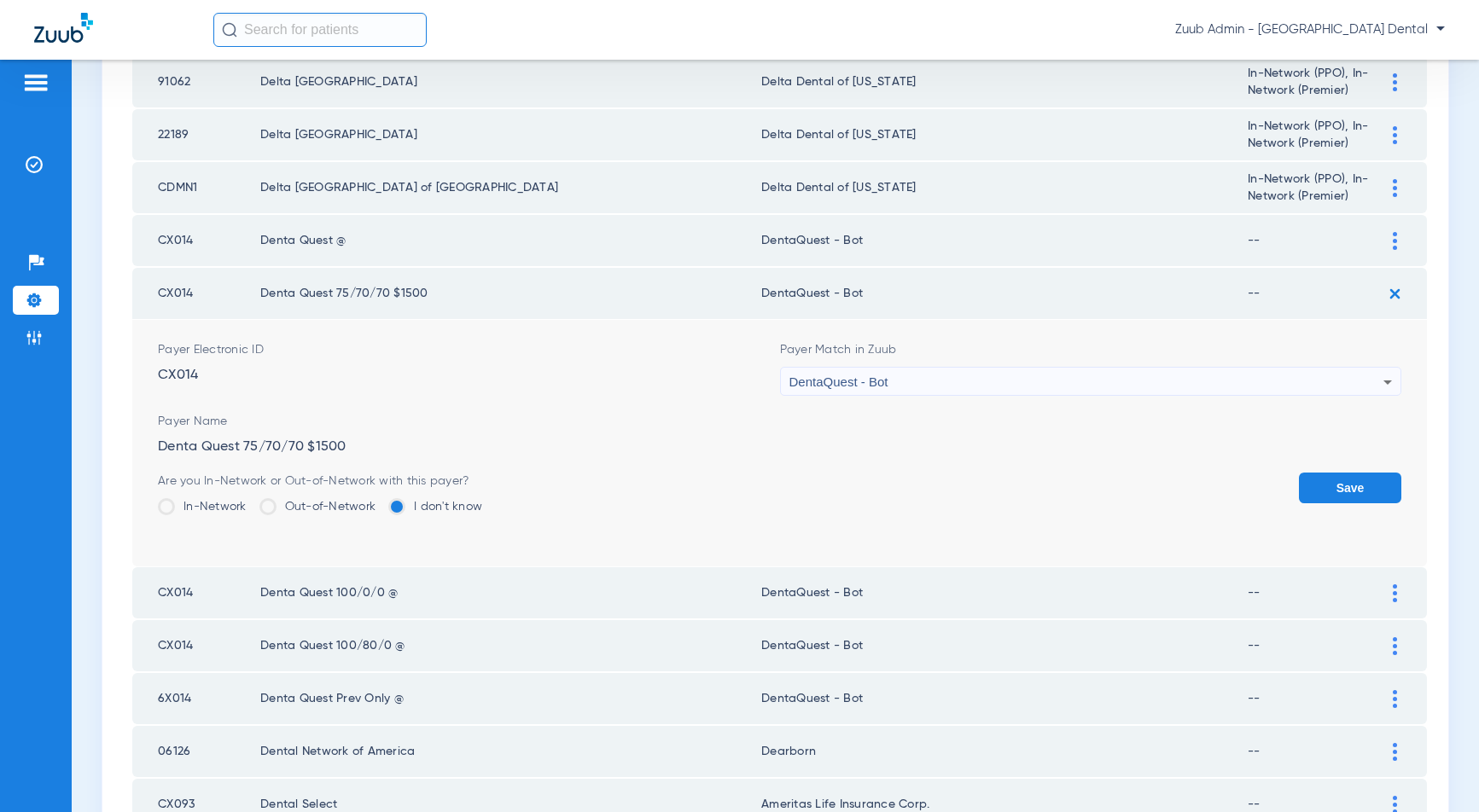 click on "Save" 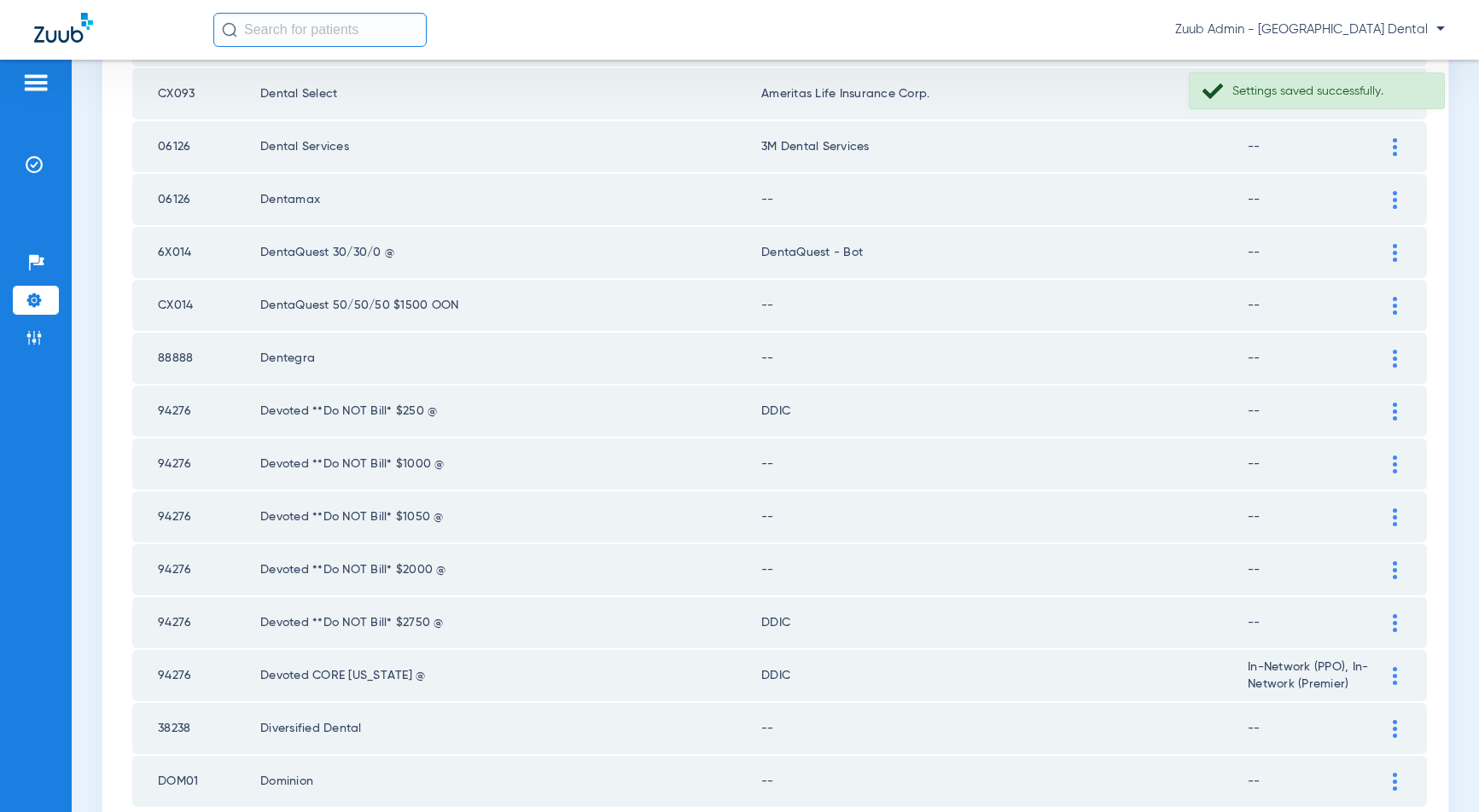 scroll, scrollTop: 2271, scrollLeft: 0, axis: vertical 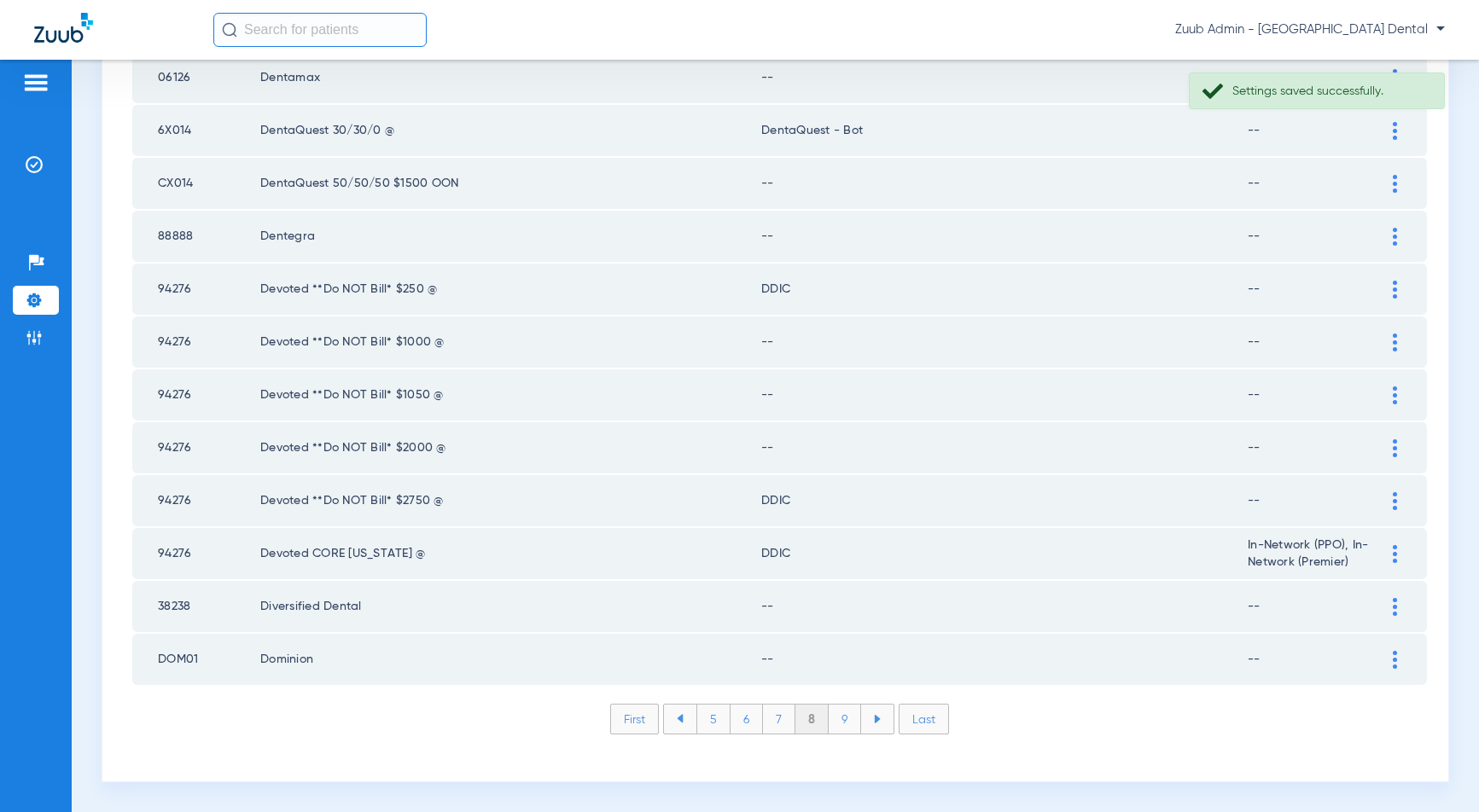 click on "9" 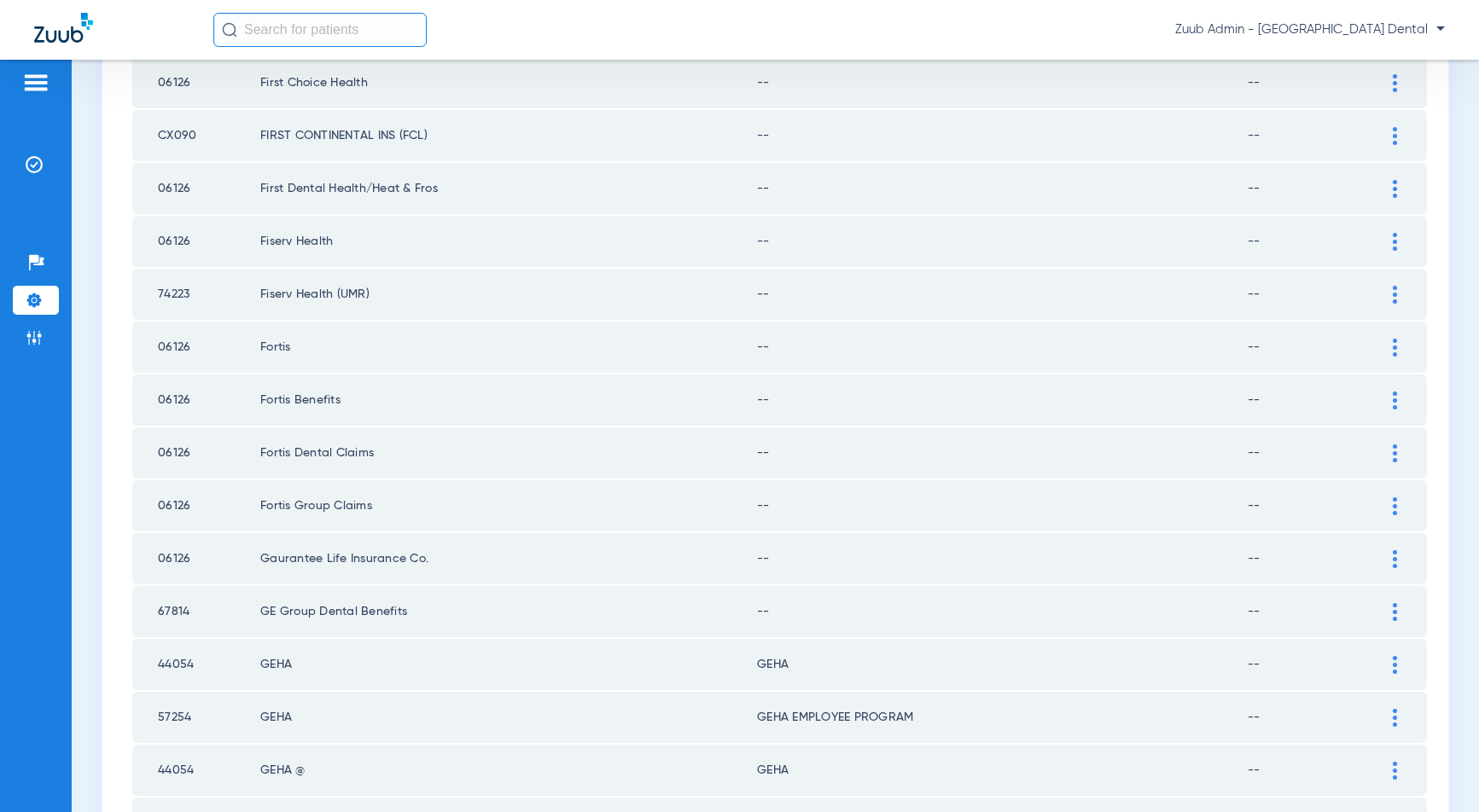 scroll, scrollTop: 2271, scrollLeft: 0, axis: vertical 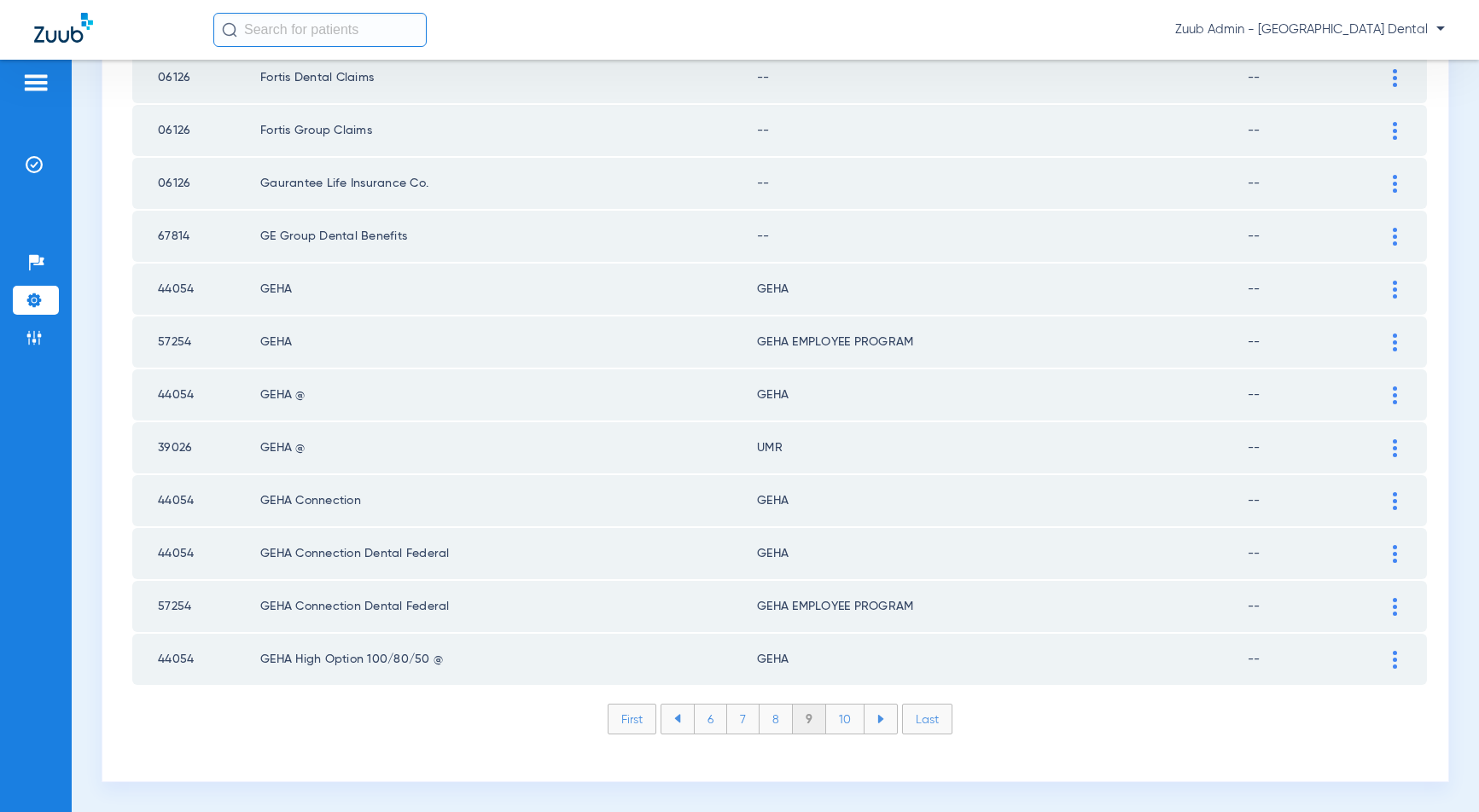 click on "10" 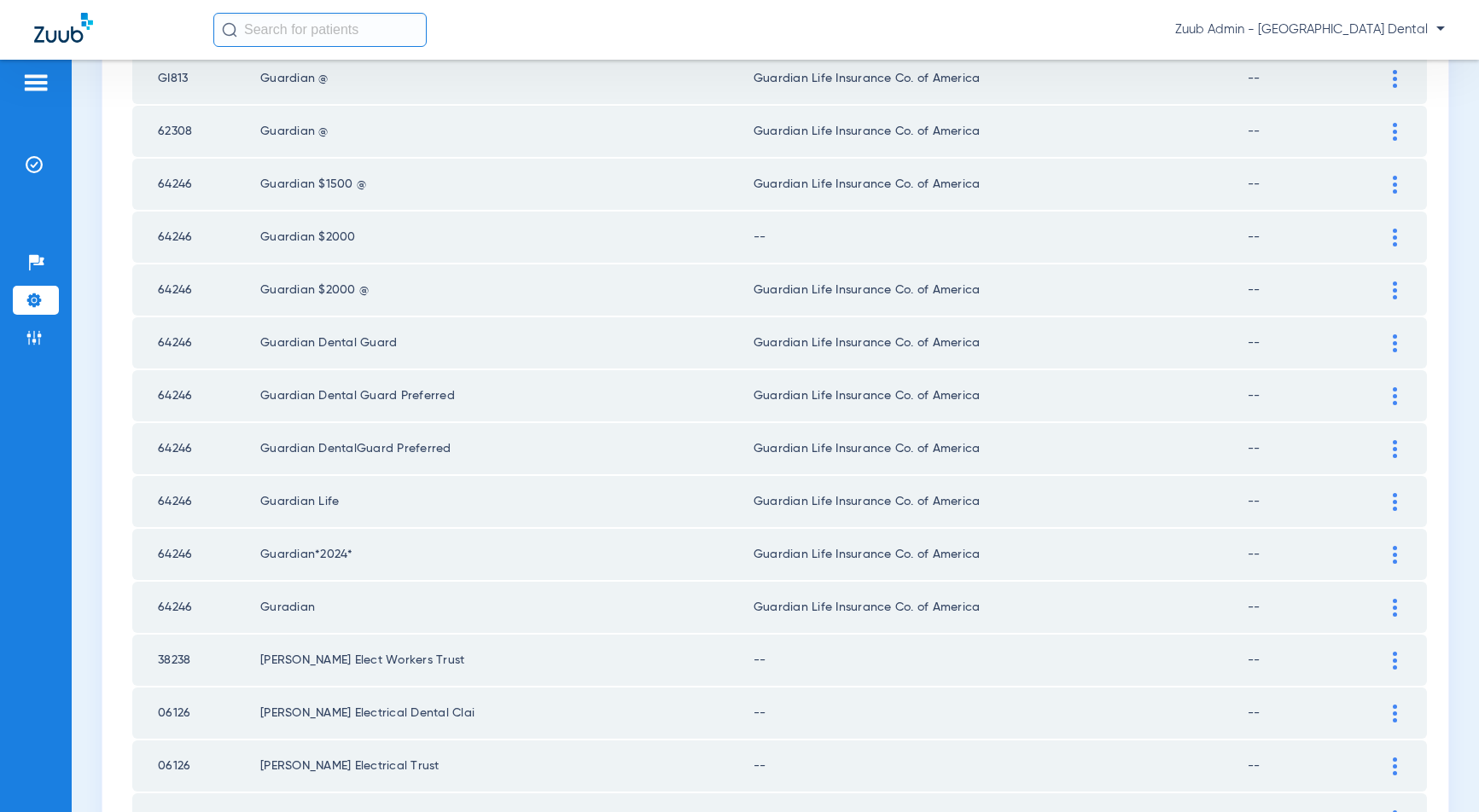 scroll, scrollTop: 1145, scrollLeft: 0, axis: vertical 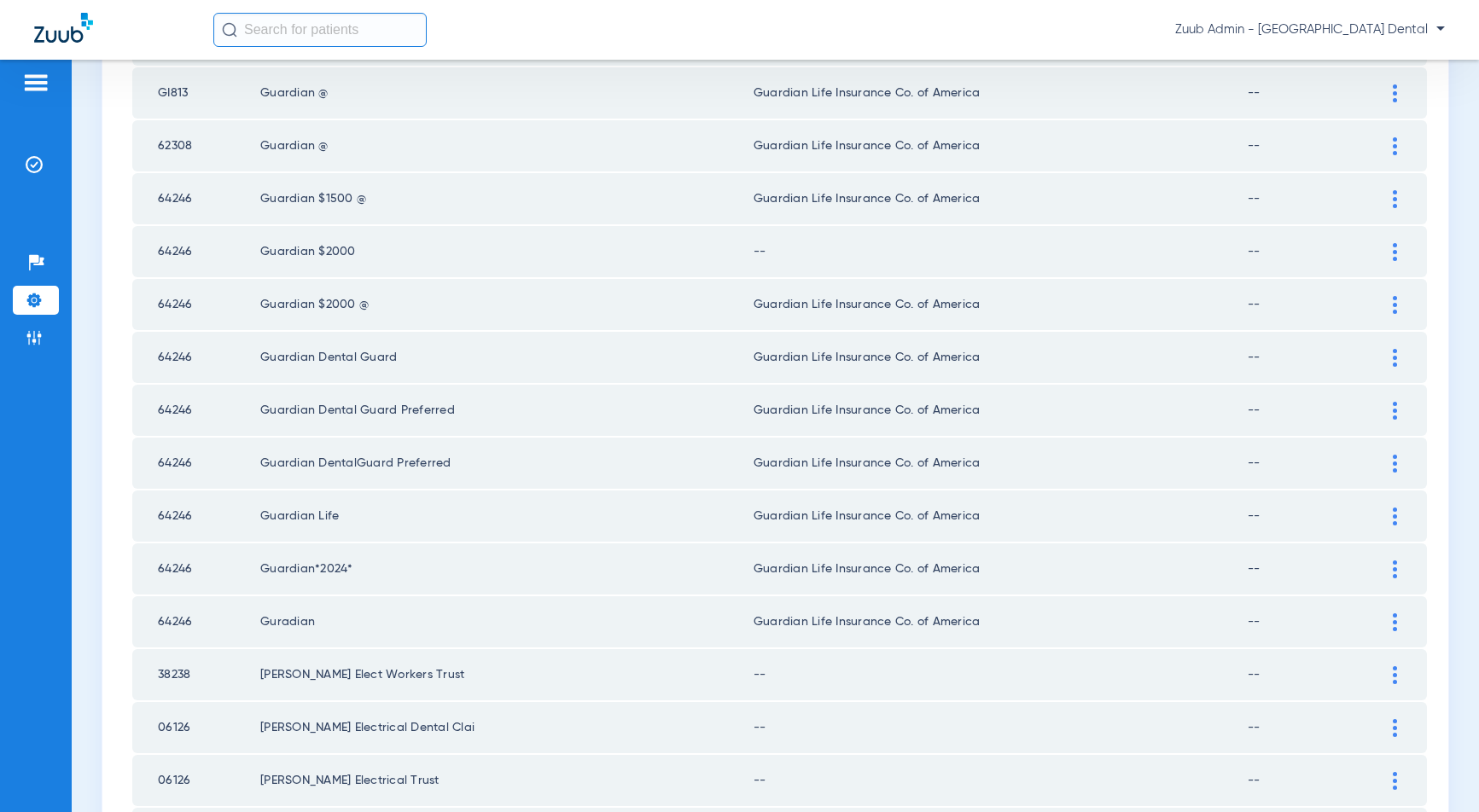 click 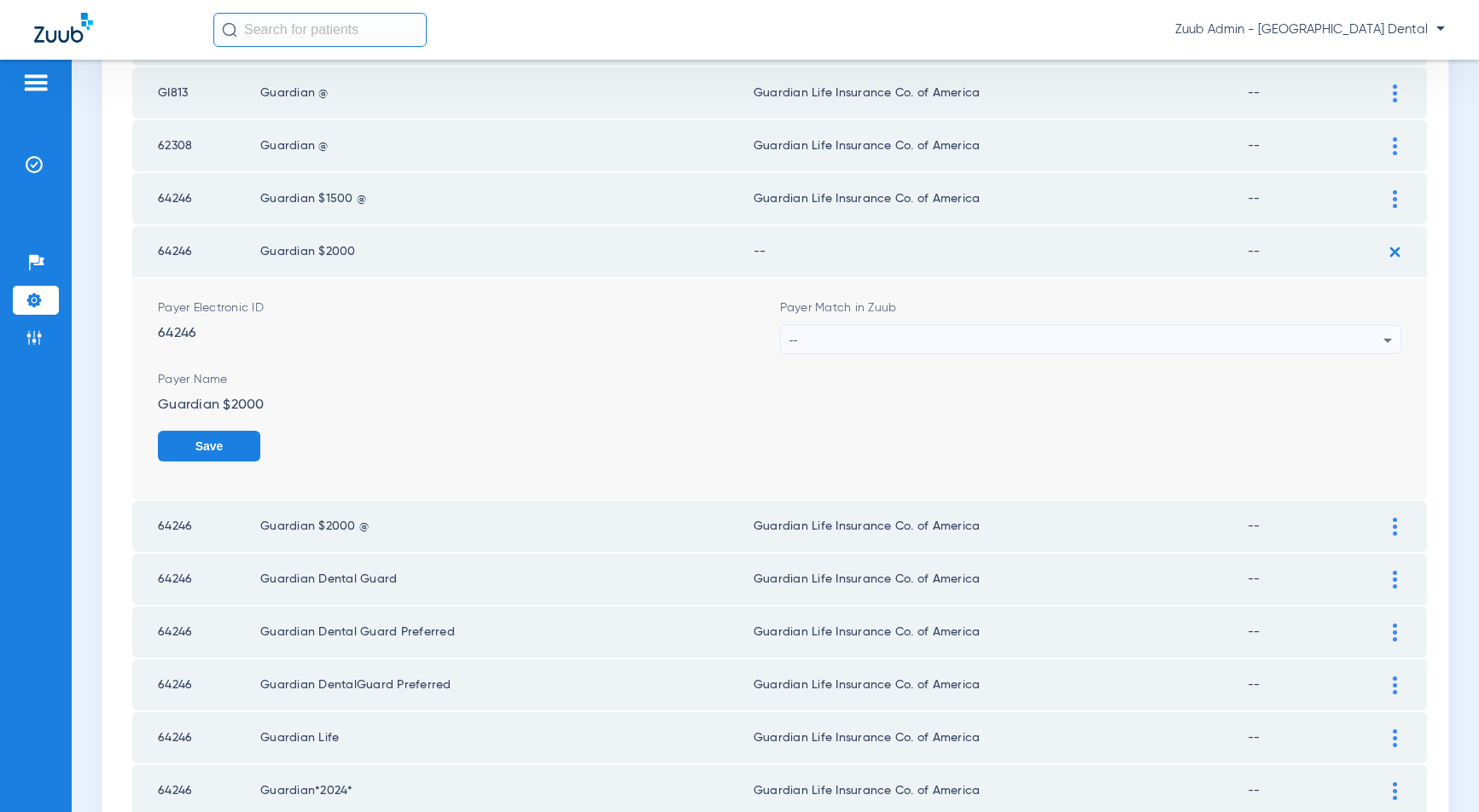 click on "--" at bounding box center [1086, 340] 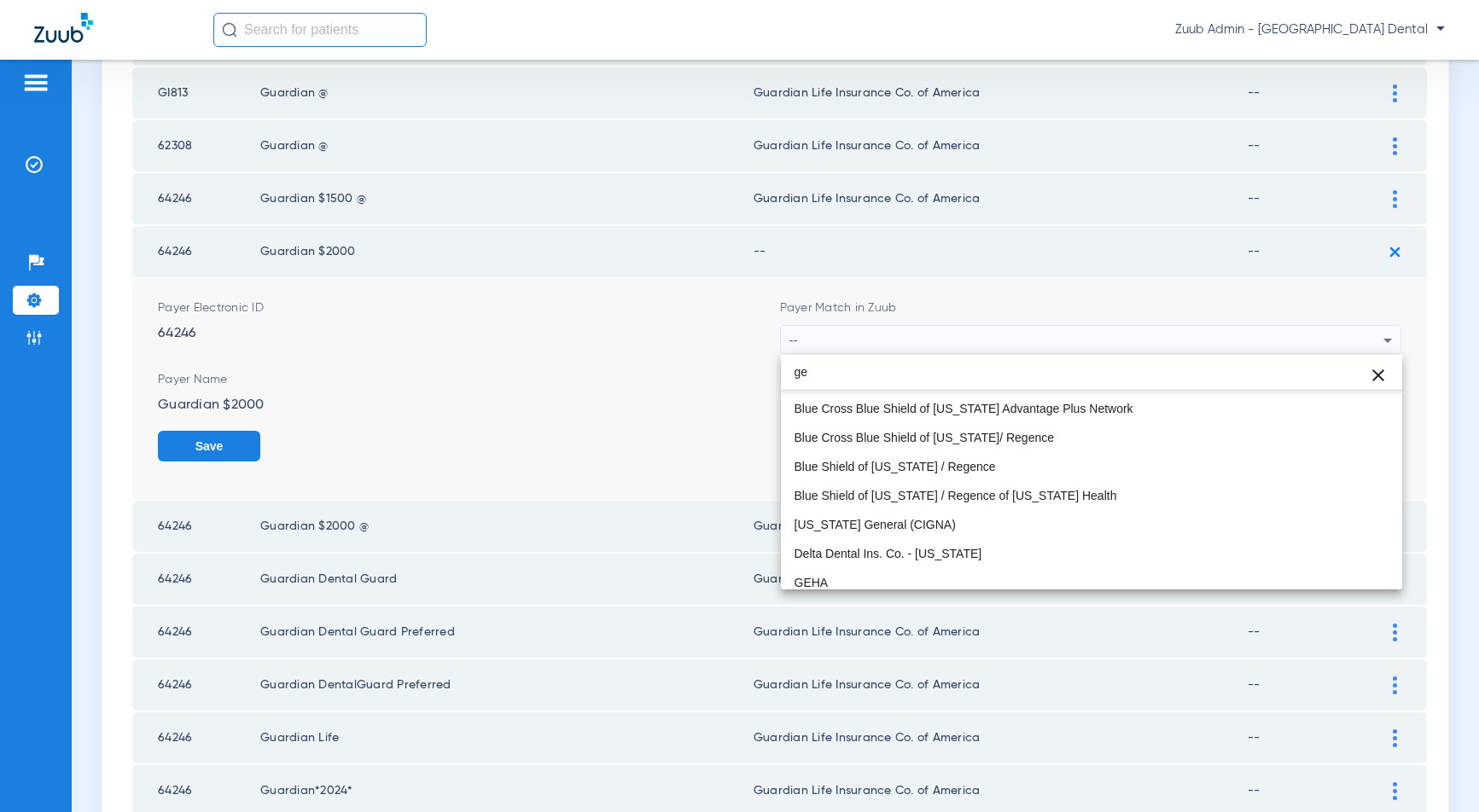 scroll, scrollTop: 141, scrollLeft: 0, axis: vertical 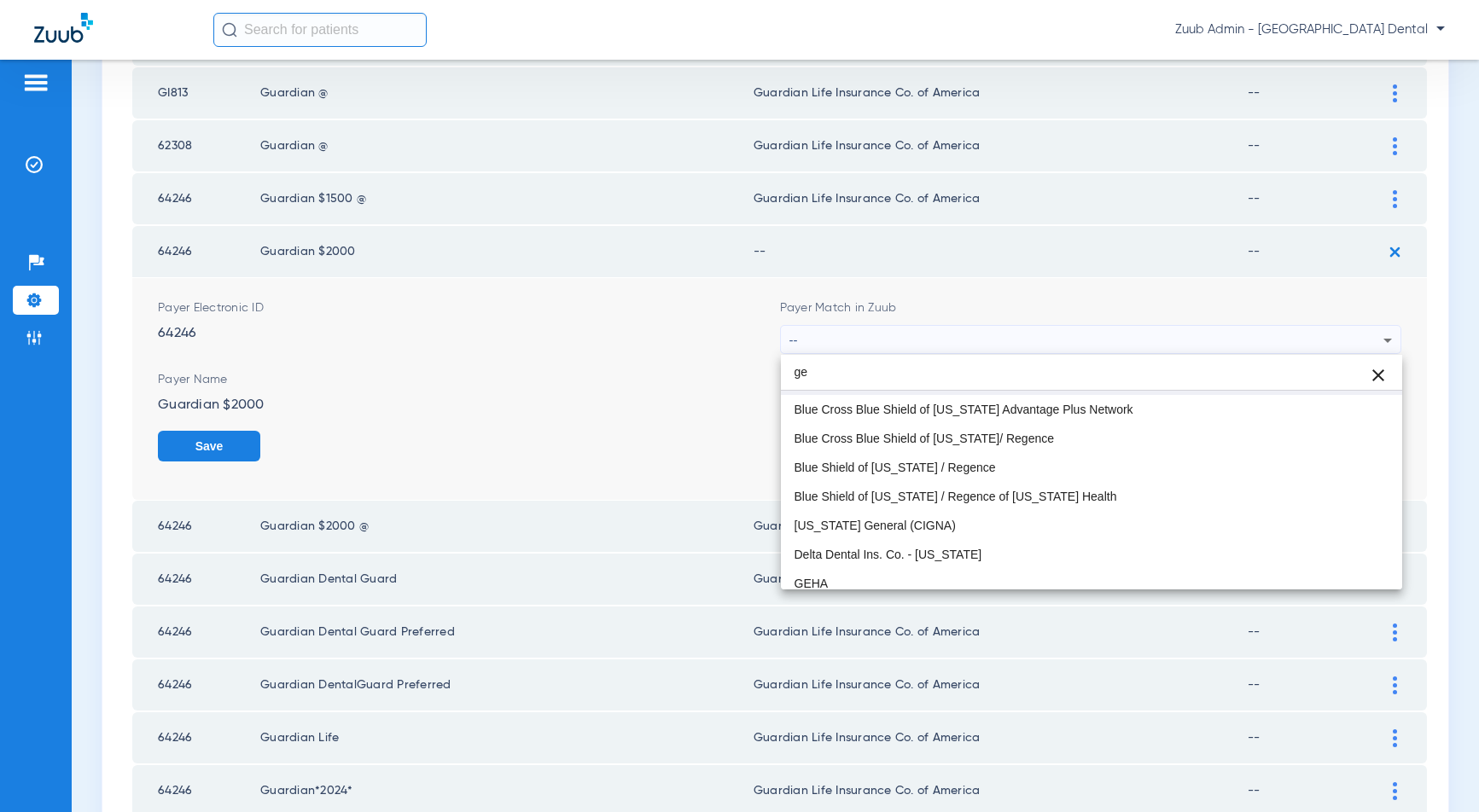 type on "g" 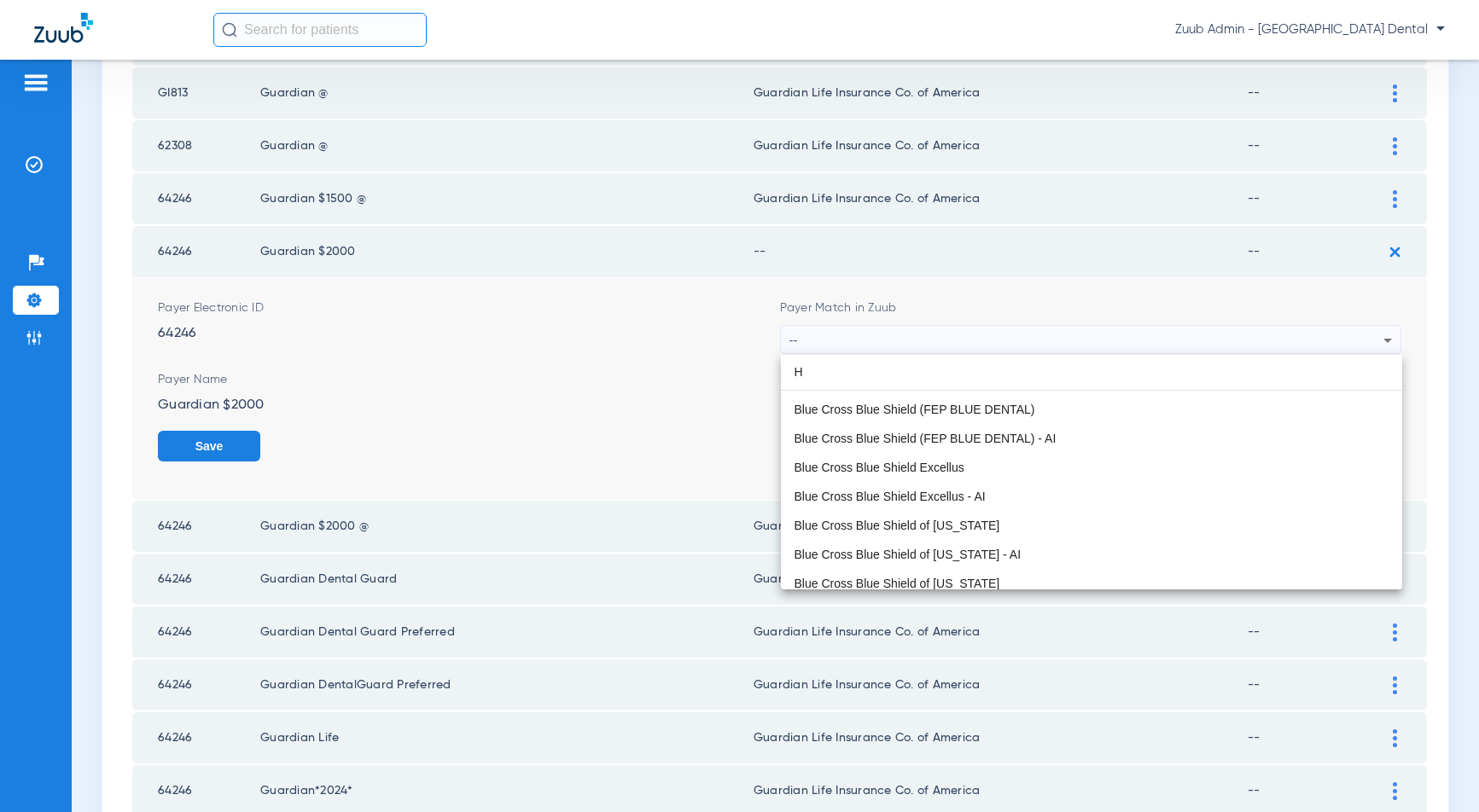 scroll, scrollTop: 373, scrollLeft: 0, axis: vertical 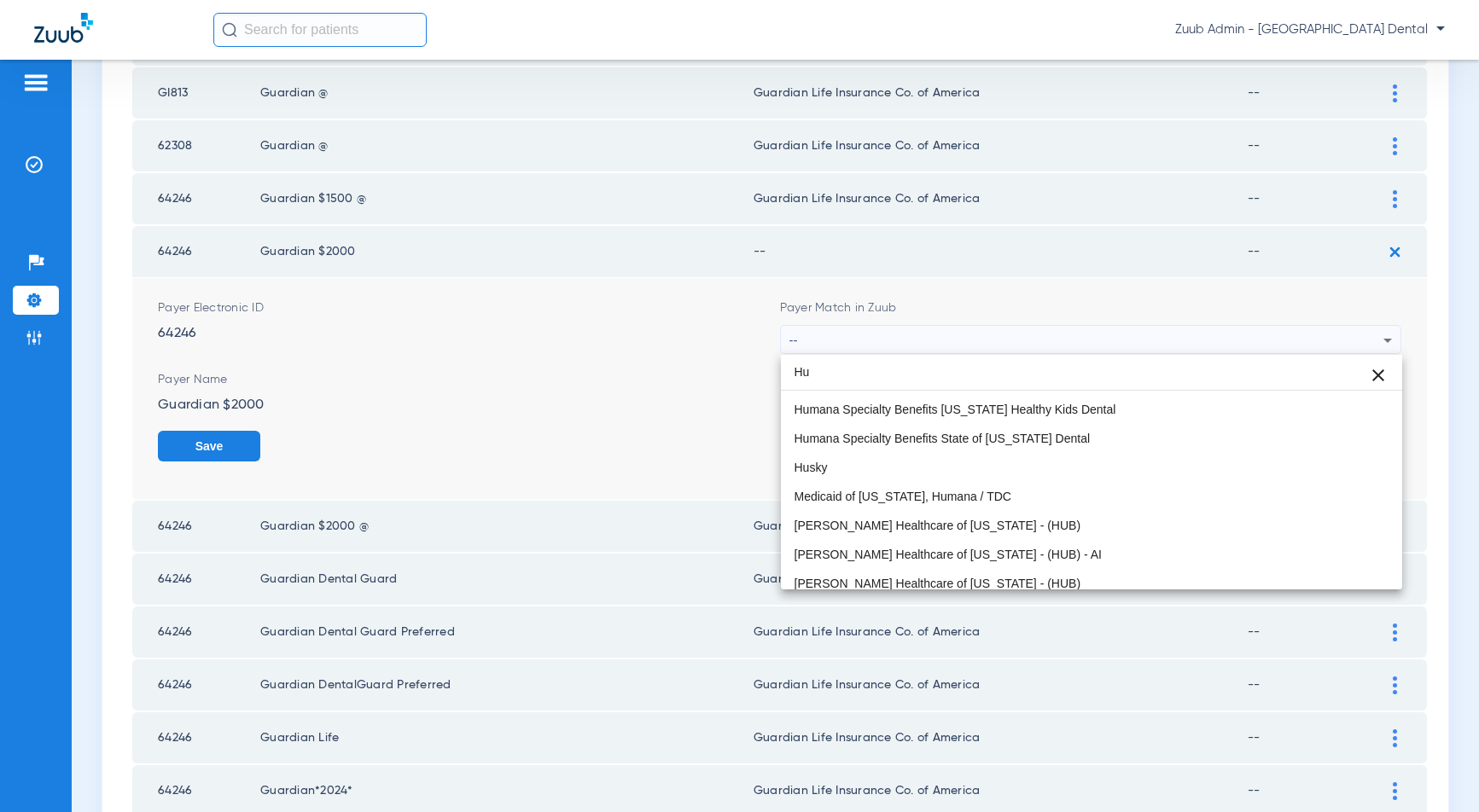type on "H" 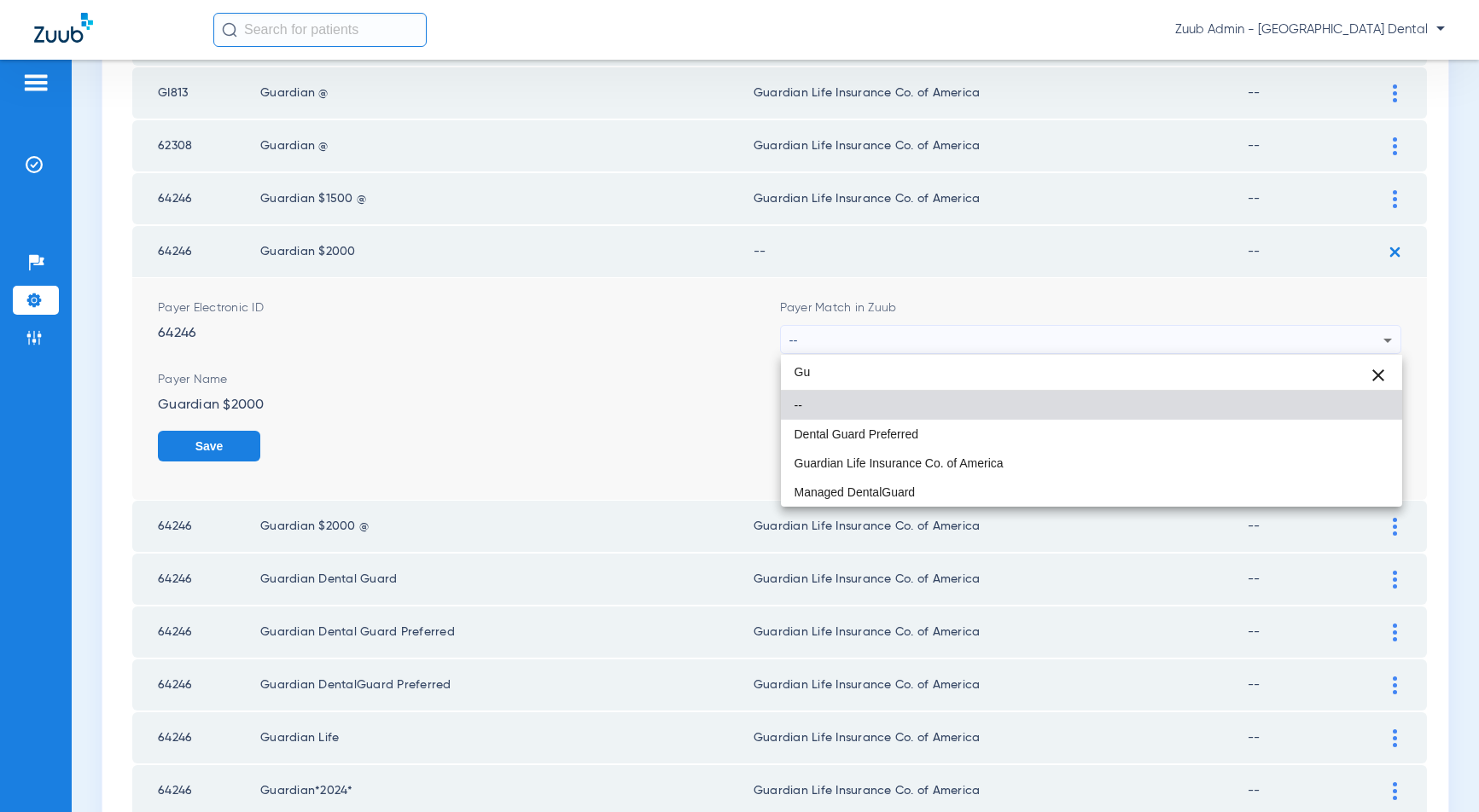 scroll, scrollTop: 0, scrollLeft: 0, axis: both 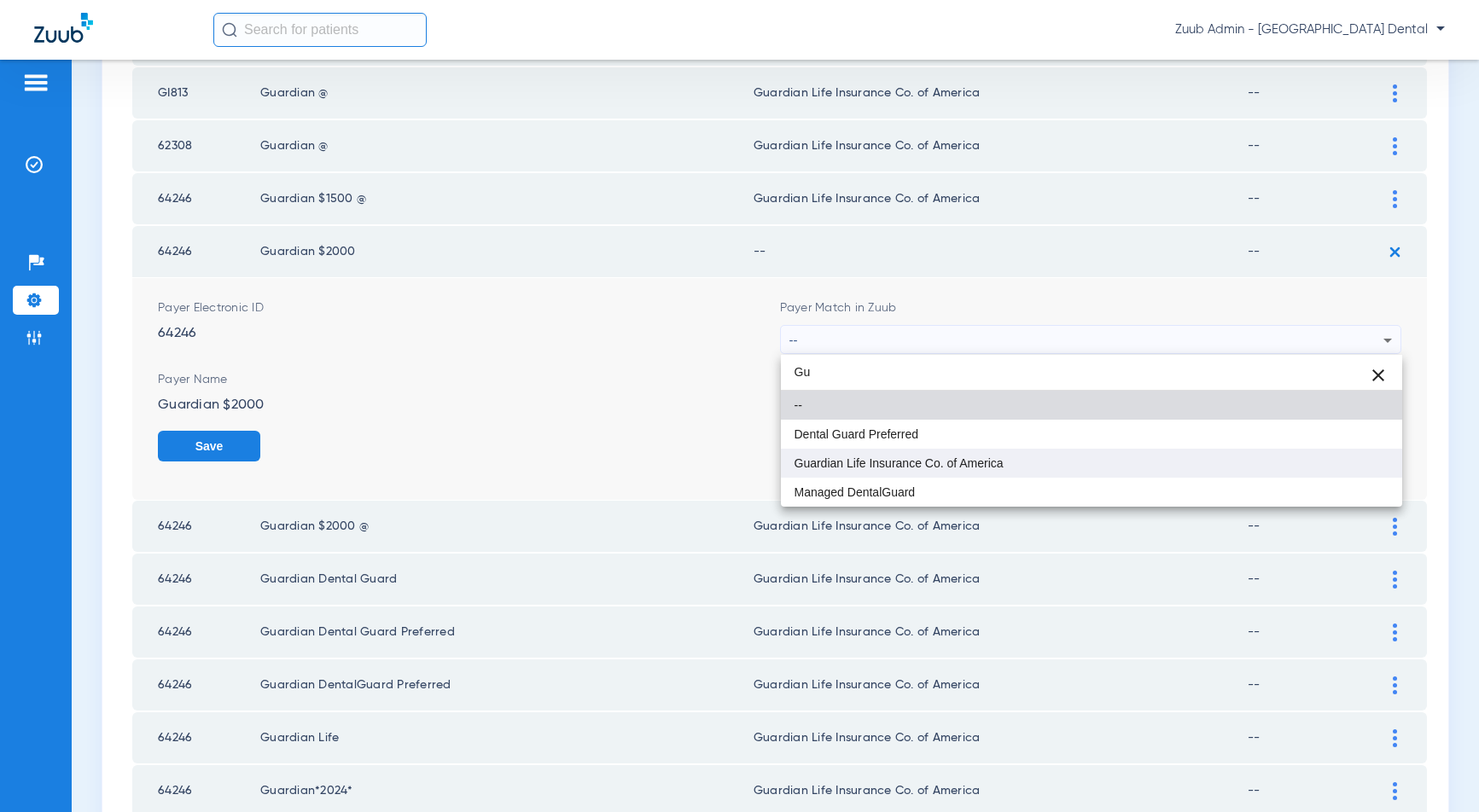 type on "Gu" 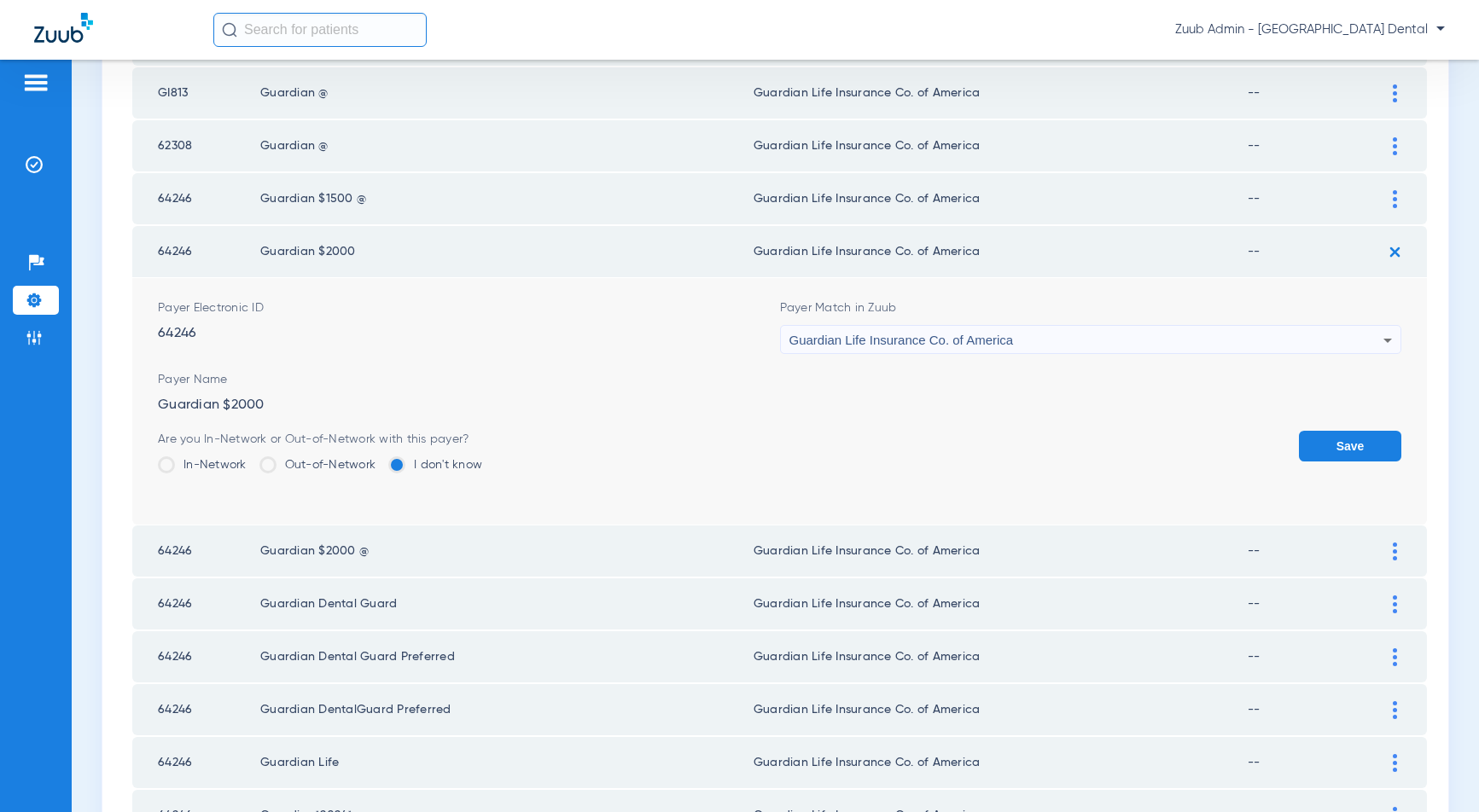 click on "Save" 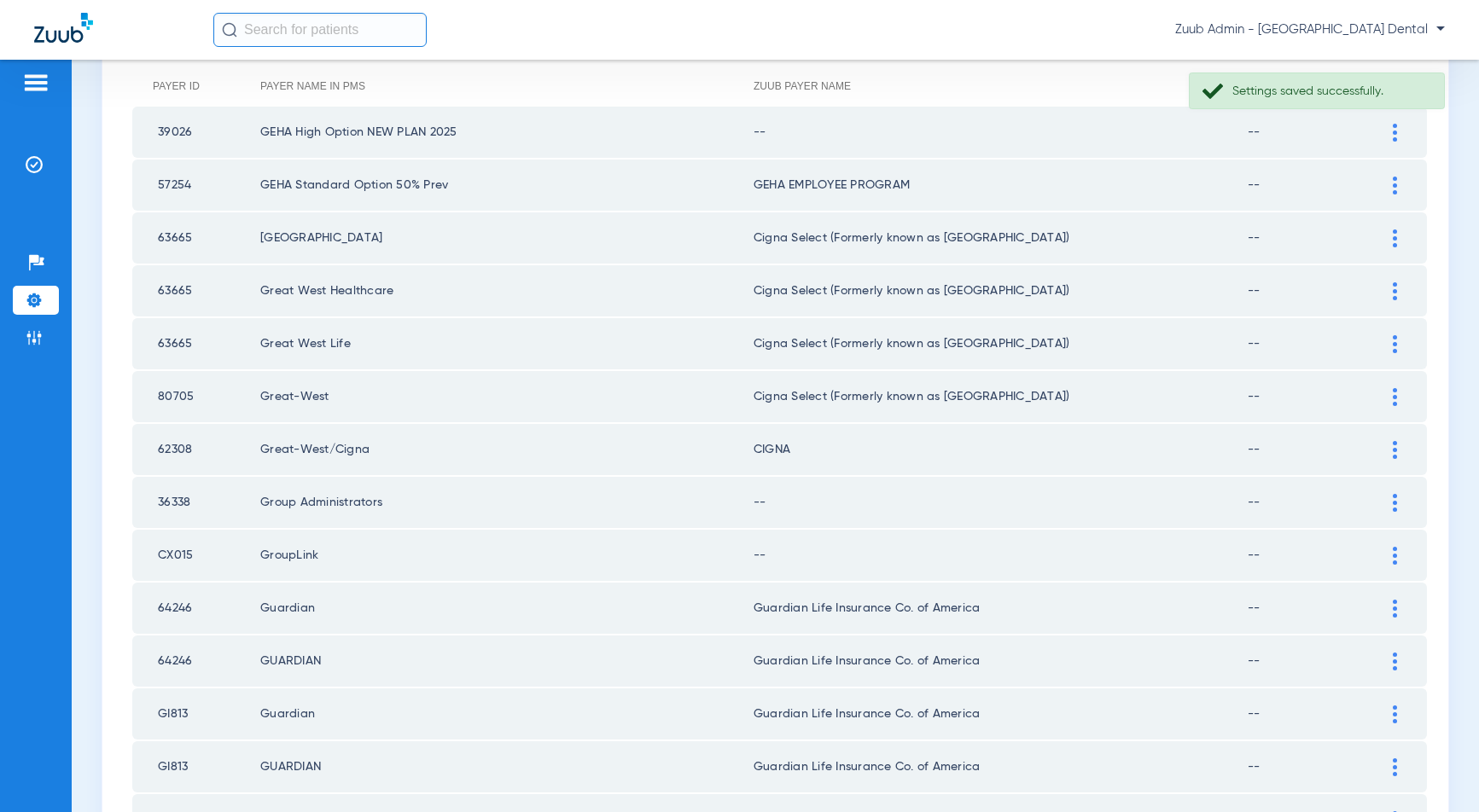 scroll, scrollTop: 0, scrollLeft: 0, axis: both 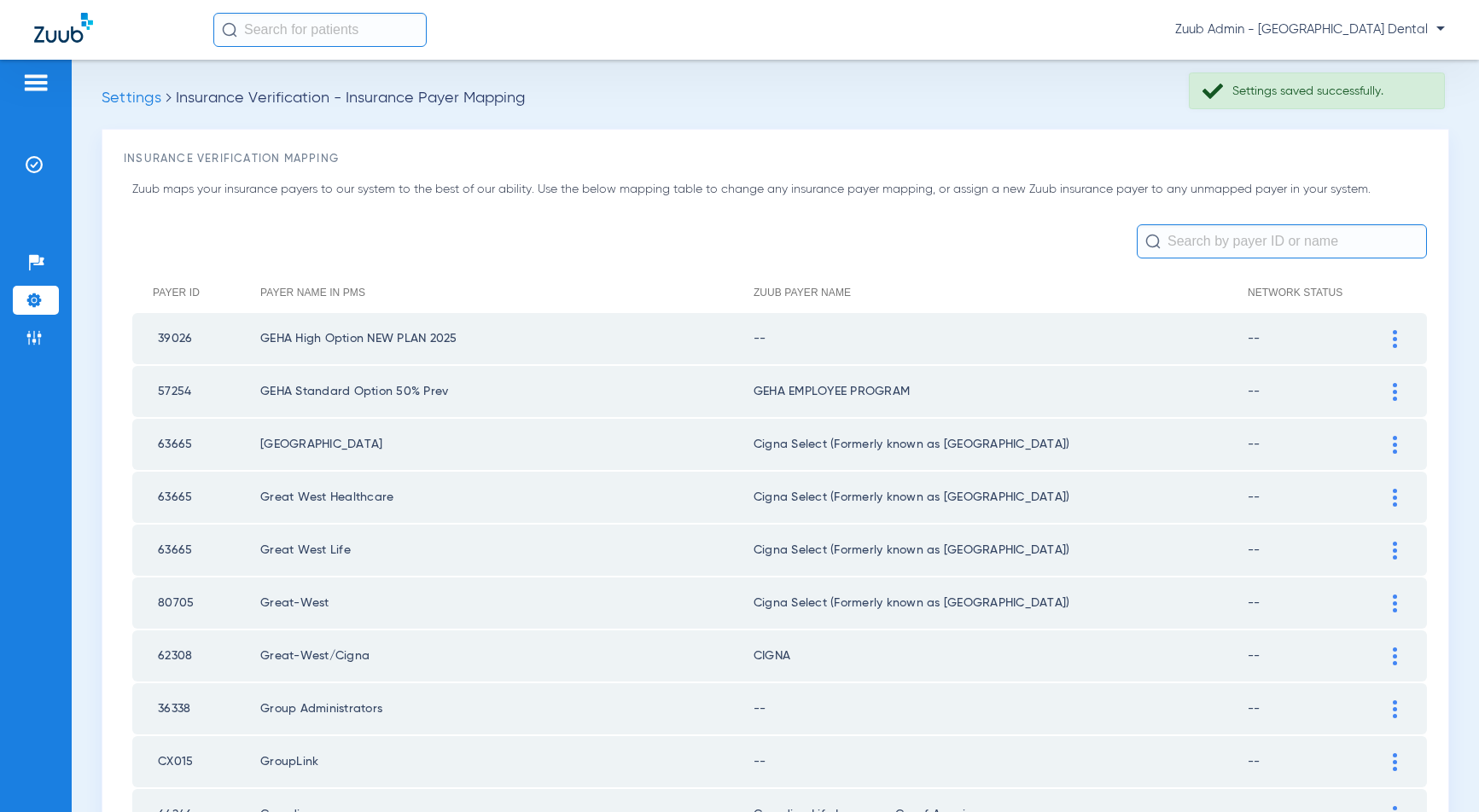click 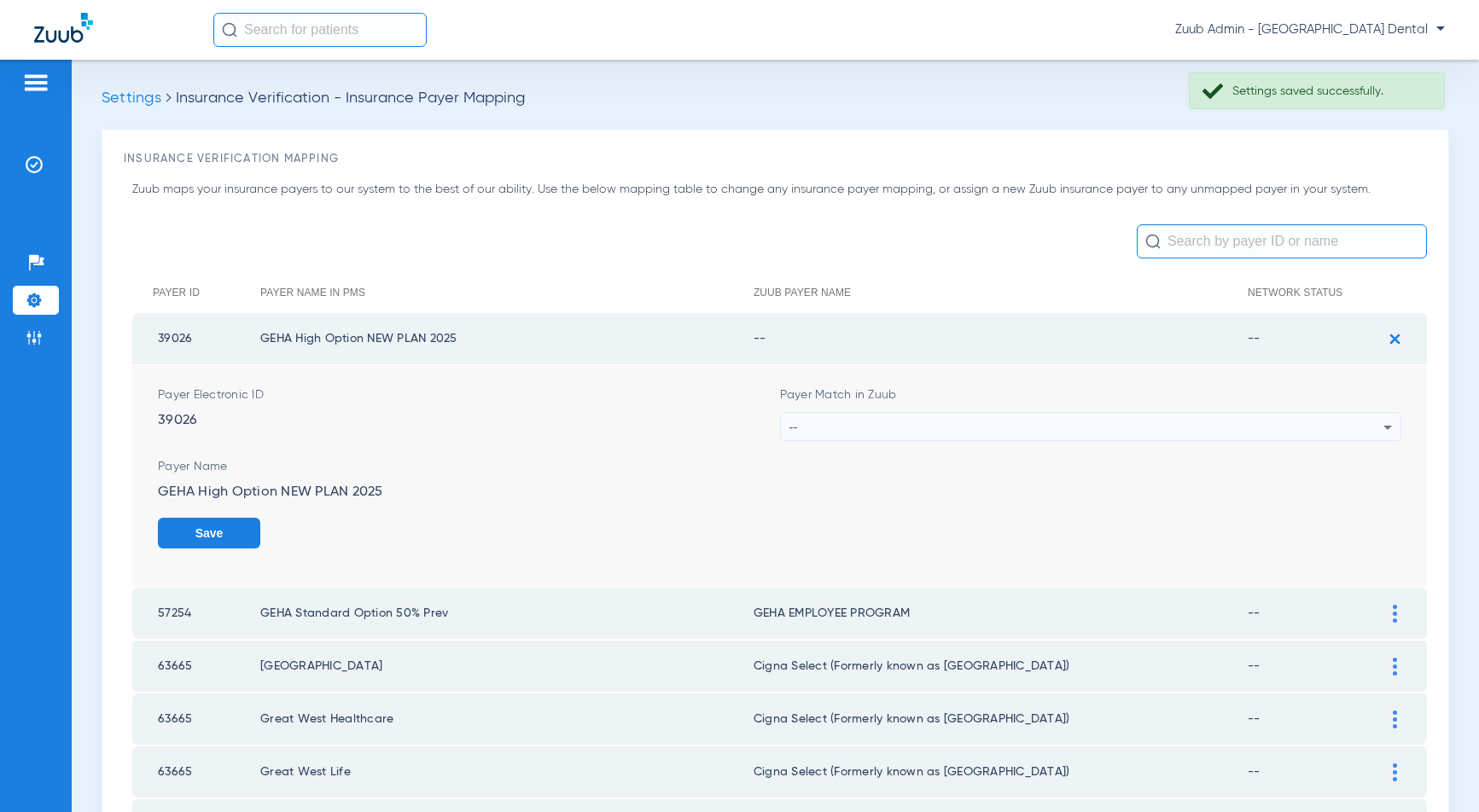 click on "--" at bounding box center [1086, 427] 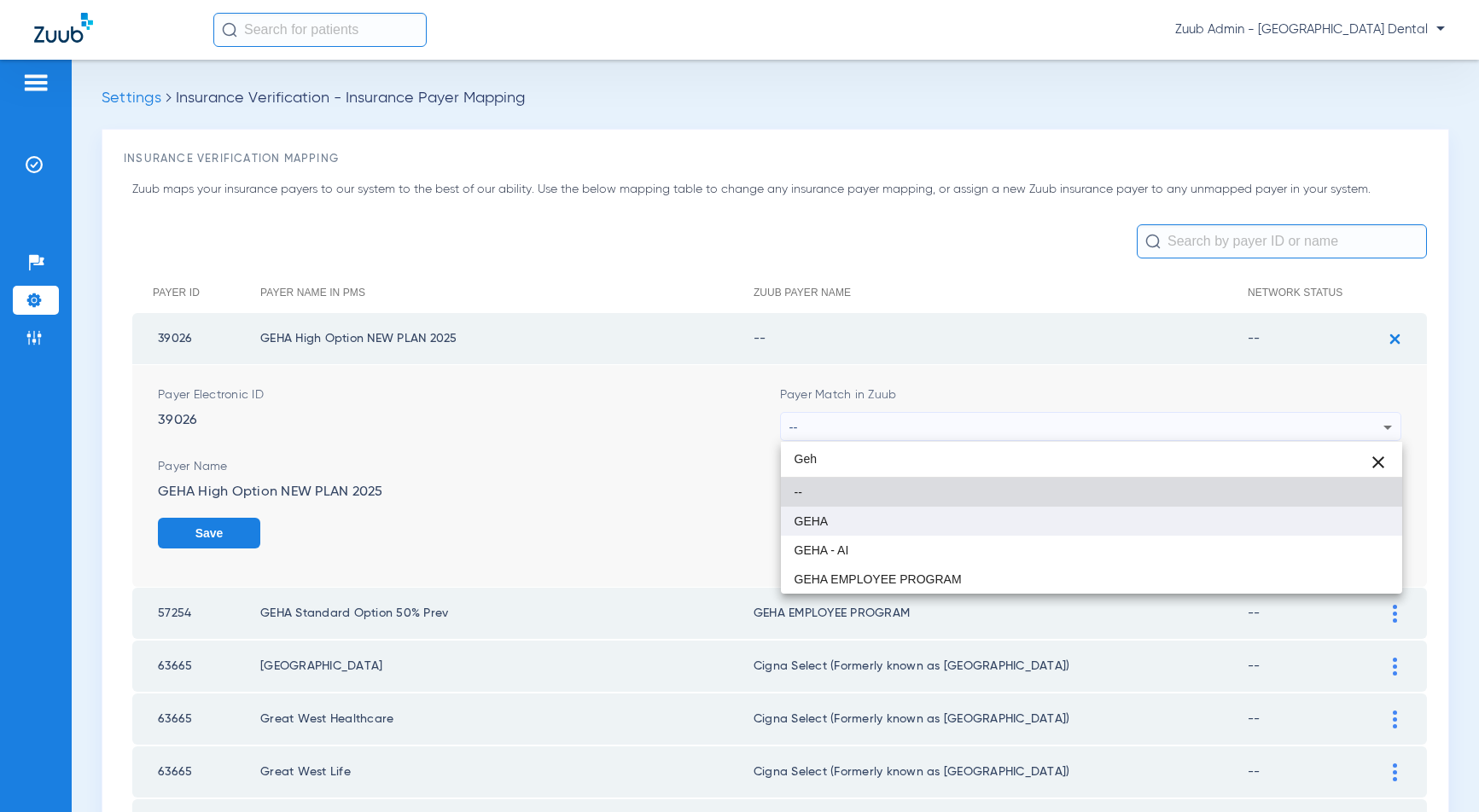 type on "Geh" 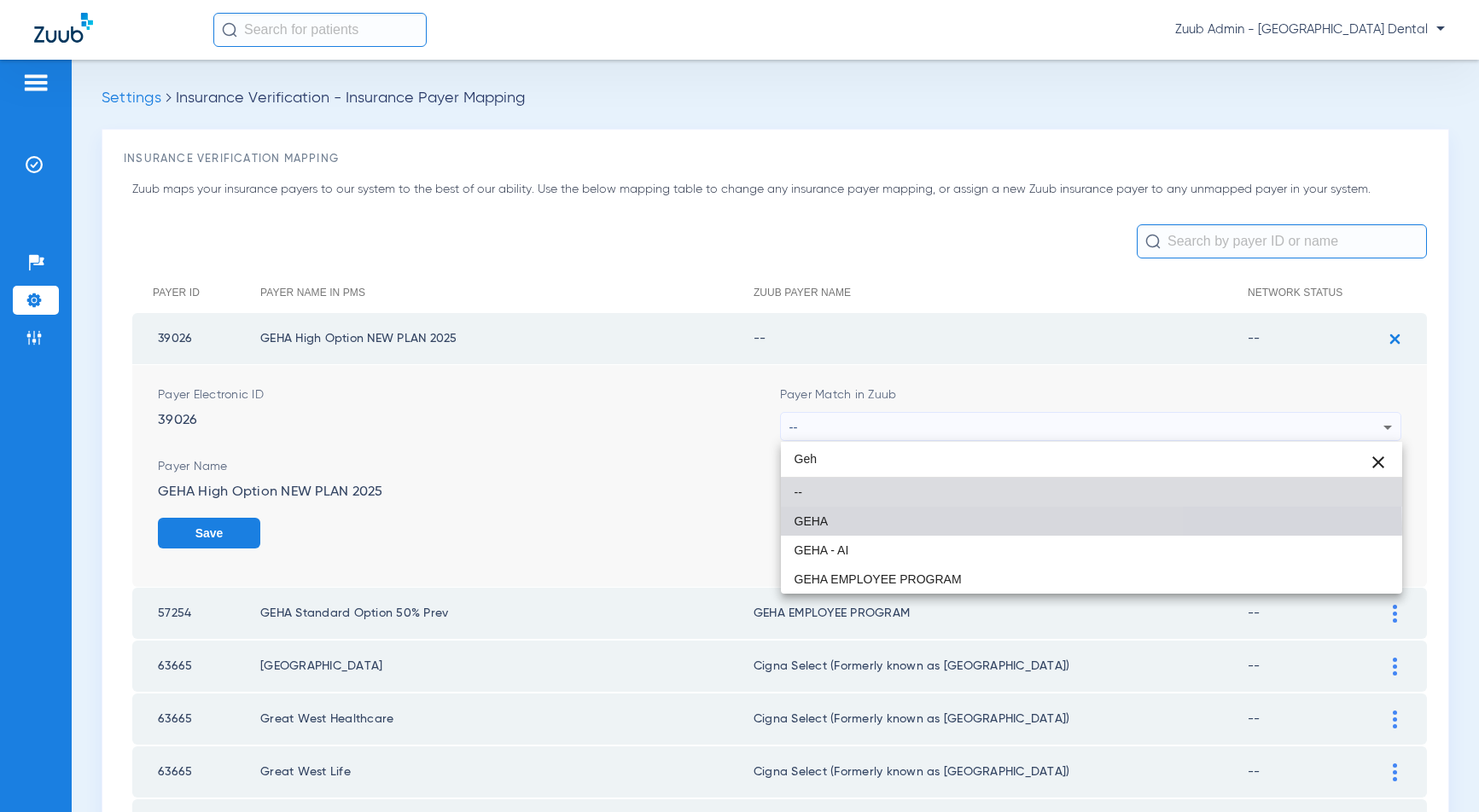 click on "GEHA" at bounding box center (1092, 521) 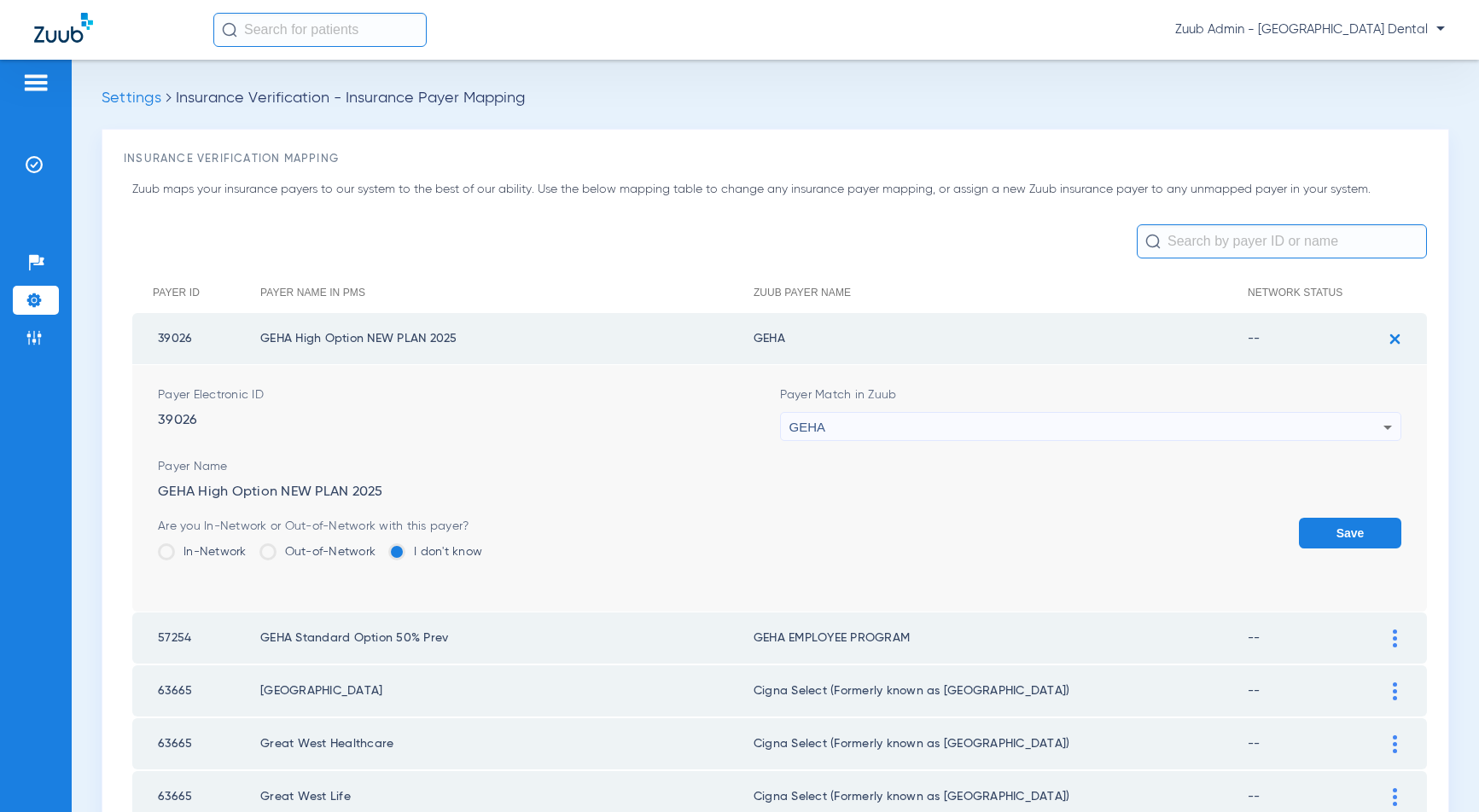 click on "Save" 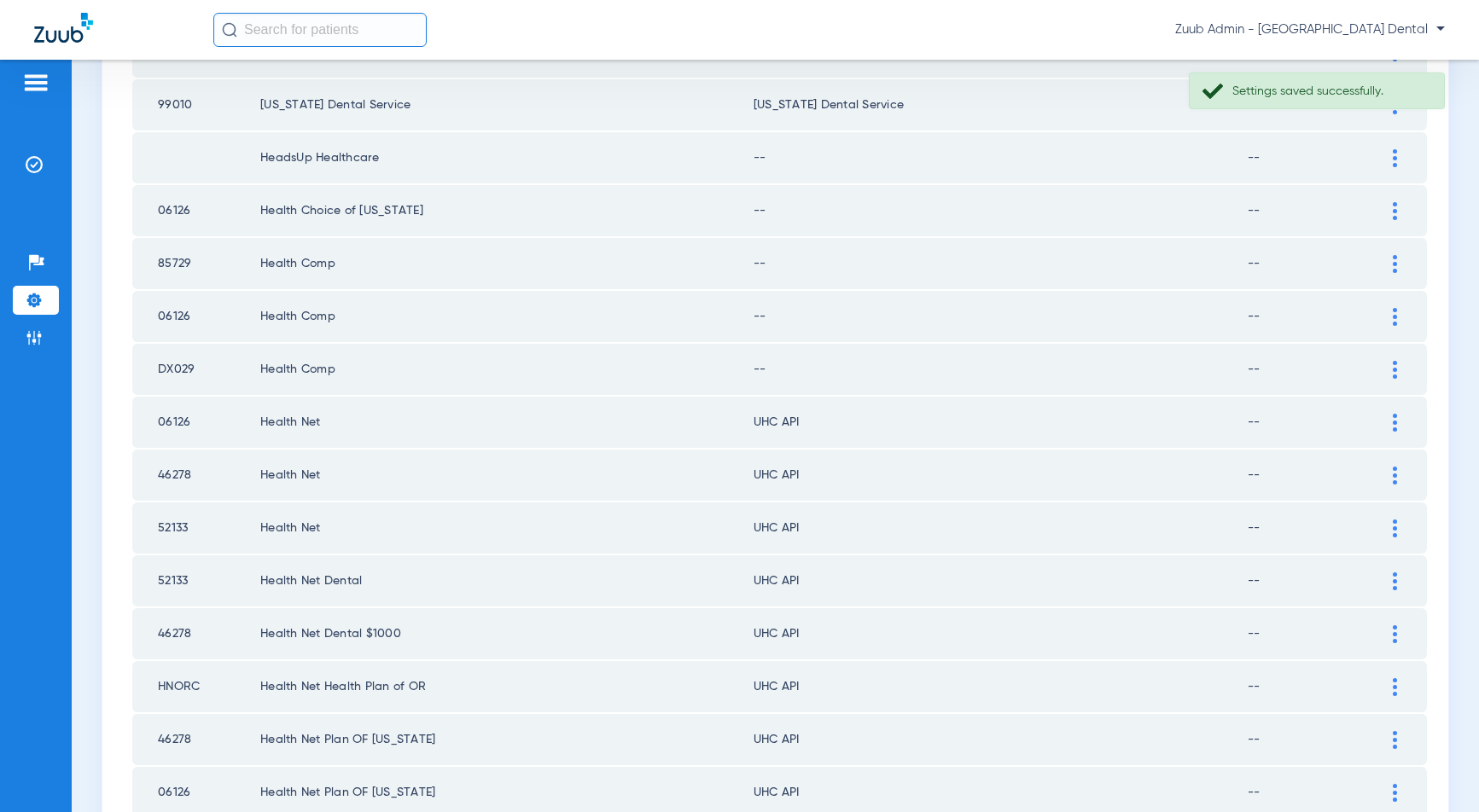 scroll, scrollTop: 2271, scrollLeft: 0, axis: vertical 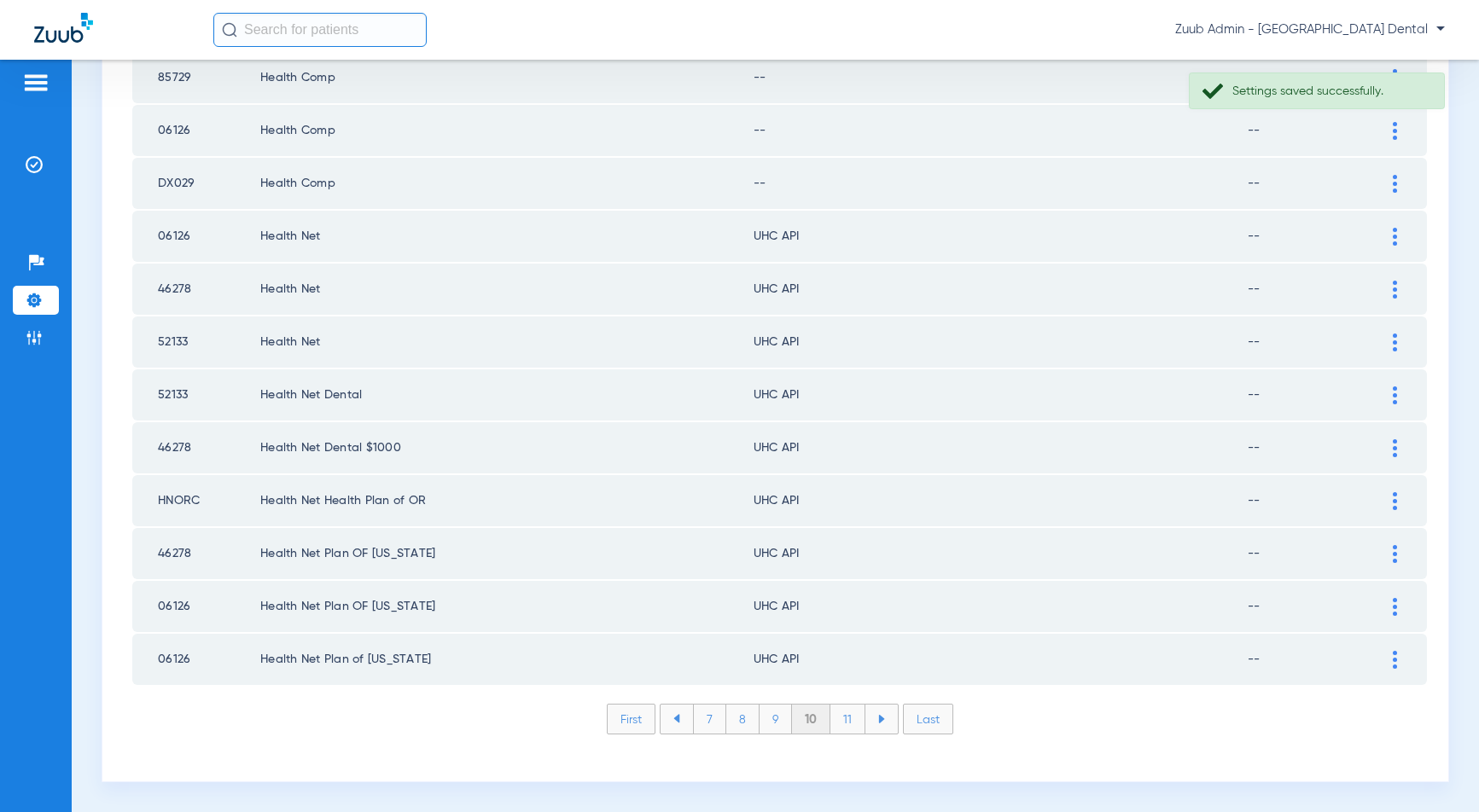 click on "11" 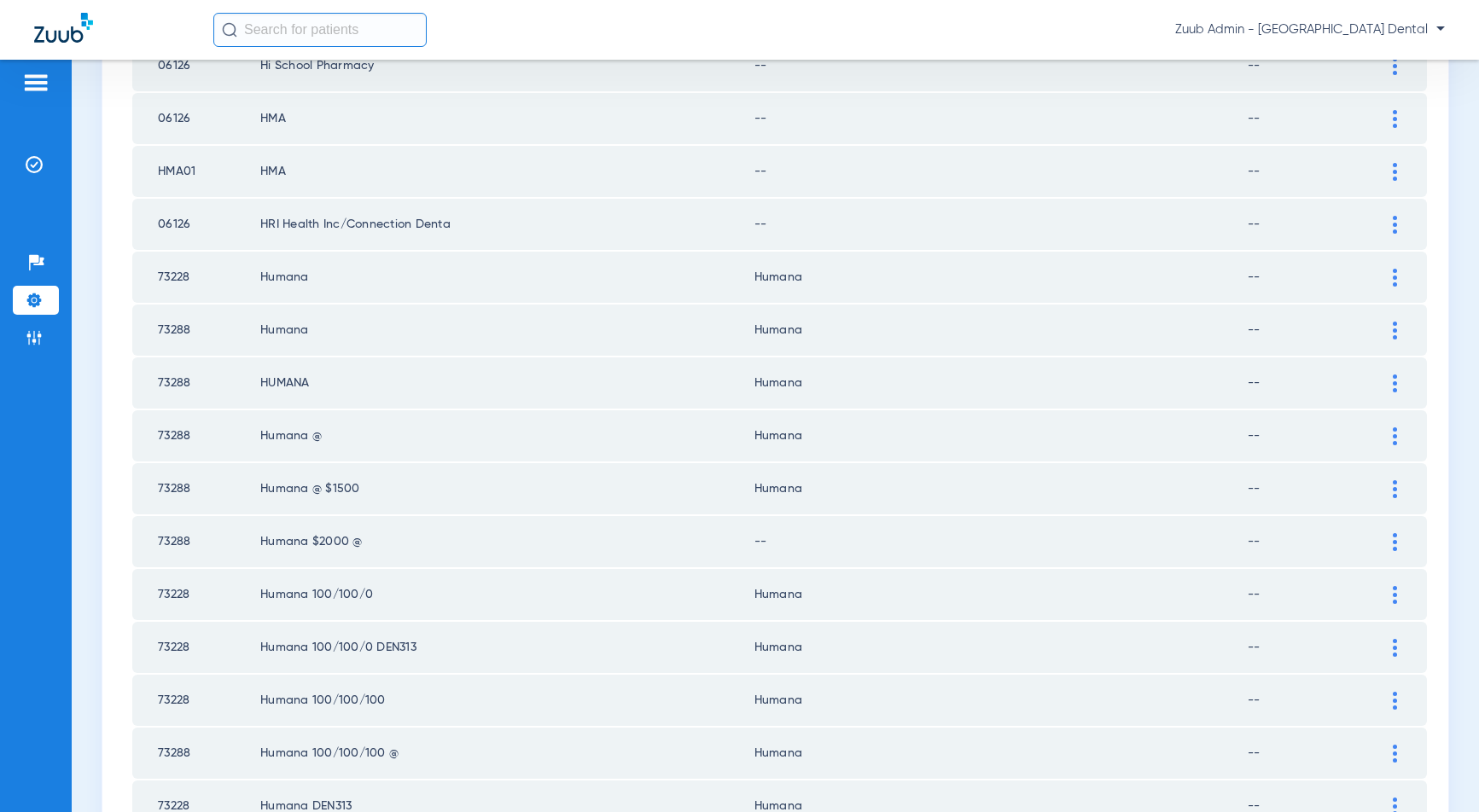 scroll, scrollTop: 1128, scrollLeft: 0, axis: vertical 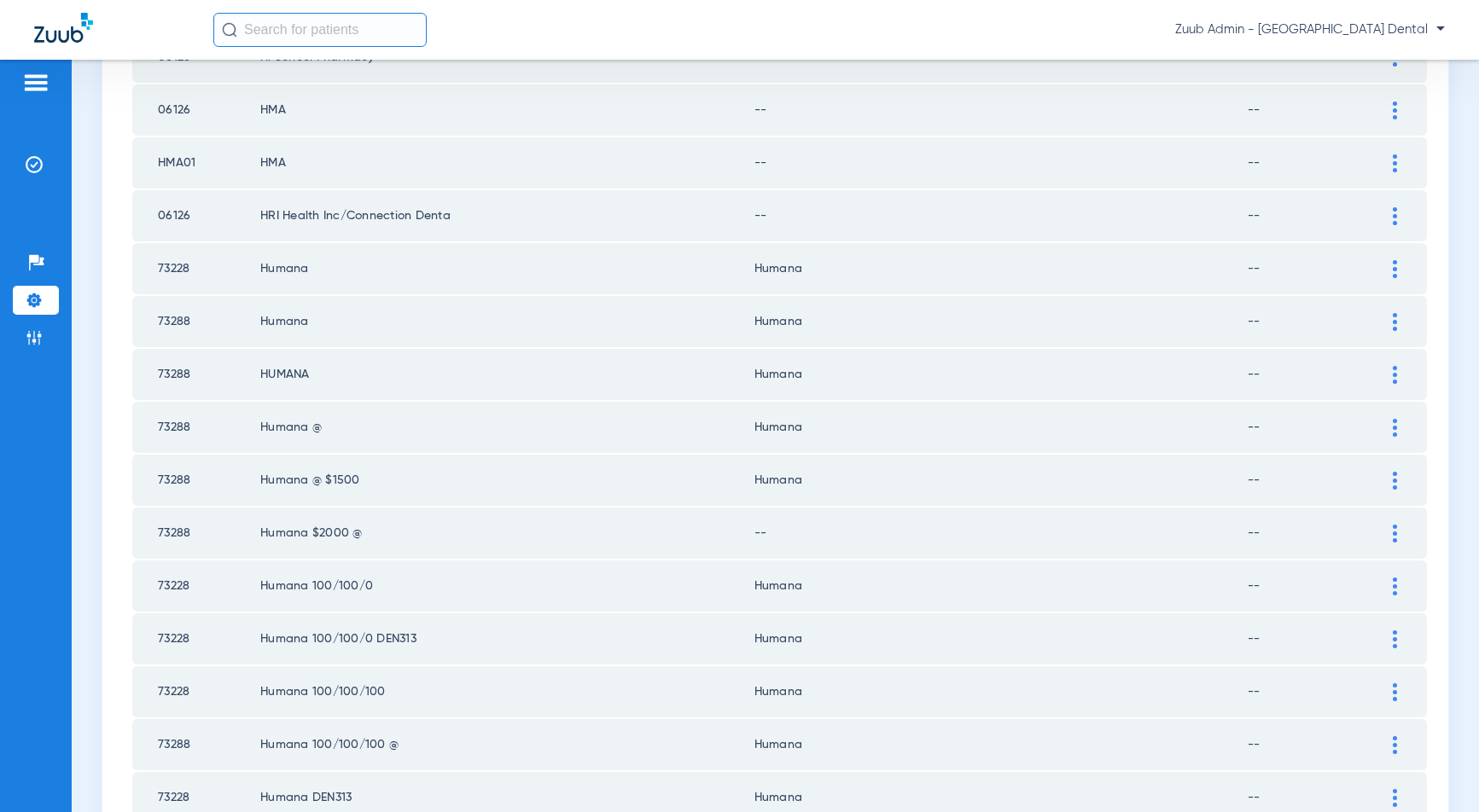 drag, startPoint x: 1394, startPoint y: 531, endPoint x: 1367, endPoint y: 535, distance: 27.295 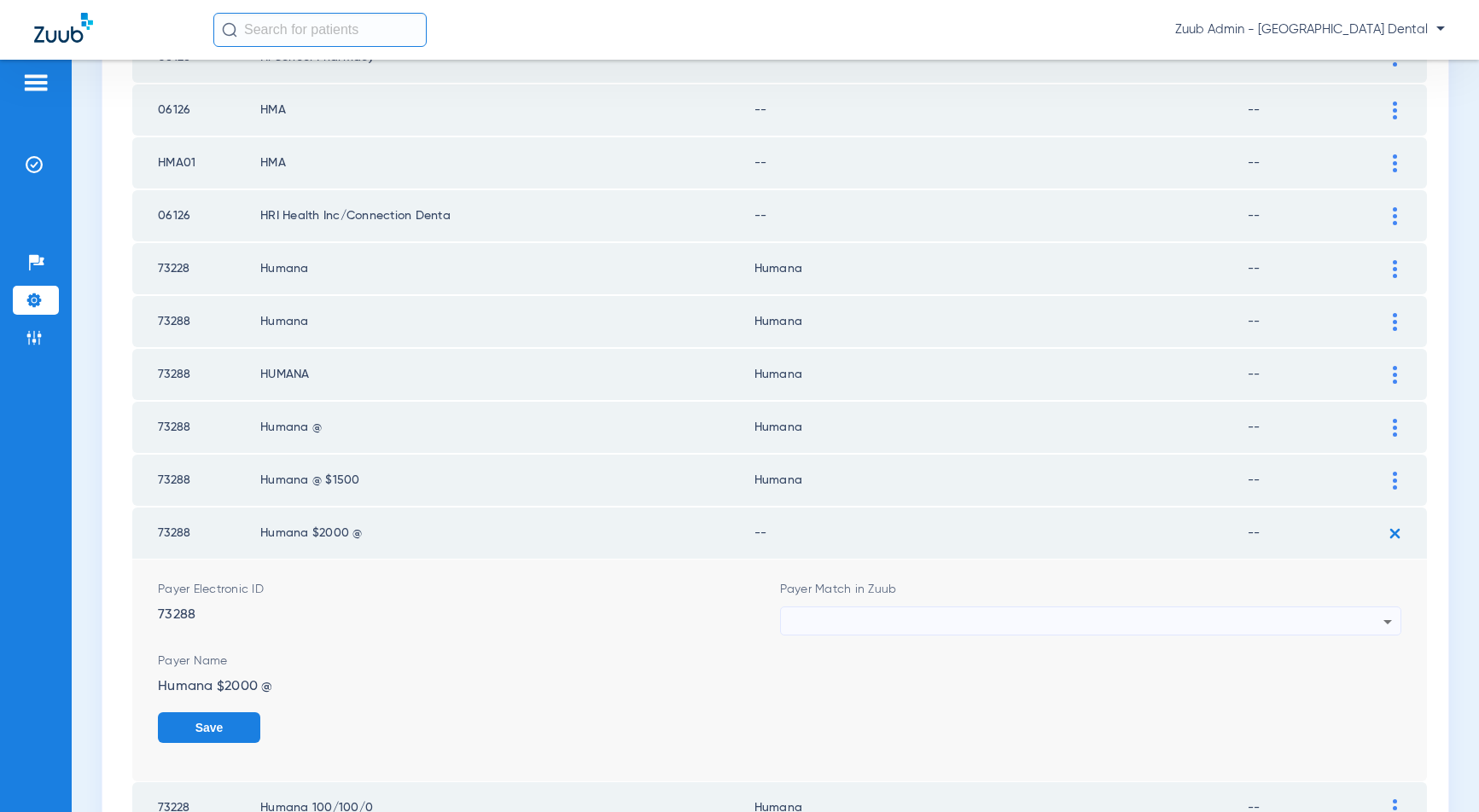 click at bounding box center [1086, 622] 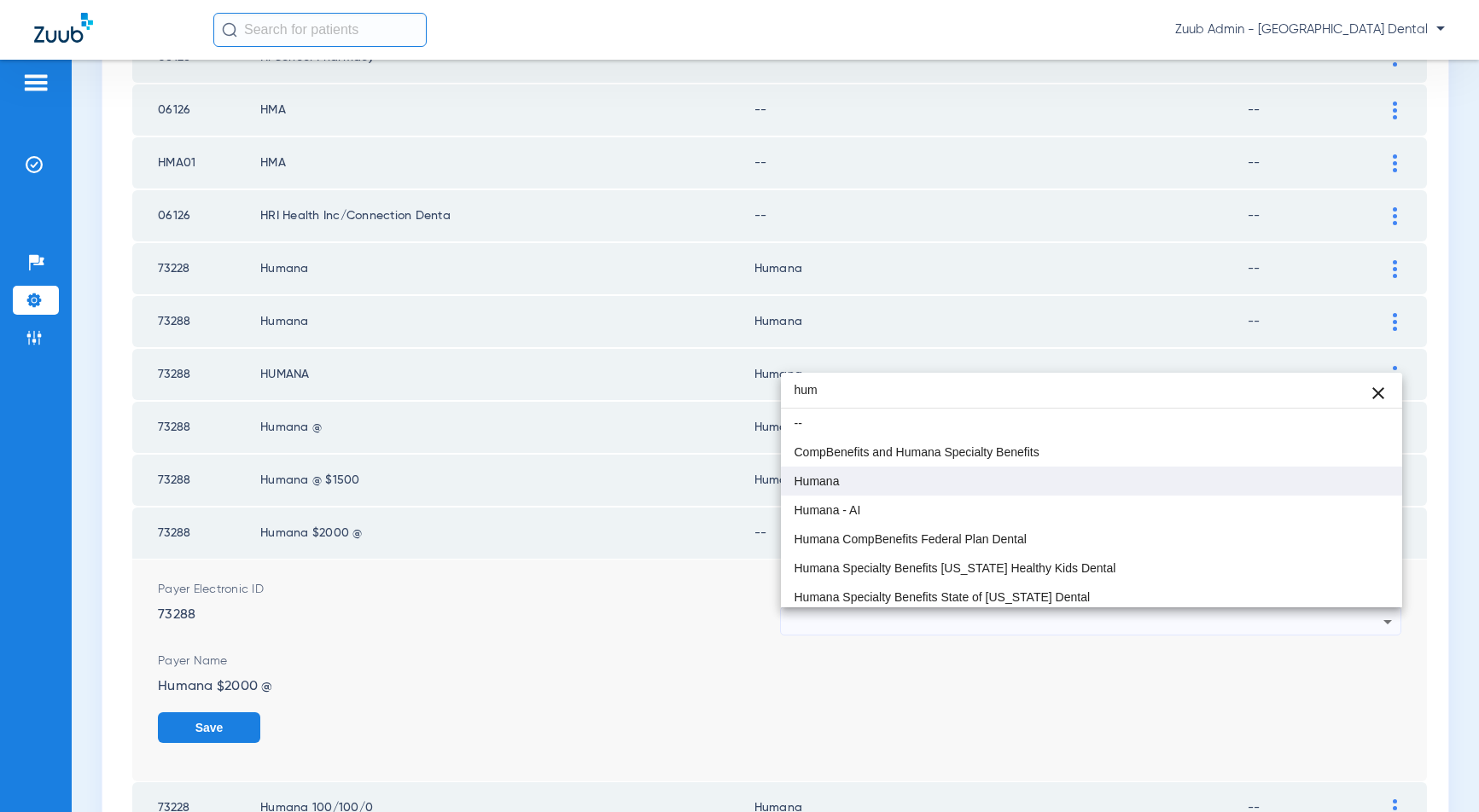 type on "hum" 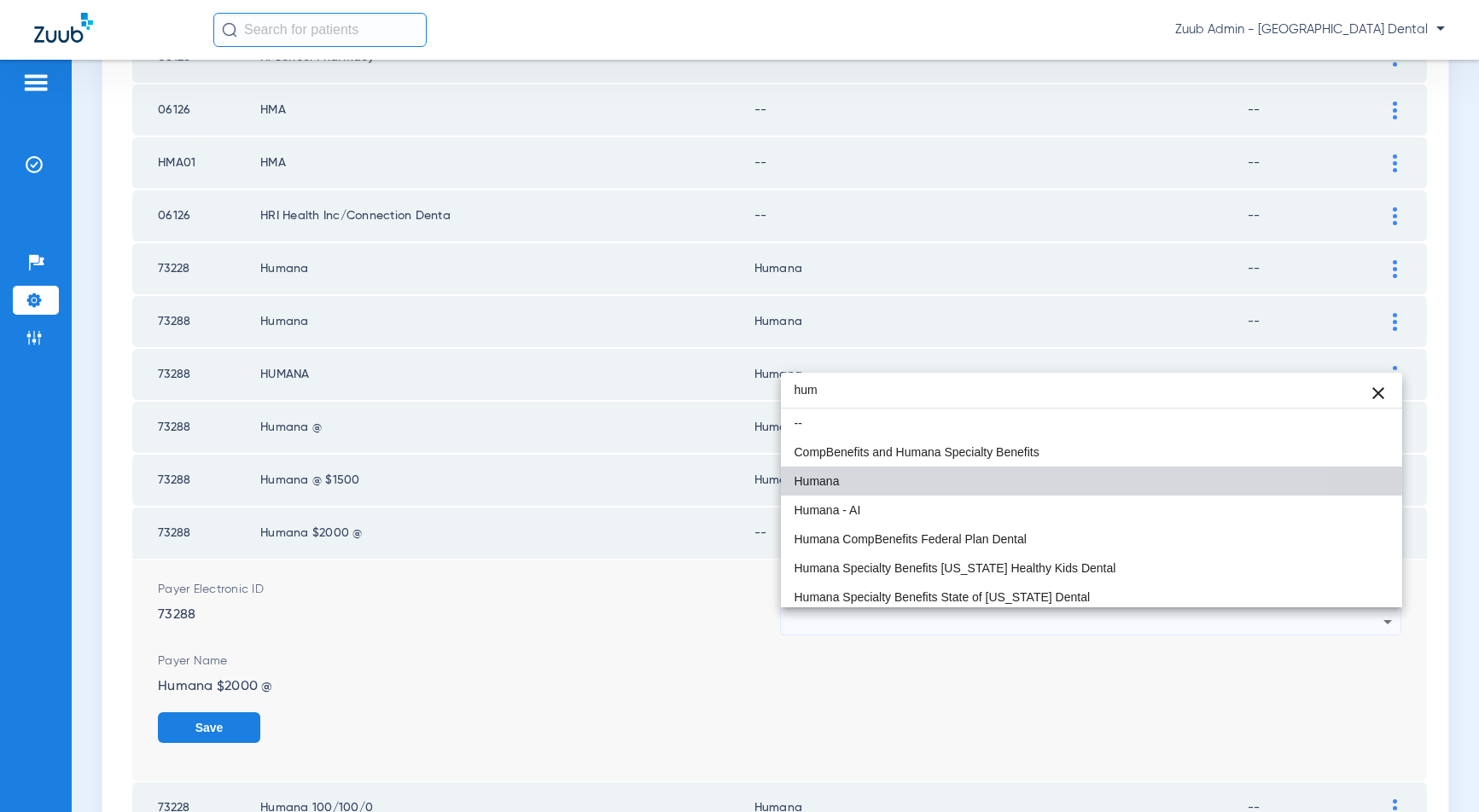 click on "Humana" at bounding box center [1092, 481] 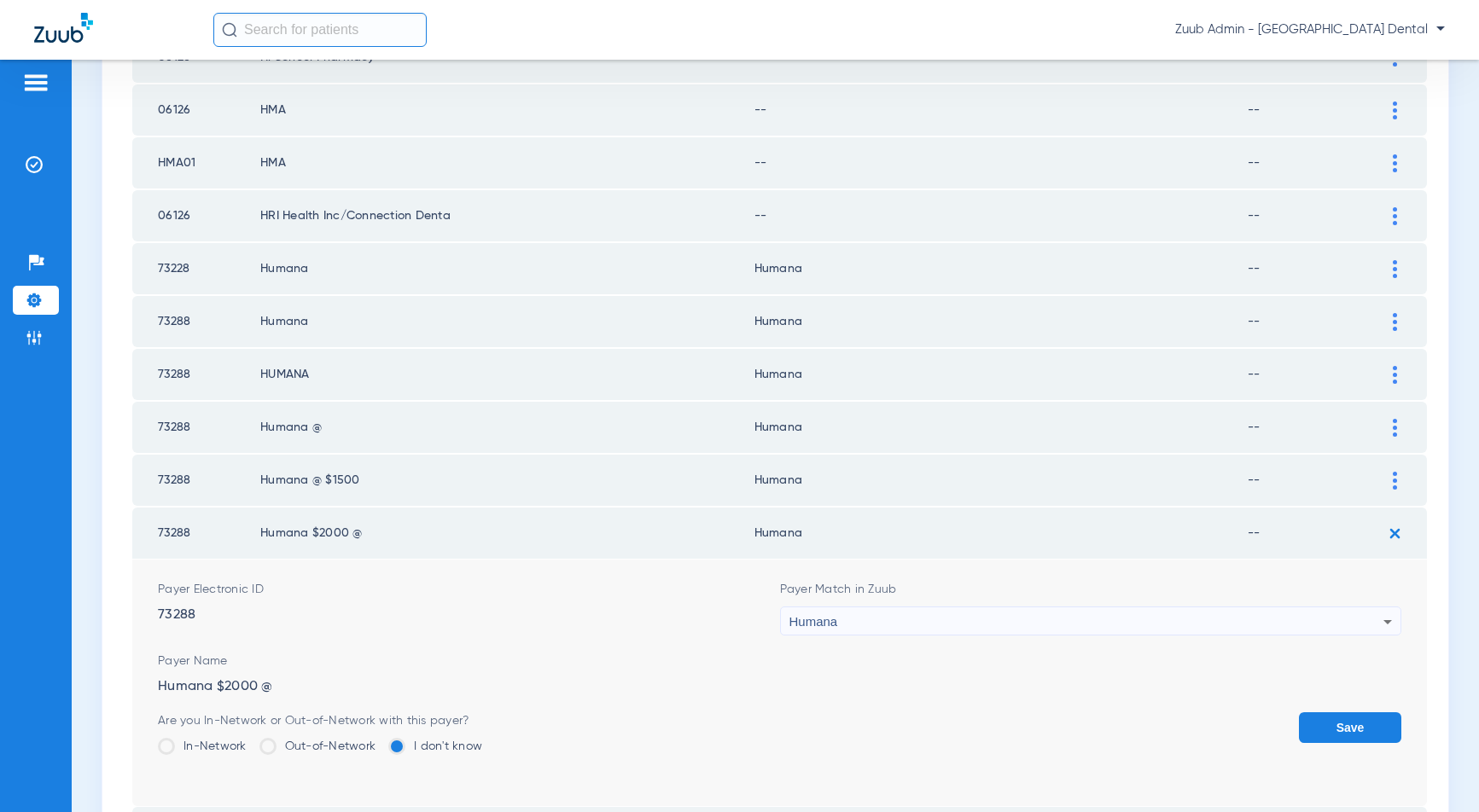 drag, startPoint x: 1344, startPoint y: 723, endPoint x: 1266, endPoint y: 704, distance: 80.28076 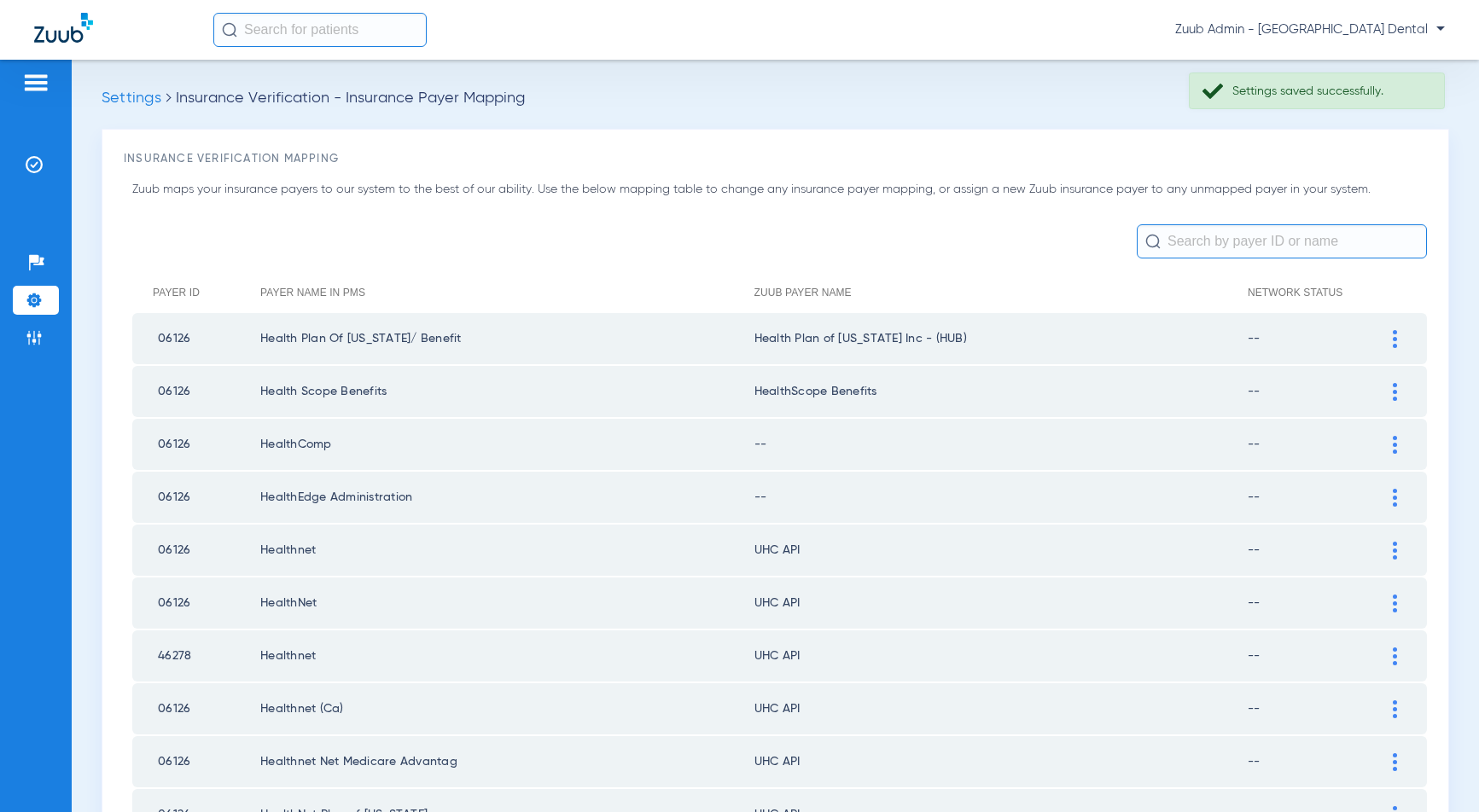 scroll, scrollTop: 2271, scrollLeft: 0, axis: vertical 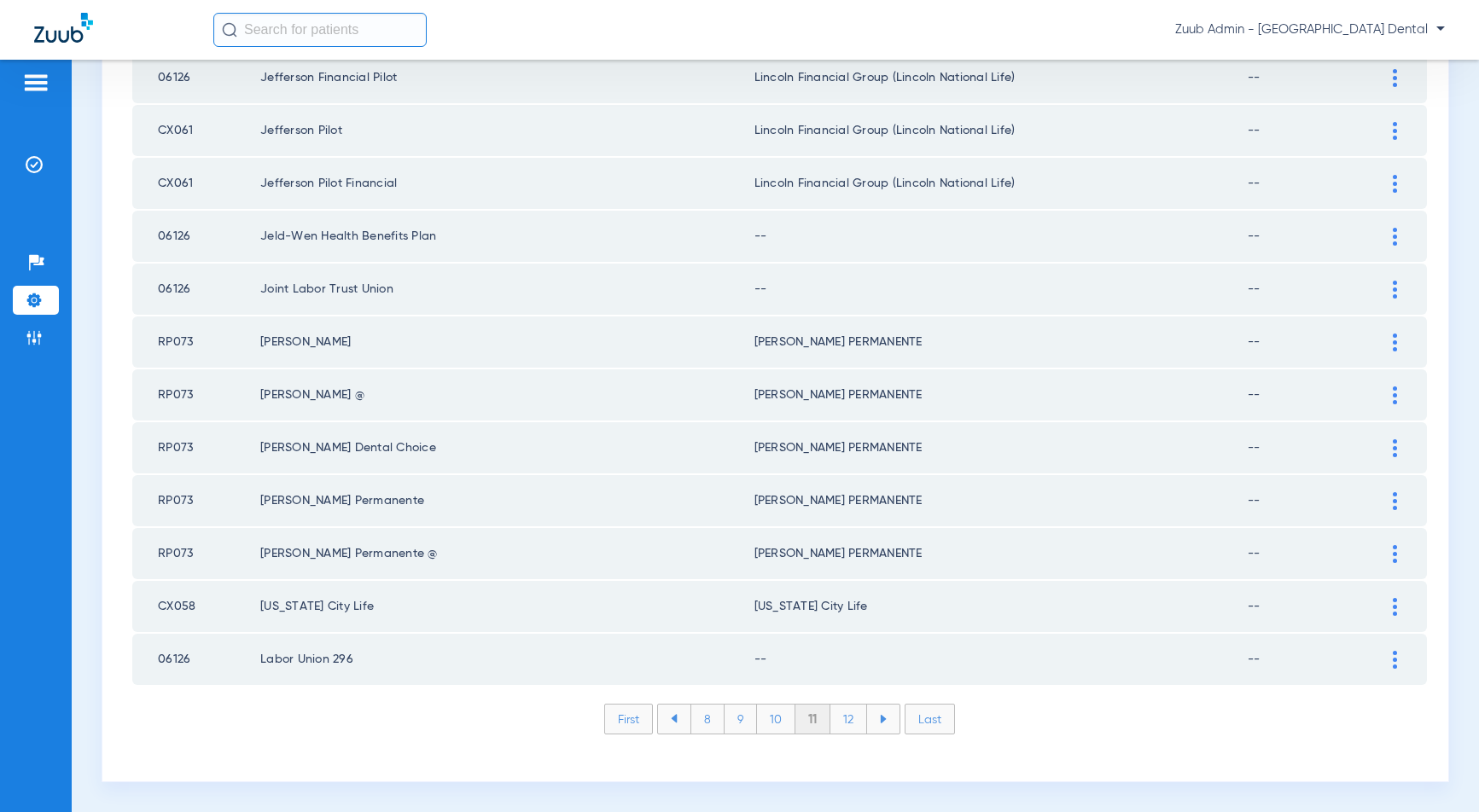 click on "12" 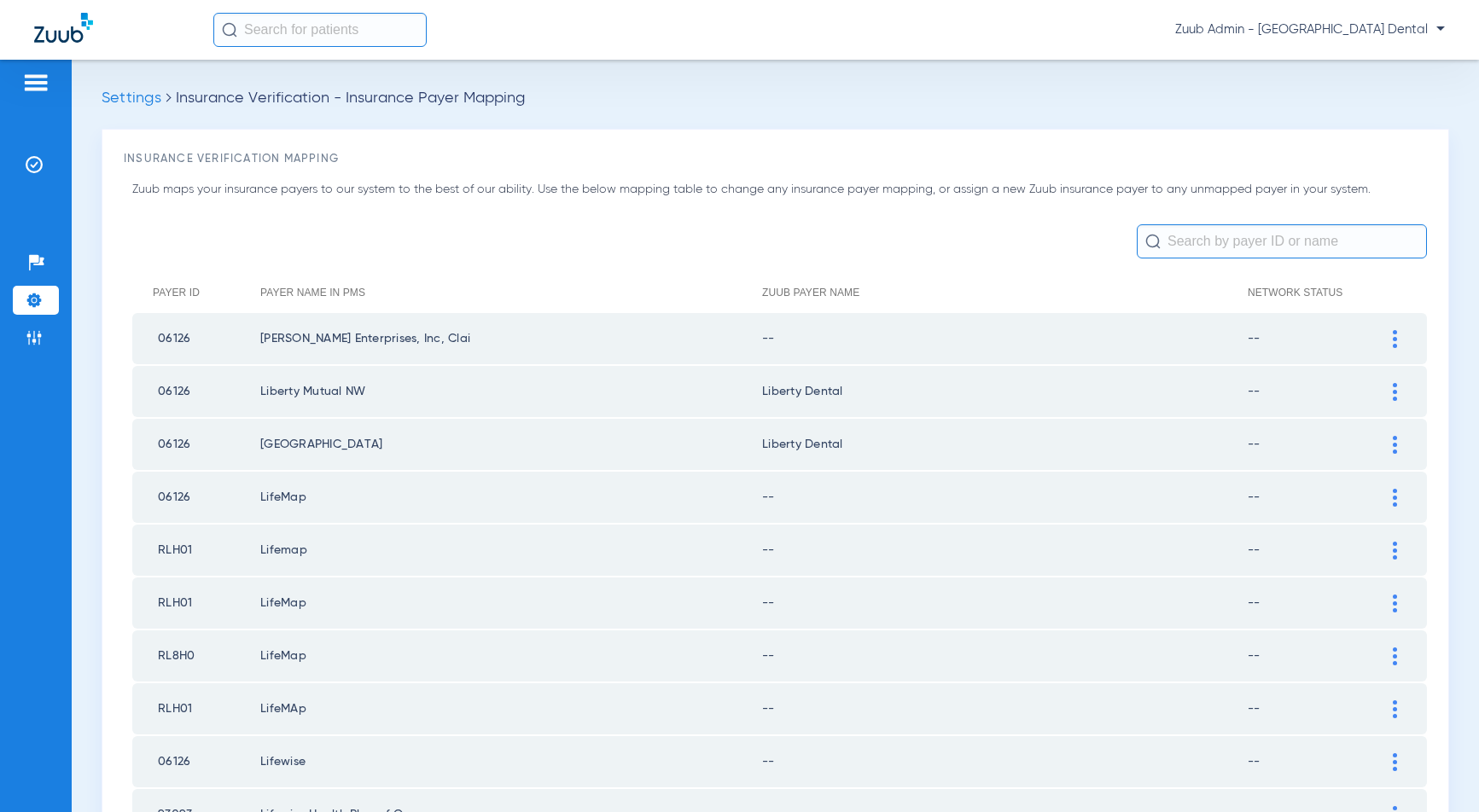 scroll, scrollTop: 2271, scrollLeft: 0, axis: vertical 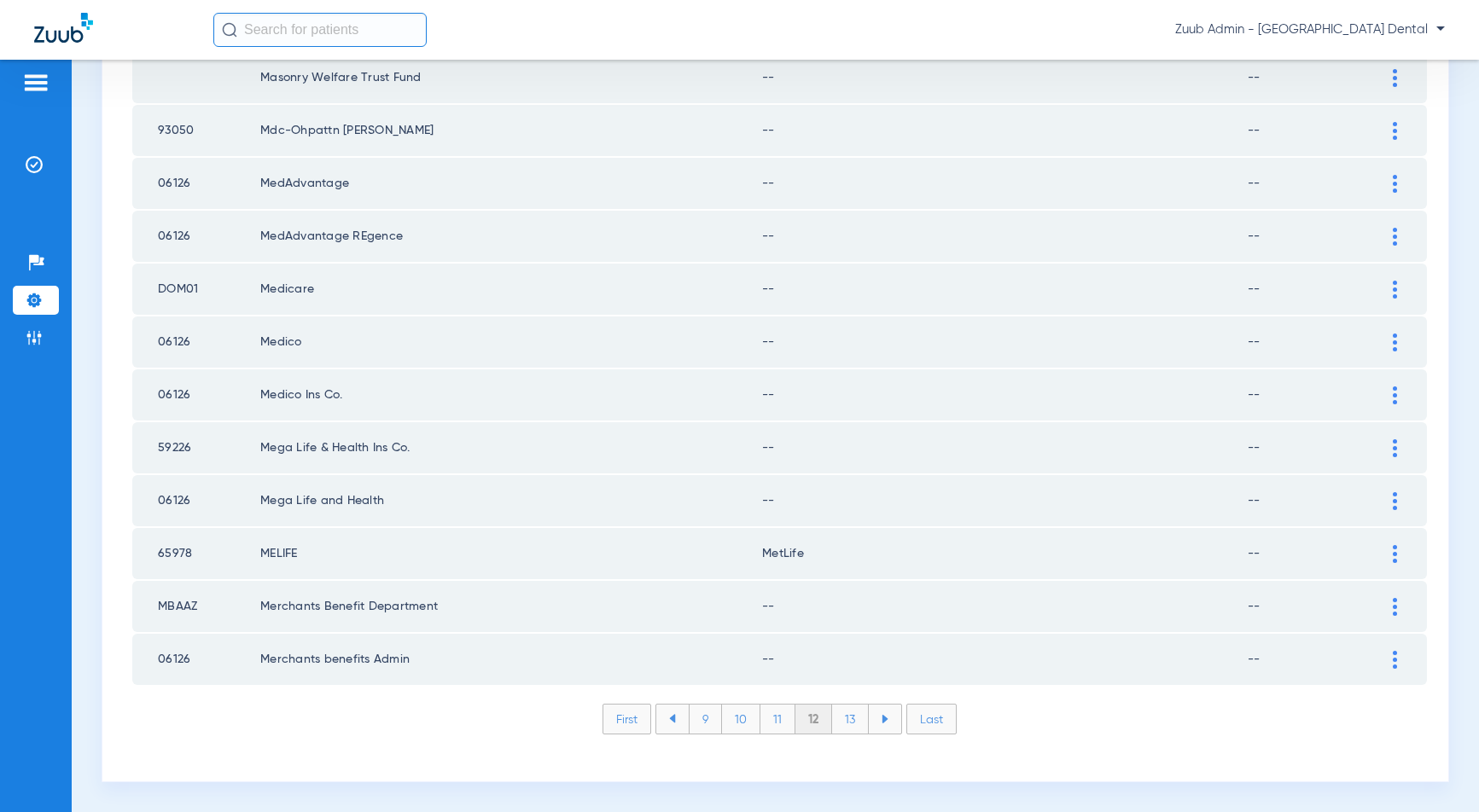 click on "13" 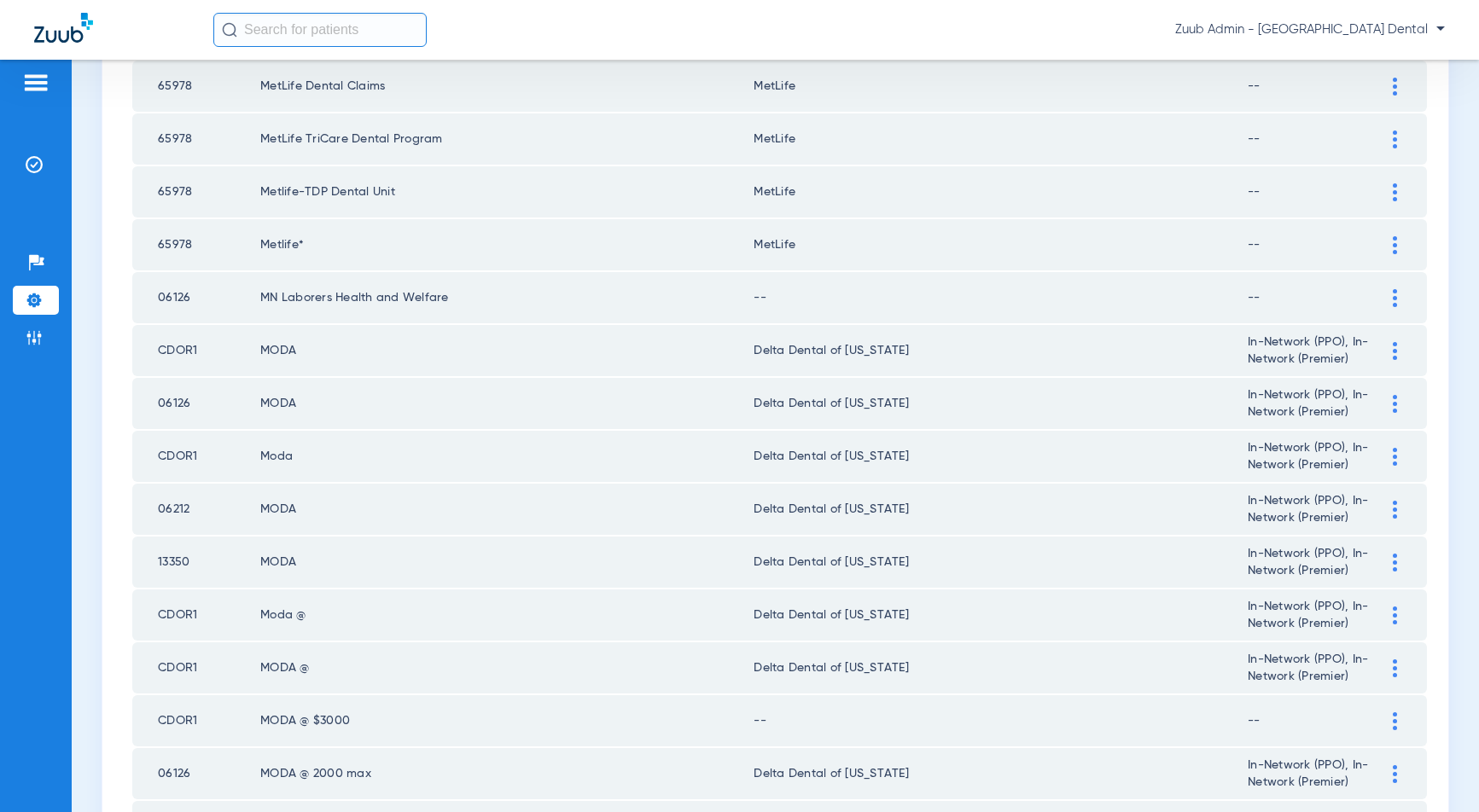 scroll, scrollTop: 2079, scrollLeft: 0, axis: vertical 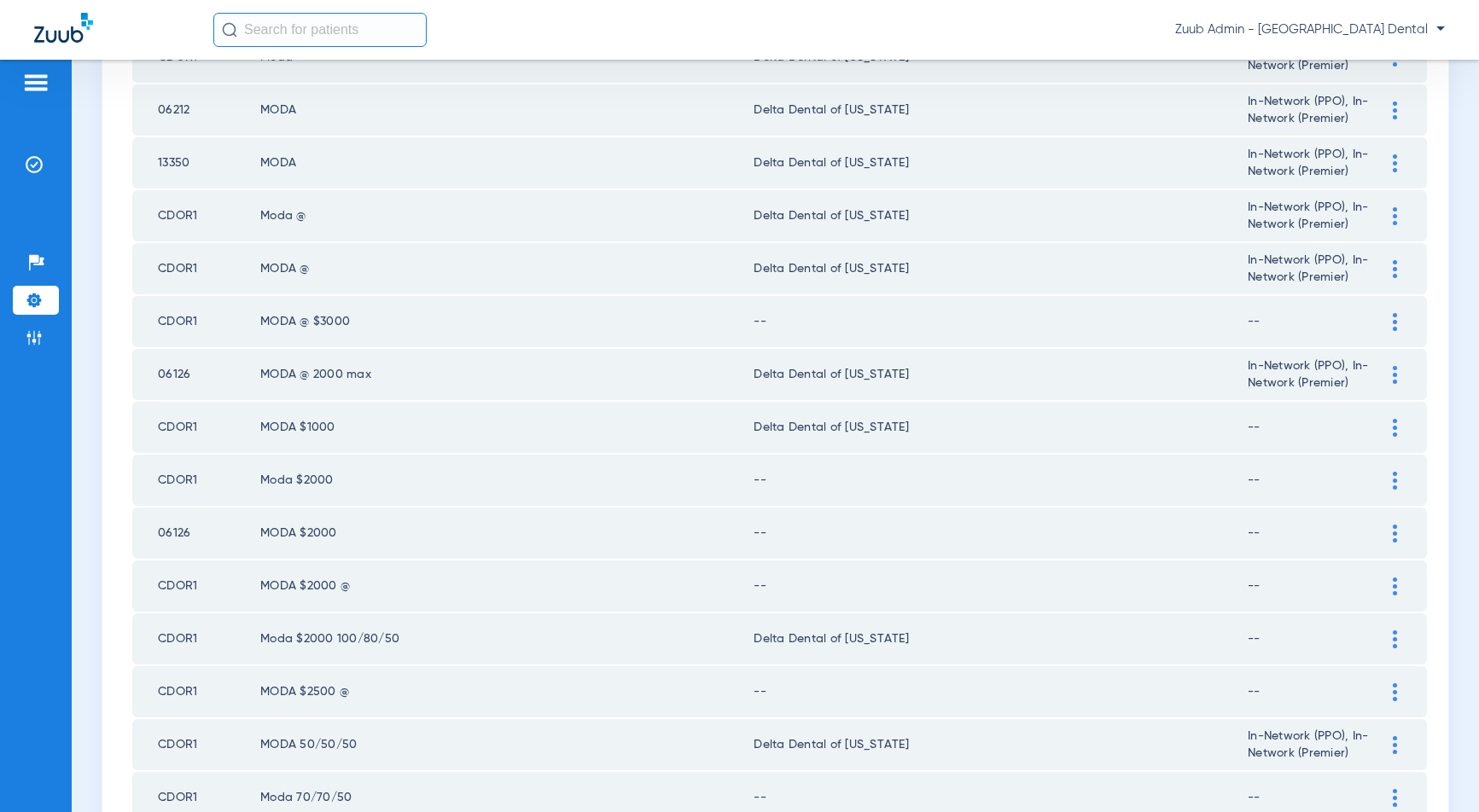 click 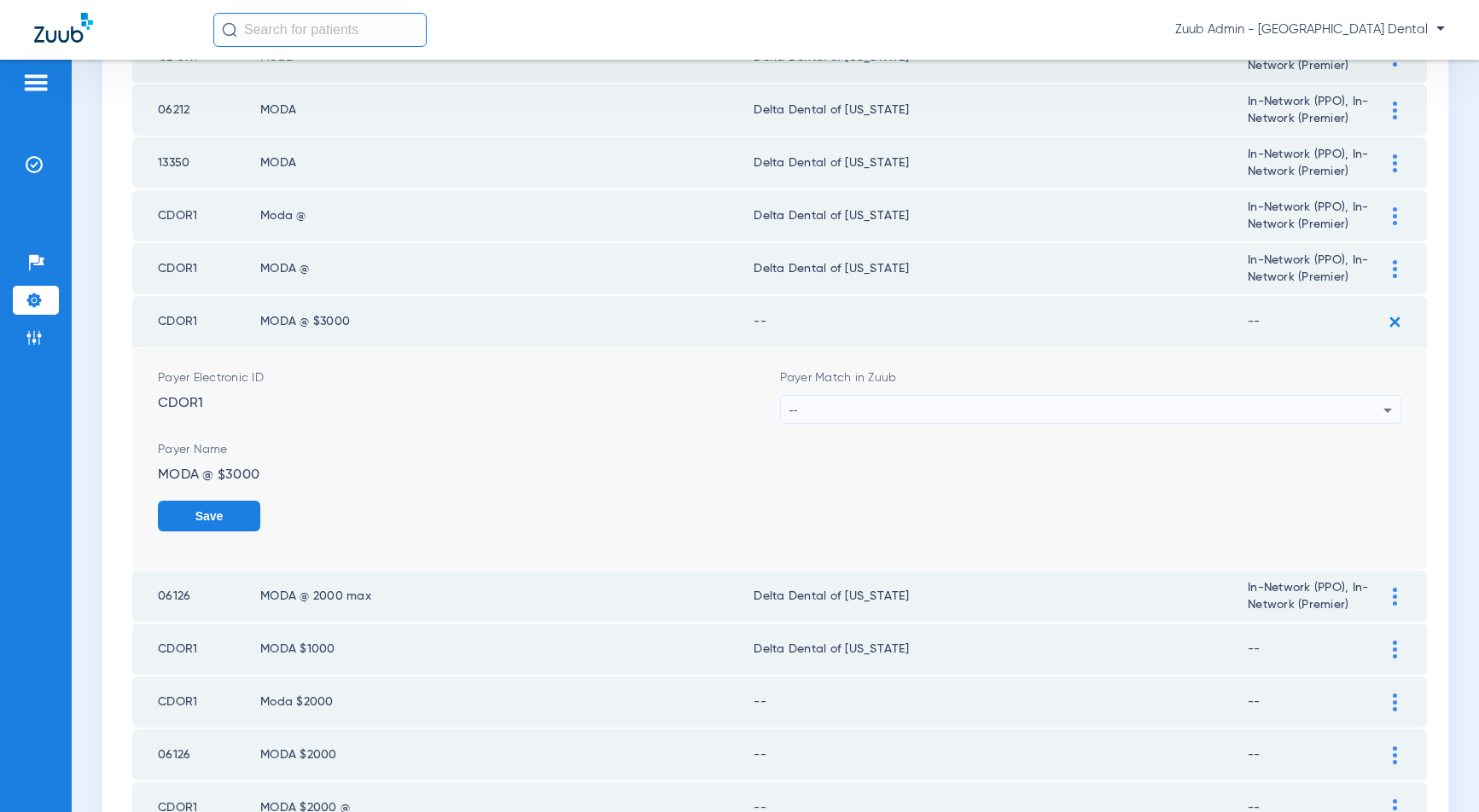 click on "--" at bounding box center (1086, 410) 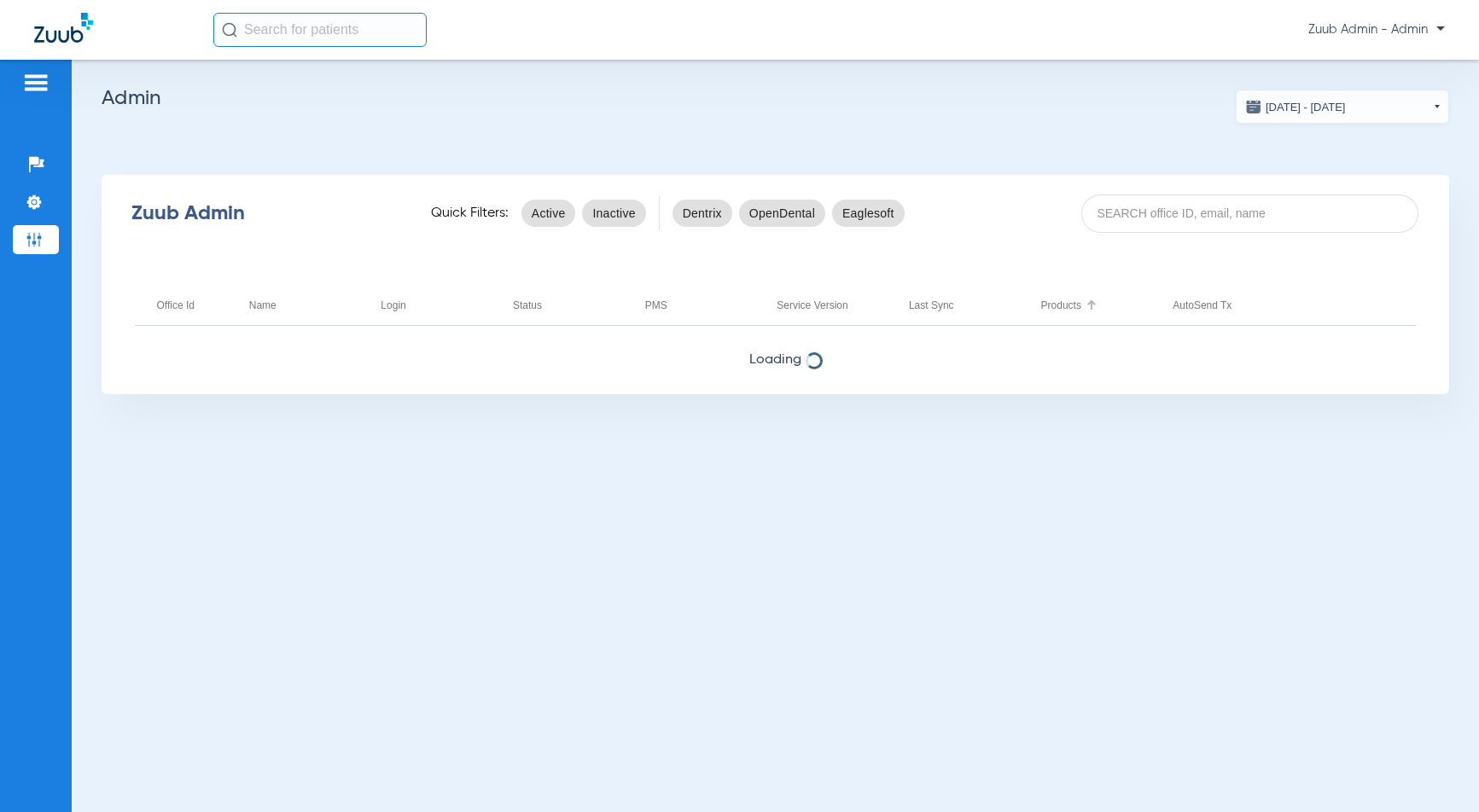 scroll, scrollTop: 0, scrollLeft: 0, axis: both 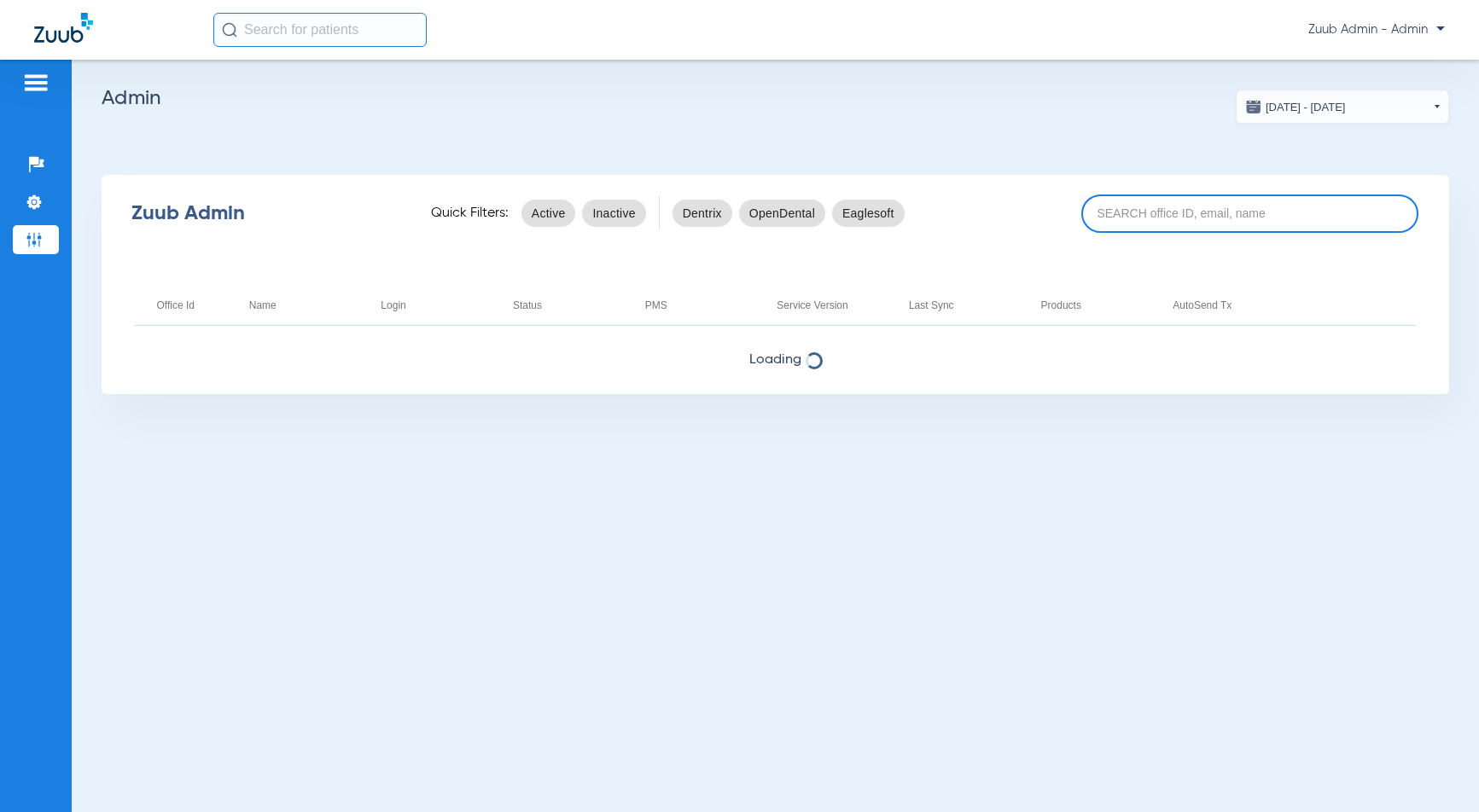click at bounding box center [1249, 213] 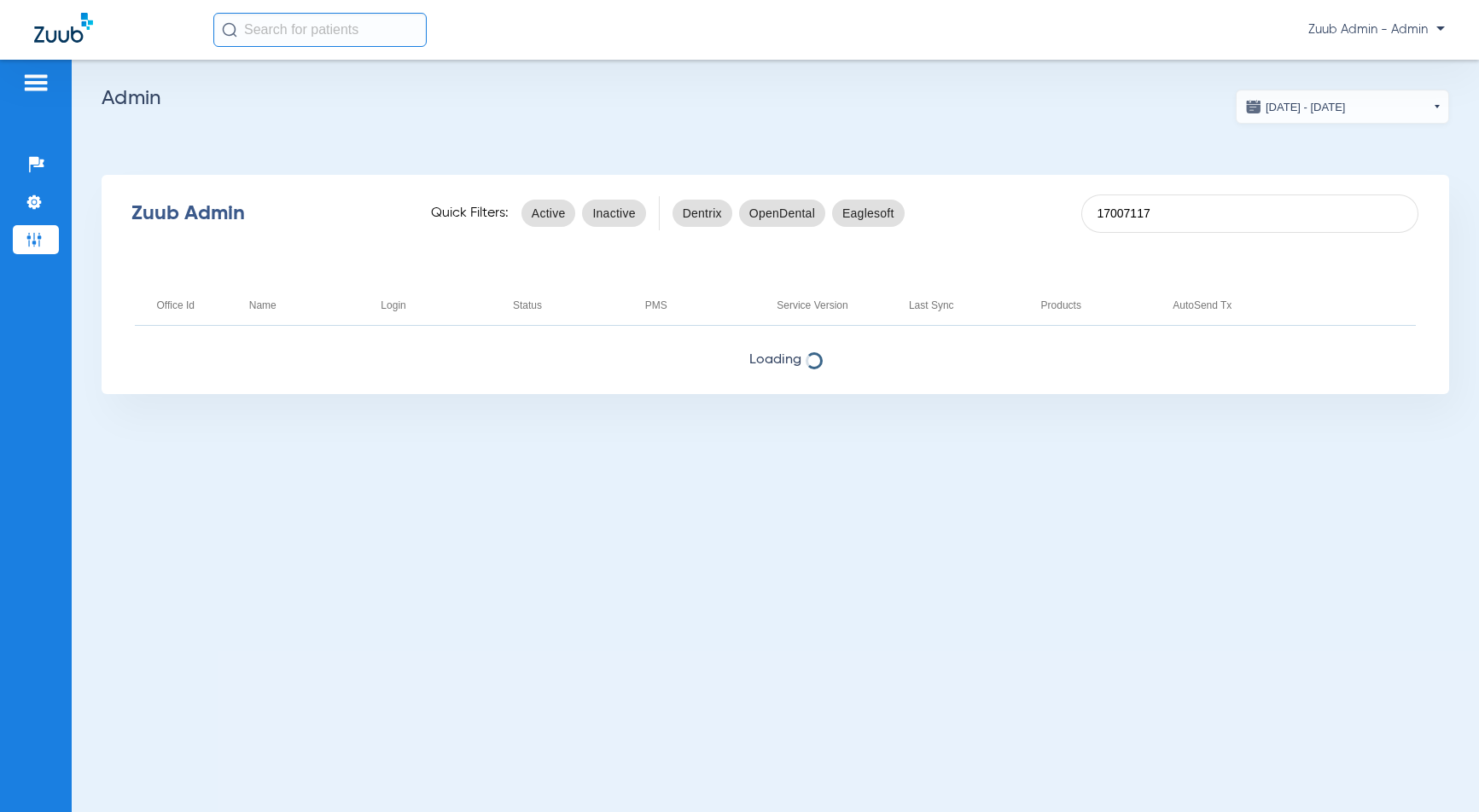 type on "17007117" 